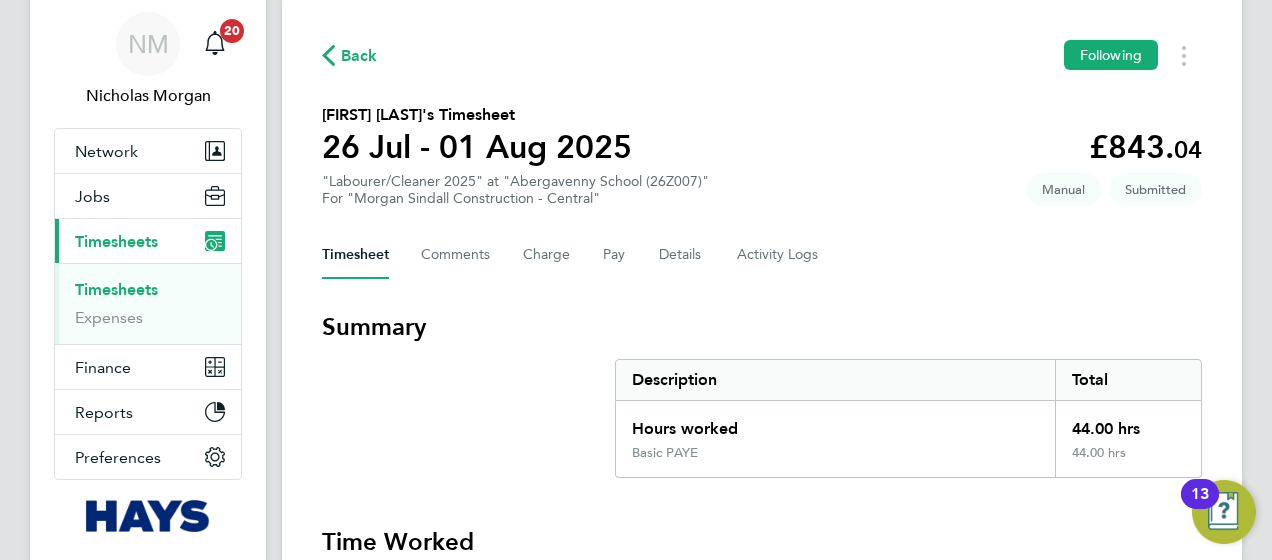 scroll, scrollTop: 0, scrollLeft: 0, axis: both 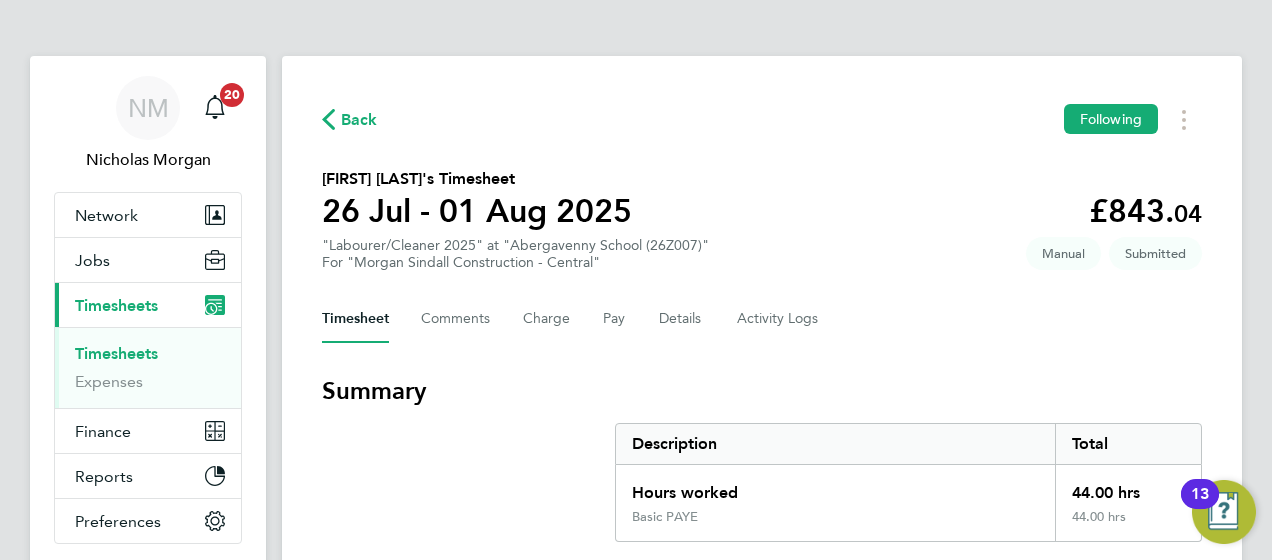 click on "Back" 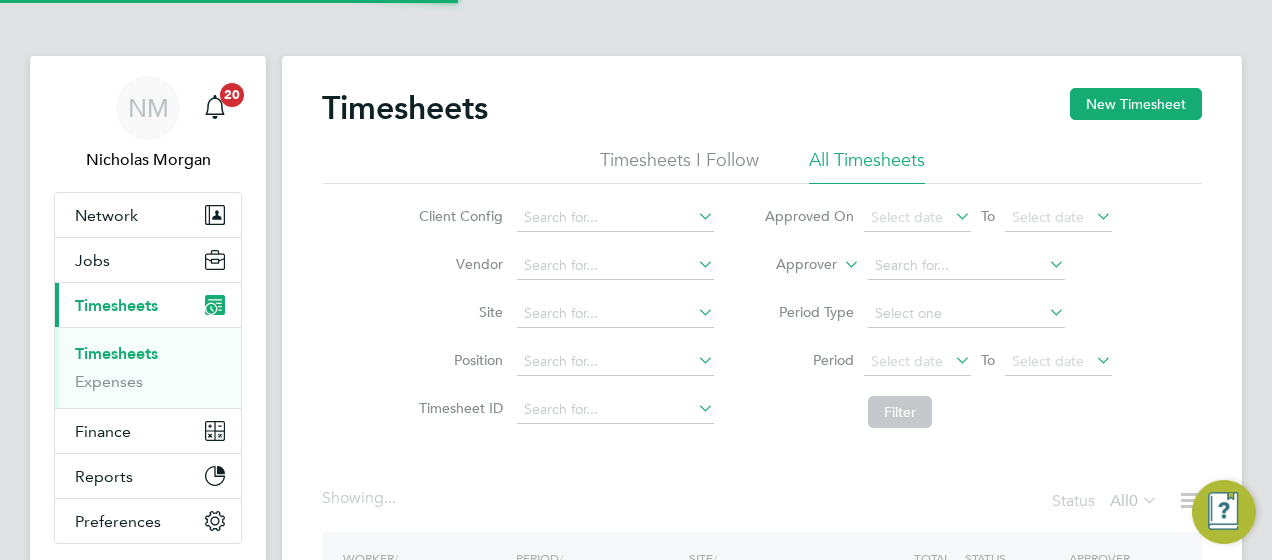 click on "Approver" 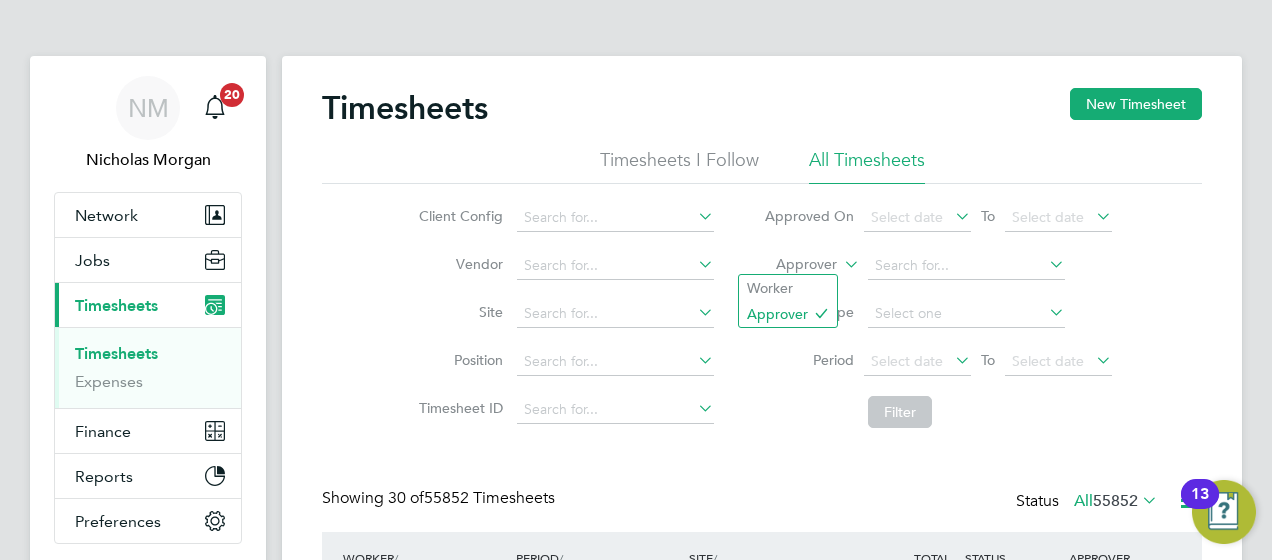 scroll, scrollTop: 10, scrollLeft: 10, axis: both 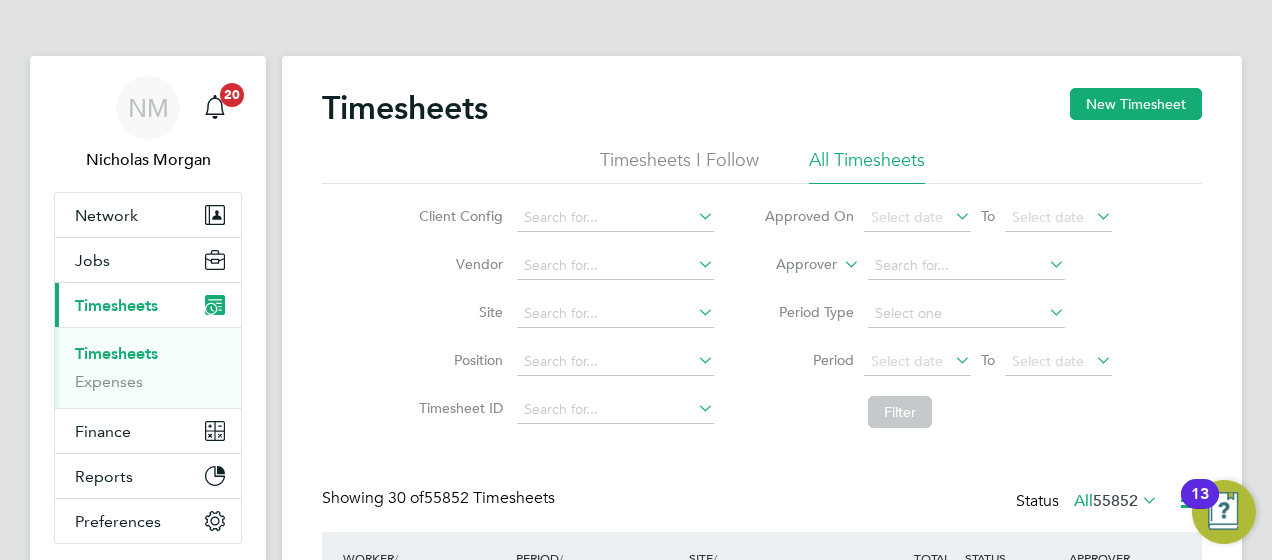 click on "Worker" 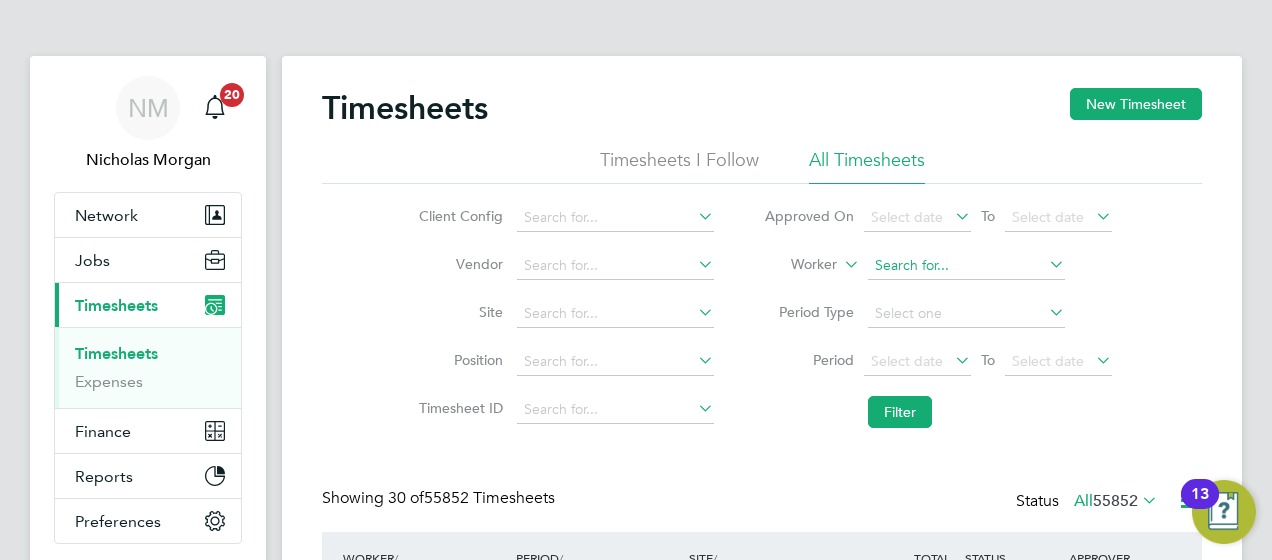 click 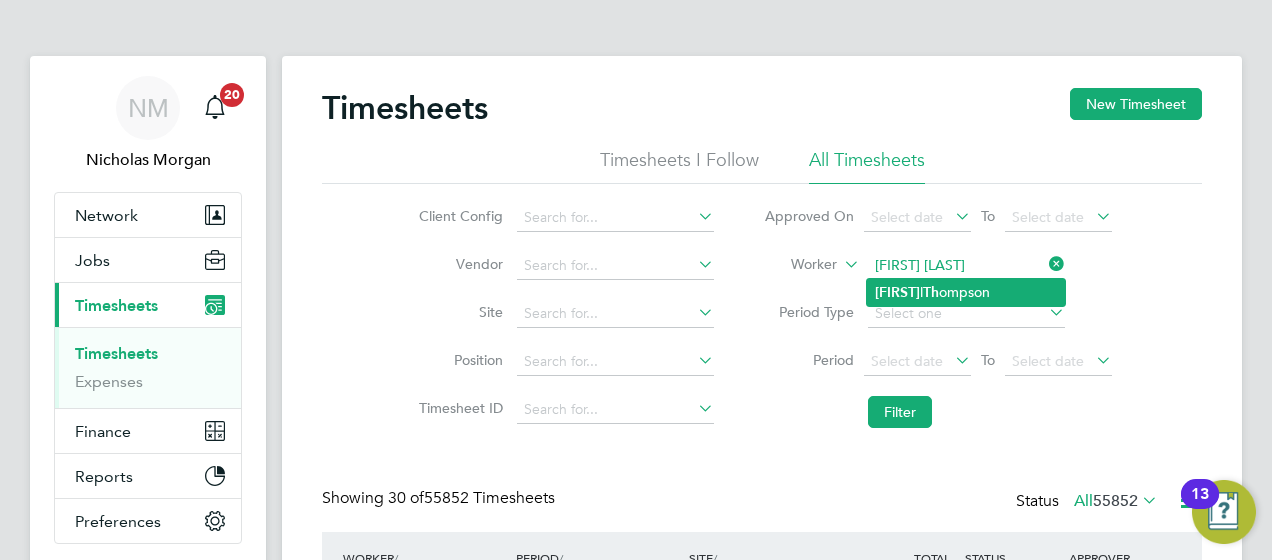 click on "Russel l  Th ompson" 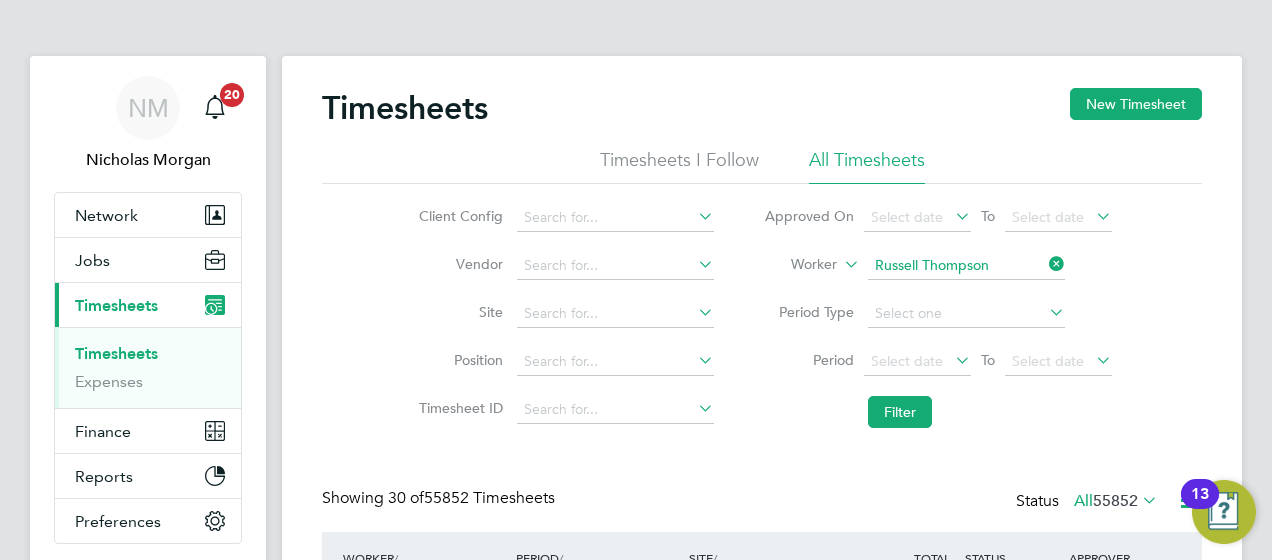 click on "Filter" 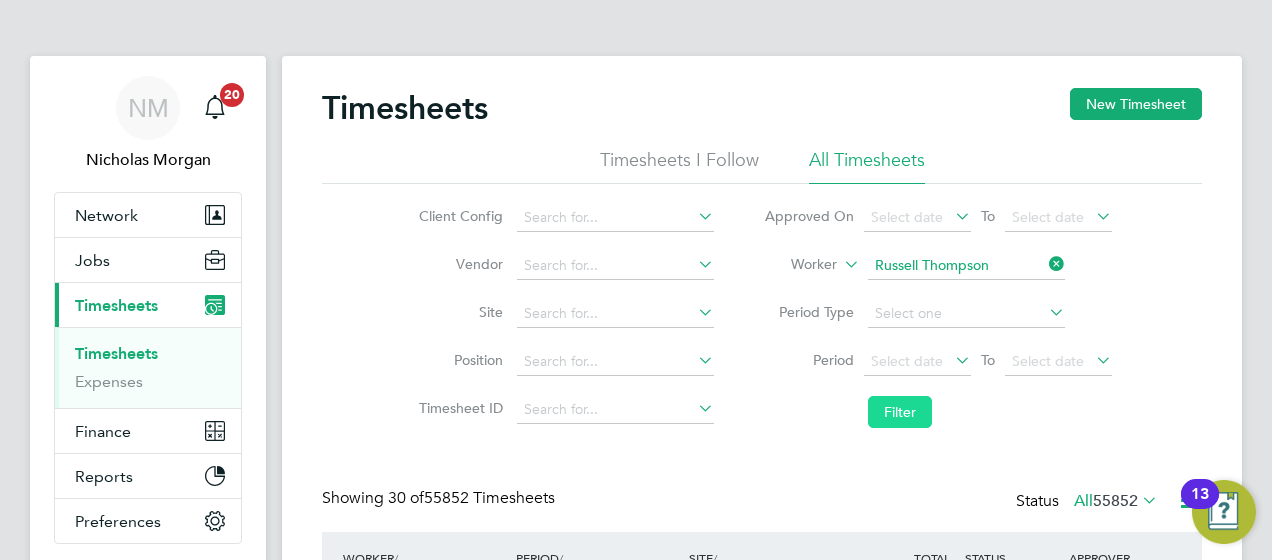 click on "Filter" 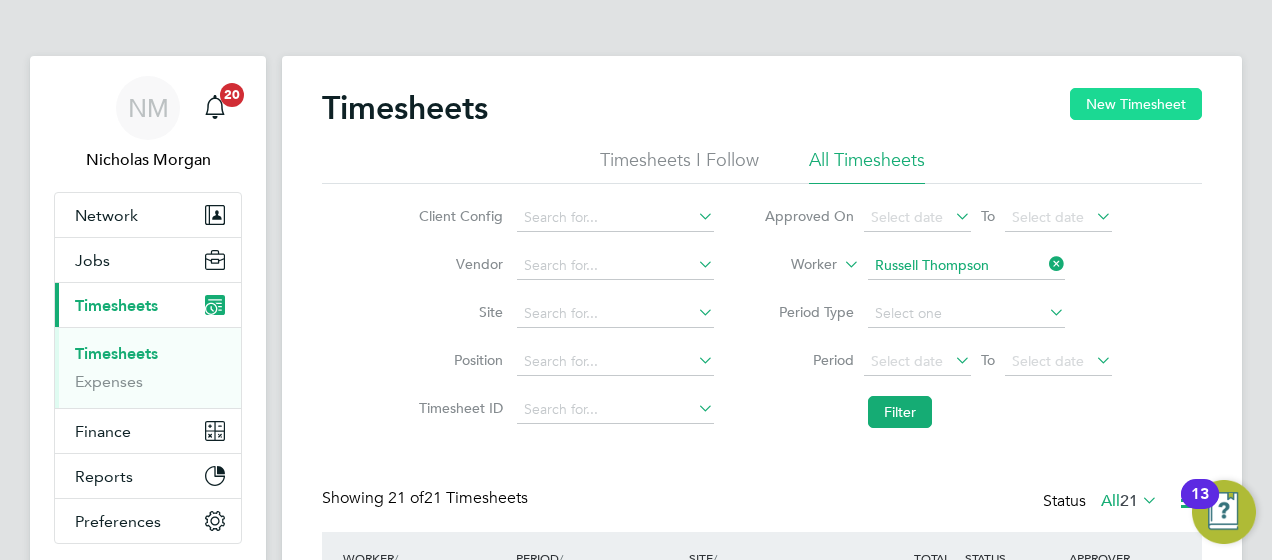 click on "New Timesheet" 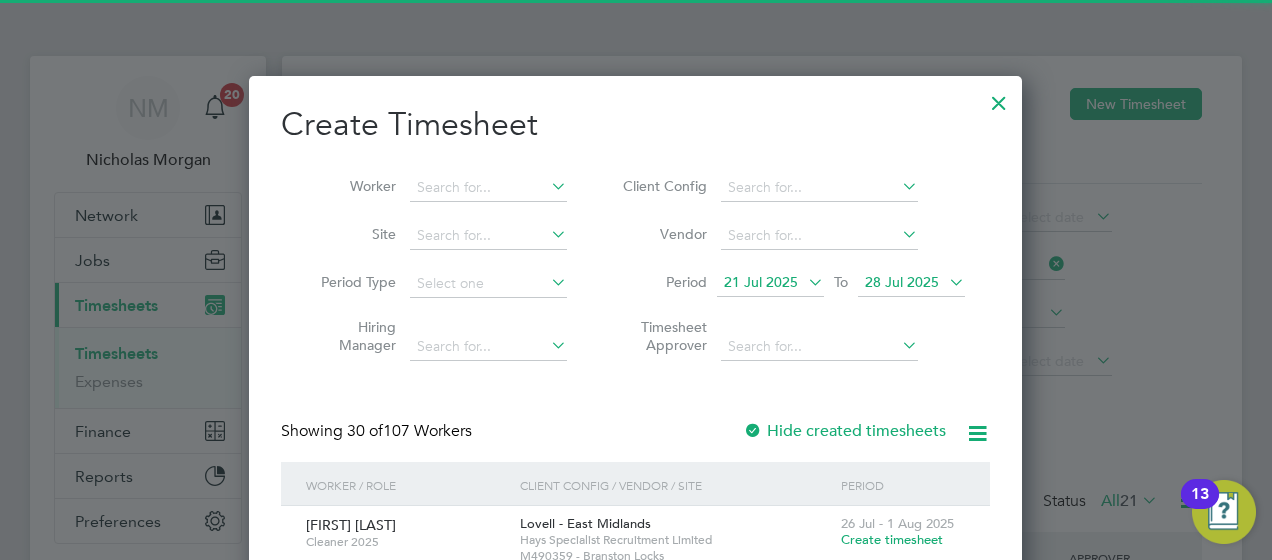 click on "21 Jul 2025" at bounding box center (761, 282) 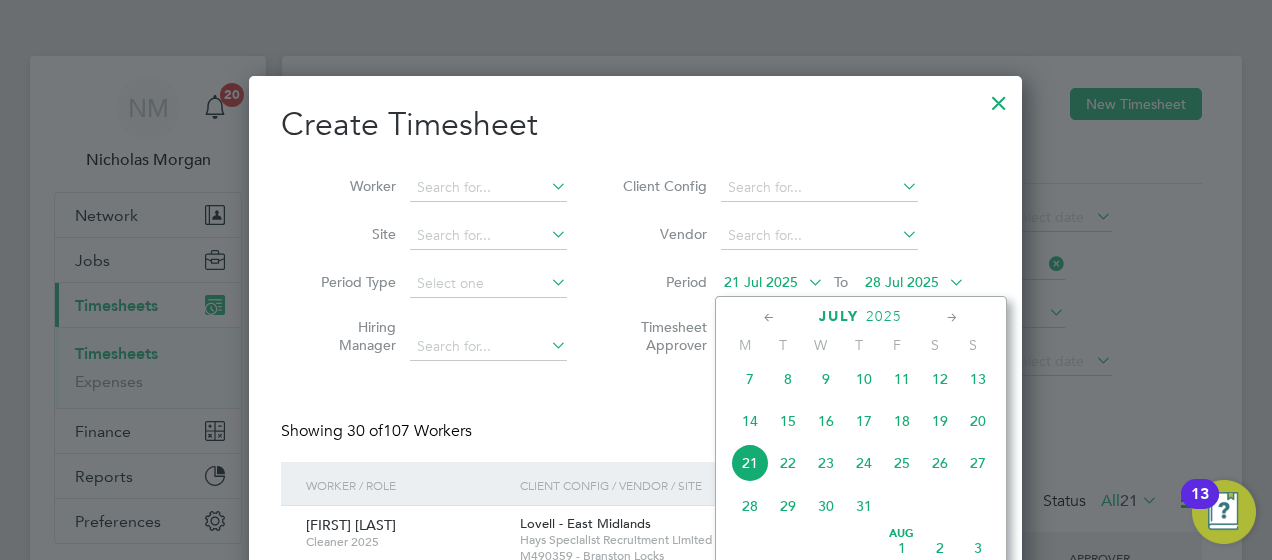 click on "26" 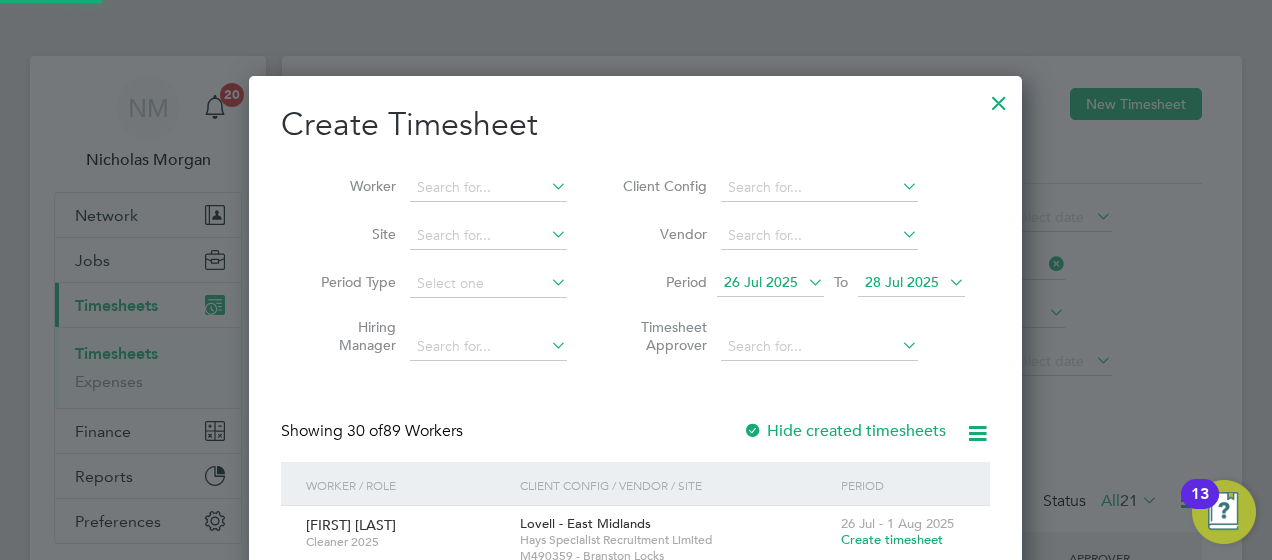 click on "28 Jul 2025" at bounding box center [902, 282] 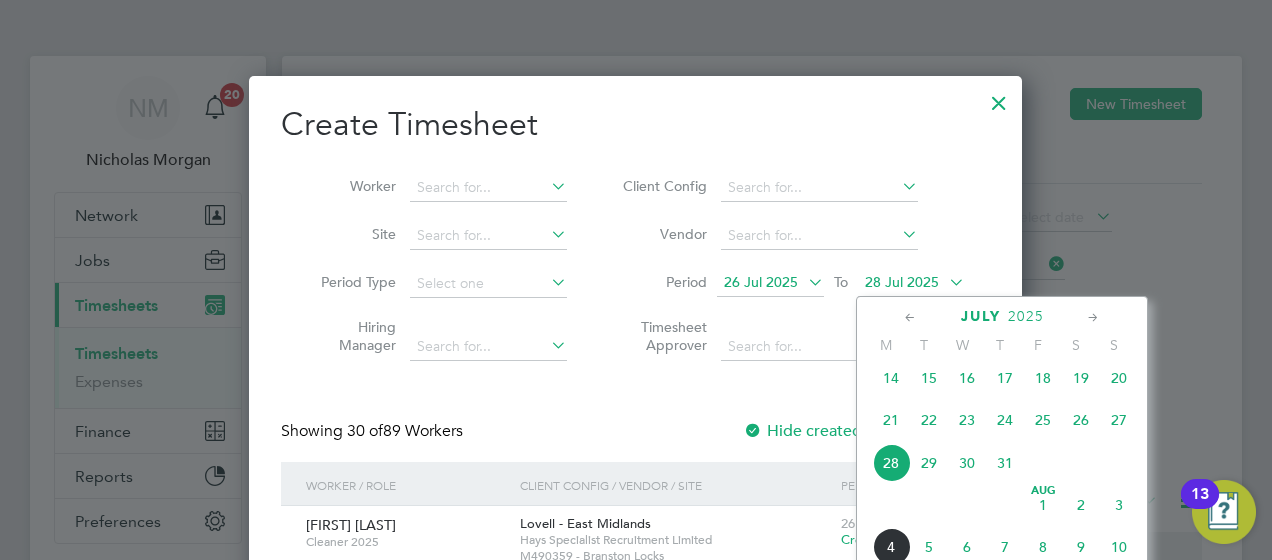 click on "Aug" 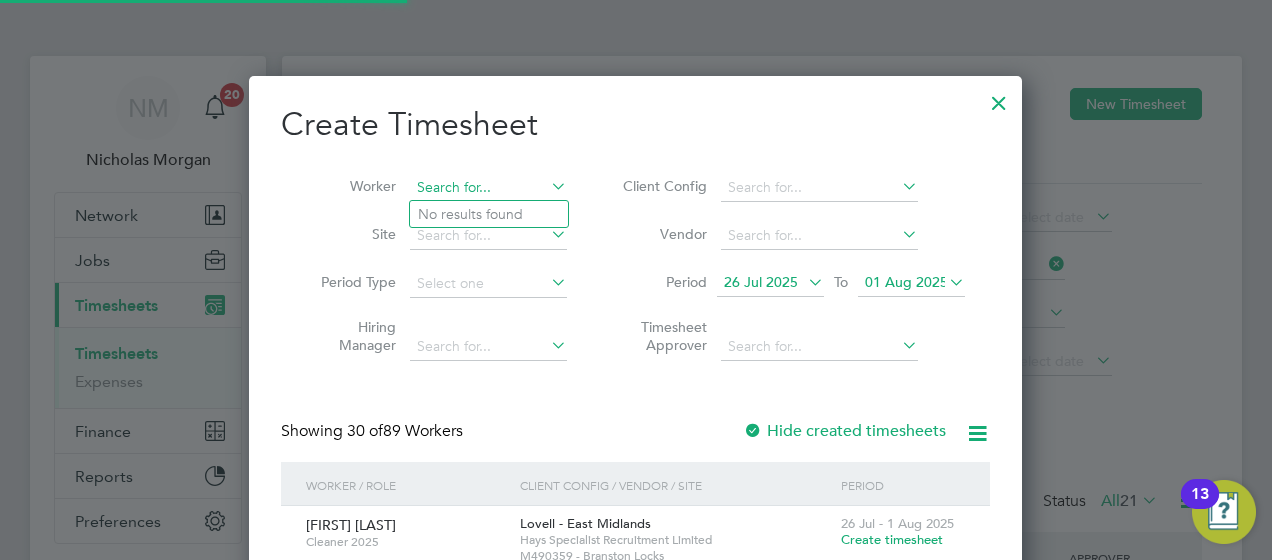 click at bounding box center (488, 188) 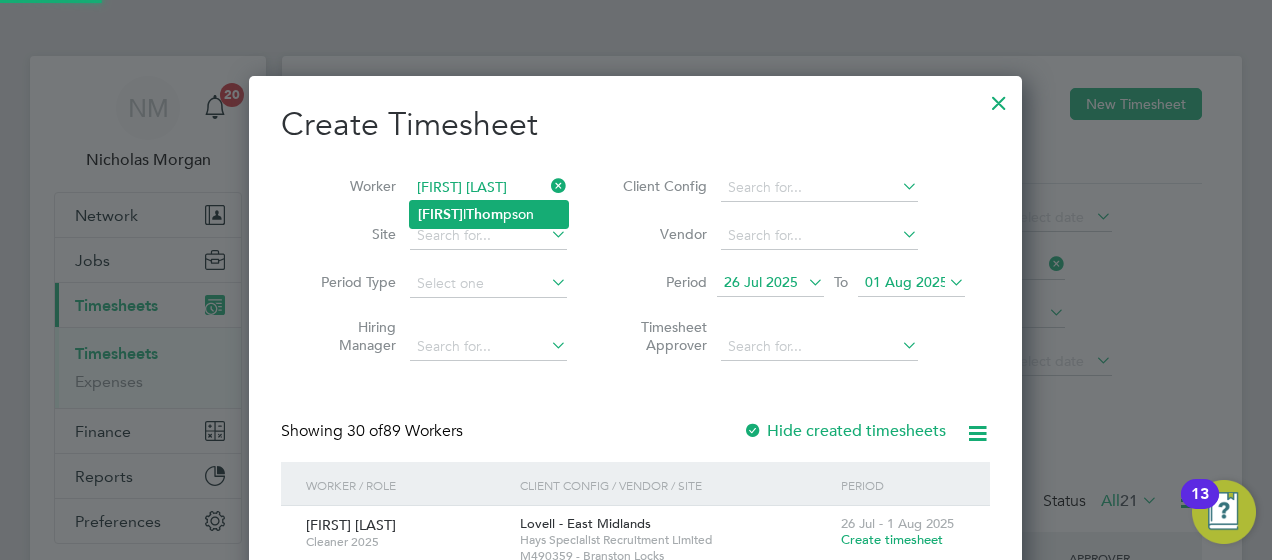click on "Thom" 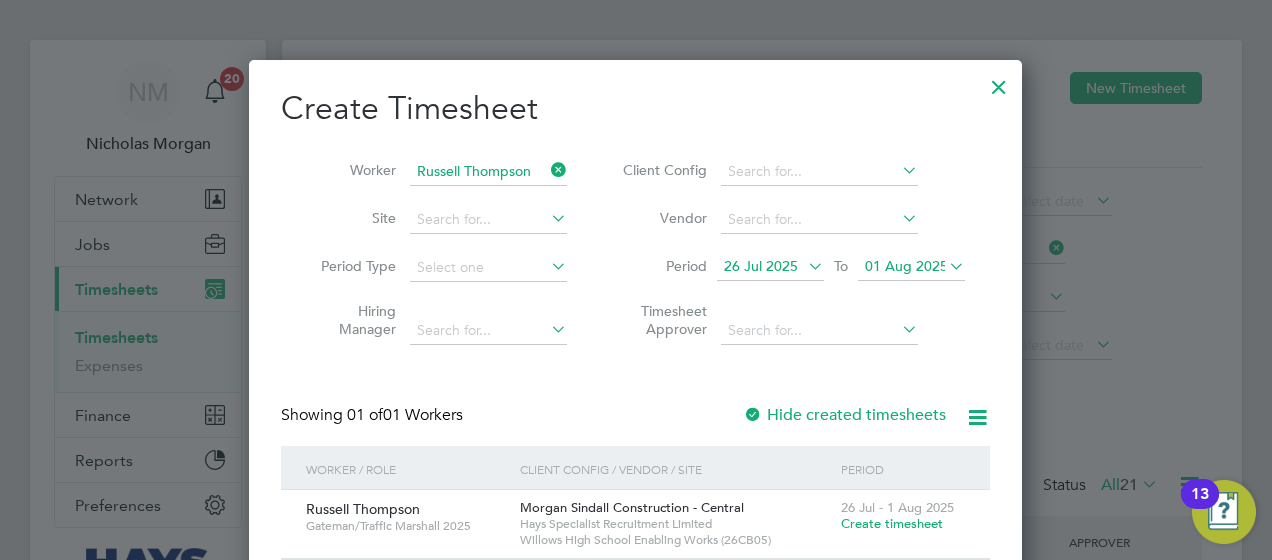 click on "26 Jul - 1 Aug 2025   Create timesheet" at bounding box center [903, 517] 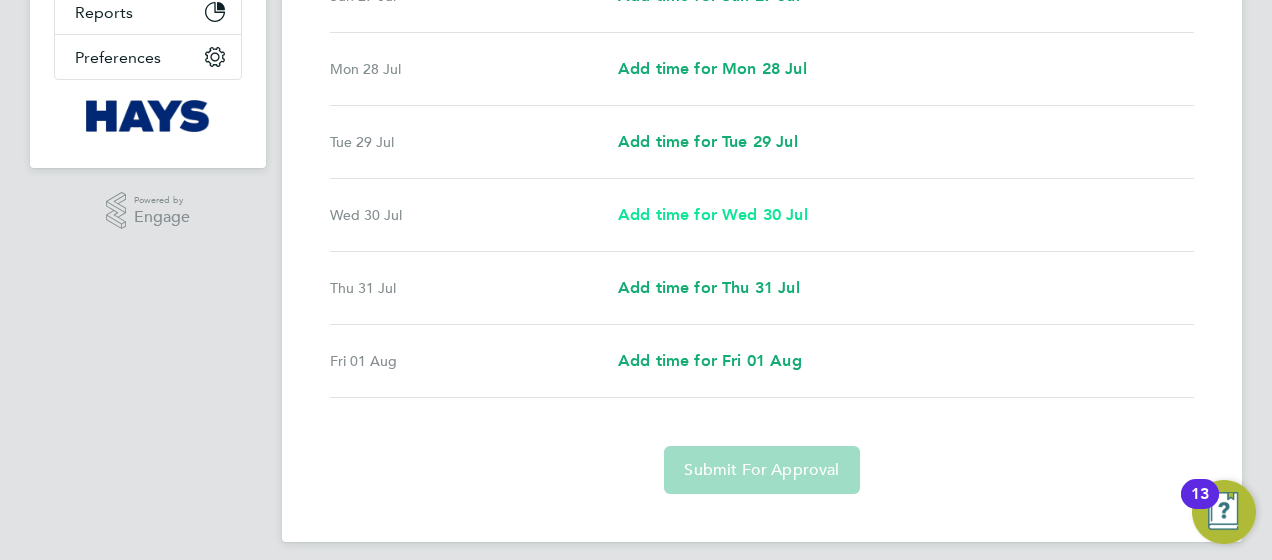 click on "Add time for Wed 30 Jul" at bounding box center (713, 214) 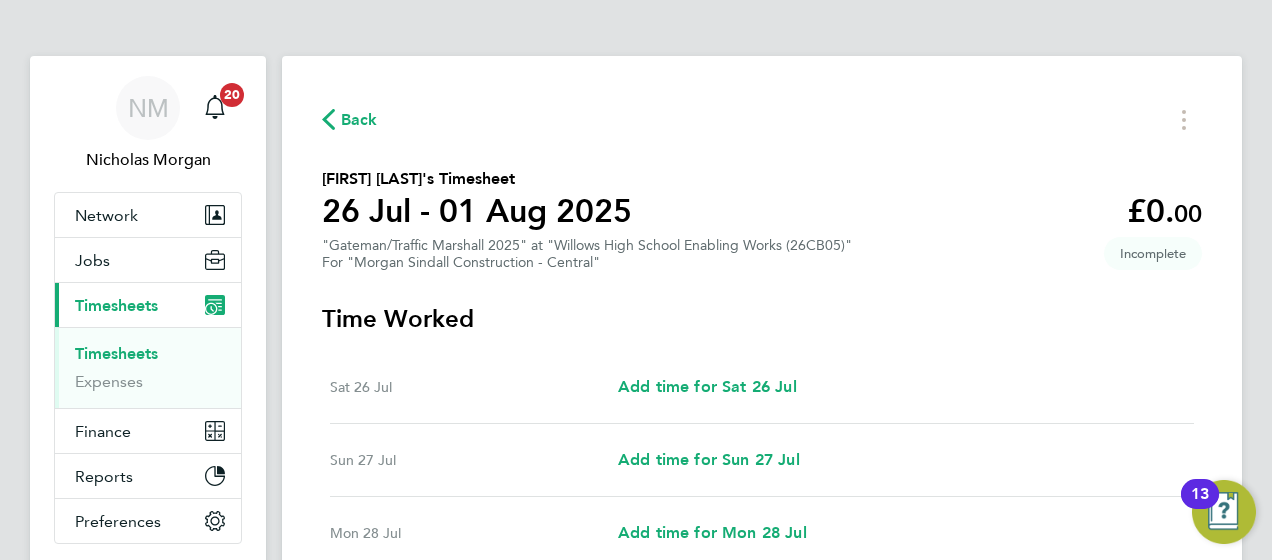 select on "30" 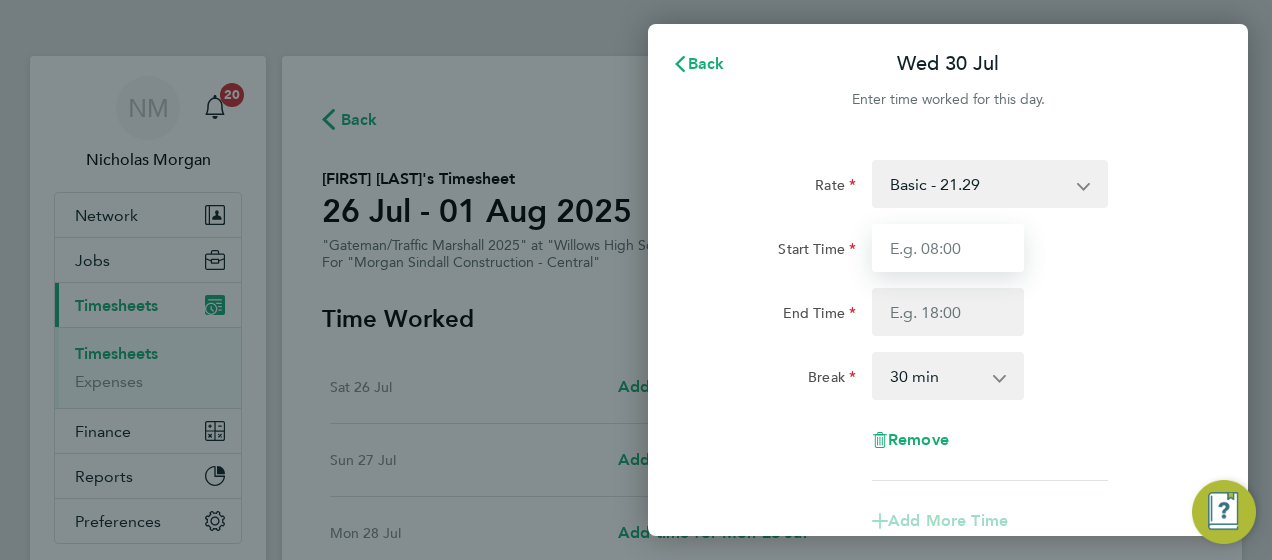 click on "Start Time" at bounding box center [948, 248] 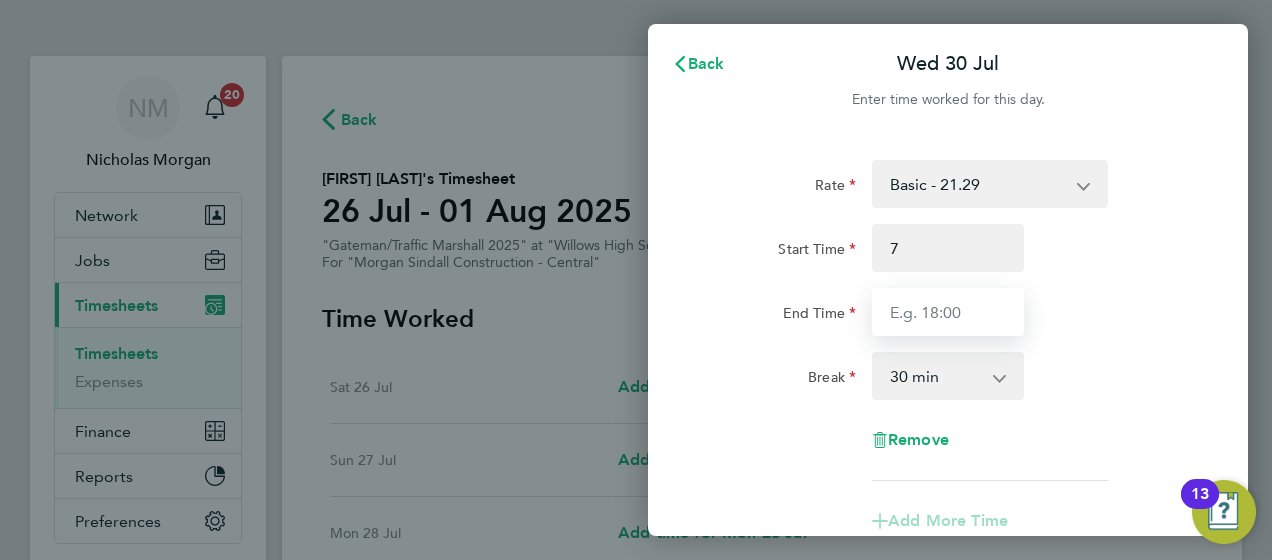 type on "07:00" 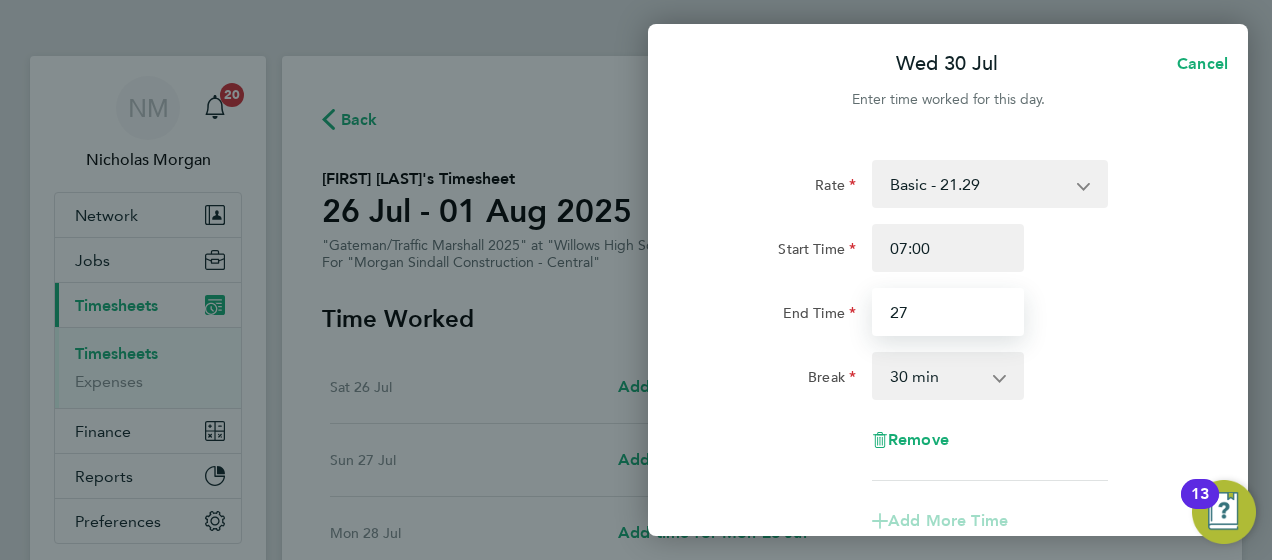 type on "2" 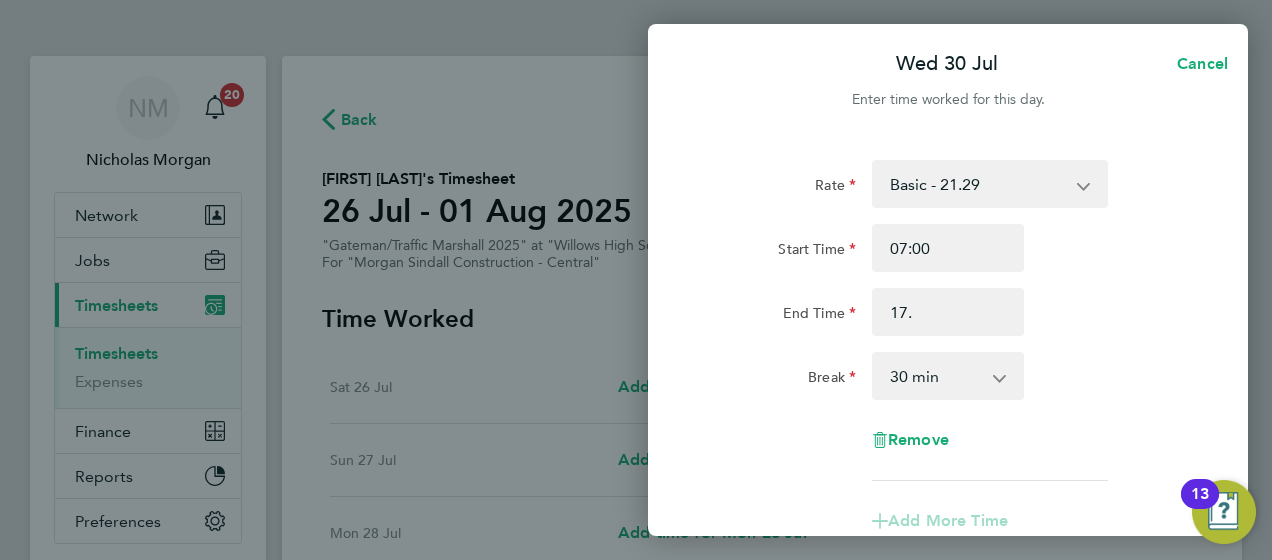 type on "17:00" 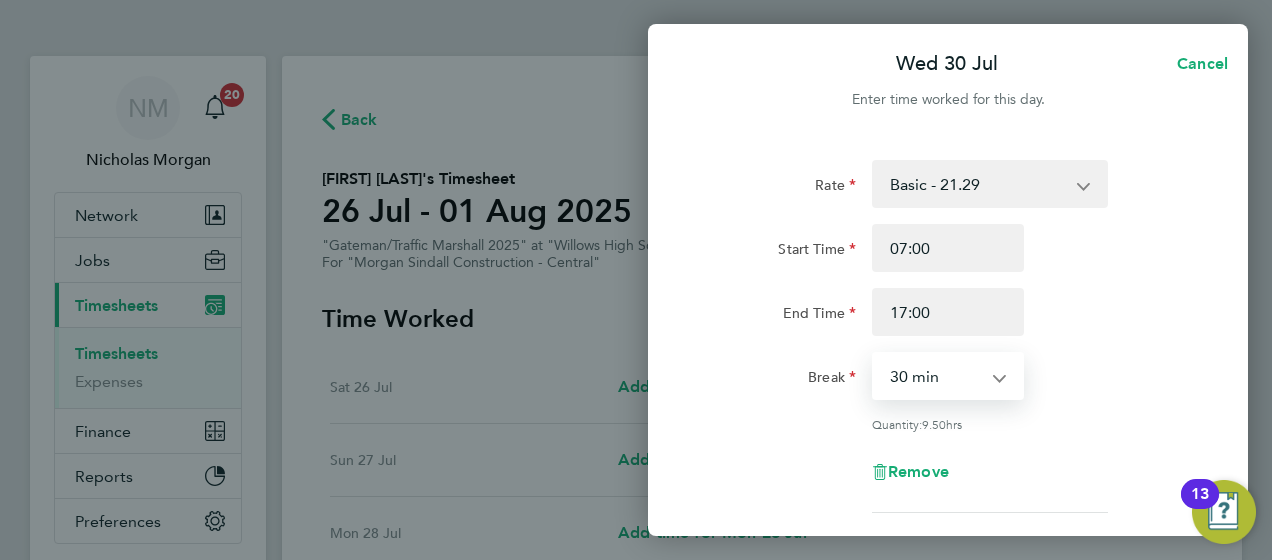click on "0 min   15 min   30 min   45 min   60 min   75 min   90 min" at bounding box center [936, 376] 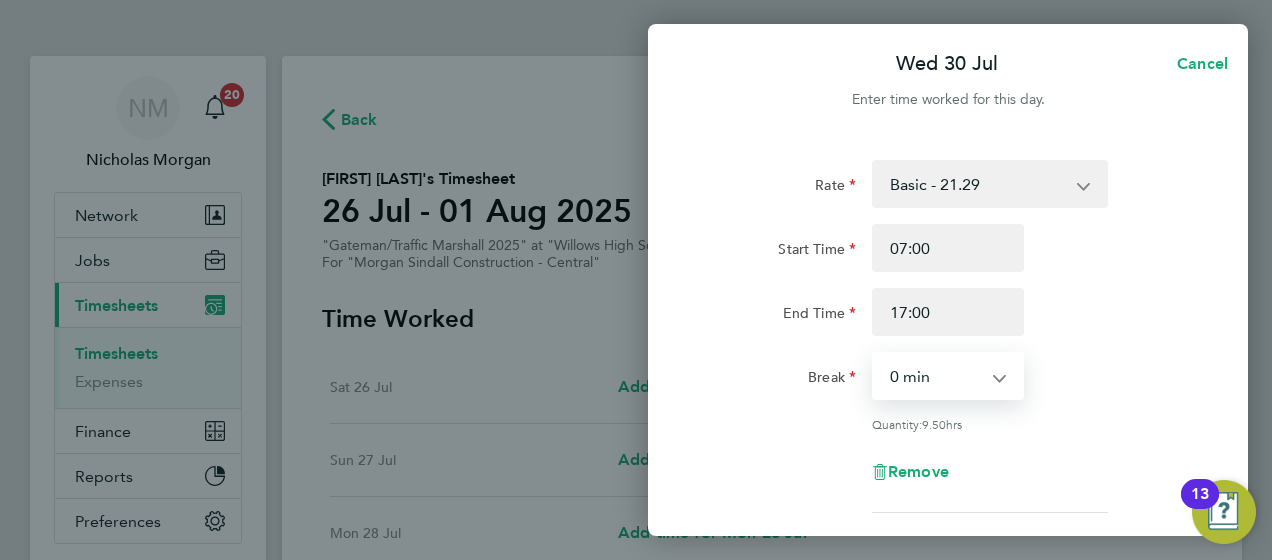 click on "0 min   15 min   30 min   45 min   60 min   75 min   90 min" at bounding box center (936, 376) 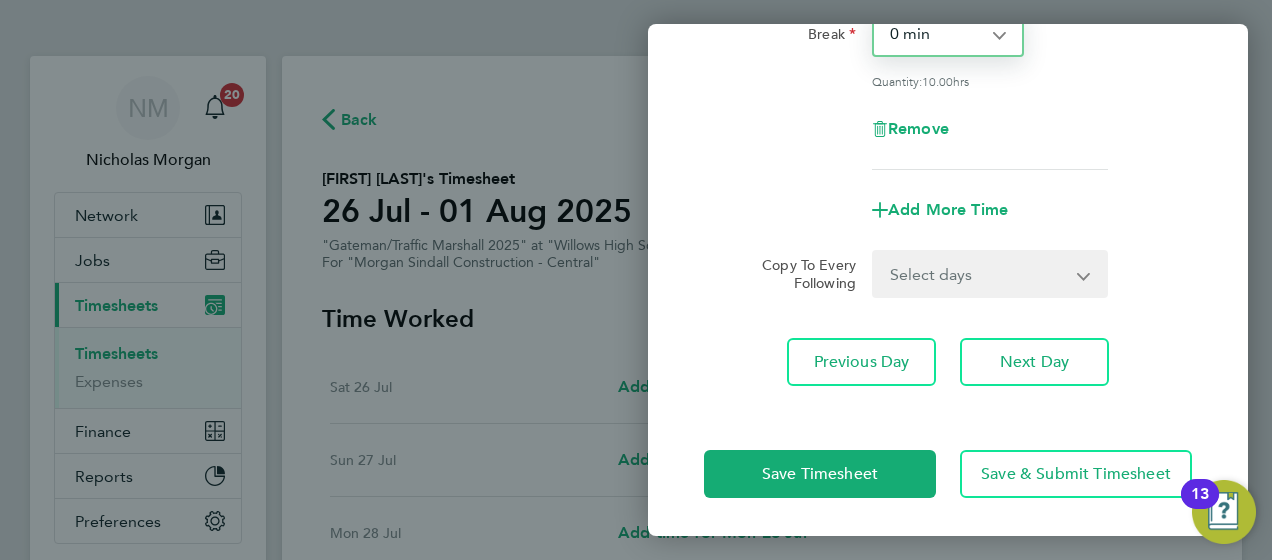 click on "Select days   Day   Thursday   Friday" at bounding box center [979, 274] 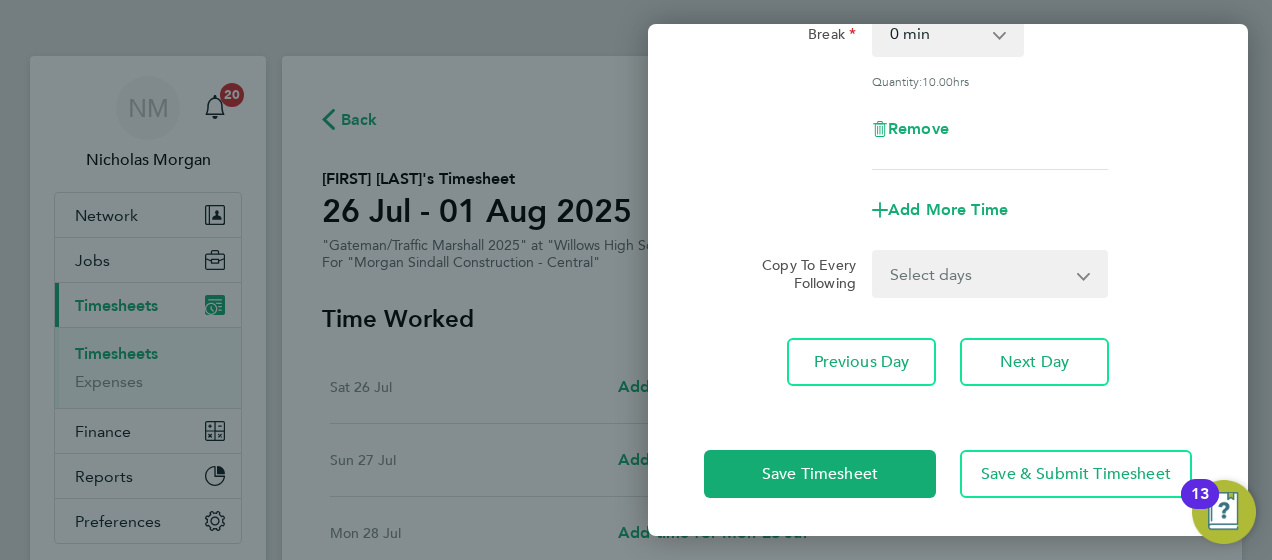 click on "Rate  Basic - 21.29   Weekday OT 45h+ - 31.01   Sat first 4h - 31.01   Sat after 4h - 40.48   Sunday - 40.48   Bank Holiday - 40.48
Start Time 07:00 End Time 17:00 Break  0 min   15 min   30 min   45 min   60 min   75 min   90 min
Quantity:  10.00  hrs
Remove
Add More Time  Copy To Every Following  Select days   Day   Thursday   Friday
Previous Day   Next Day" 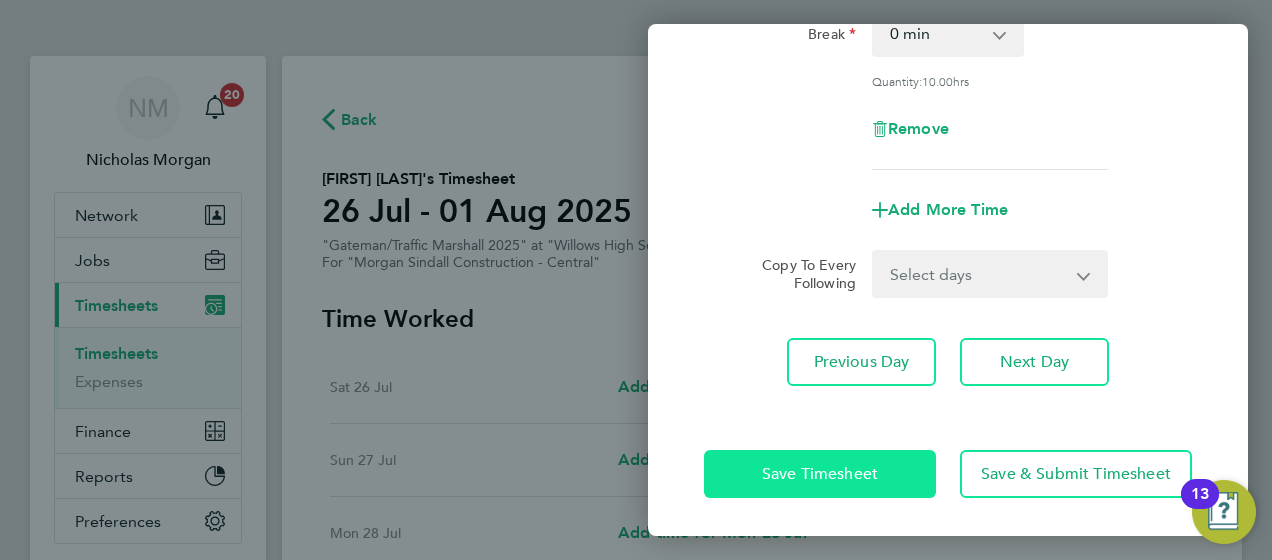 click on "Save Timesheet" 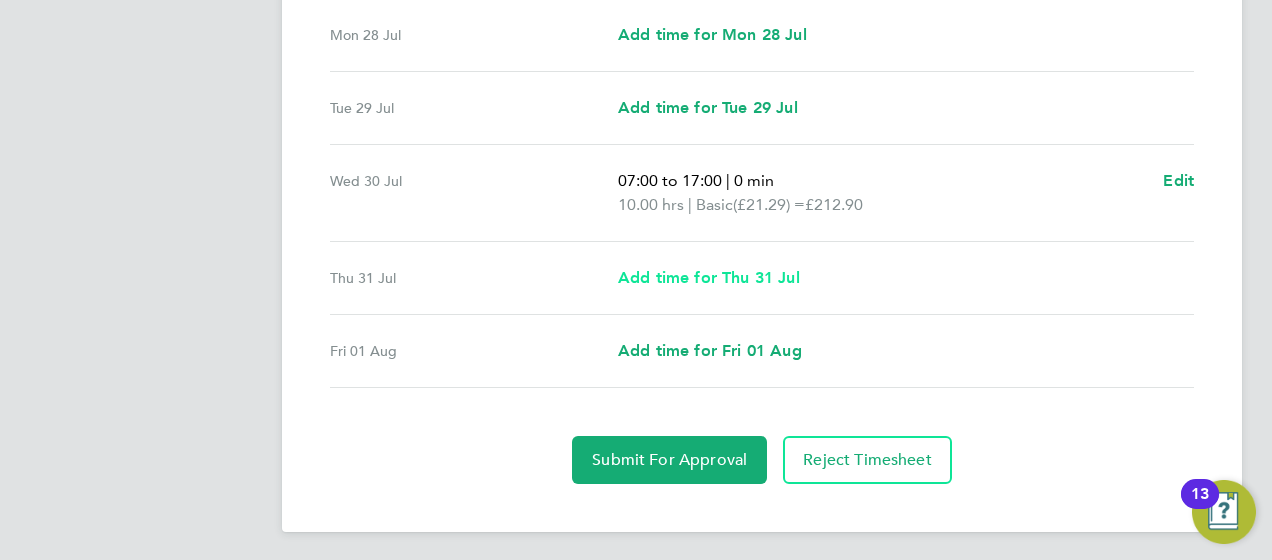 click on "Add time for Thu 31 Jul" at bounding box center [709, 277] 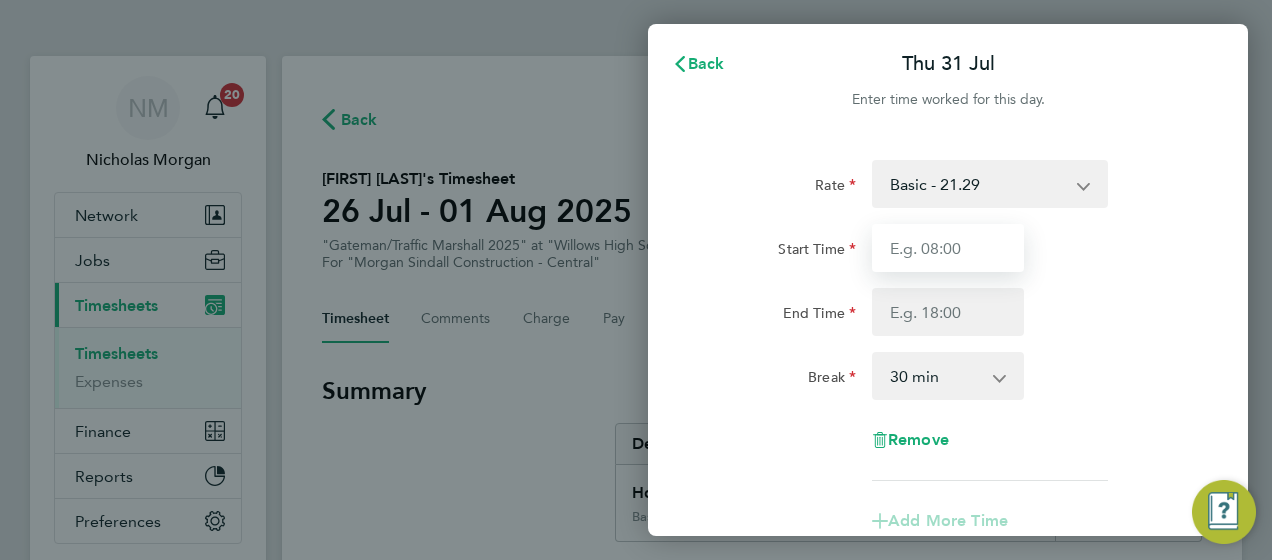 click on "Start Time" at bounding box center [948, 248] 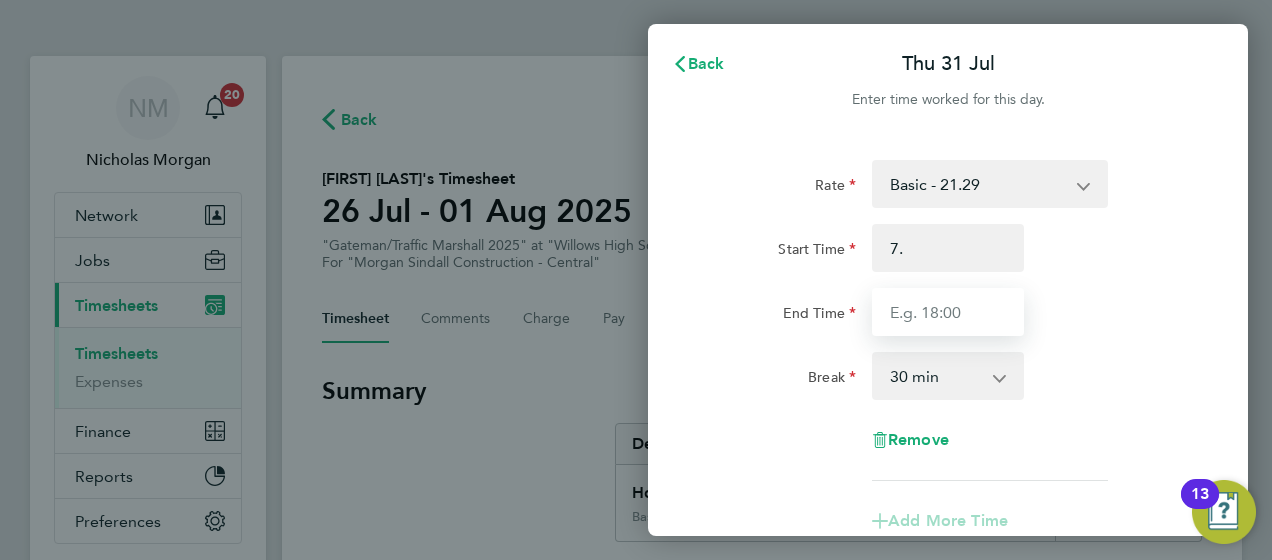 type on "07:00" 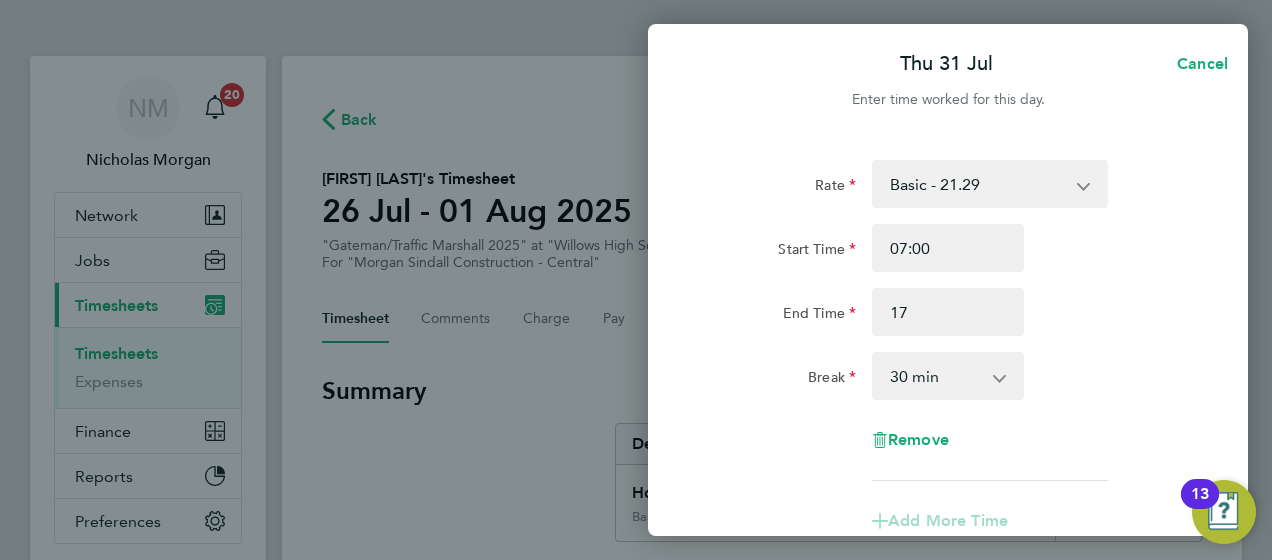 type on "17:00" 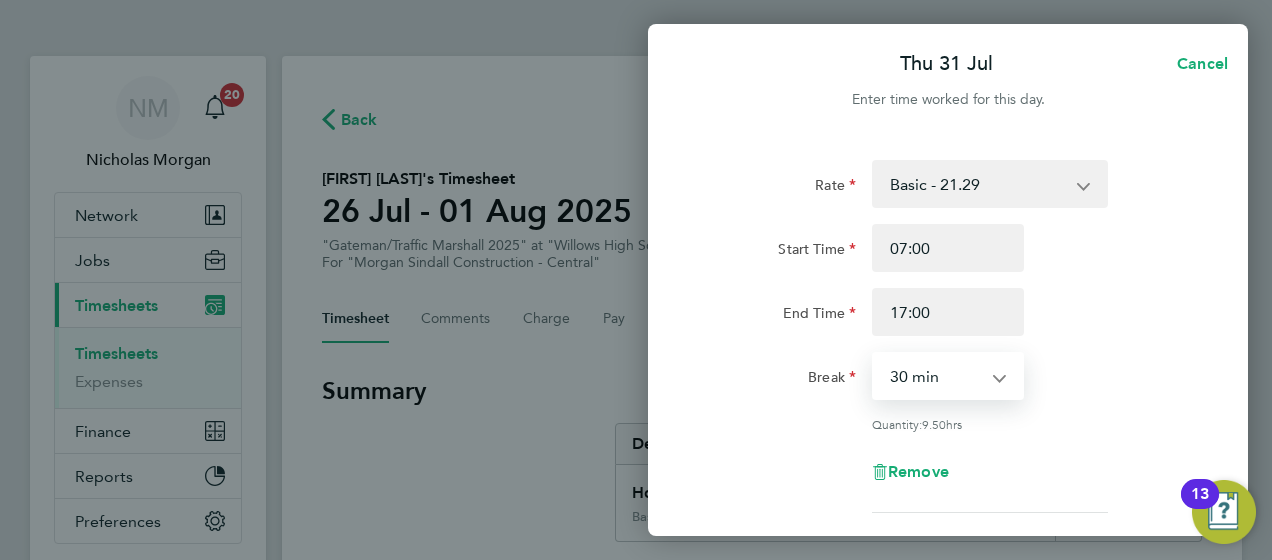 click on "0 min   15 min   30 min   45 min   60 min   75 min   90 min" at bounding box center [936, 376] 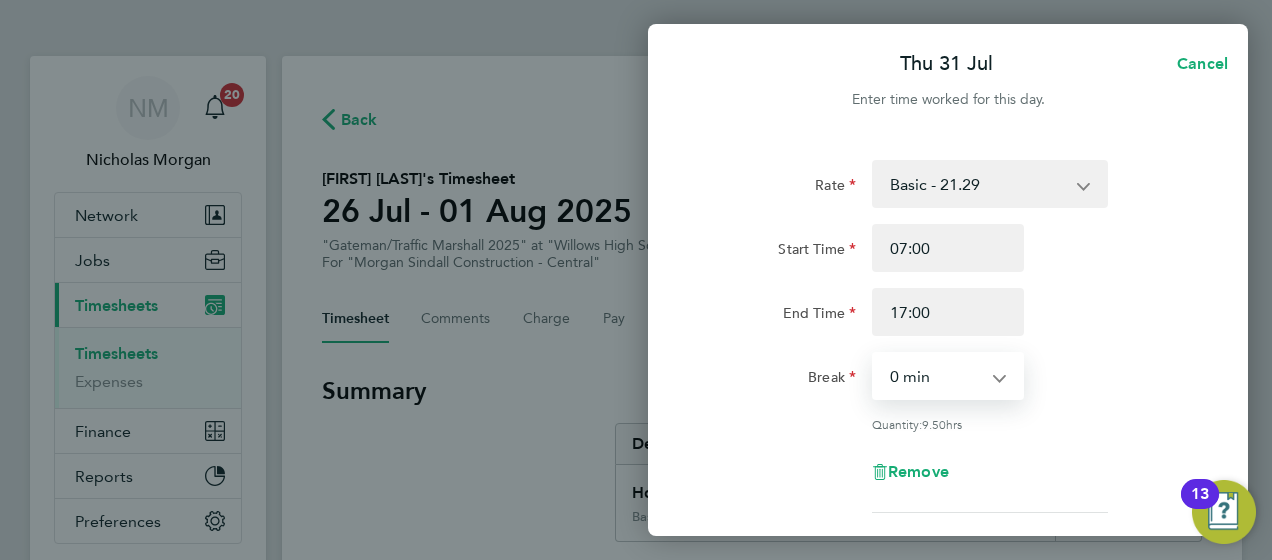 click on "0 min   15 min   30 min   45 min   60 min   75 min   90 min" at bounding box center [936, 376] 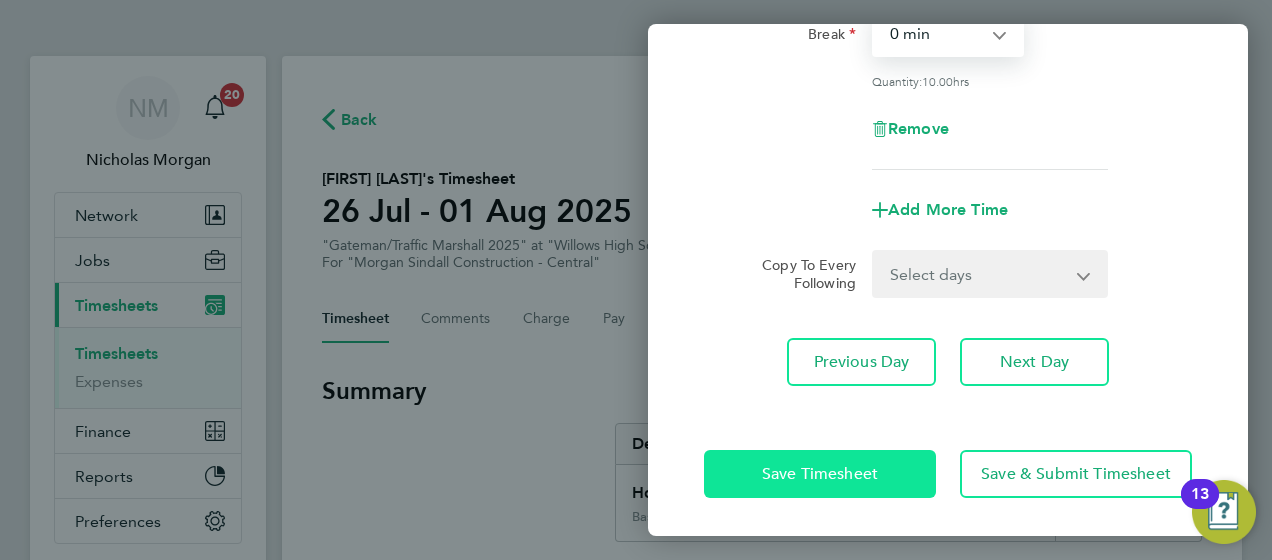 click on "Save Timesheet" 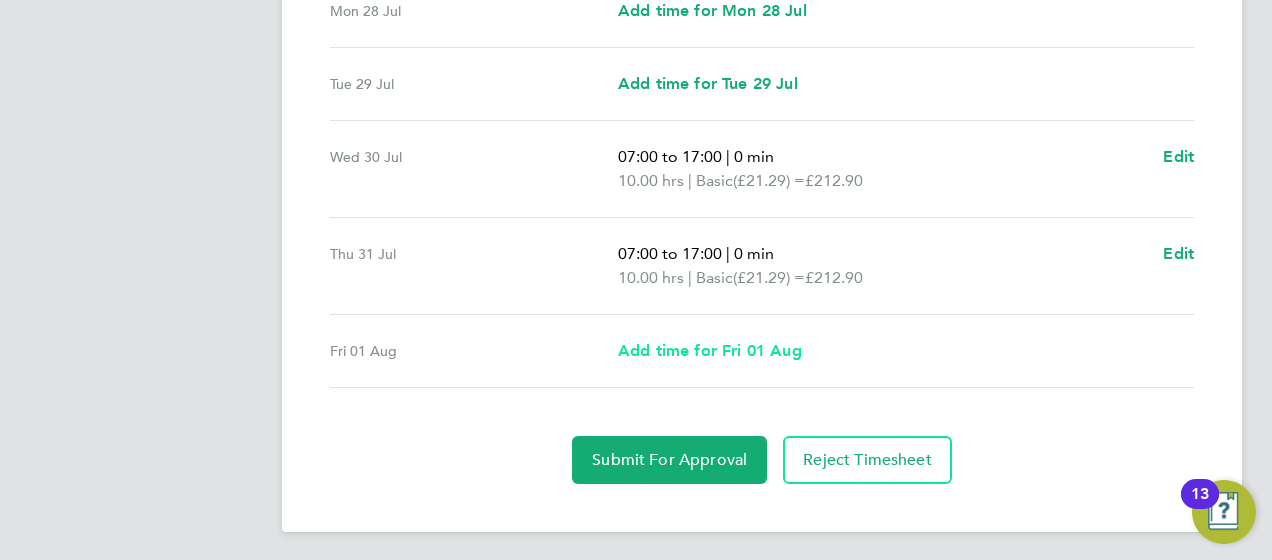 click on "Add time for Fri 01 Aug" at bounding box center (710, 350) 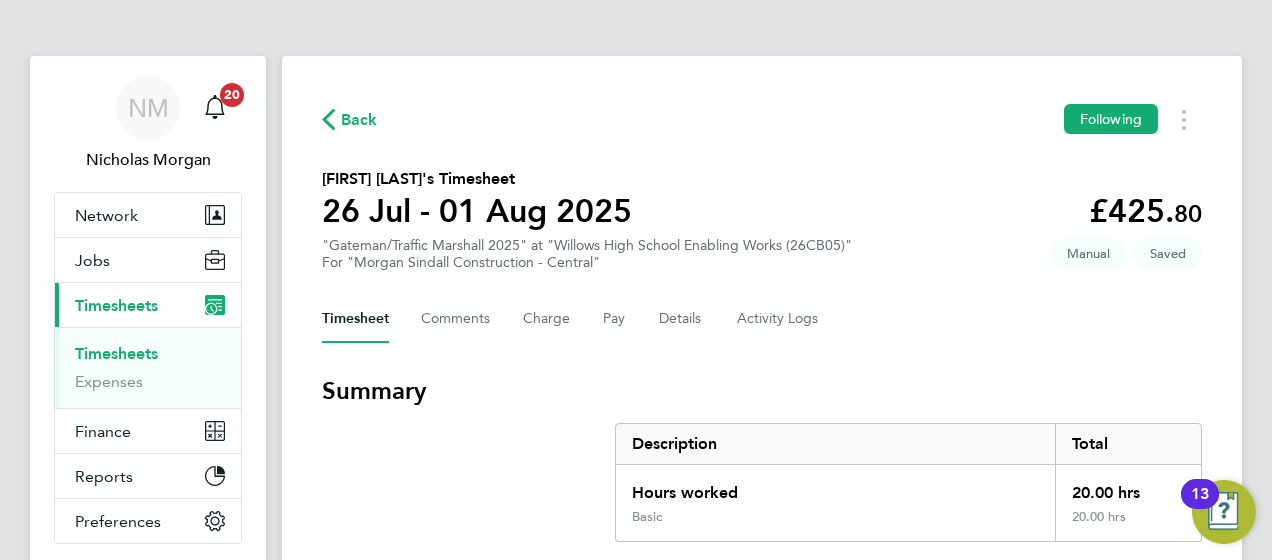 select on "30" 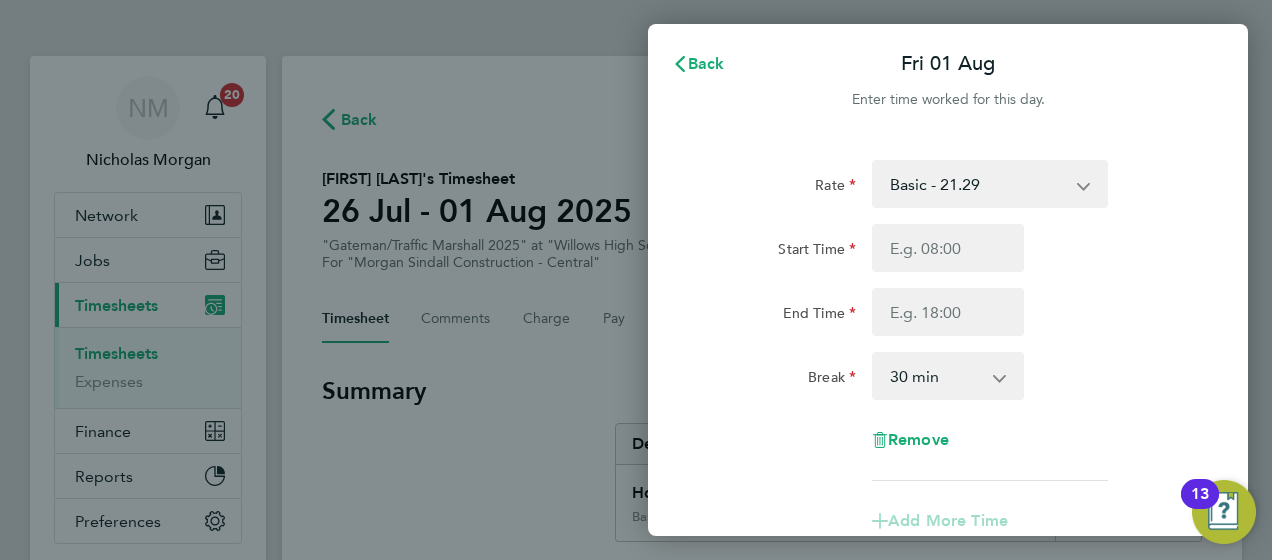 click on "Rate  Basic - 21.29   Weekday OT 45h+ - 31.01   Sat first 4h - 31.01   Sat after 4h - 40.48   Sunday - 40.48   Bank Holiday - 40.48
Start Time End Time Break  0 min   15 min   30 min   45 min   60 min   75 min   90 min
Remove" 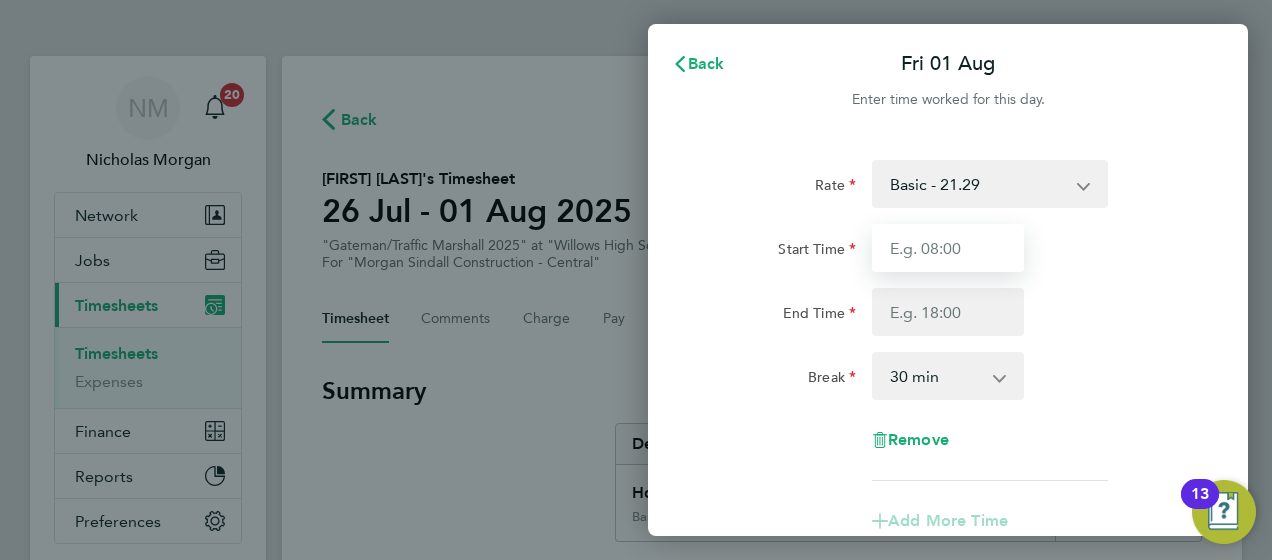 click on "Start Time" at bounding box center [948, 248] 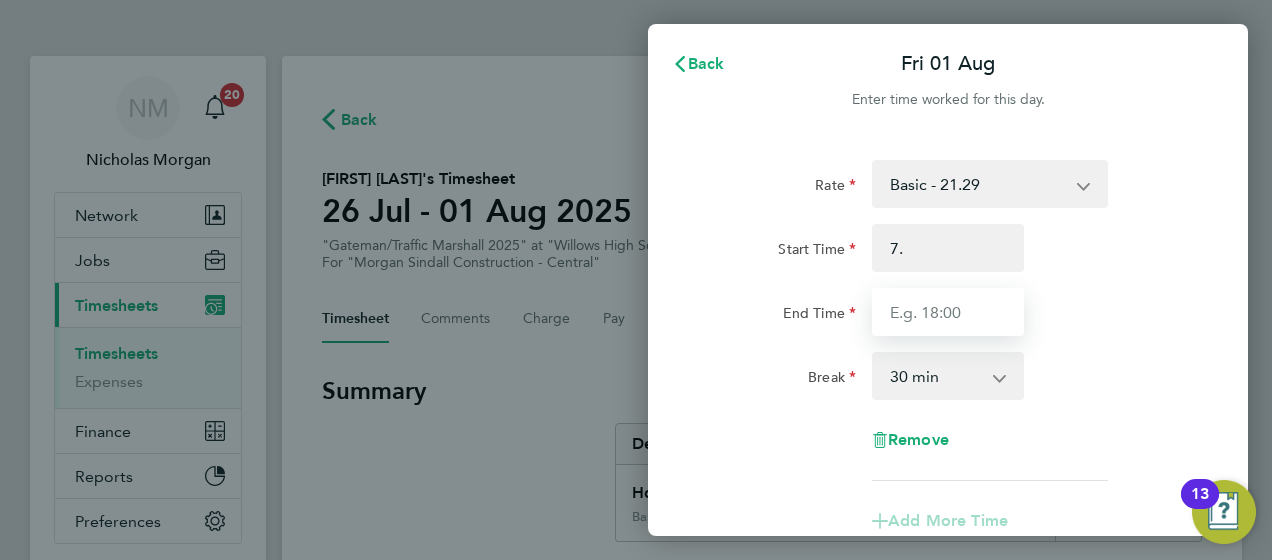 type on "07:00" 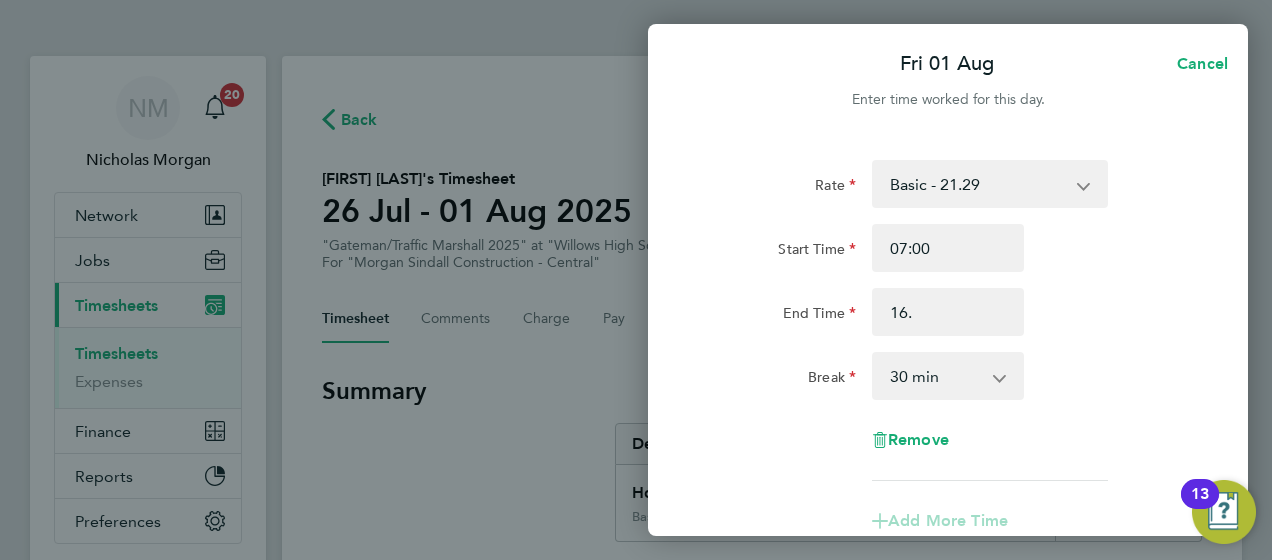 type on "16:00" 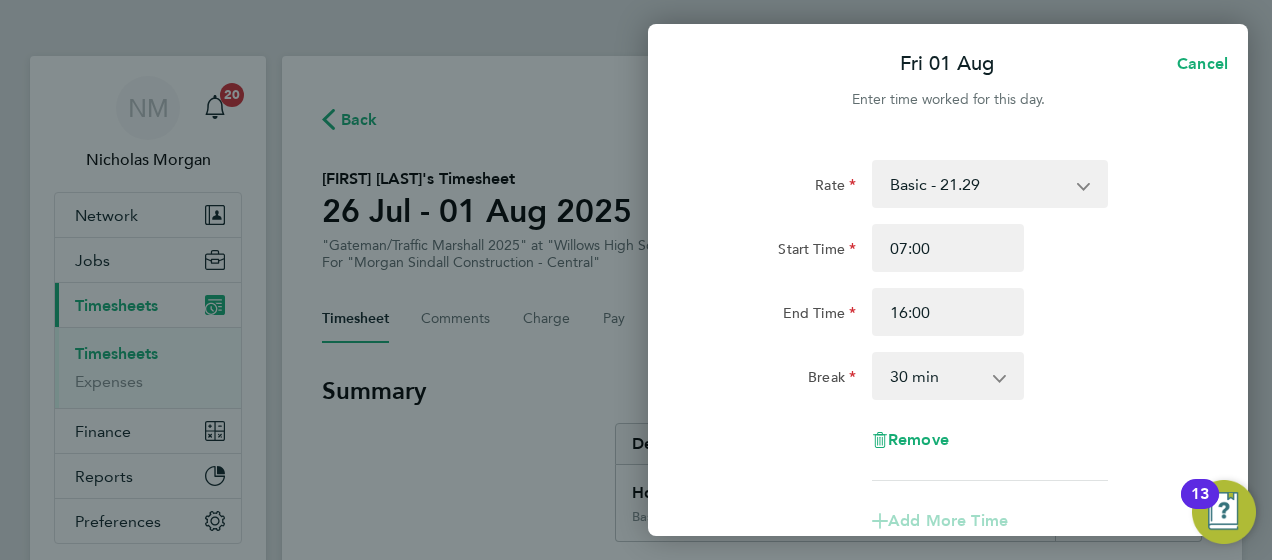 click on "0 min   15 min   30 min   45 min   60 min   75 min   90 min" at bounding box center [936, 376] 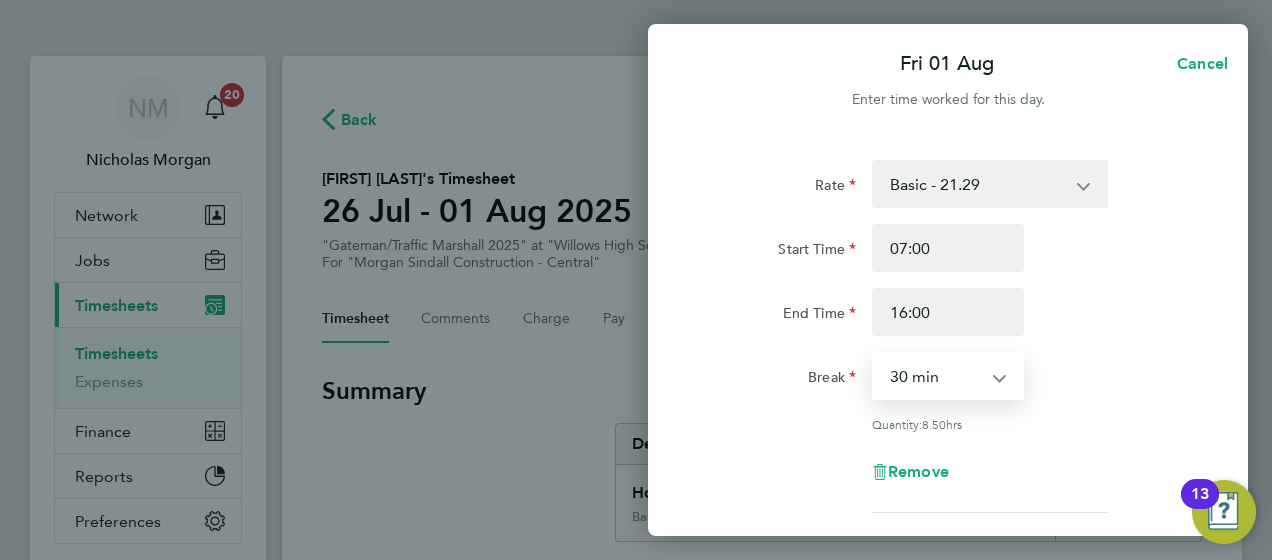 select on "0" 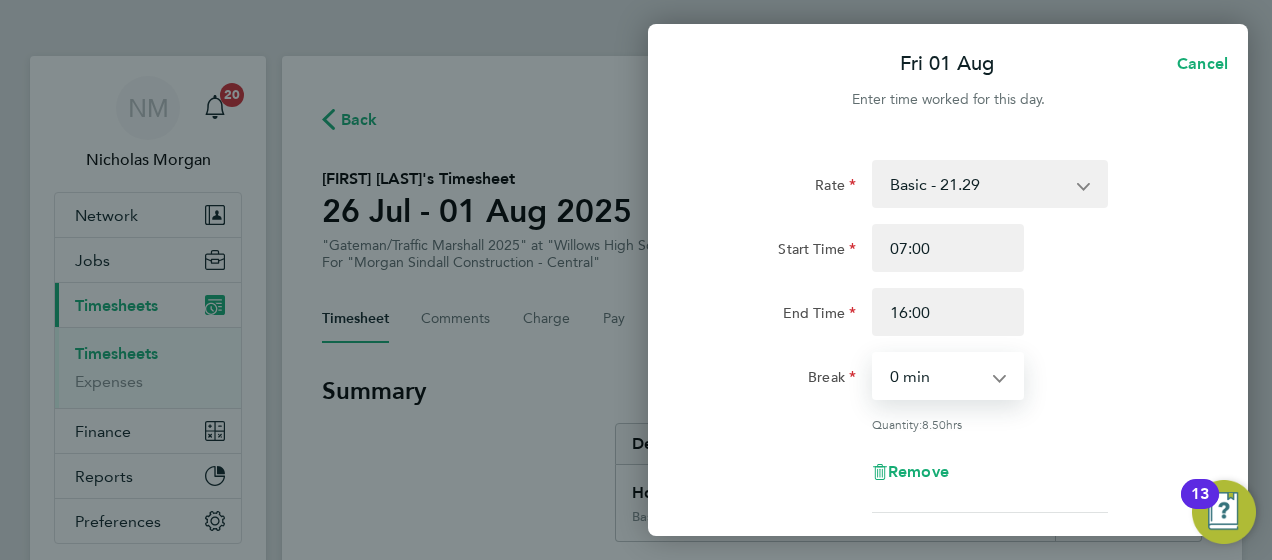 click on "0 min   15 min   30 min   45 min   60 min   75 min   90 min" at bounding box center [936, 376] 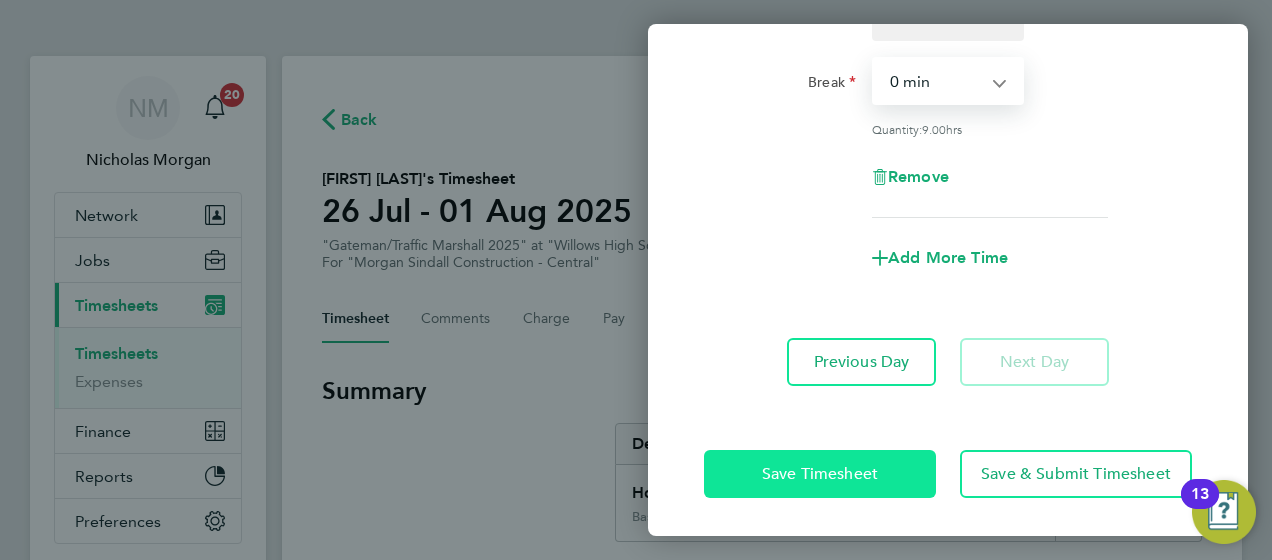 click on "Save Timesheet" 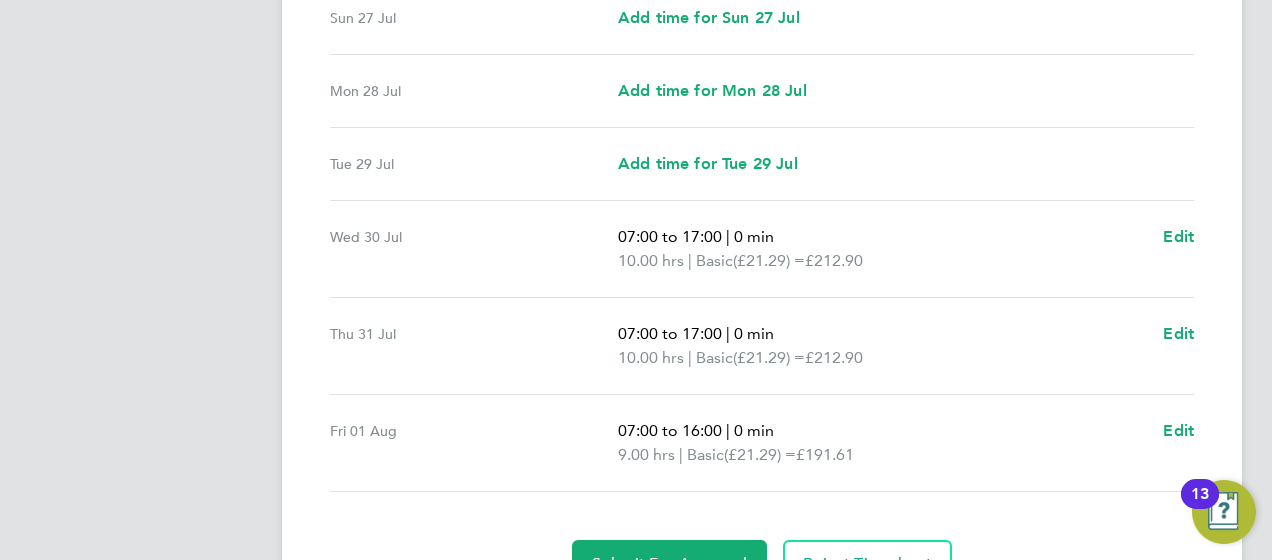 scroll, scrollTop: 774, scrollLeft: 0, axis: vertical 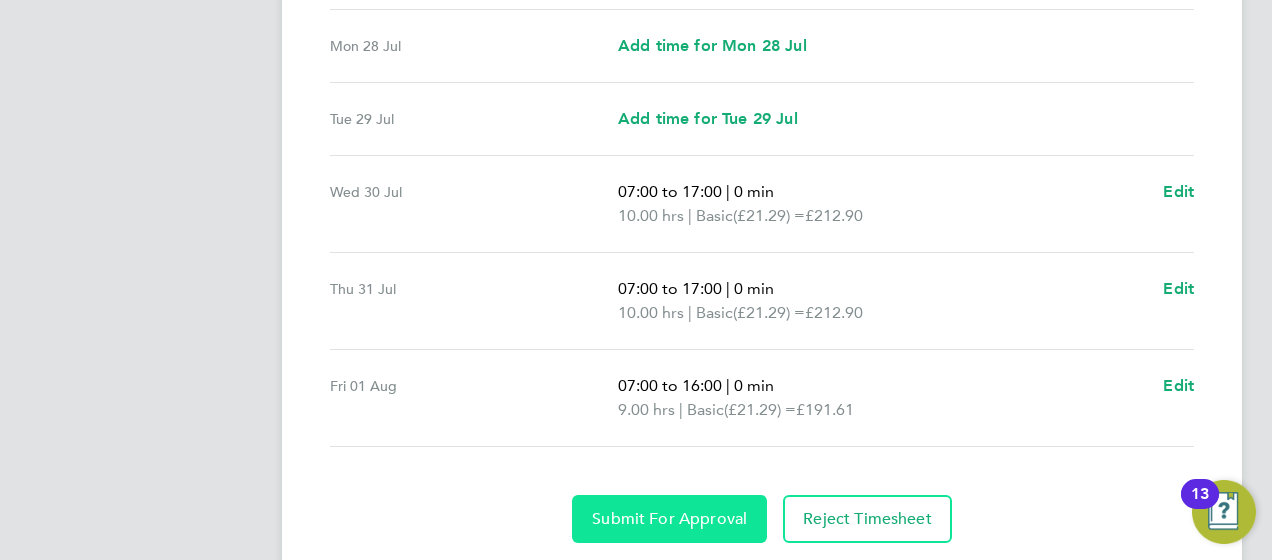 click on "Submit For Approval" 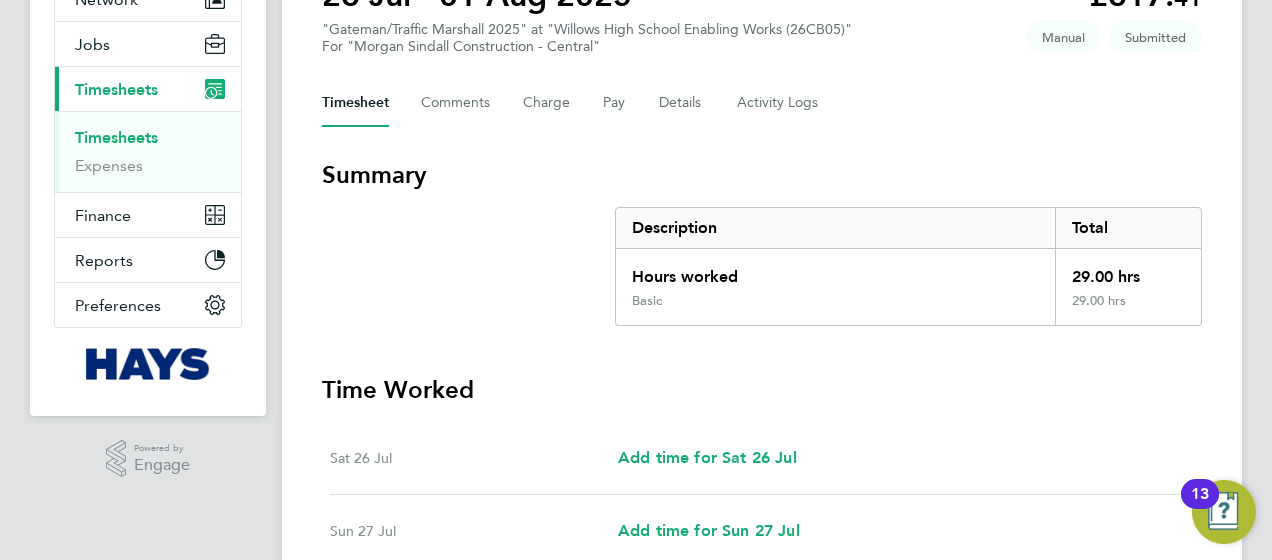 scroll, scrollTop: 58, scrollLeft: 0, axis: vertical 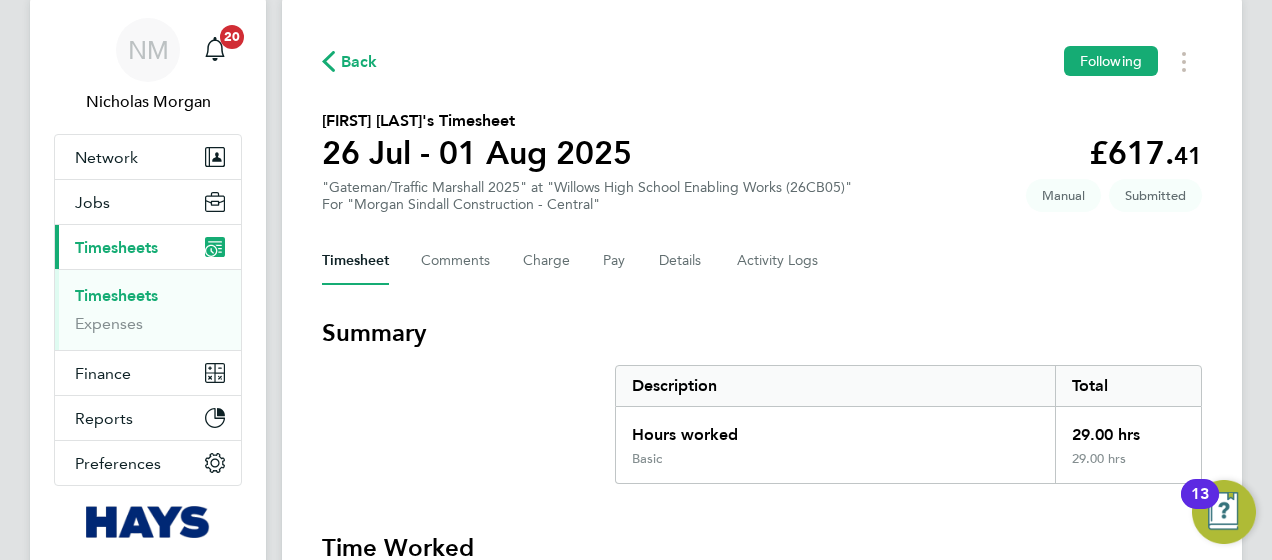 click on "Back" 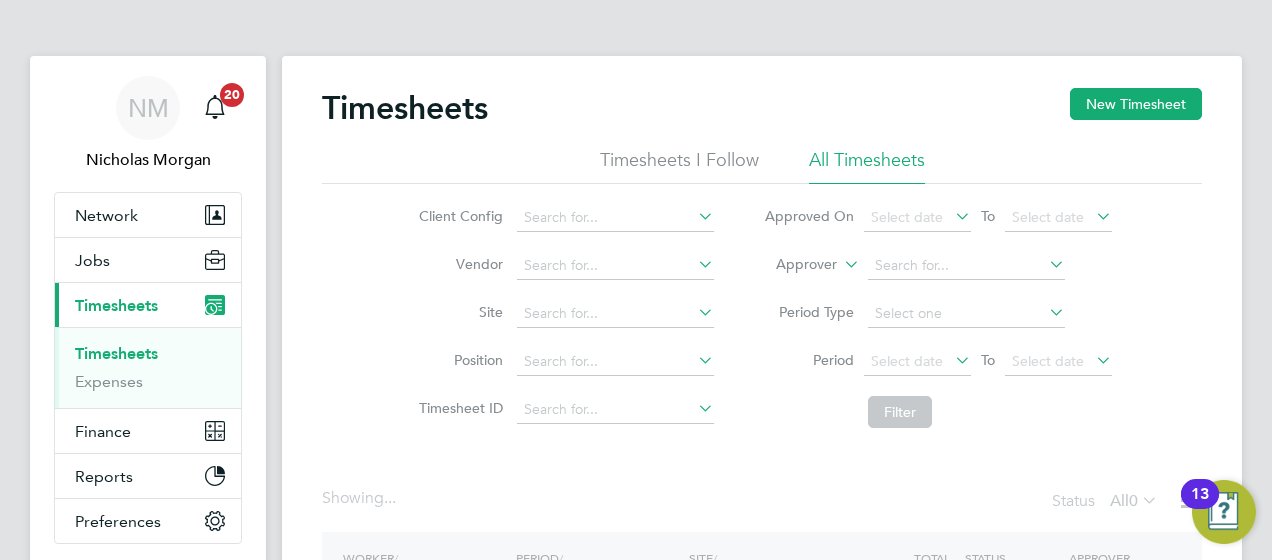 click on "Timesheets New Timesheet Timesheets I Follow All Timesheets Client Config   Vendor   Site   Position   Timesheet ID   Approved On
Select date
To
Select date
Approver     Period Type   Period
Select date
To
Select date
Filter Showing ...   Status  All  0  WORKER  / ROLE WORKER  / PERIOD PERIOD  / TYPE SITE  / VENDOR TOTAL   TOTAL  / STATUS STATUS APPROVER Loading timesheets Show   more Worker Approver Scott   Davies Scott   Da vies Worker Approver Russel l  Thom pson Manpreet  Singh Worker Approver Russel l  Th ompson Russel l  Thom pson M T W T F S S M T W T F S S Worker Approver M T W T F S S M T W T F S S Export Timesheets Download Timesheets Report Download Missing Timesheets Report Bulk Approve Timesheets" 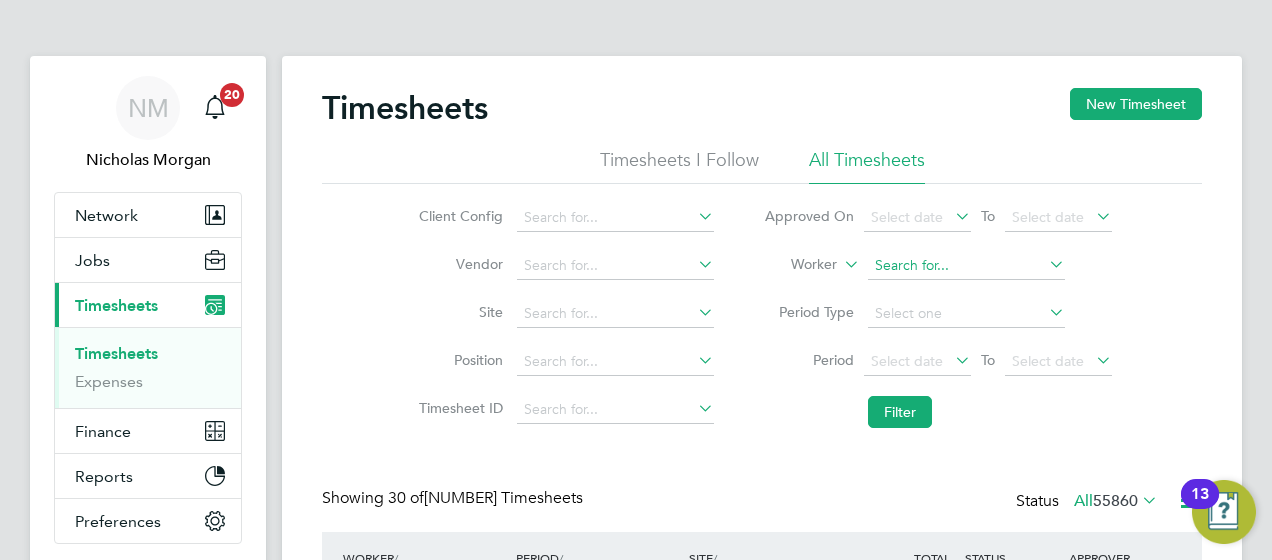 scroll, scrollTop: 10, scrollLeft: 10, axis: both 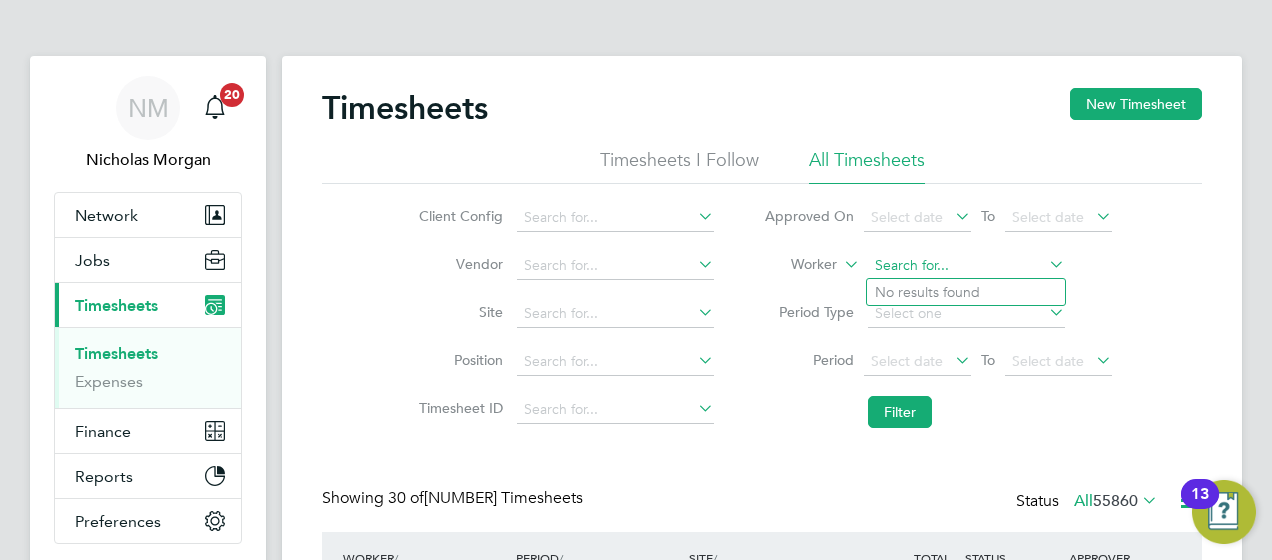 click 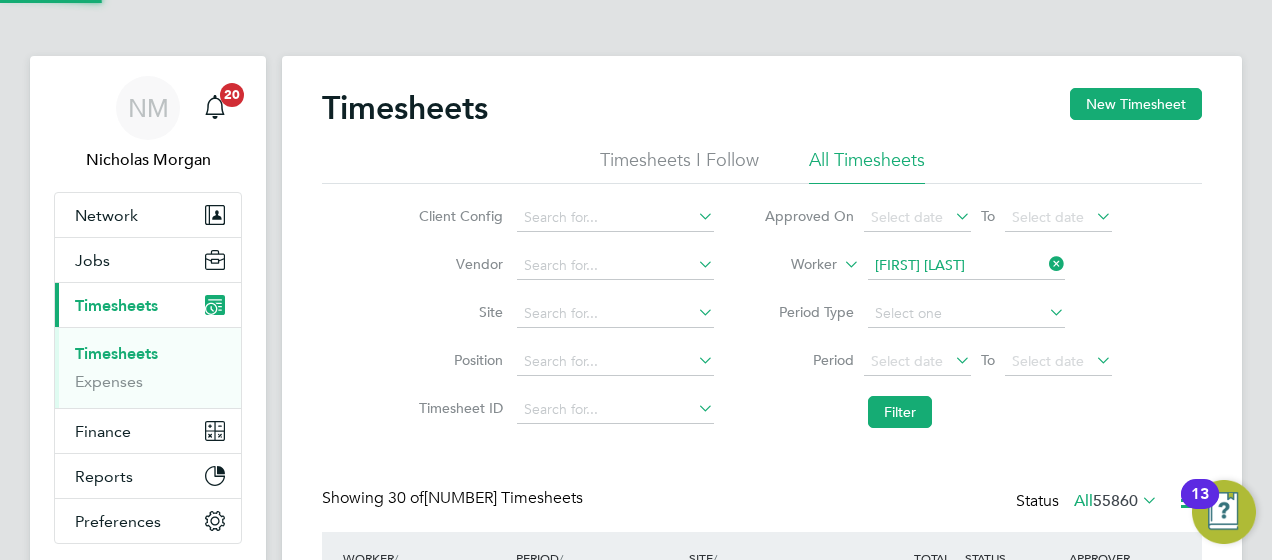 click on "Mitchell" 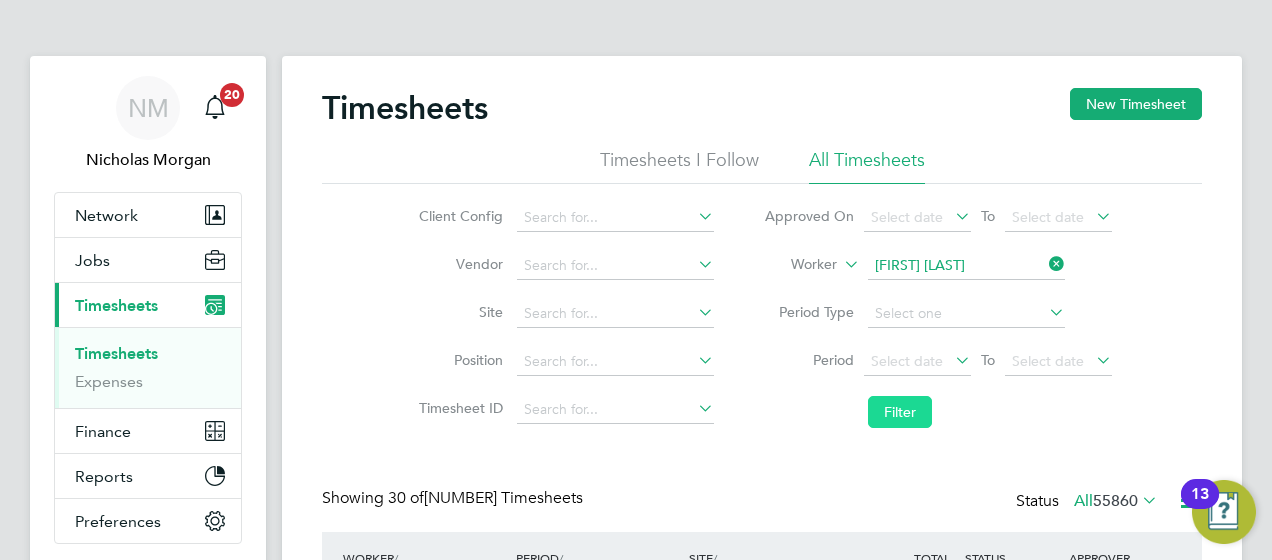 click on "Filter" 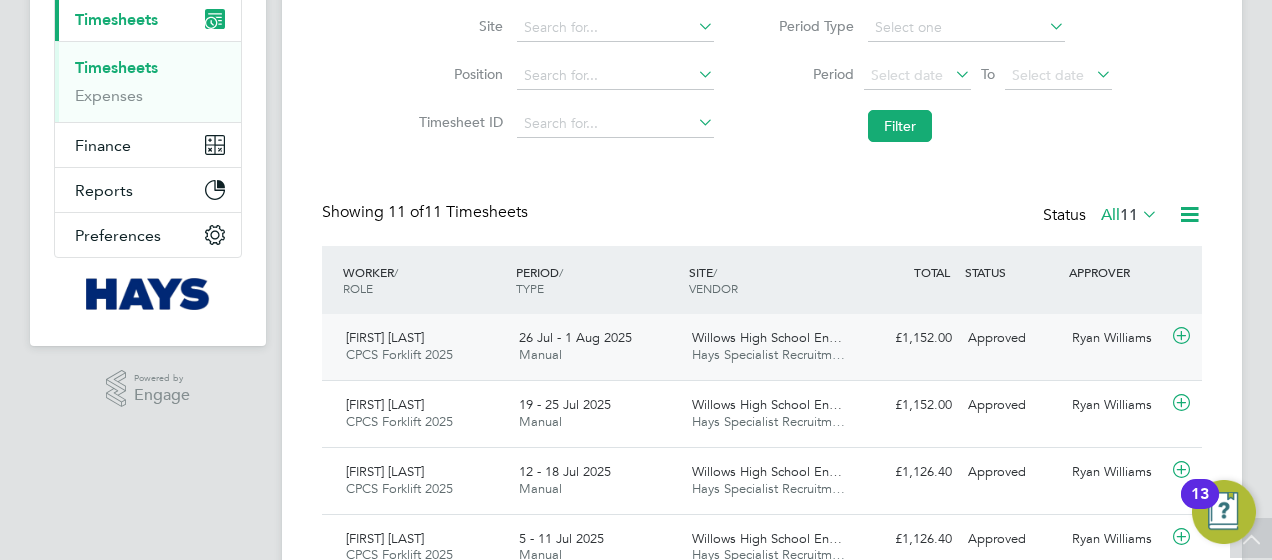 click on "Willows High School En…" 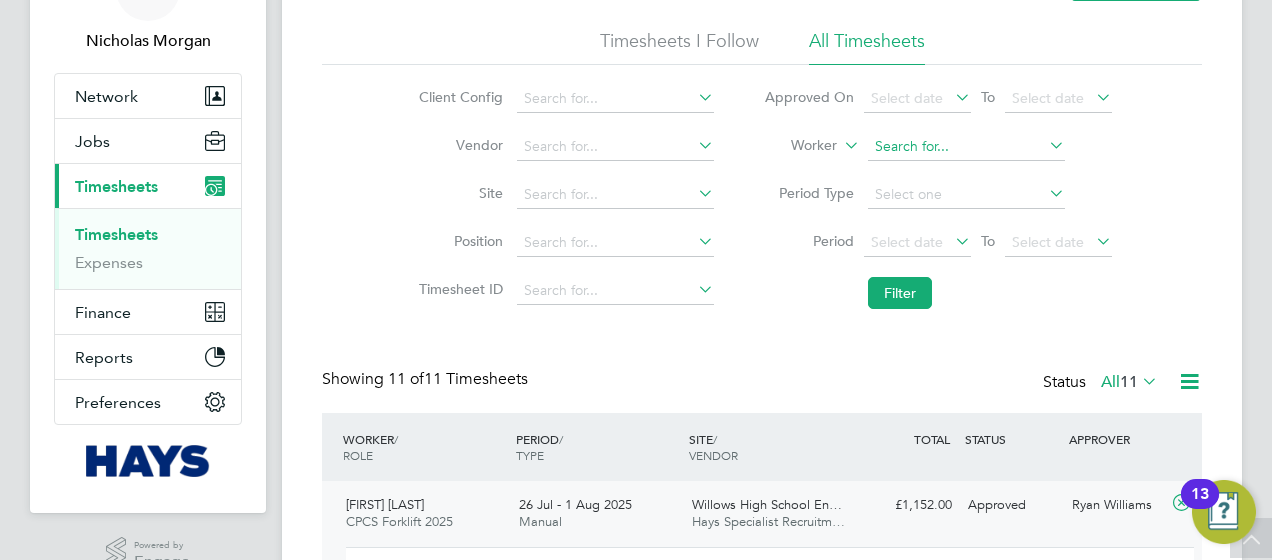 click 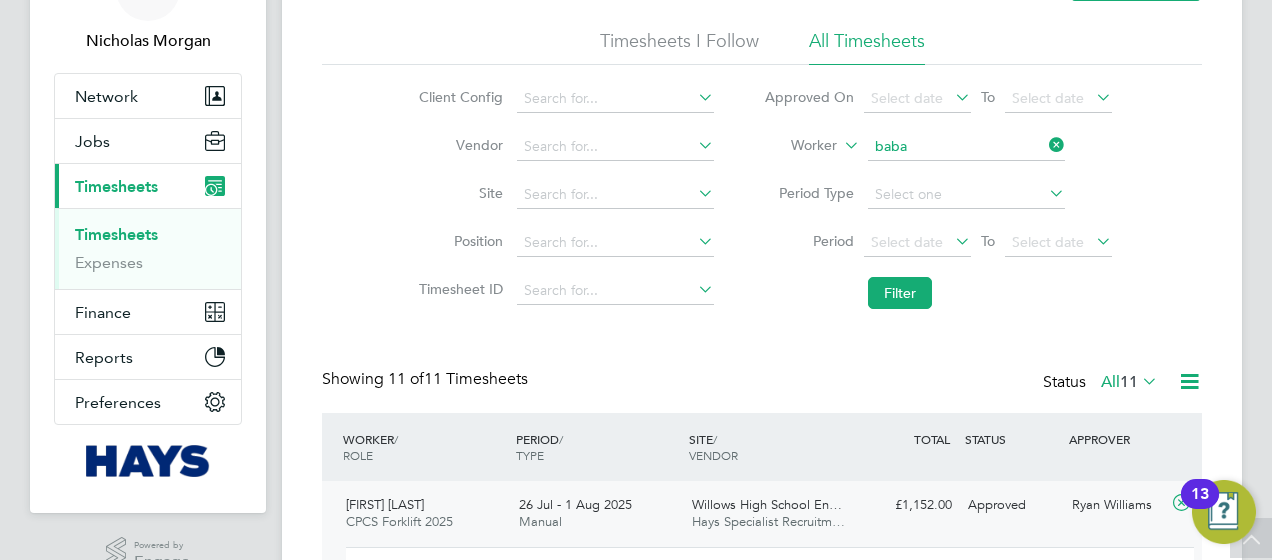 click on "Baba tunde Osibowale" 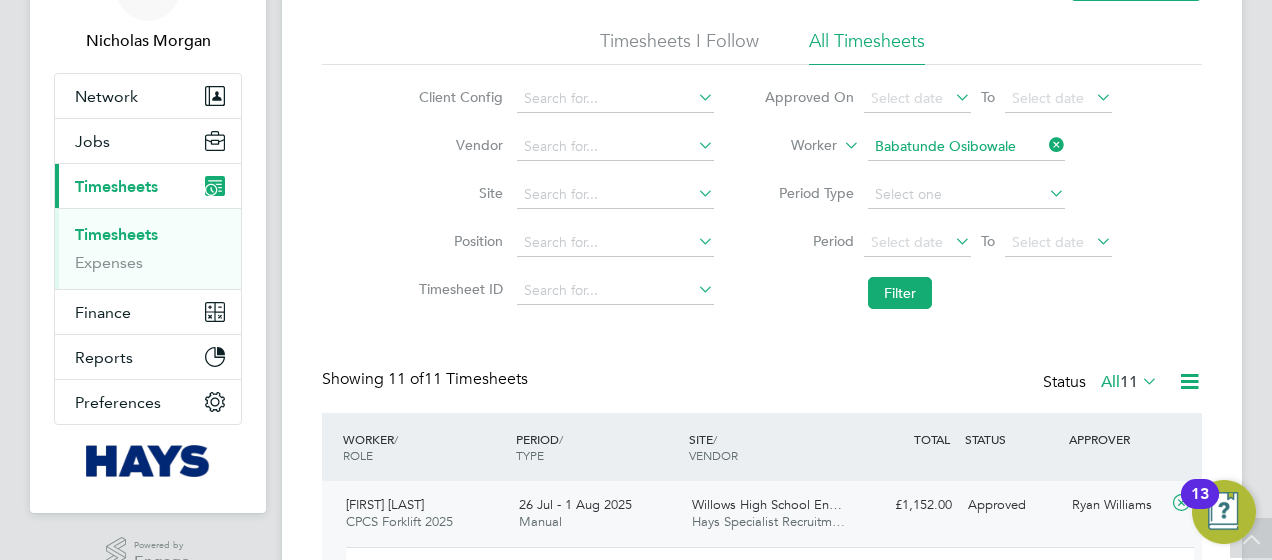 click on "Filter" 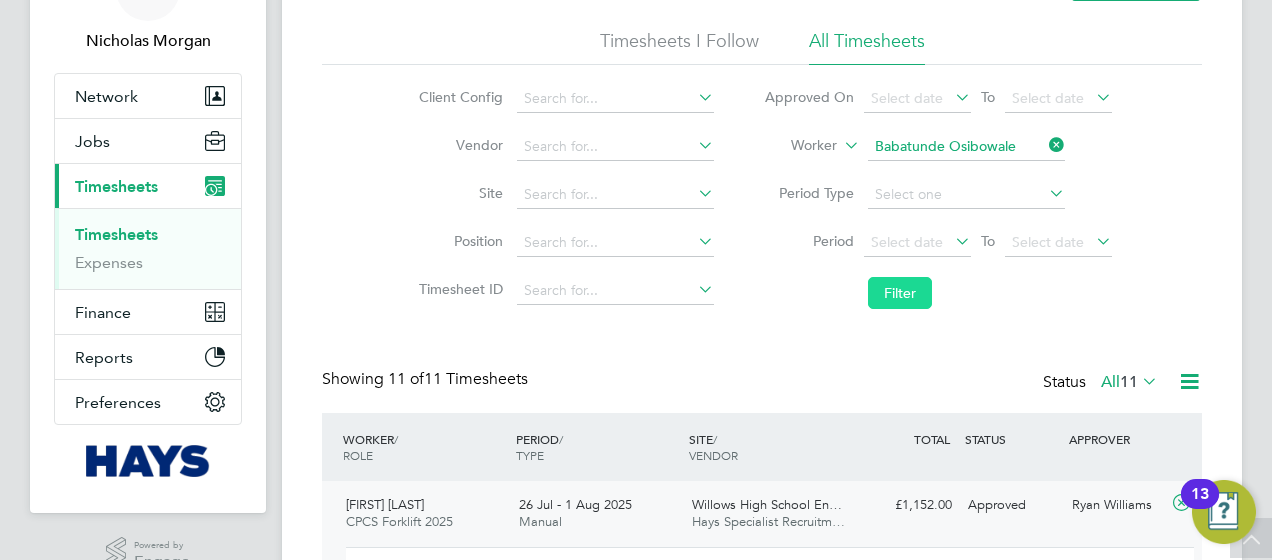 click on "Filter" 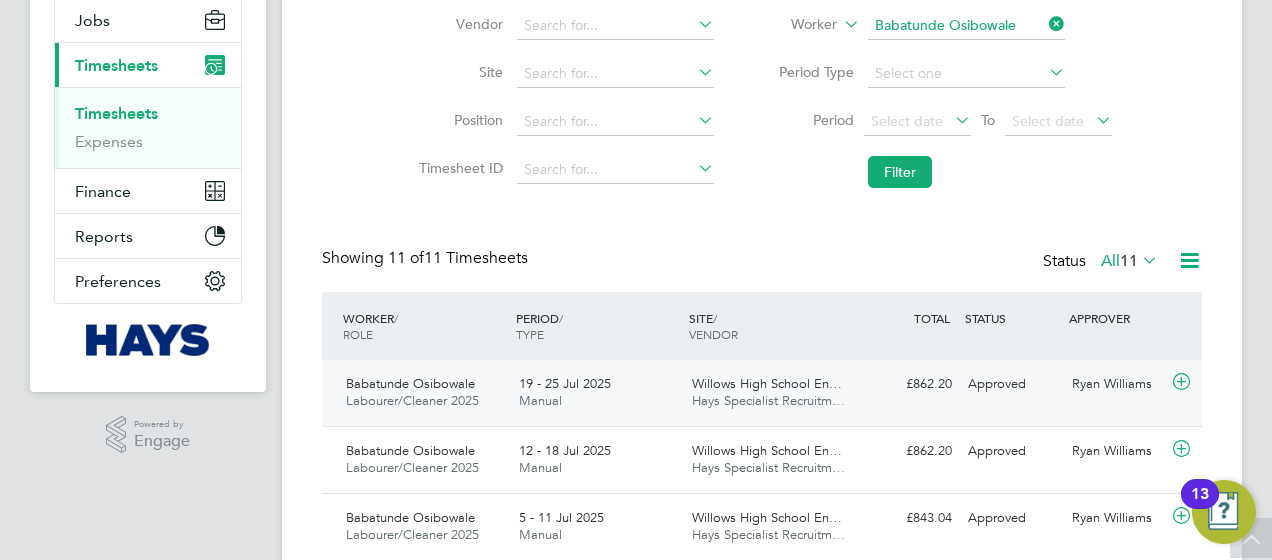 click on "£862.20 Approved" 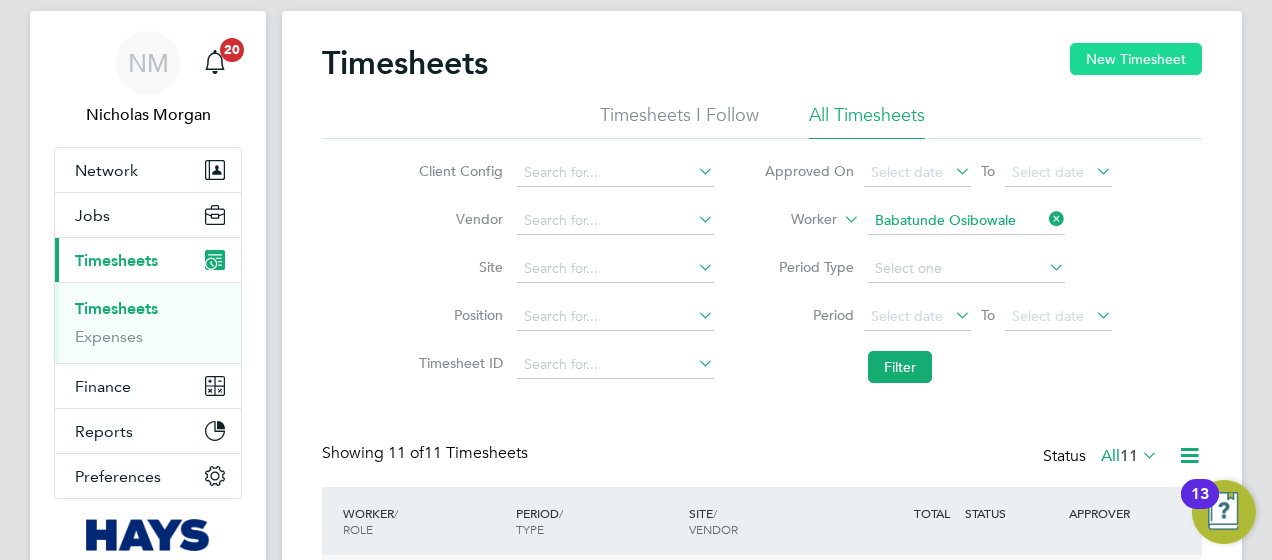 click on "New Timesheet" 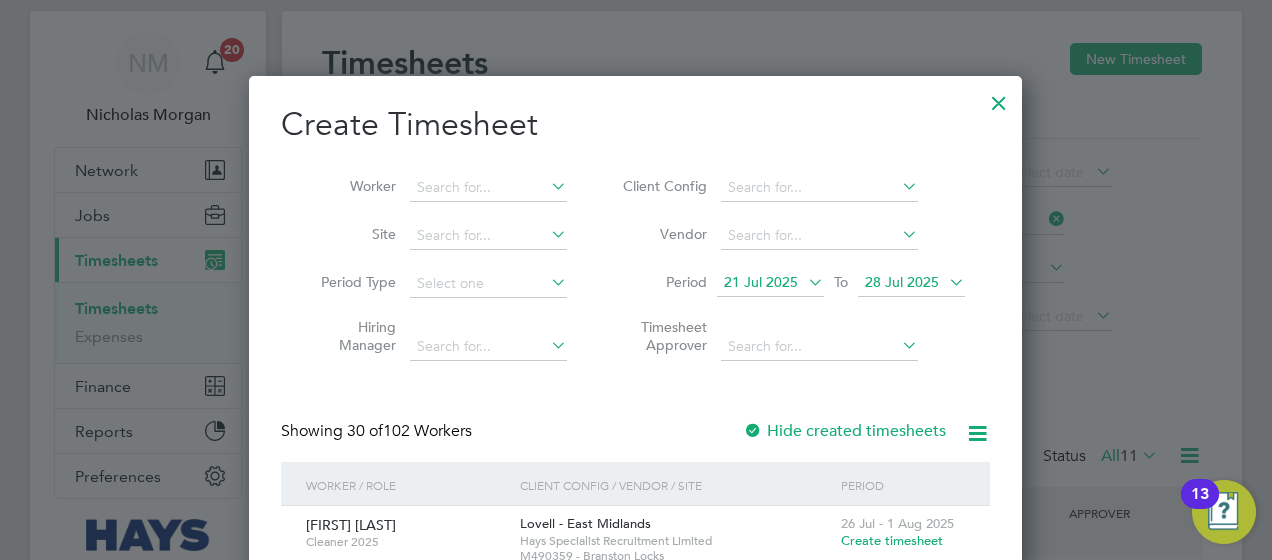 click on "21 Jul 2025" at bounding box center (770, 283) 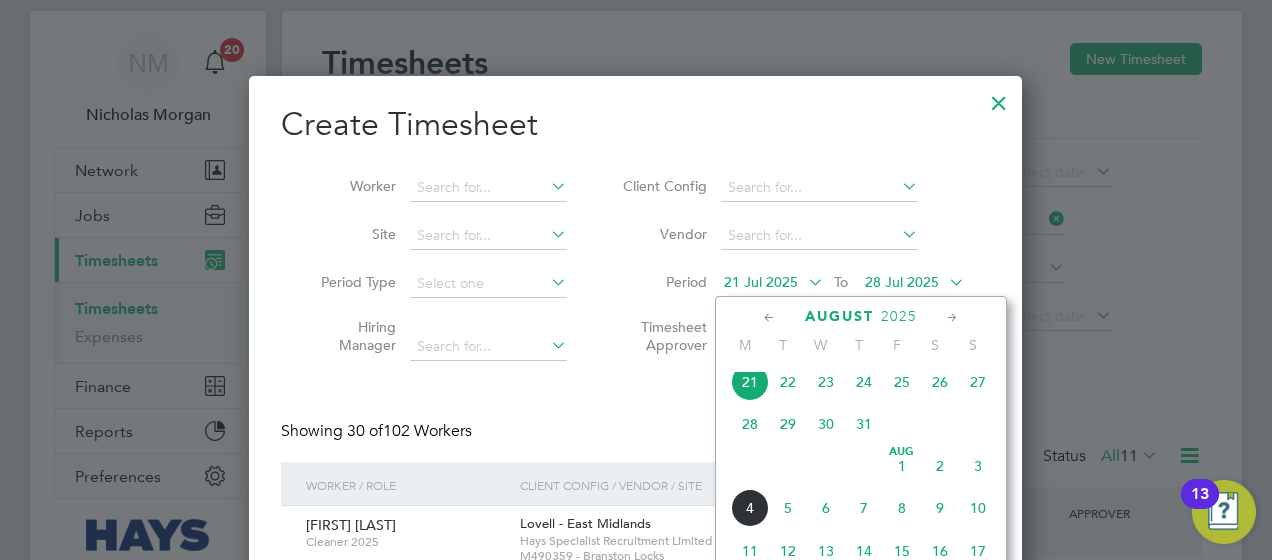 click on "25" 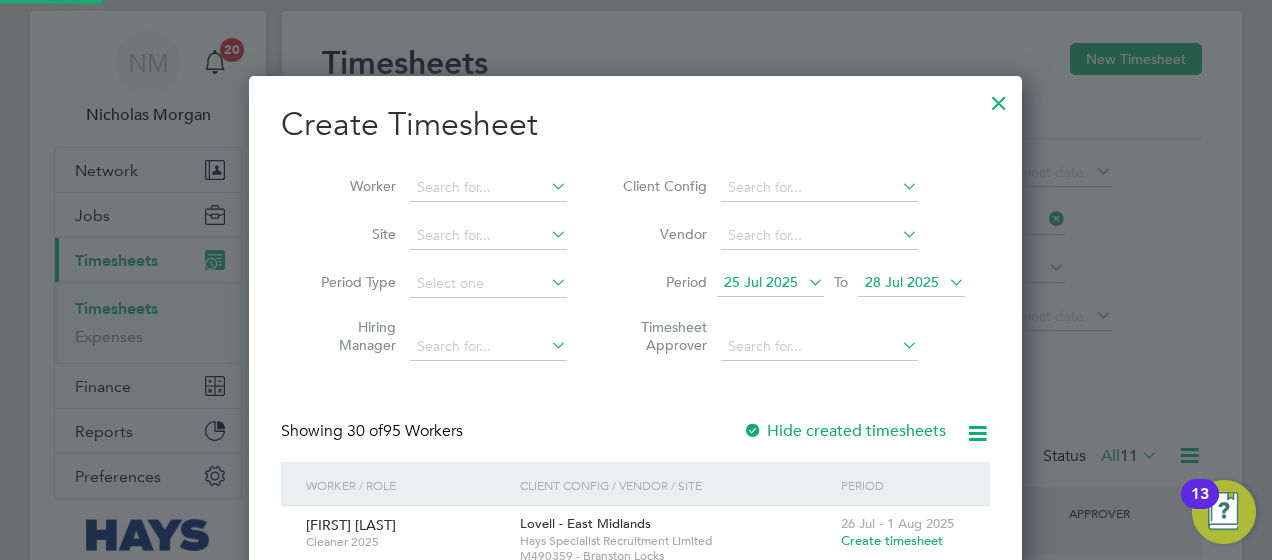 click on "28 Jul 2025" at bounding box center (902, 282) 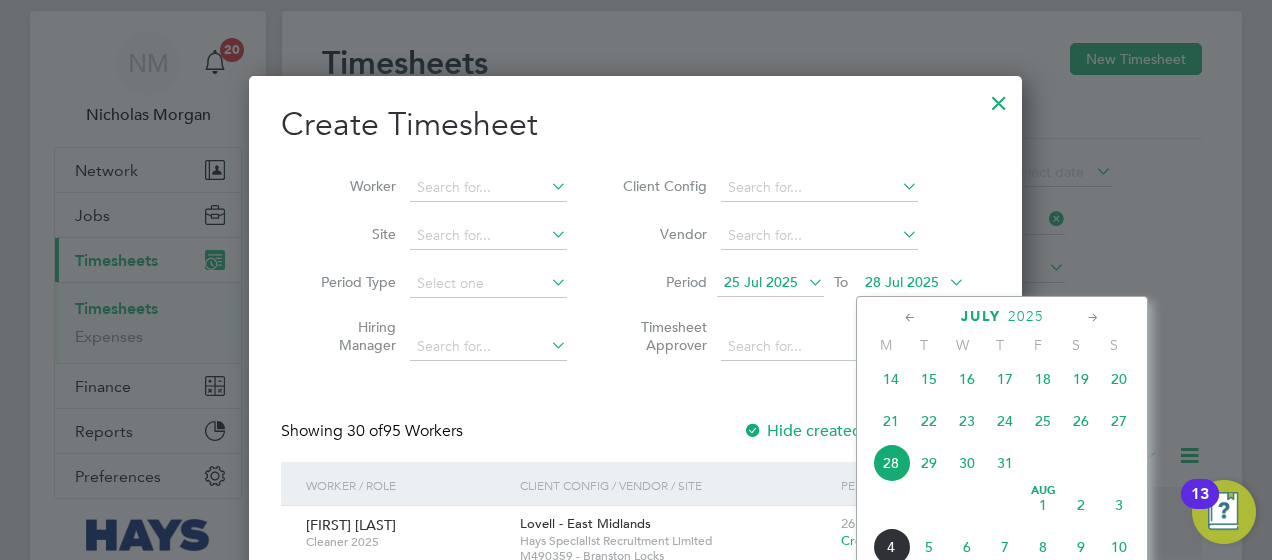 click on "Aug" 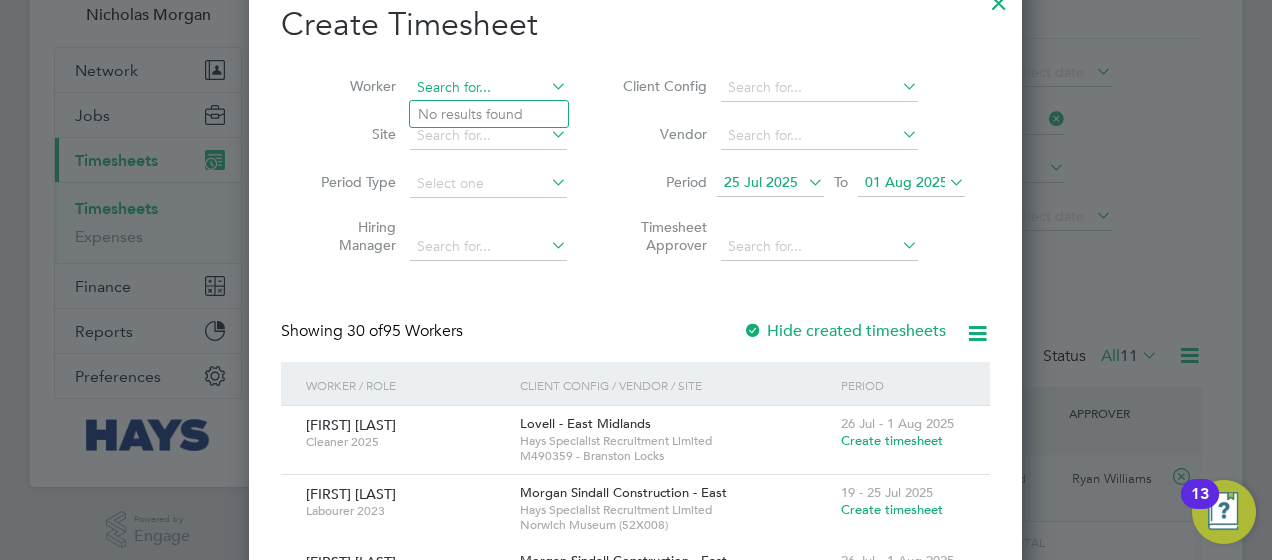click at bounding box center (488, 88) 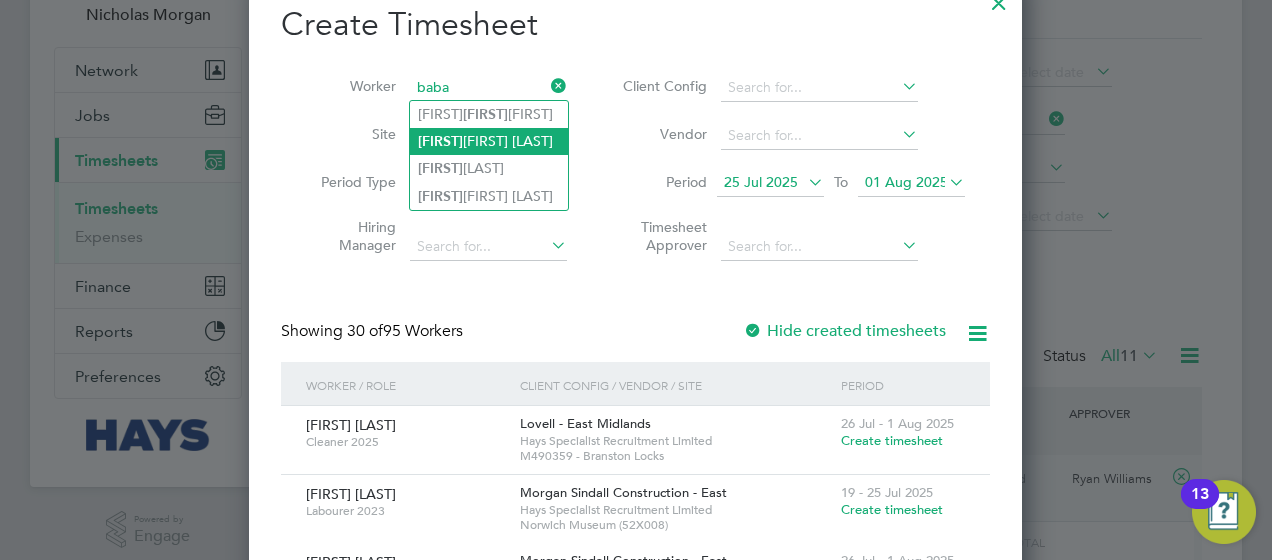 click on "Baba tunde Osibowale" 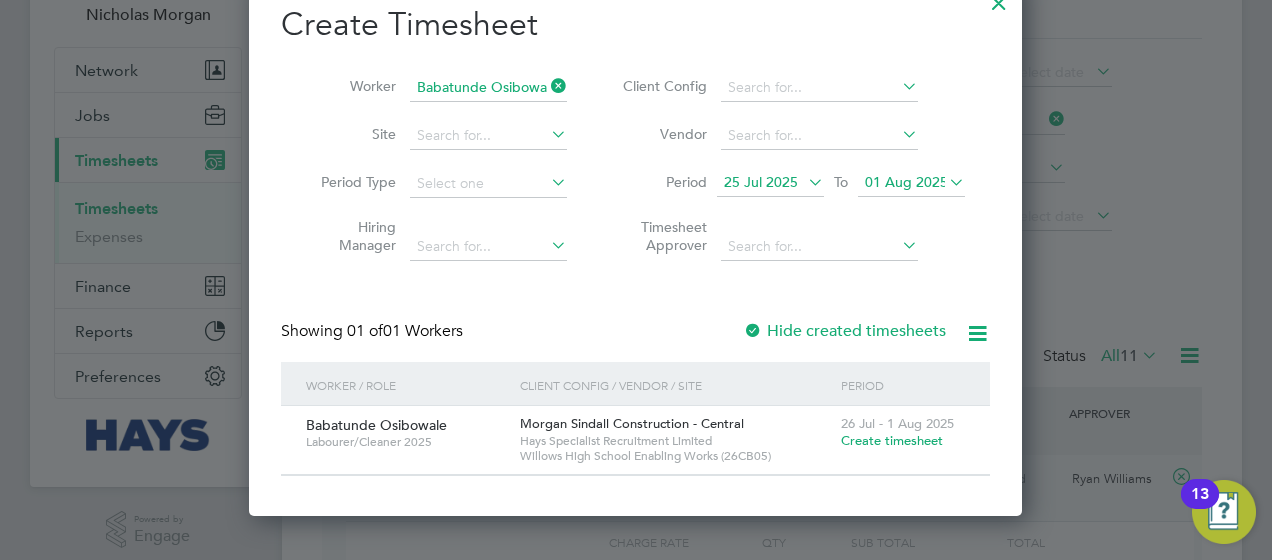 click on "Create timesheet" at bounding box center (892, 440) 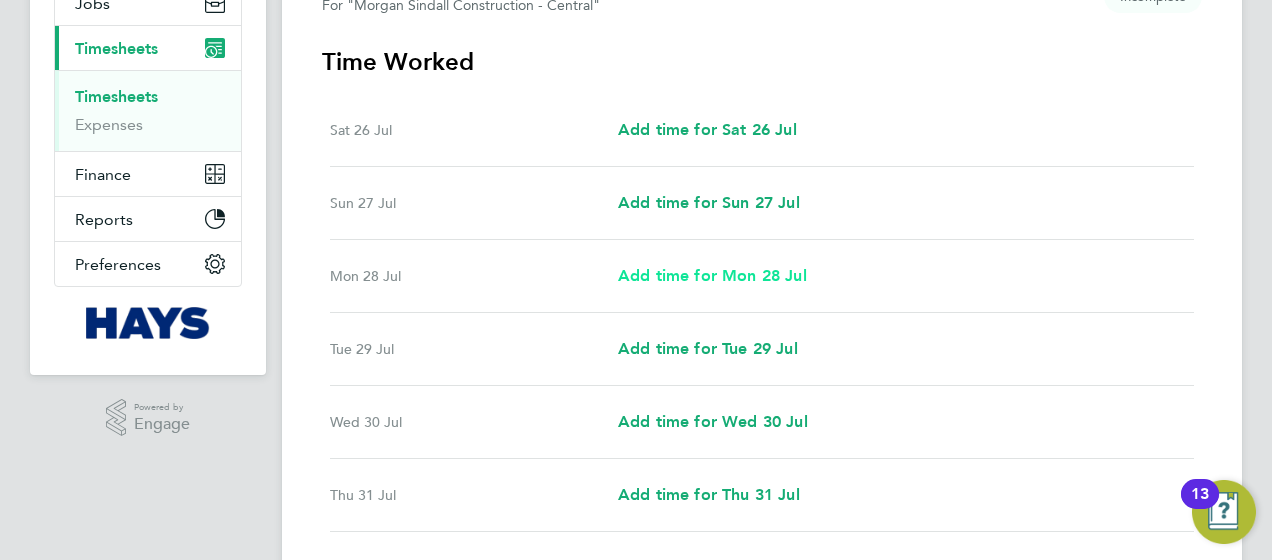 click on "Add time for Mon 28 Jul" at bounding box center (712, 275) 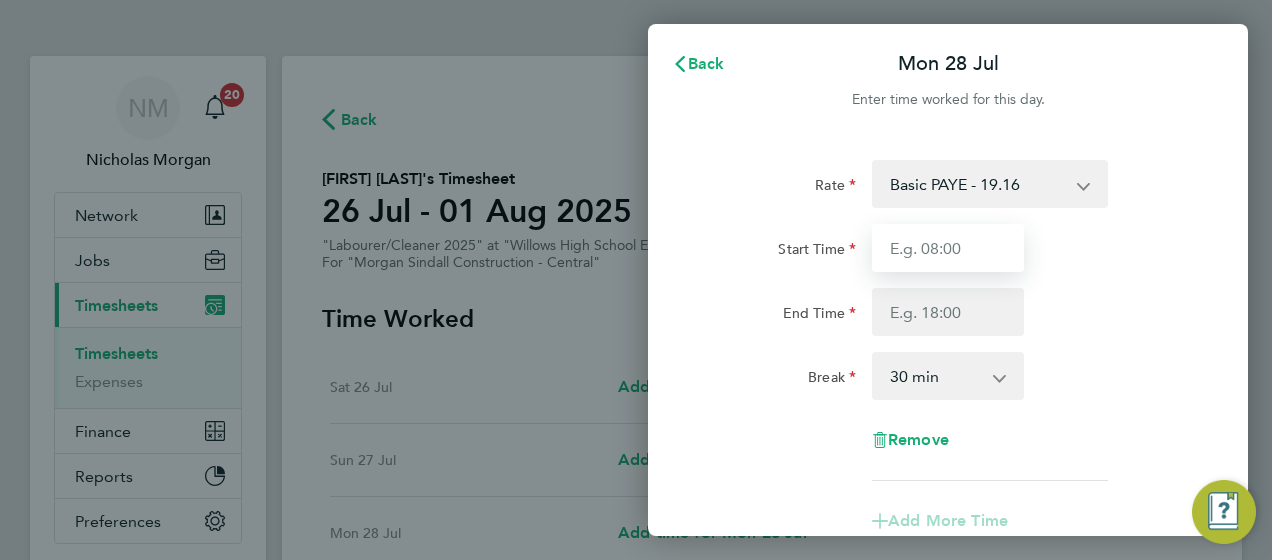 click on "Start Time" at bounding box center [948, 248] 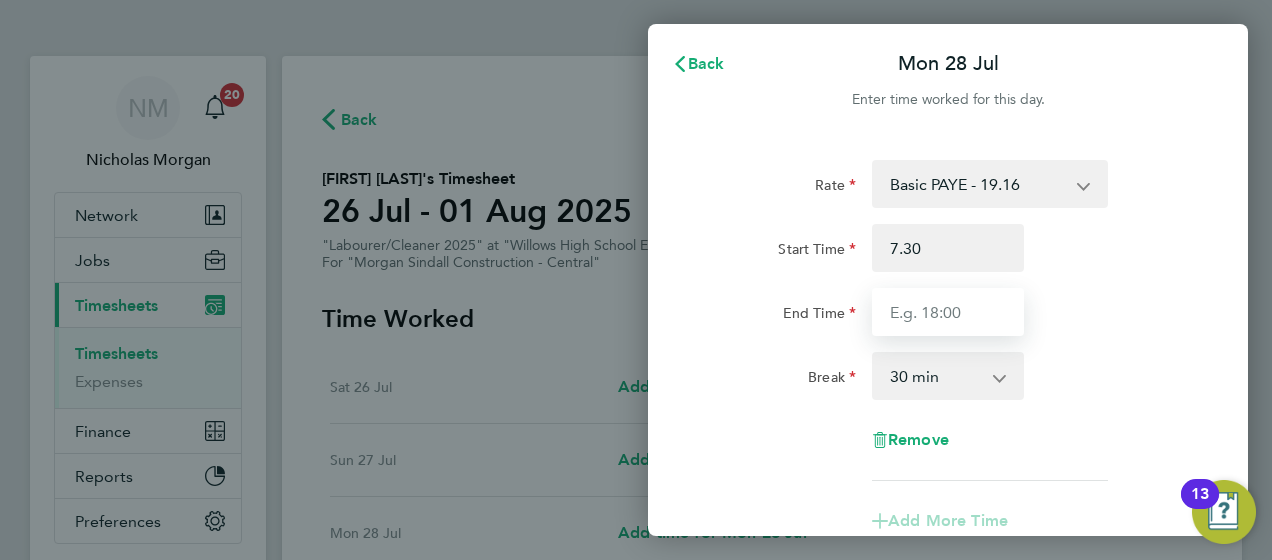 type on "07:30" 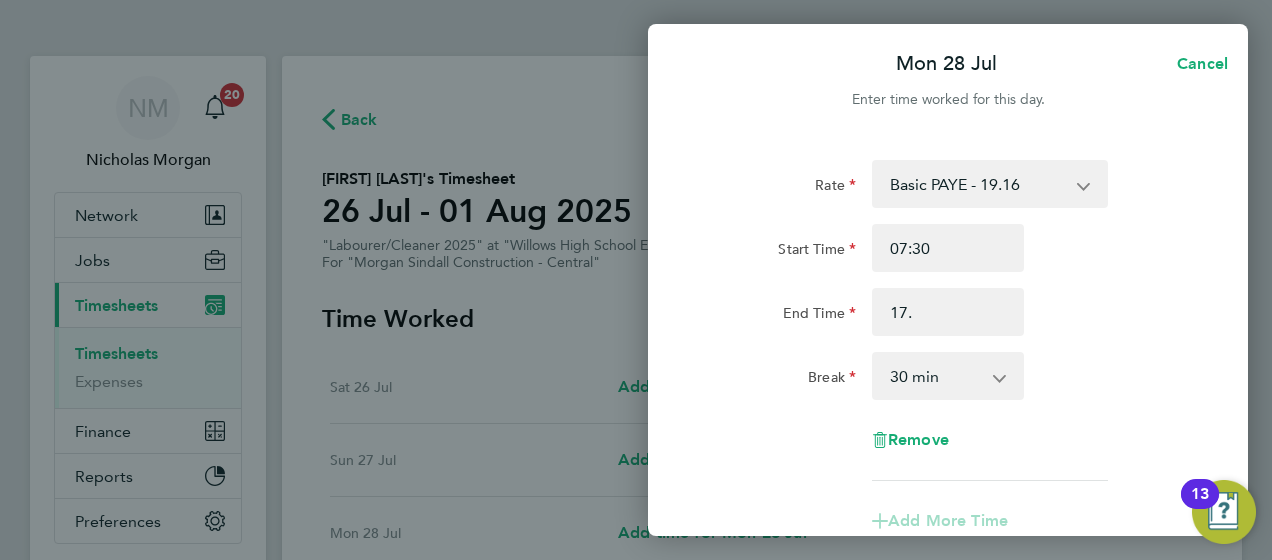 type on "17:00" 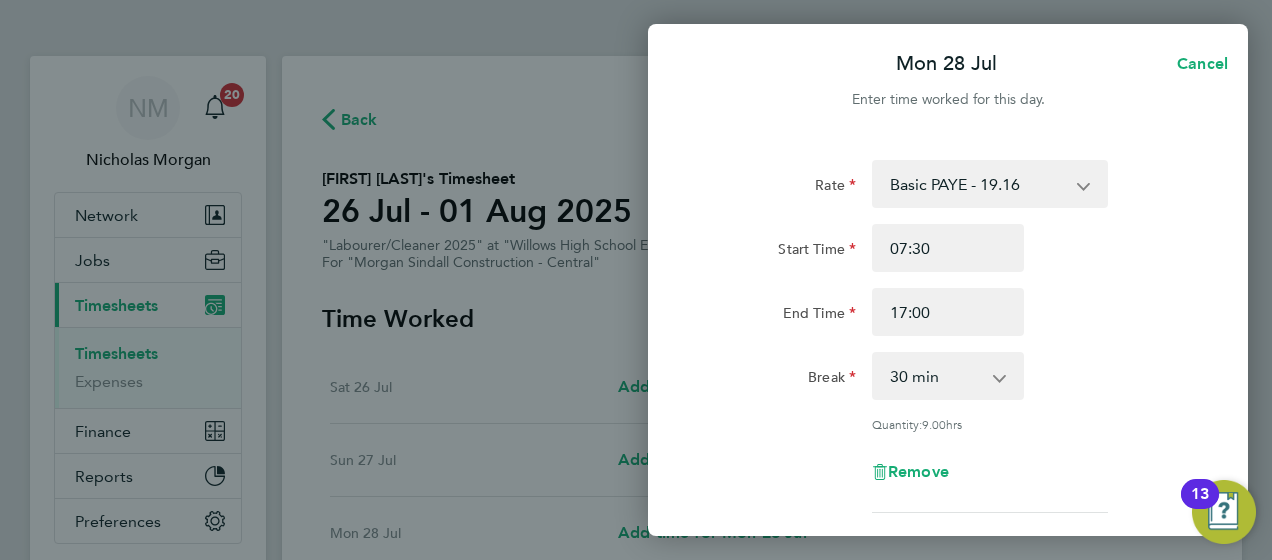 click on "Rate  Basic PAYE - 19.16   OT PAYE - 27.44
Start Time 07:30 End Time 17:00 Break  0 min   15 min   30 min   45 min   60 min   75 min   90 min
Quantity:  9.00  hrs
Remove" 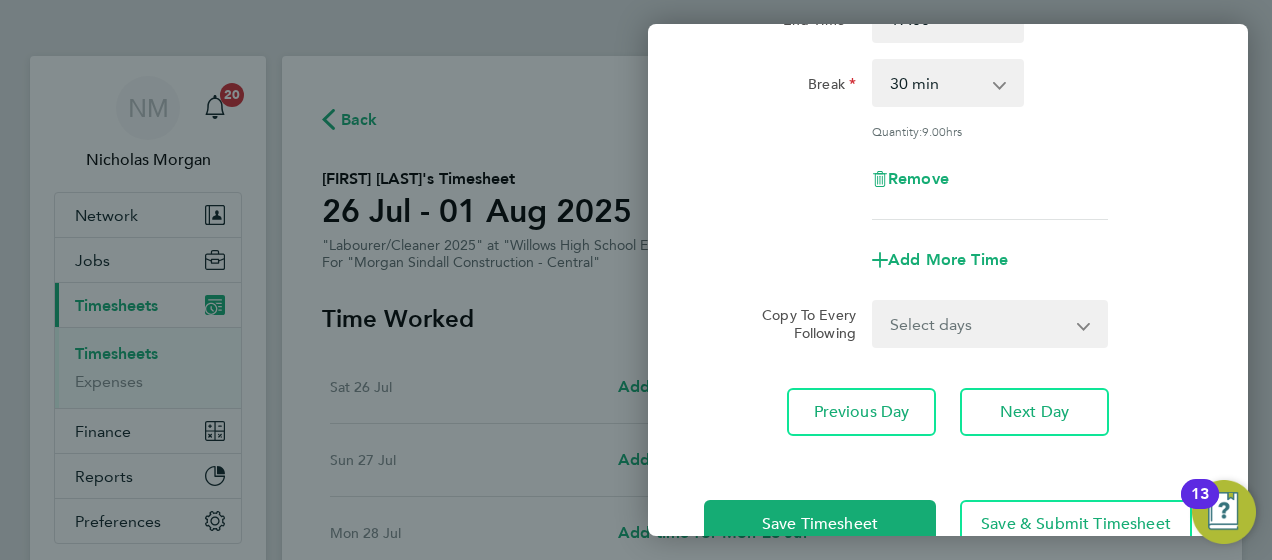 click on "Select days   Day   Tuesday   Wednesday   Thursday   Friday" at bounding box center [979, 324] 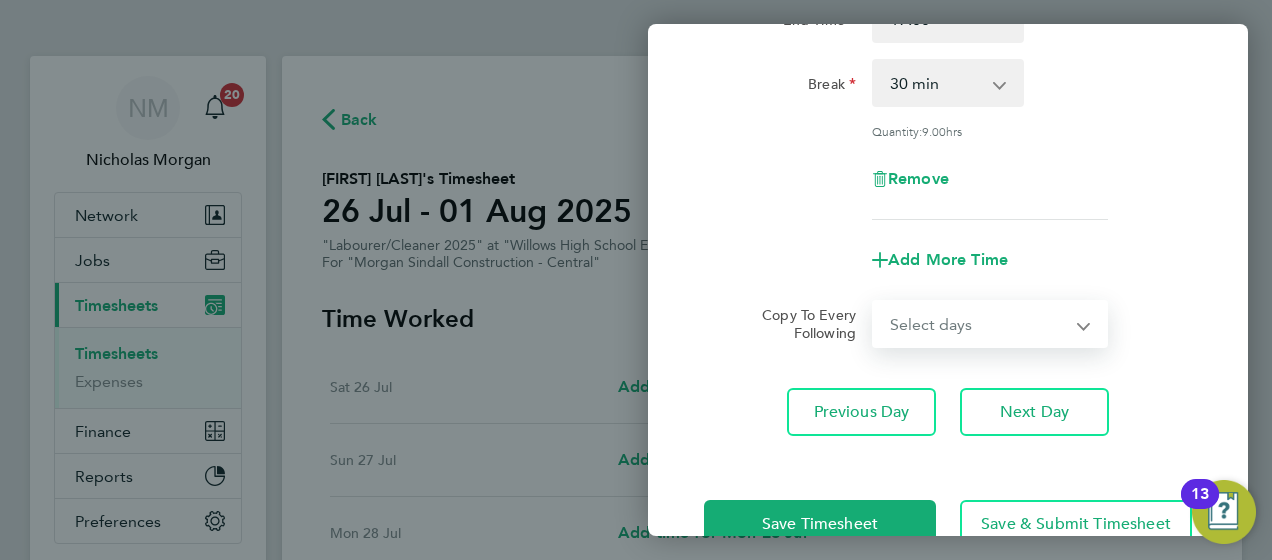 select on "DAY" 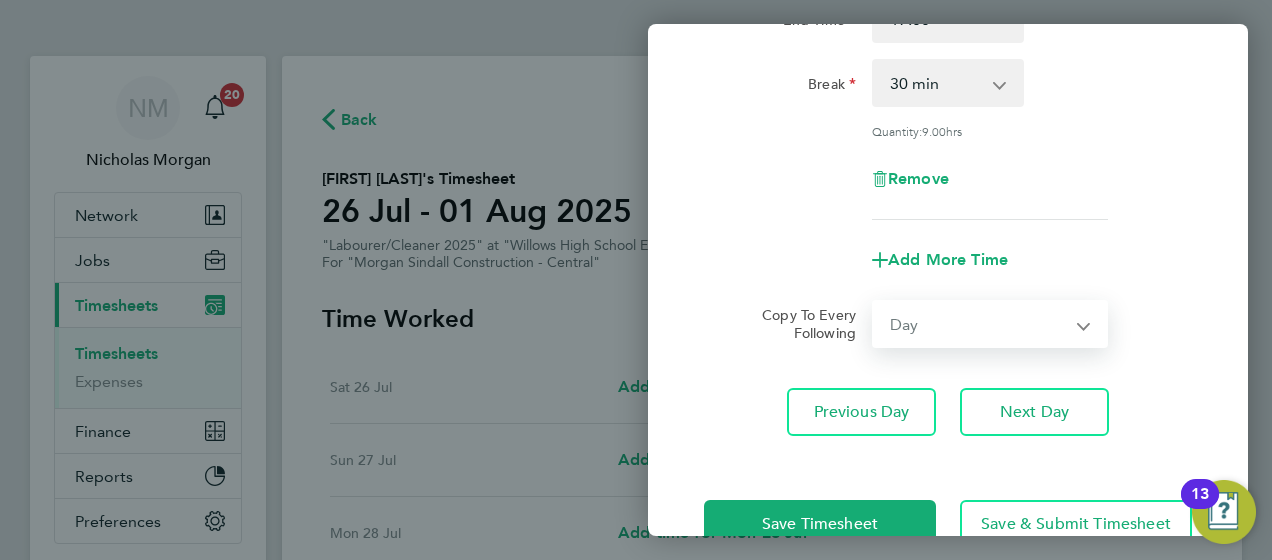 click on "Select days   Day   Tuesday   Wednesday   Thursday   Friday" at bounding box center (979, 324) 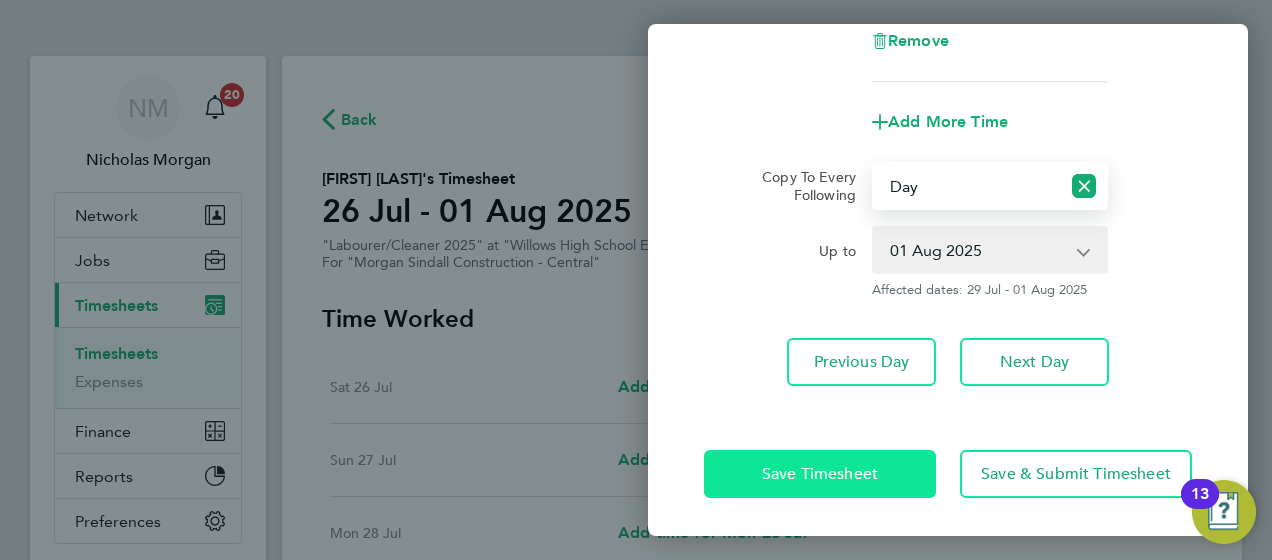 click on "Save Timesheet" 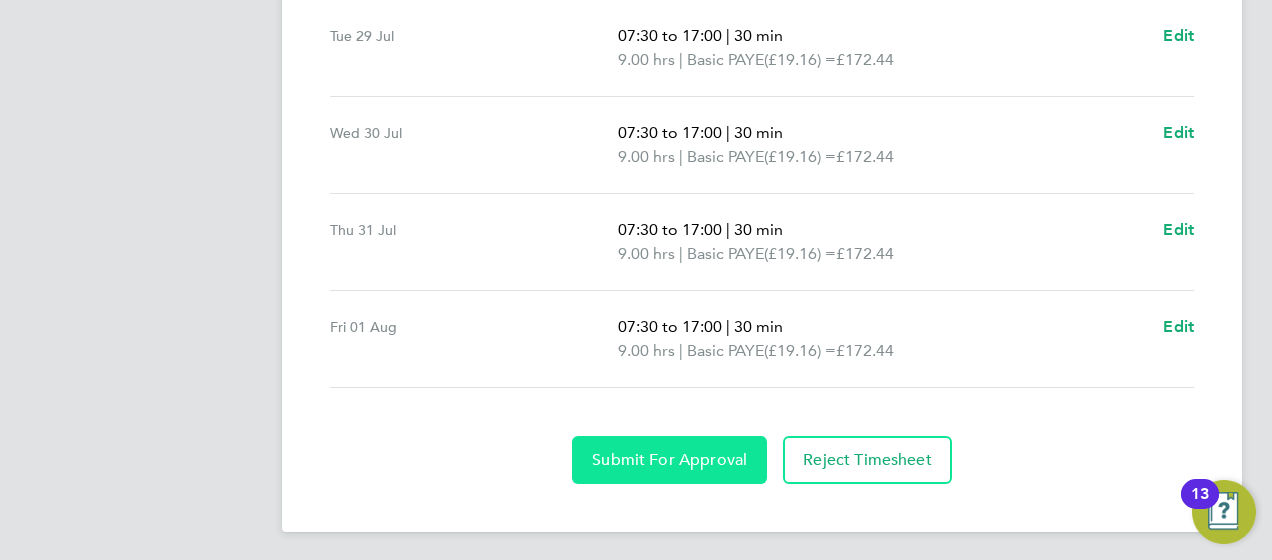 click on "Submit For Approval" 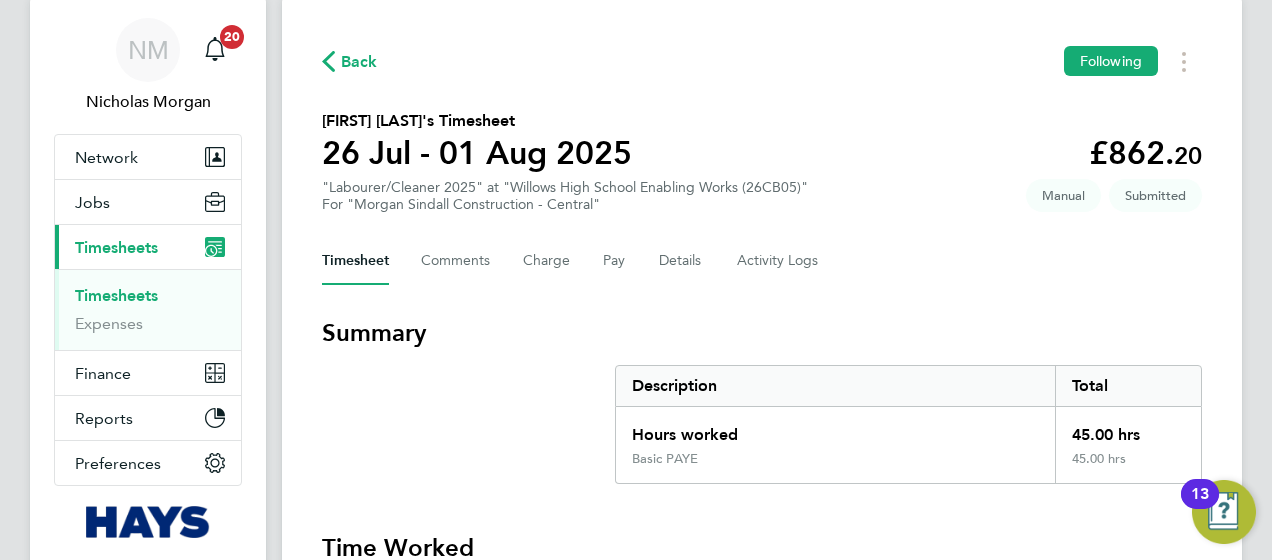 click on "Back" 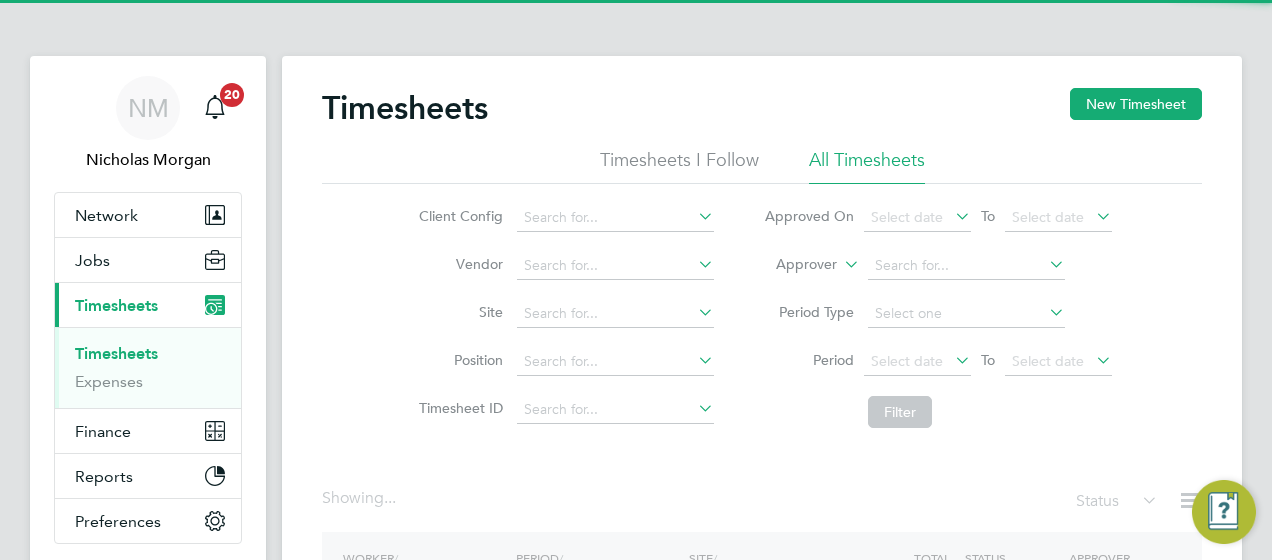 click on "Approver" 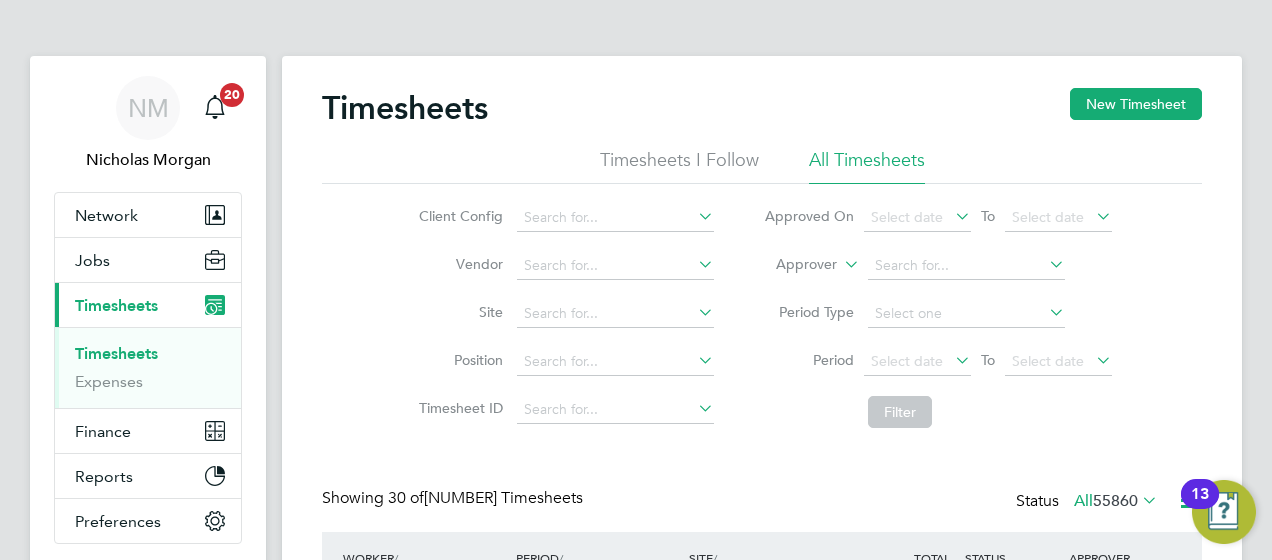 click on "Approver" 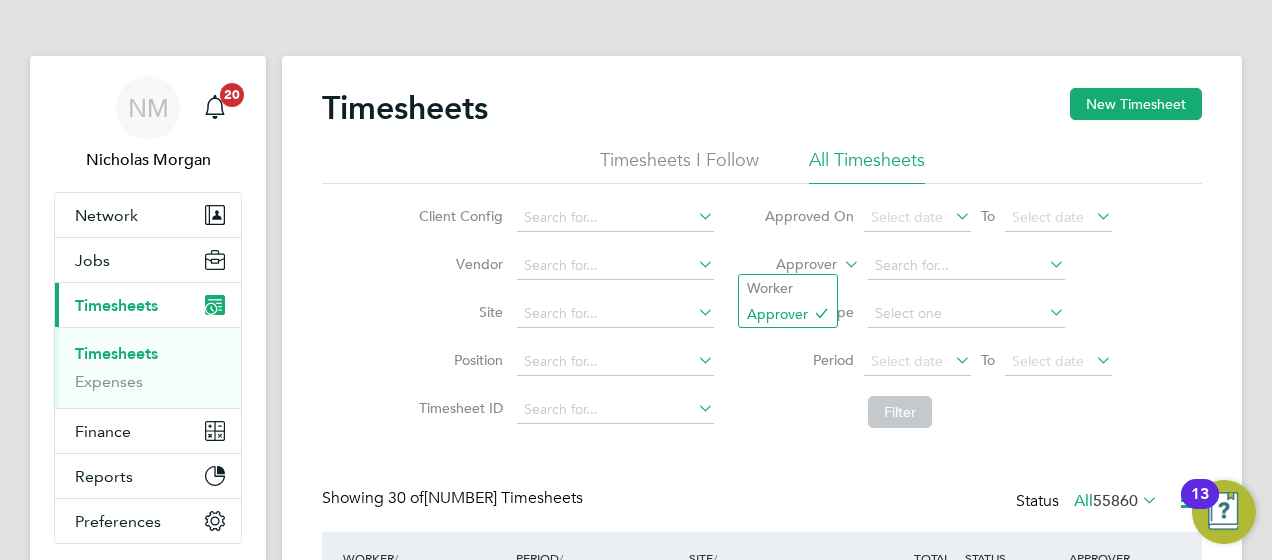 click on "Approver" 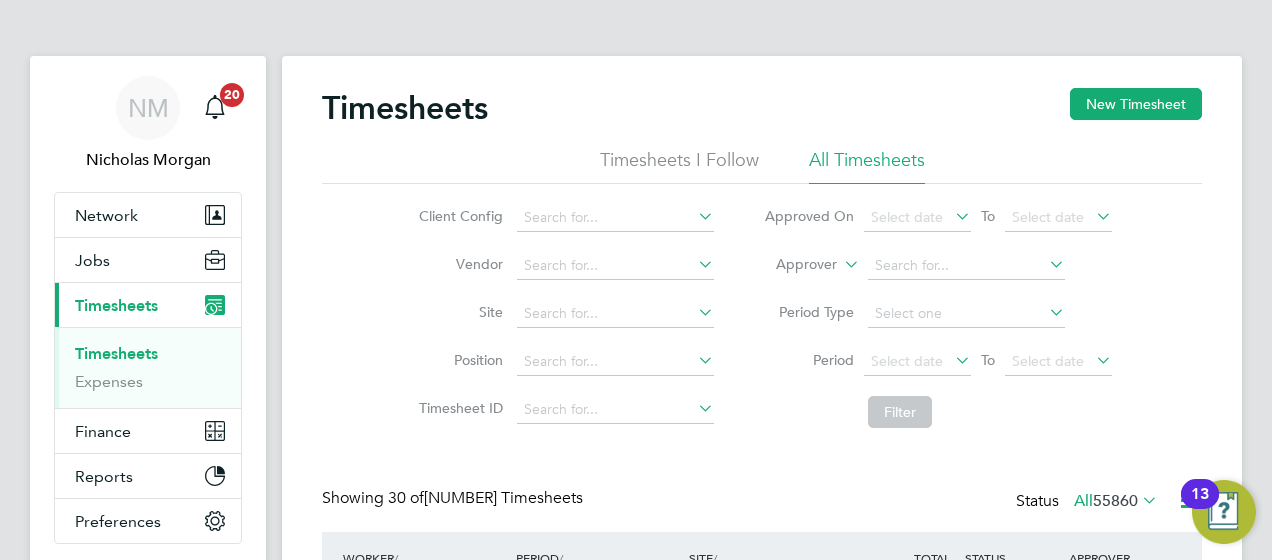 click on "Worker" 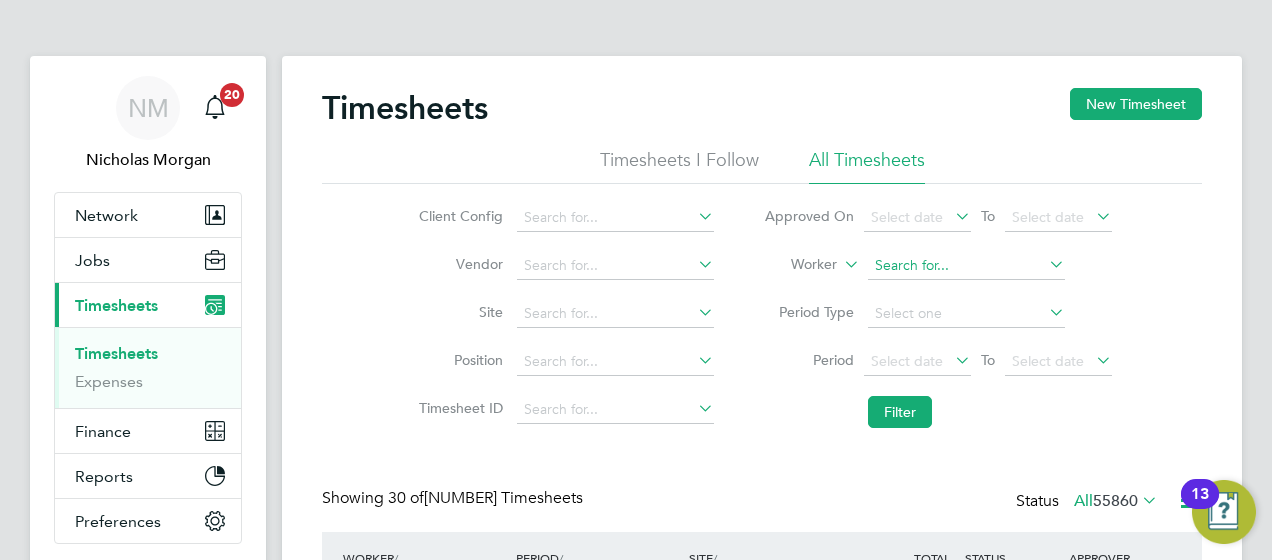 click 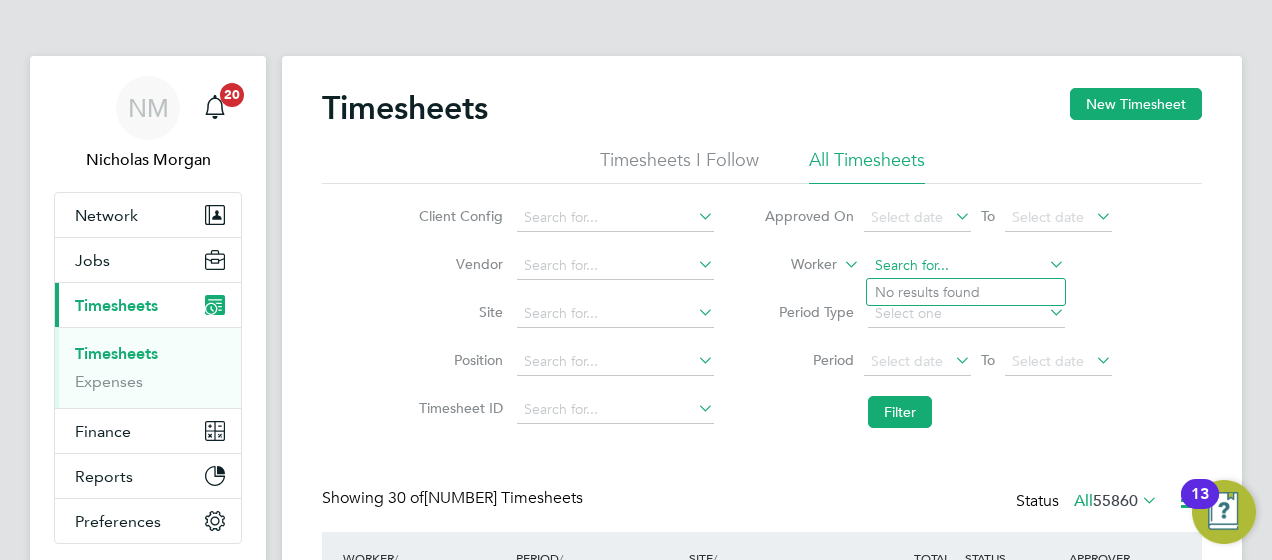 type on "x" 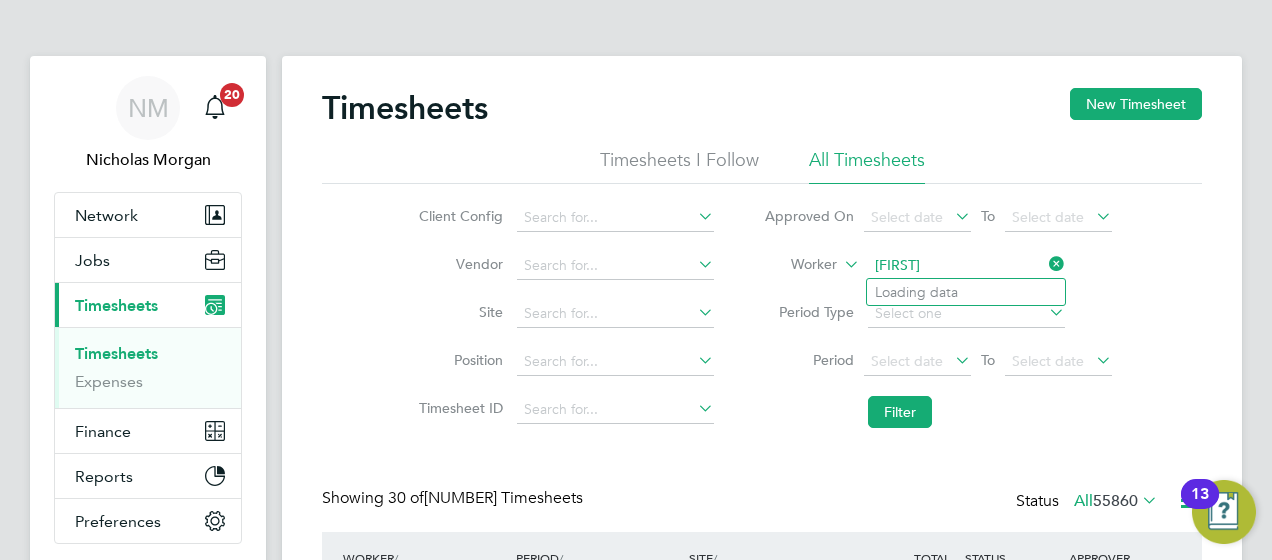 type on "cez" 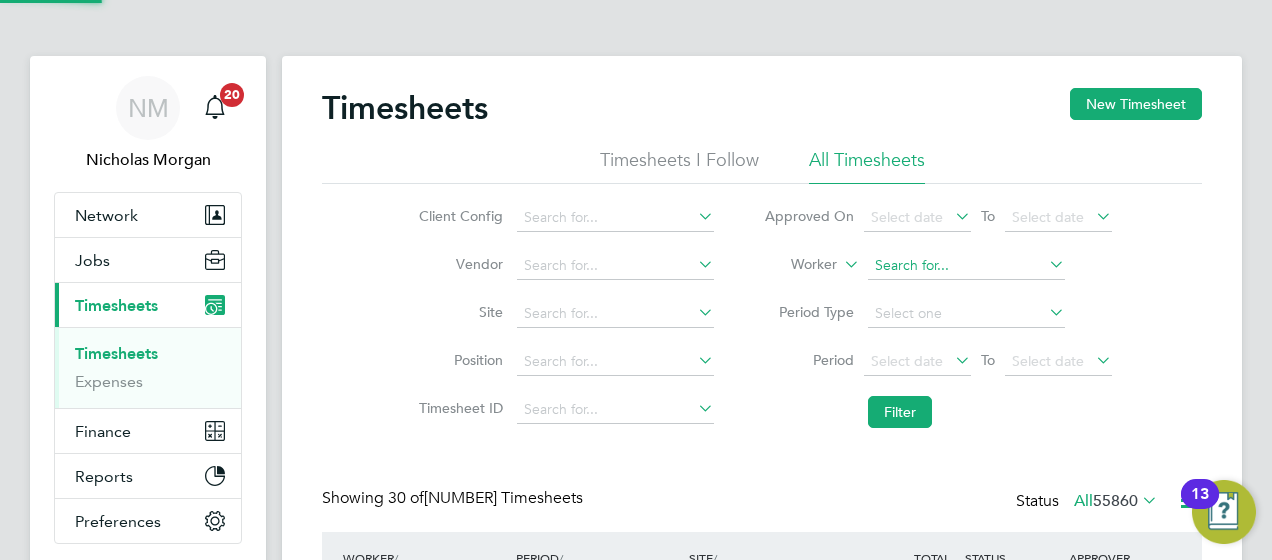 click 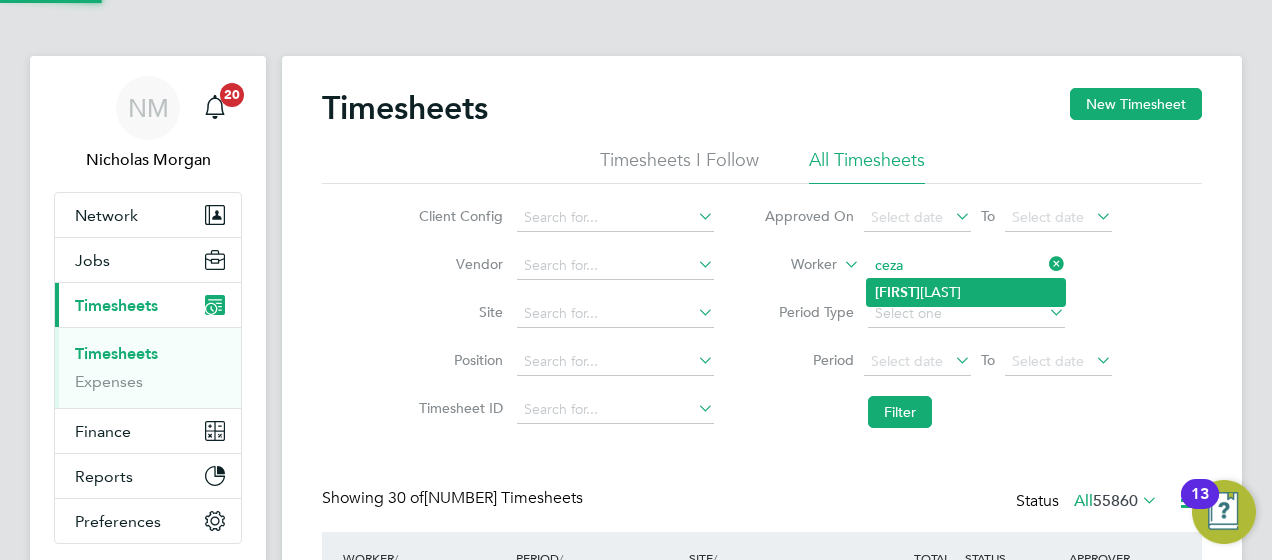 click on "Ceza ry Sokolowski" 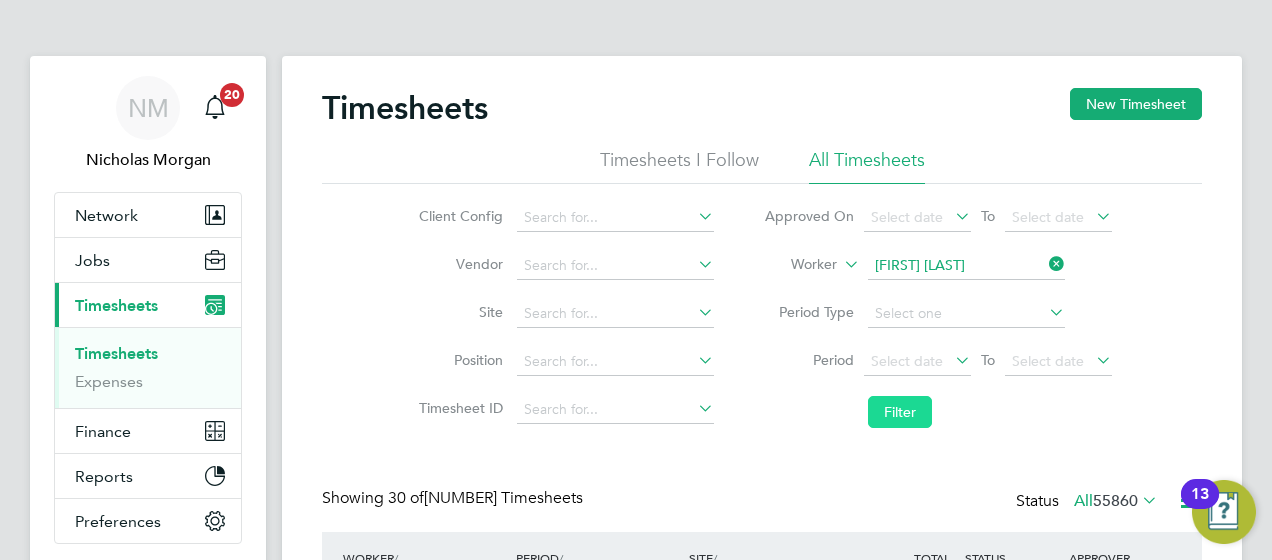 click on "Filter" 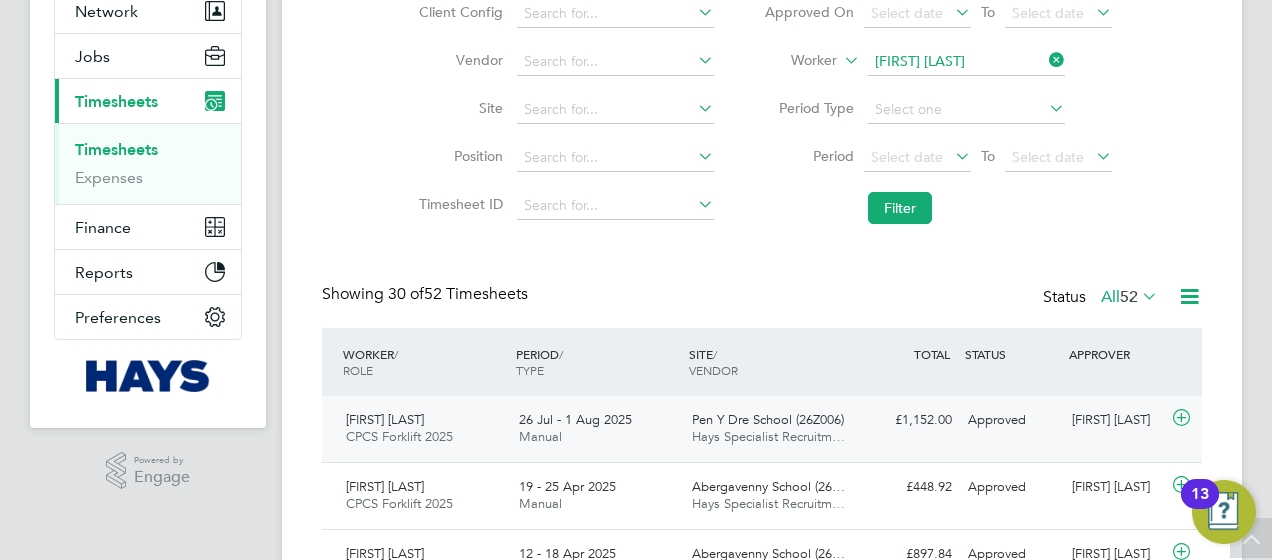 click on "Pen Y Dre School (26Z006)" 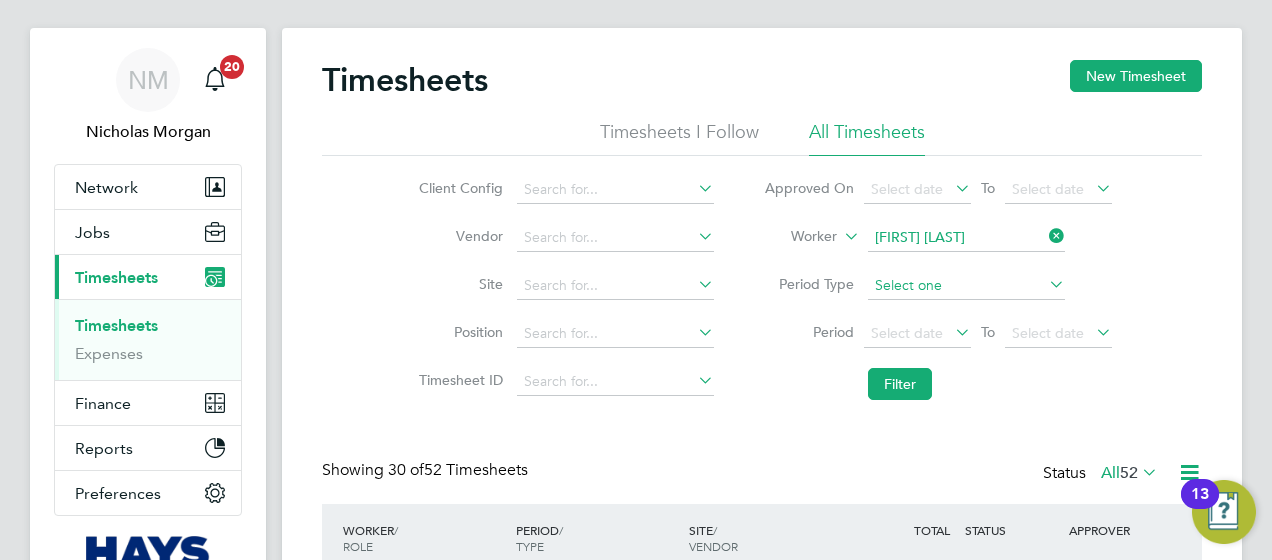 scroll, scrollTop: 26, scrollLeft: 0, axis: vertical 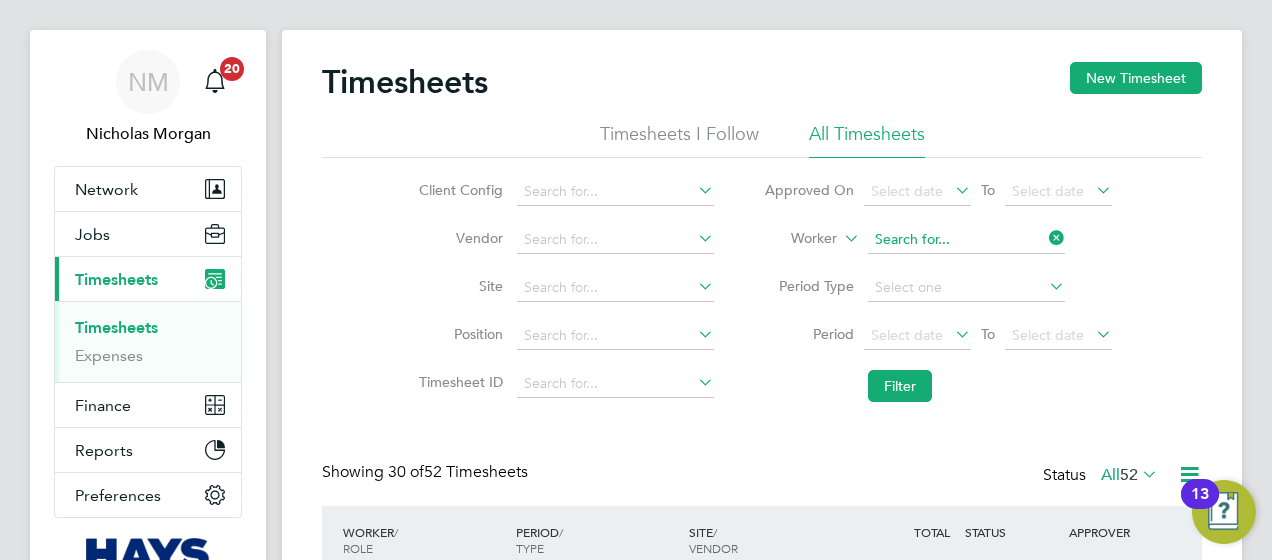 click 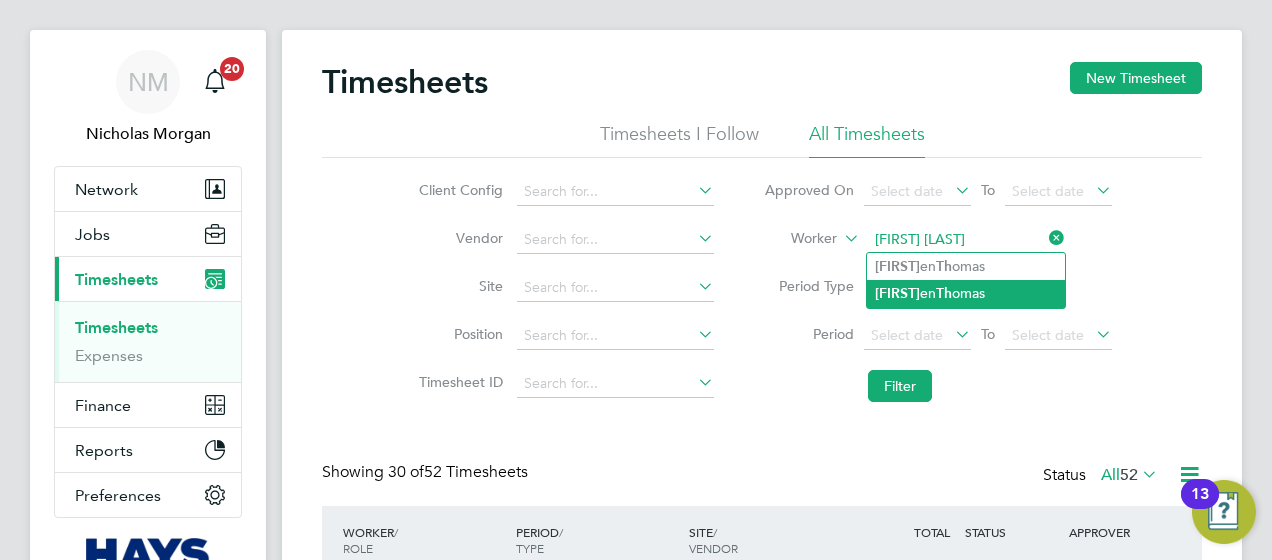 click on "Steph en  Th omas" 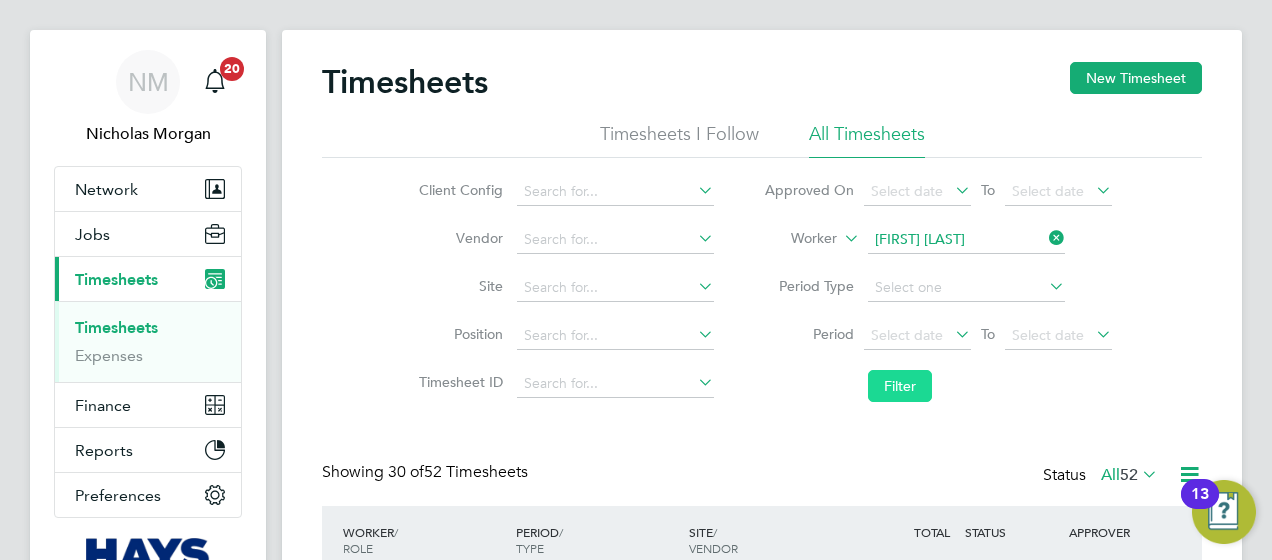 click on "Filter" 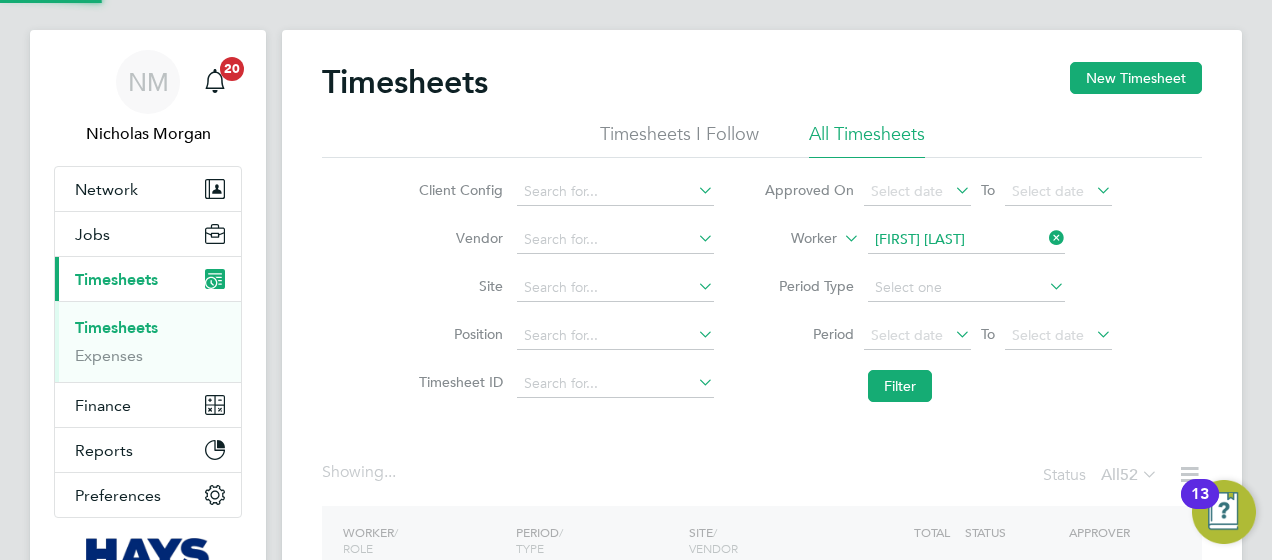 scroll, scrollTop: 204, scrollLeft: 0, axis: vertical 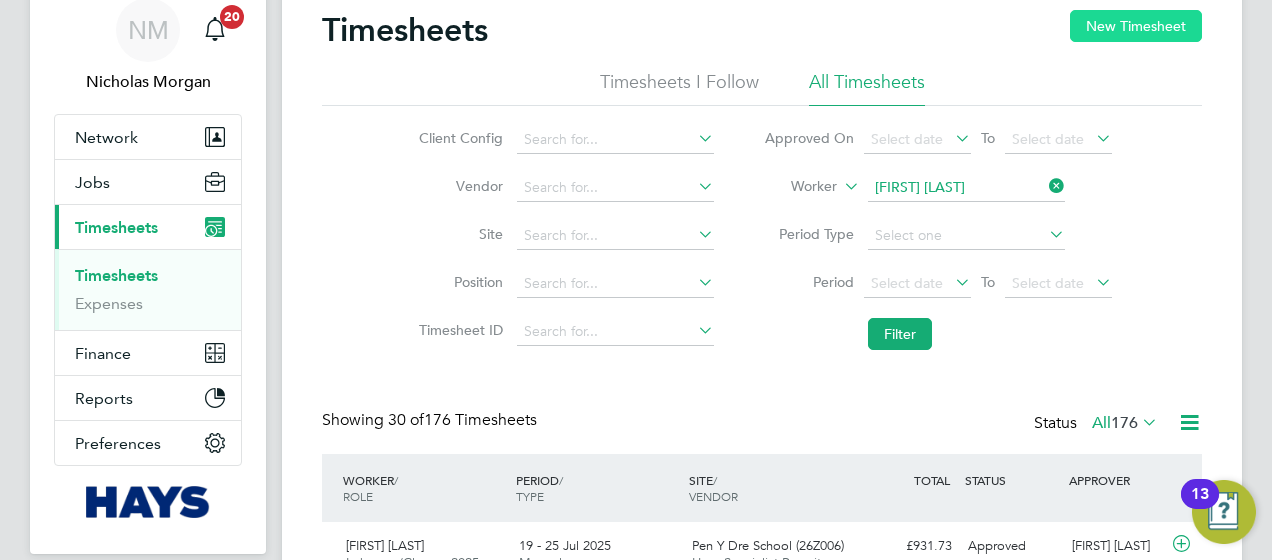 click on "New Timesheet" 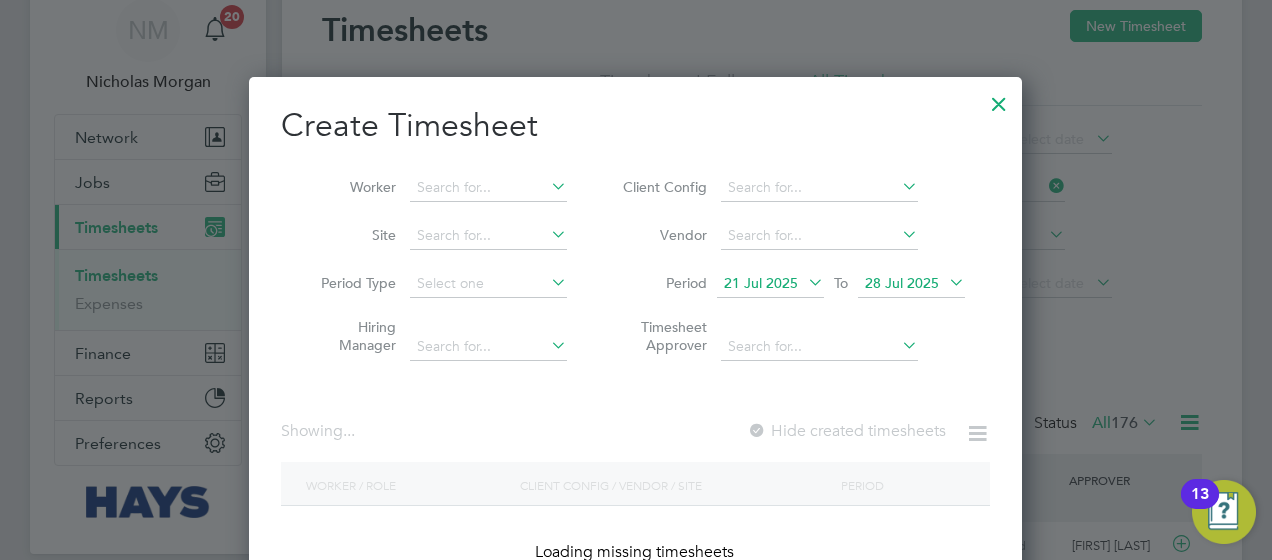 click on "21 Jul 2025" at bounding box center (761, 283) 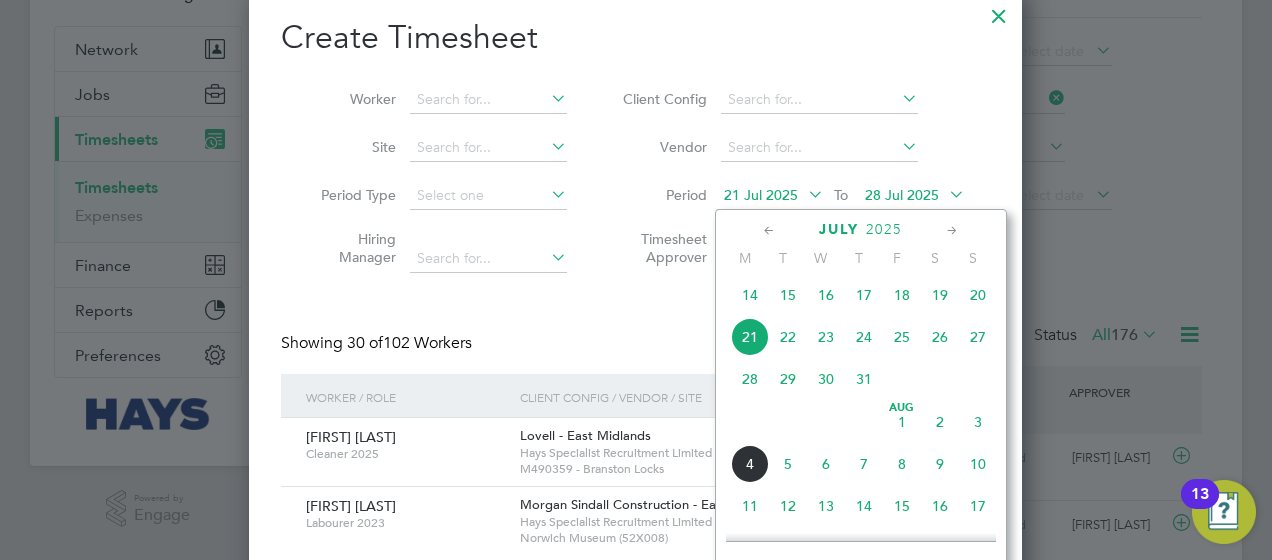 click on "25" 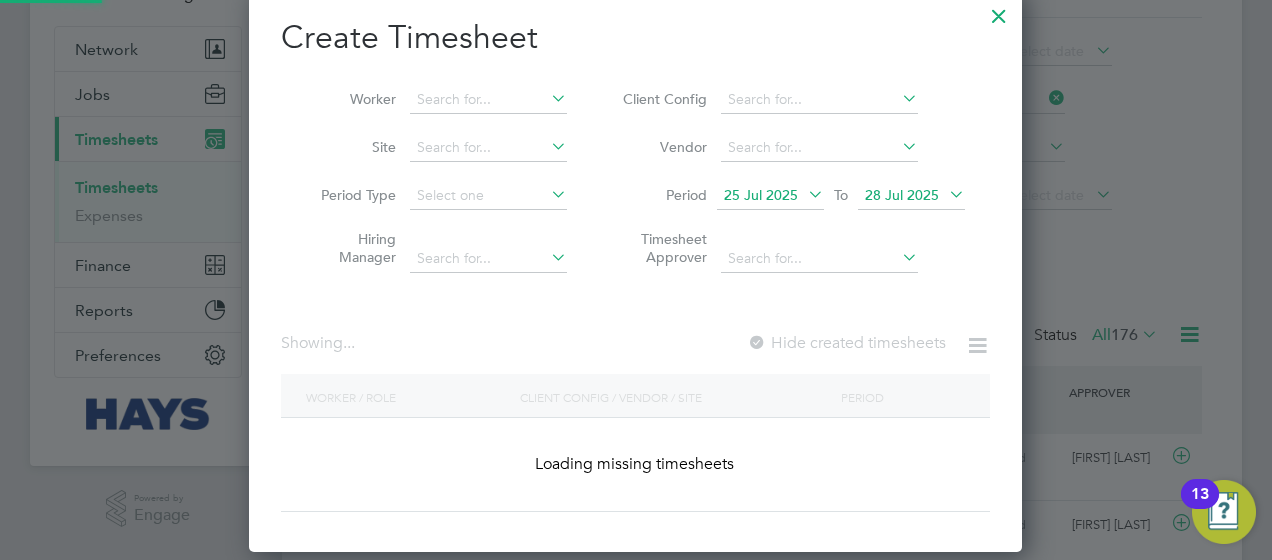 click on "28 Jul 2025" at bounding box center (902, 195) 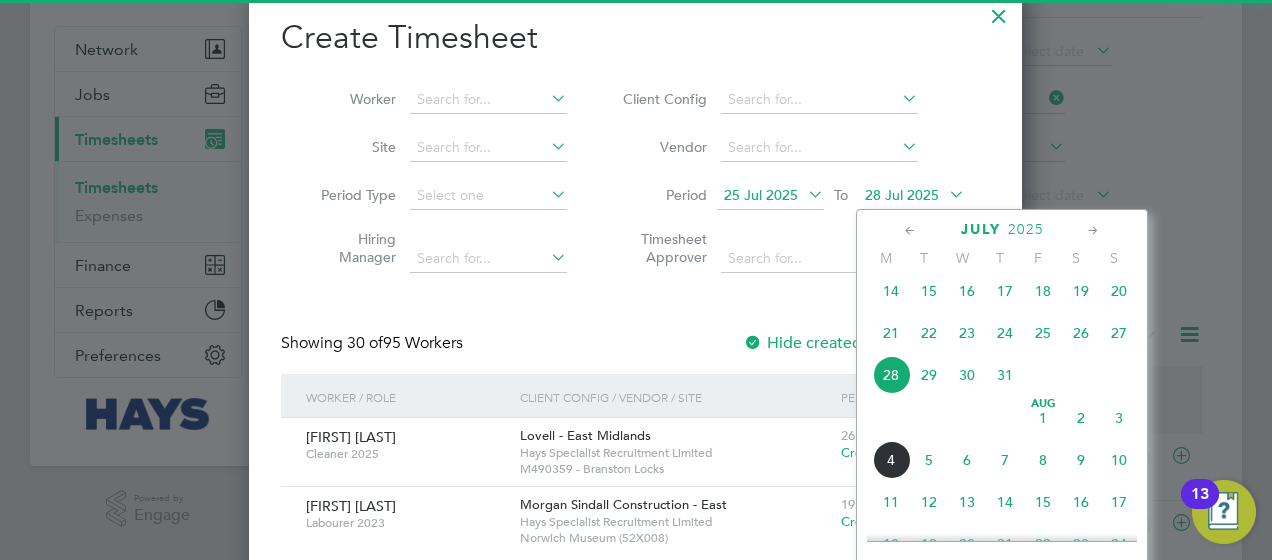 click on "Aug 1" 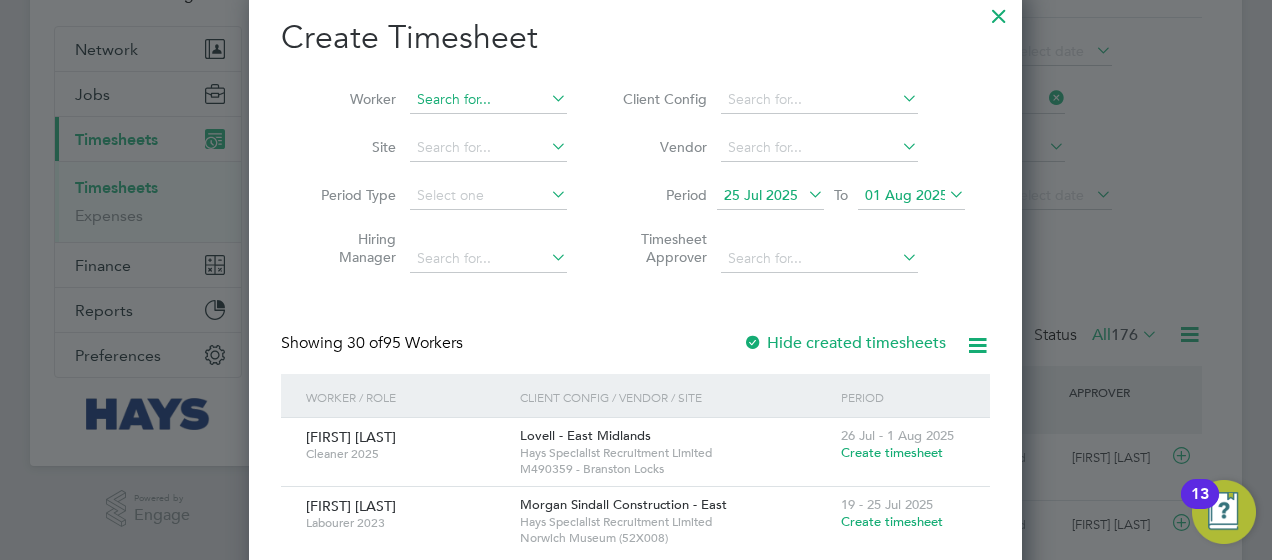 click at bounding box center [488, 100] 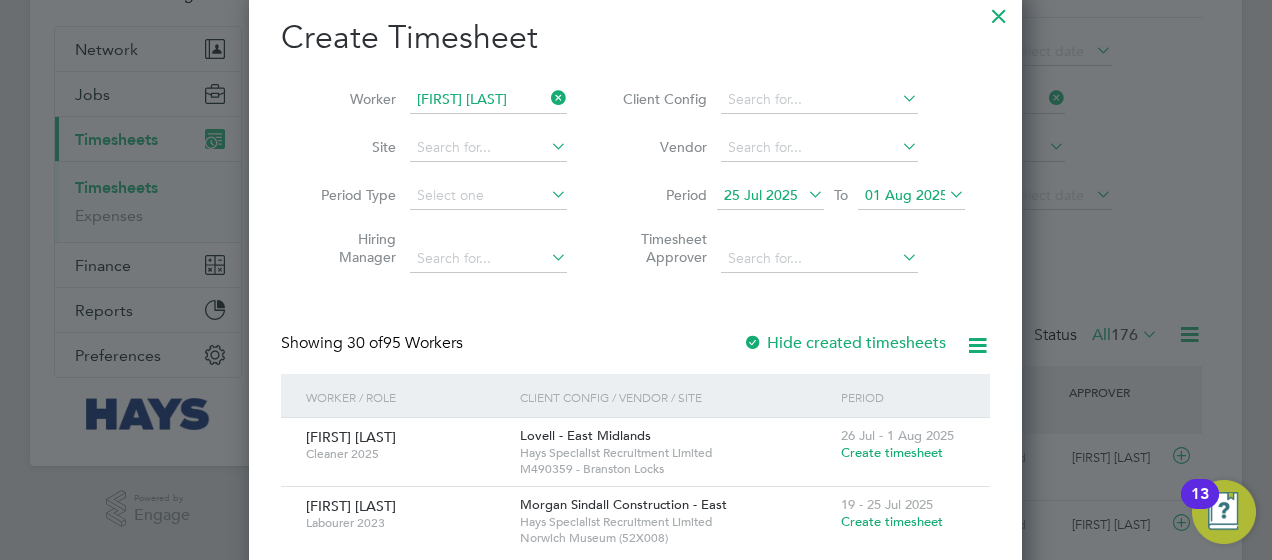 click on "Steph en  Th omas" 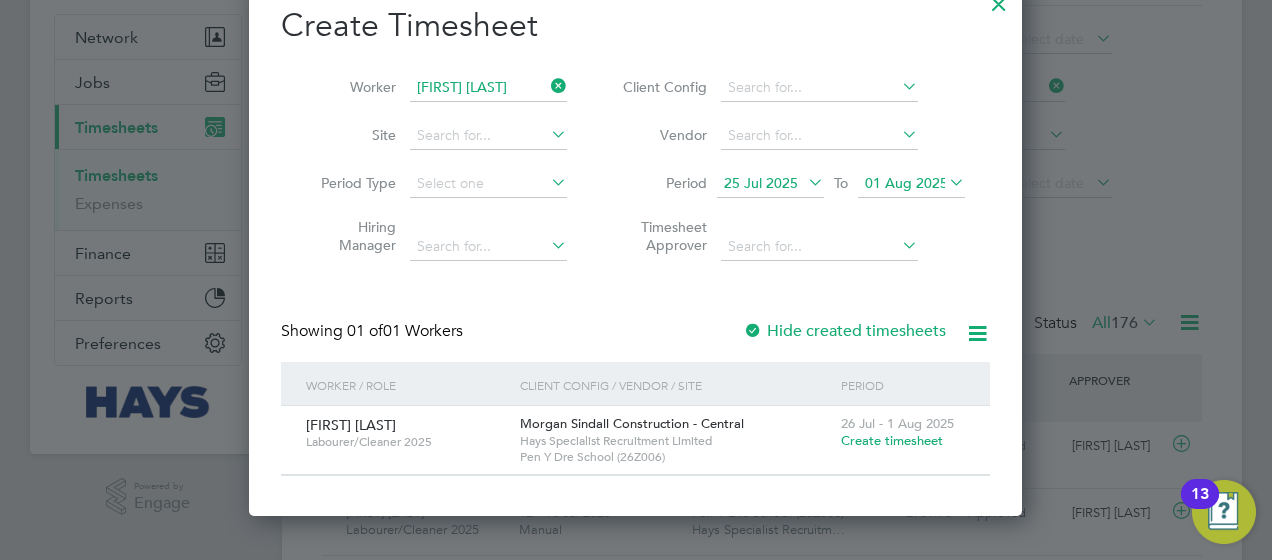 click on "Create timesheet" at bounding box center [892, 440] 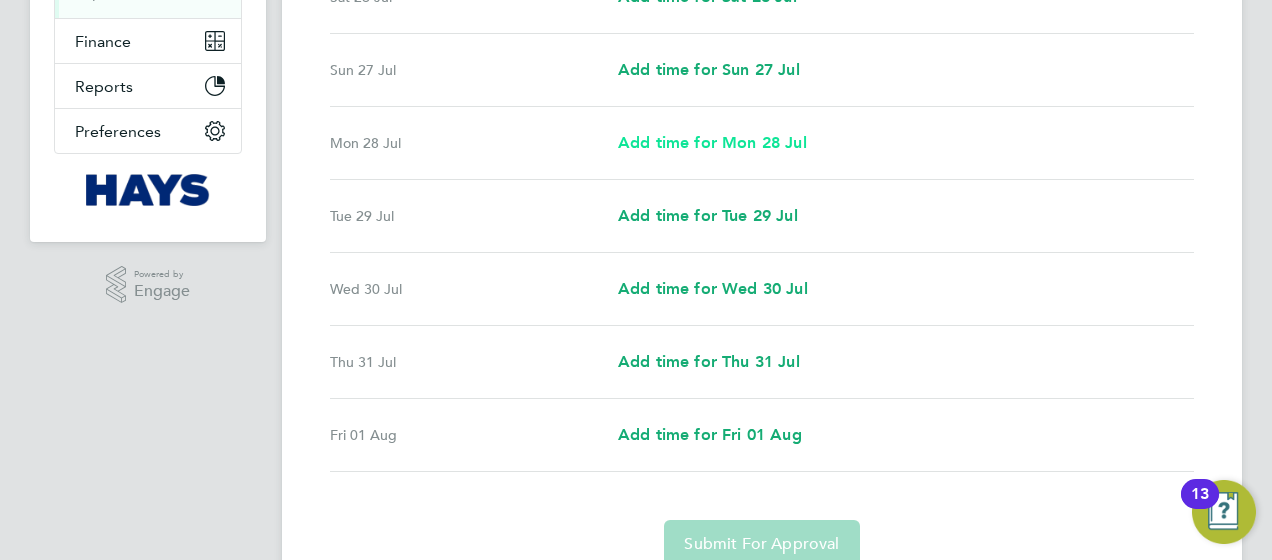 click on "Add time for Mon 28 Jul" at bounding box center (712, 142) 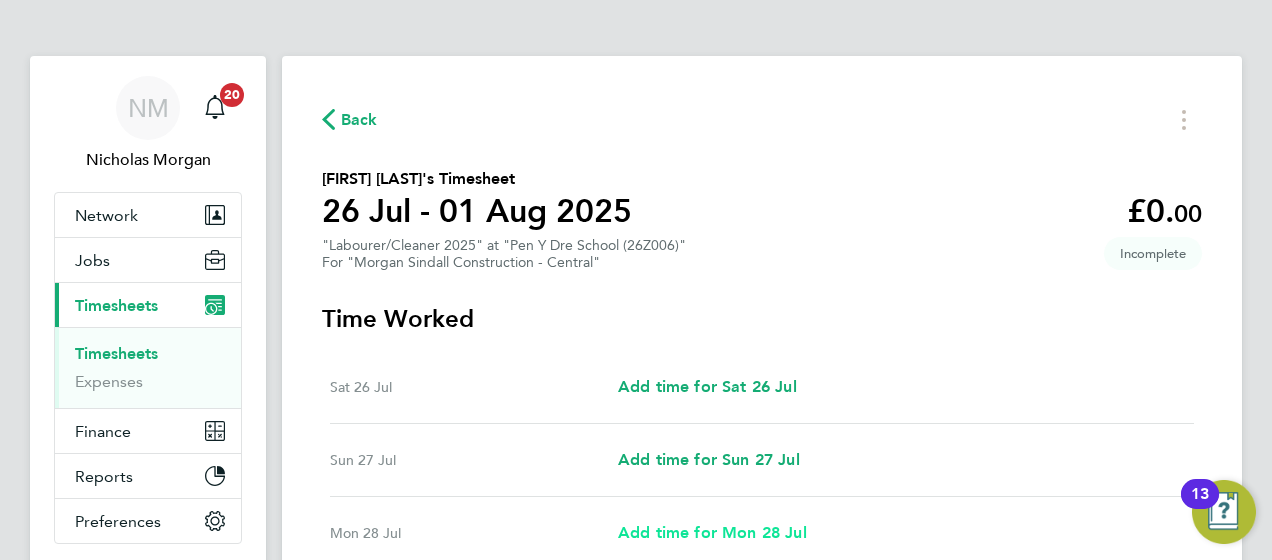 select on "30" 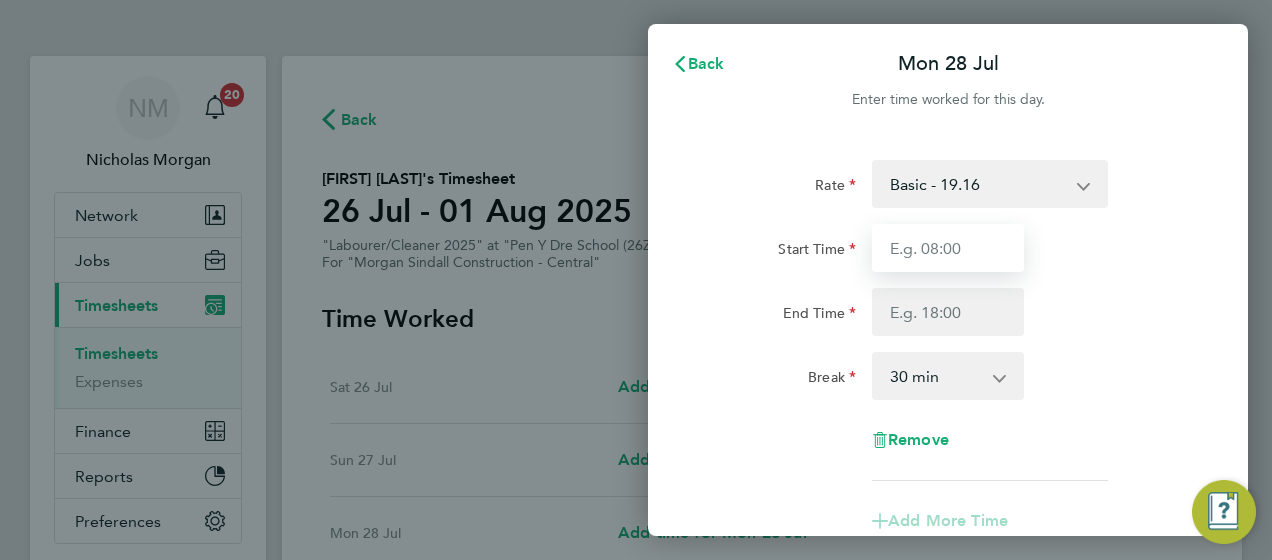 click on "Start Time" at bounding box center [948, 248] 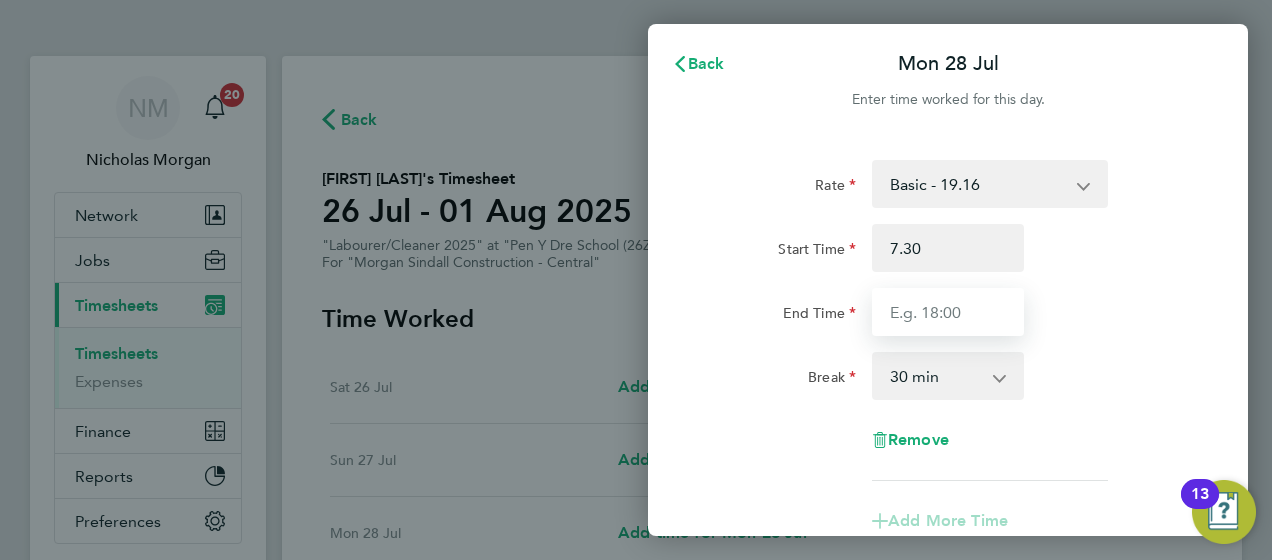 type on "07:30" 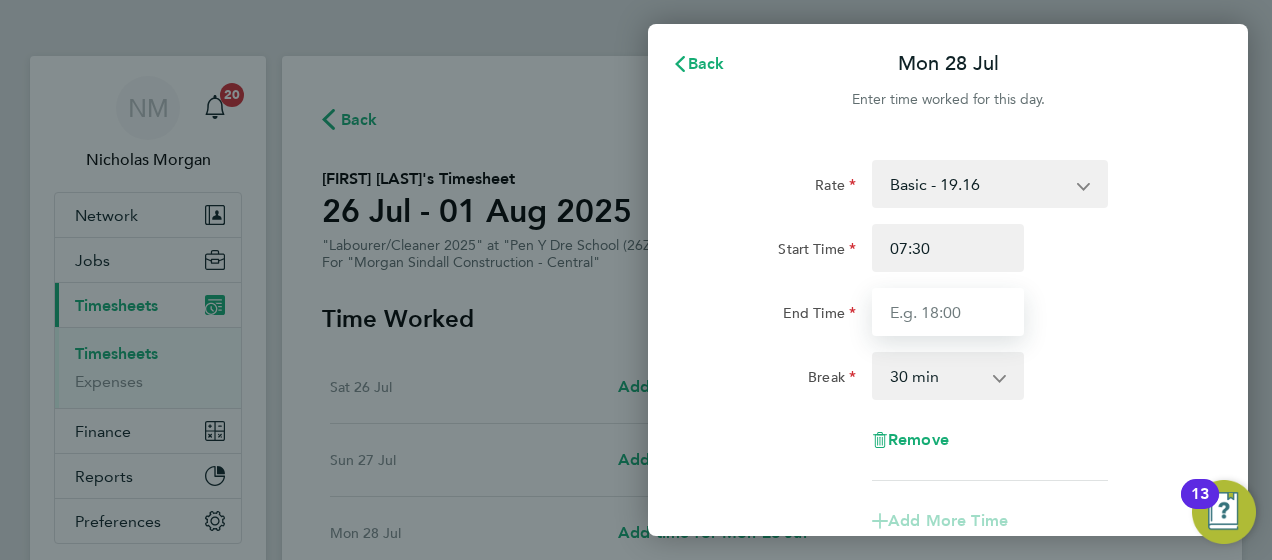 click on "End Time" at bounding box center [948, 312] 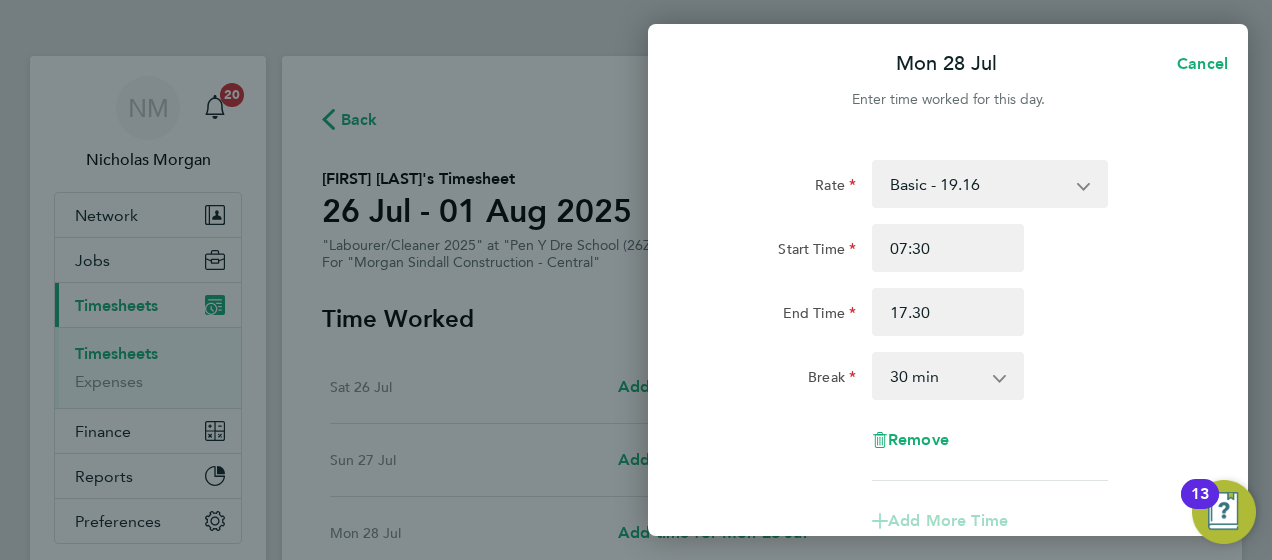 type on "17:30" 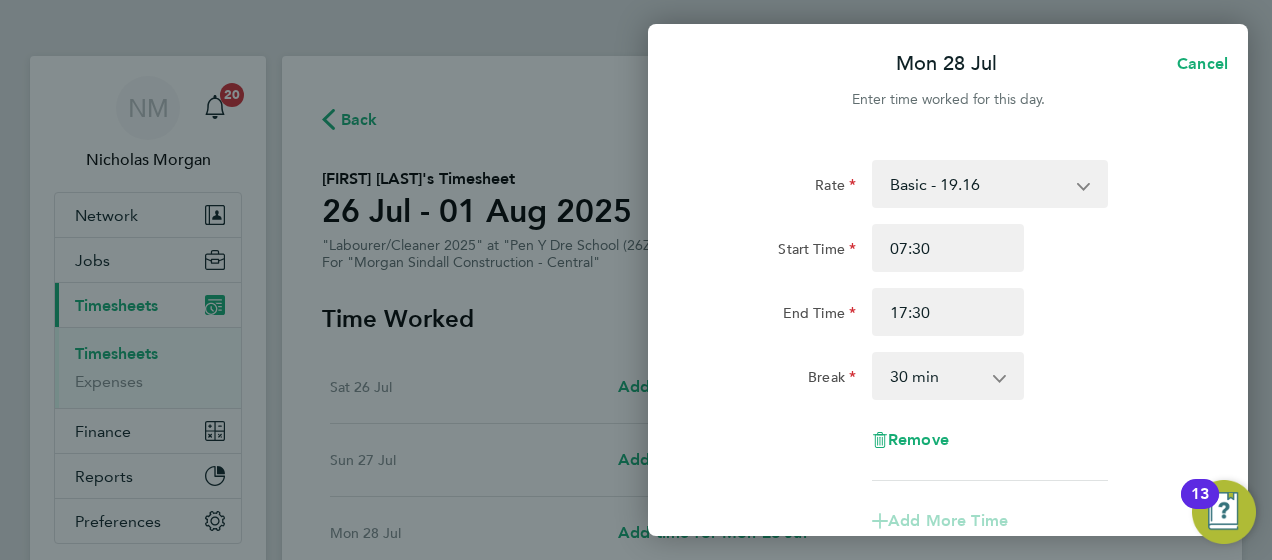 click on "Rate  Basic - 19.16   Weekday OT 45h+ - 27.81   Sat first 4h - 27.81   Sat after 4h - 36.21   Sunday - 36.21   Bank Holiday - 36.21
Start Time 07:30 End Time 17:30 Break  0 min   15 min   30 min   45 min   60 min   75 min   90 min
Remove
Add More Time  Copy To Every Following  Select days   Day   Tuesday   Wednesday   Thursday   Friday
Previous Day   Next Day" 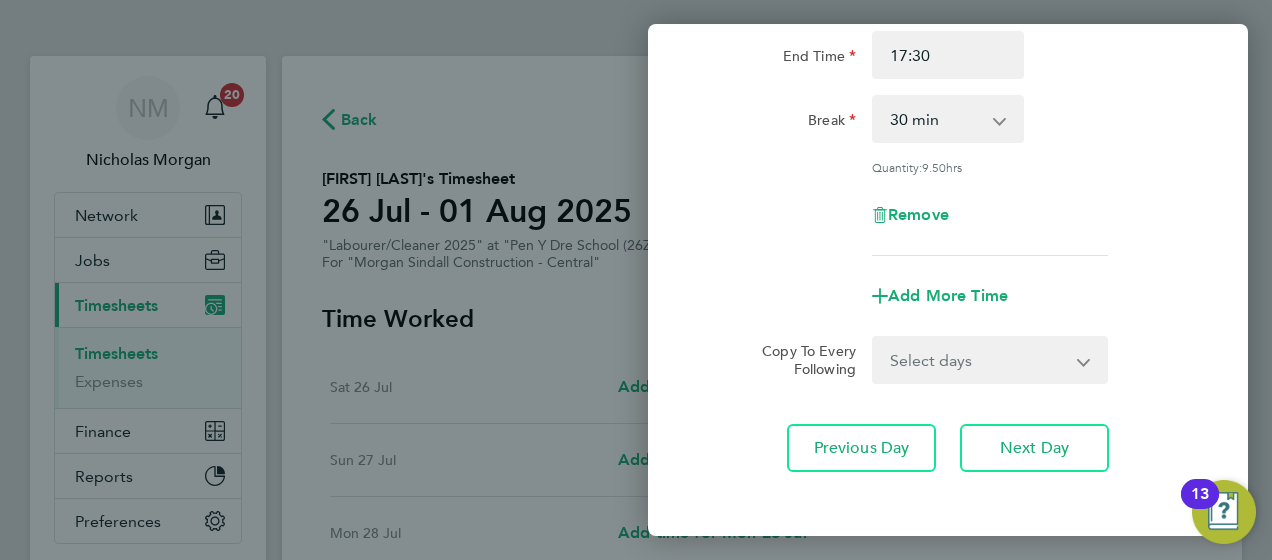 click on "Select days   Day   Tuesday   Wednesday   Thursday   Friday" at bounding box center (979, 360) 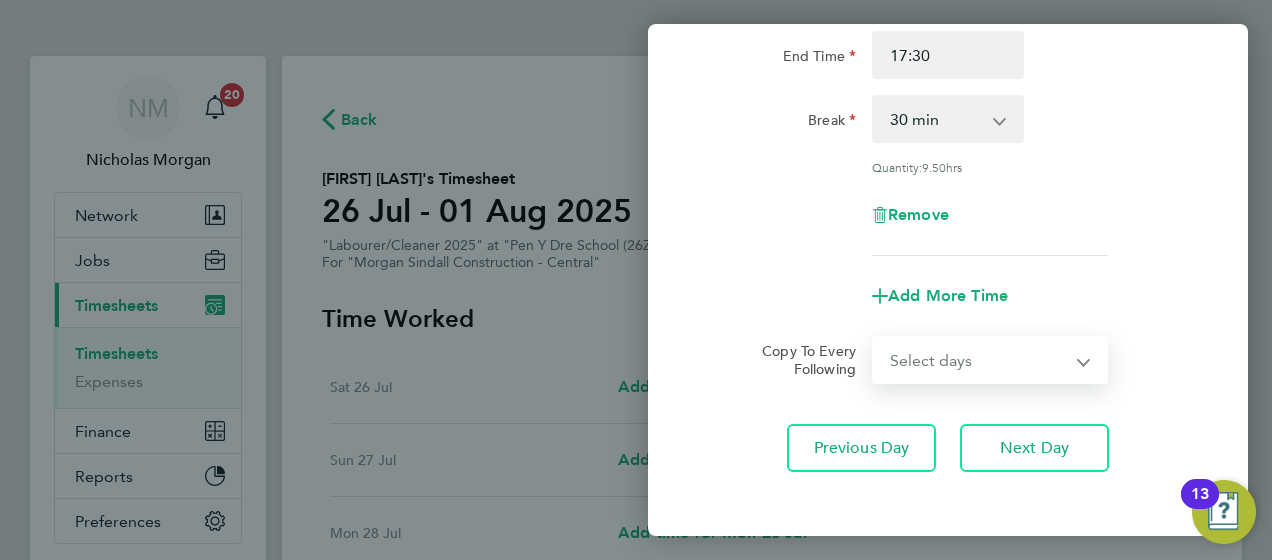 select on "DAY" 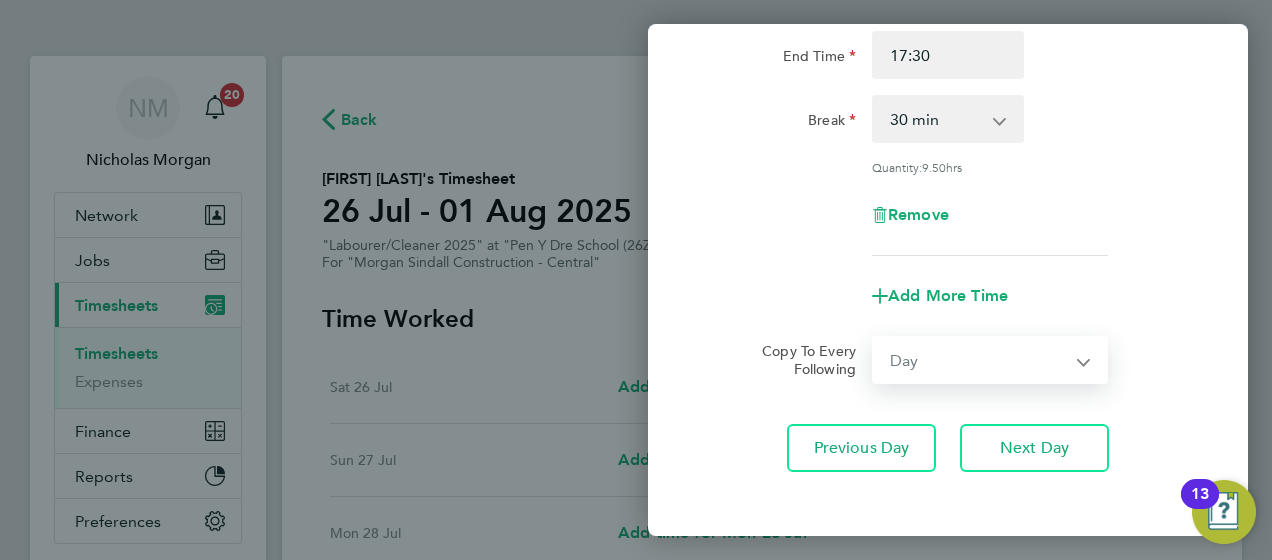 click on "Select days   Day   Tuesday   Wednesday   Thursday   Friday" at bounding box center [979, 360] 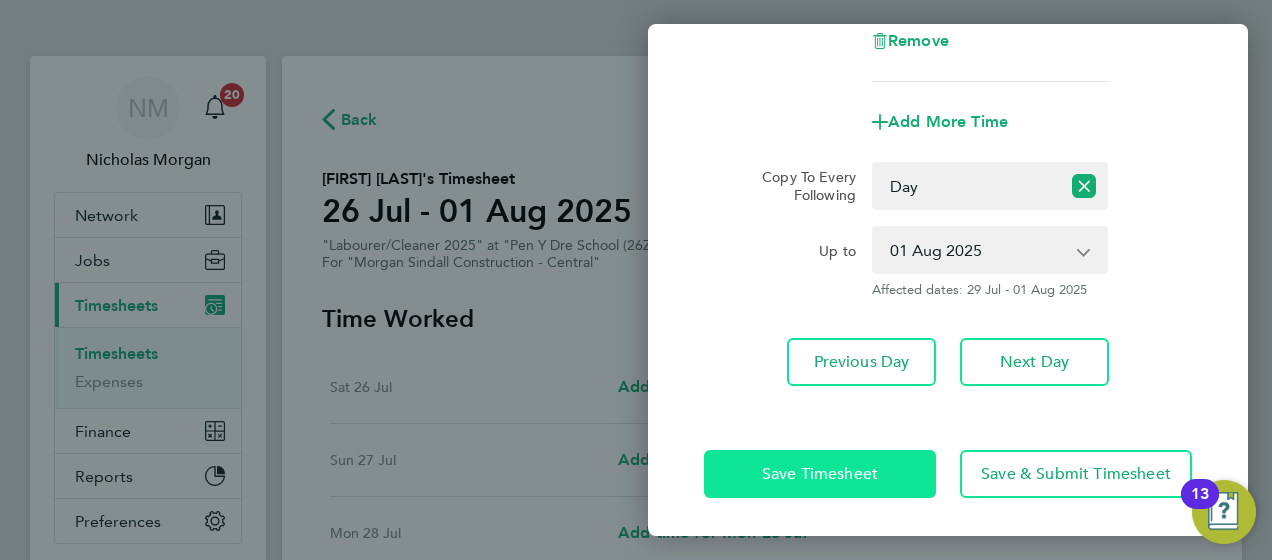 click on "Save Timesheet" 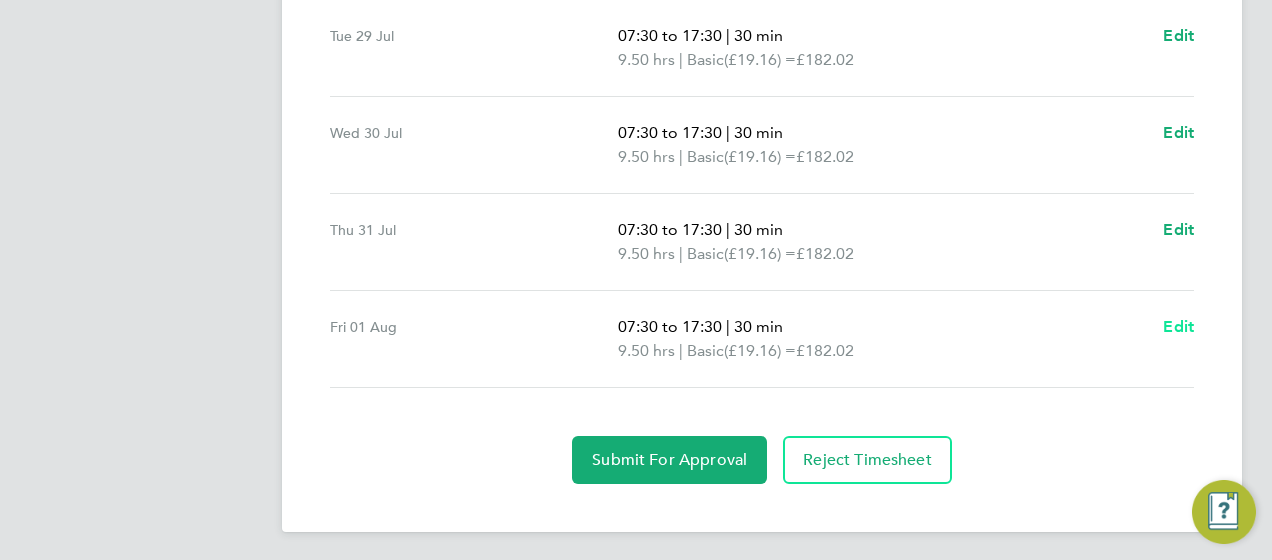 click on "Edit" at bounding box center [1178, 326] 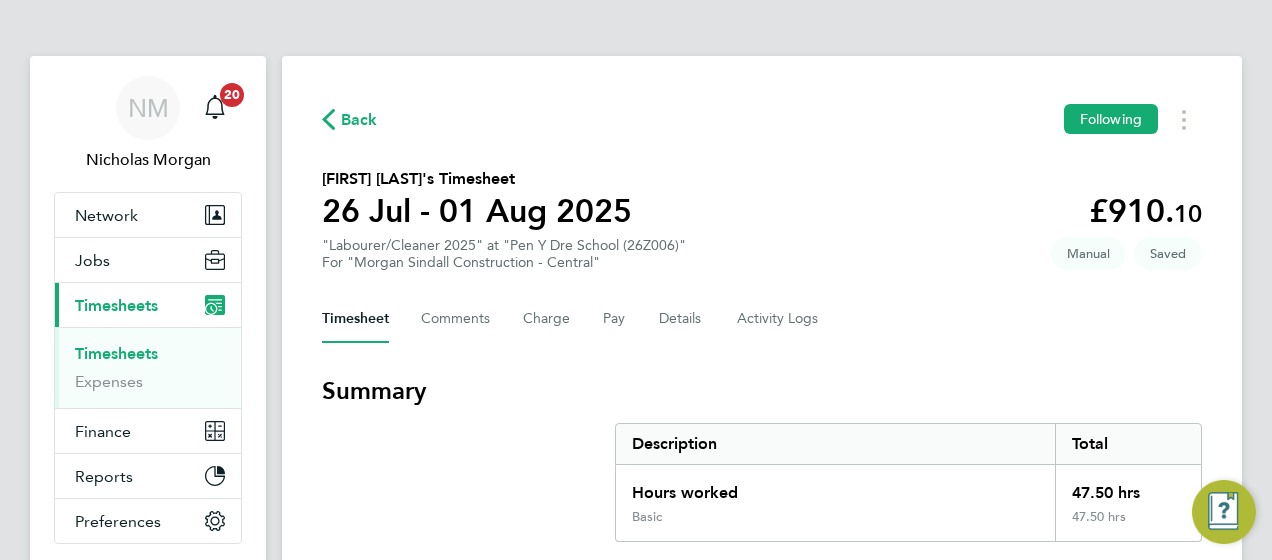 select on "30" 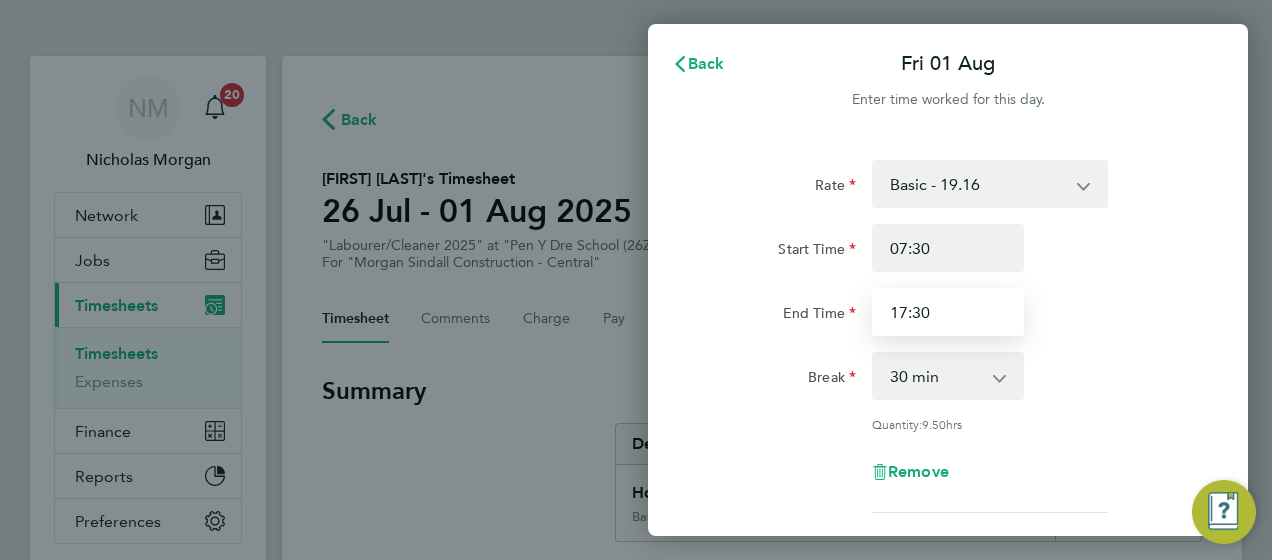 click on "17:30" at bounding box center (948, 312) 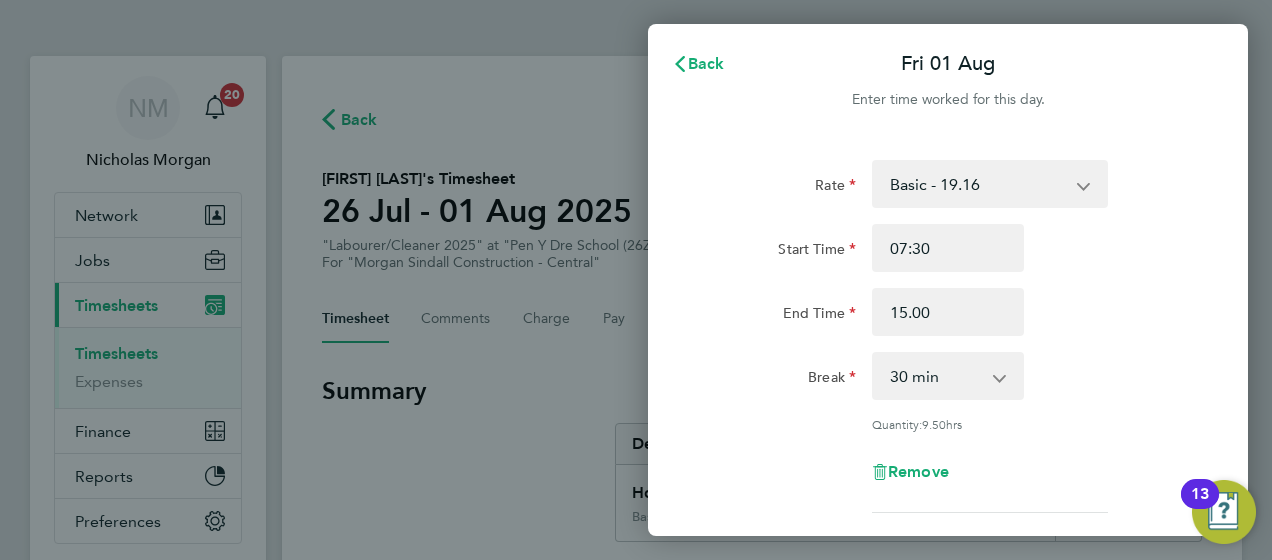 type on "15:00" 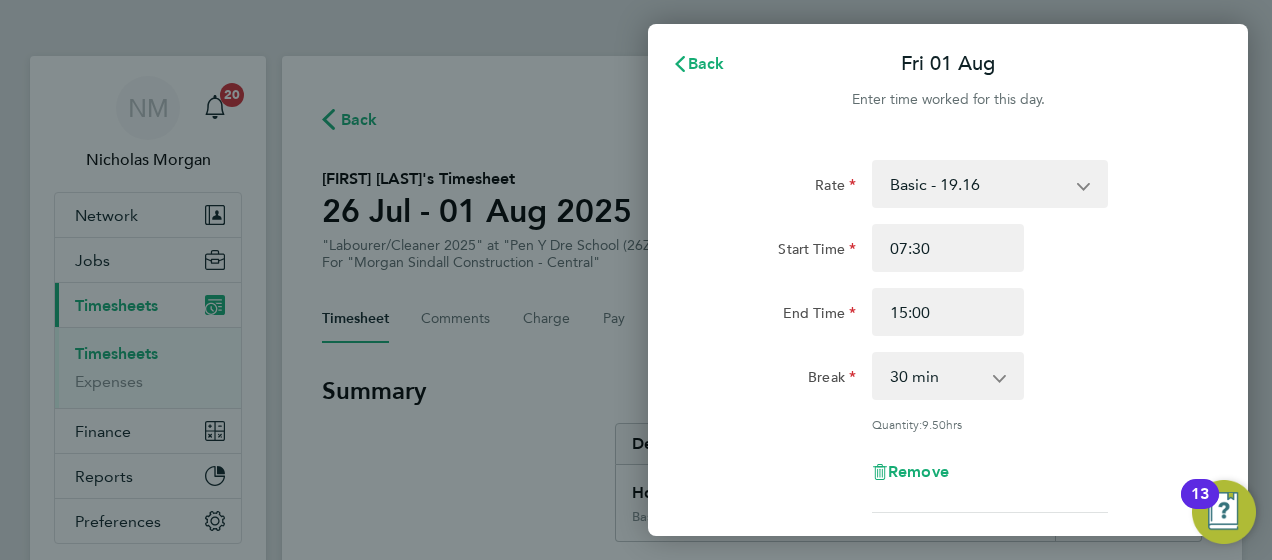 click on "15:00" 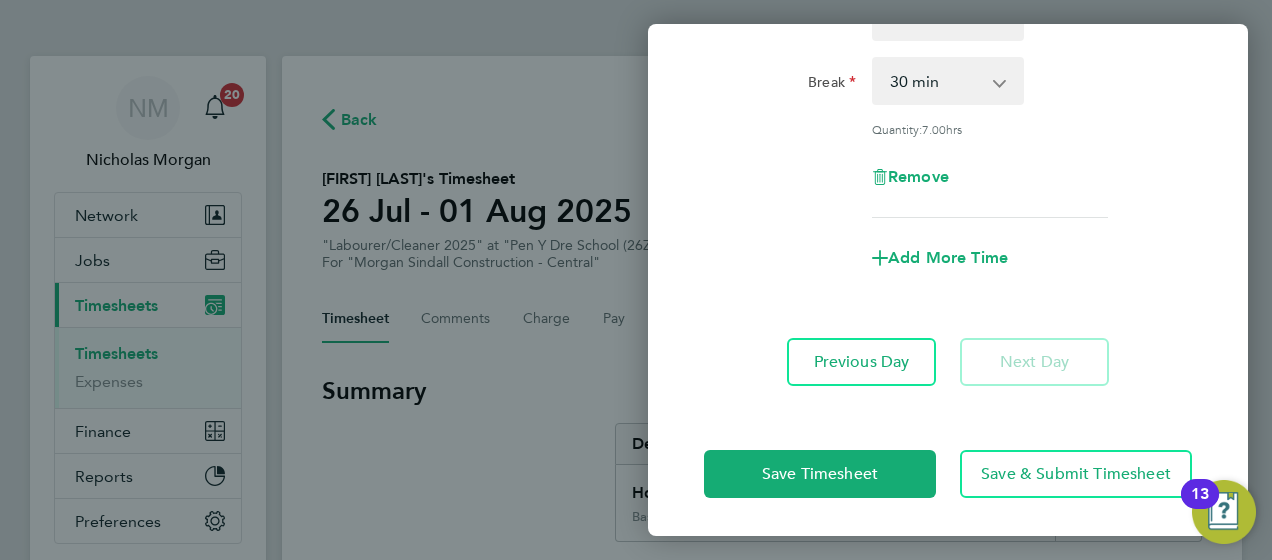 click on "Add More Time" 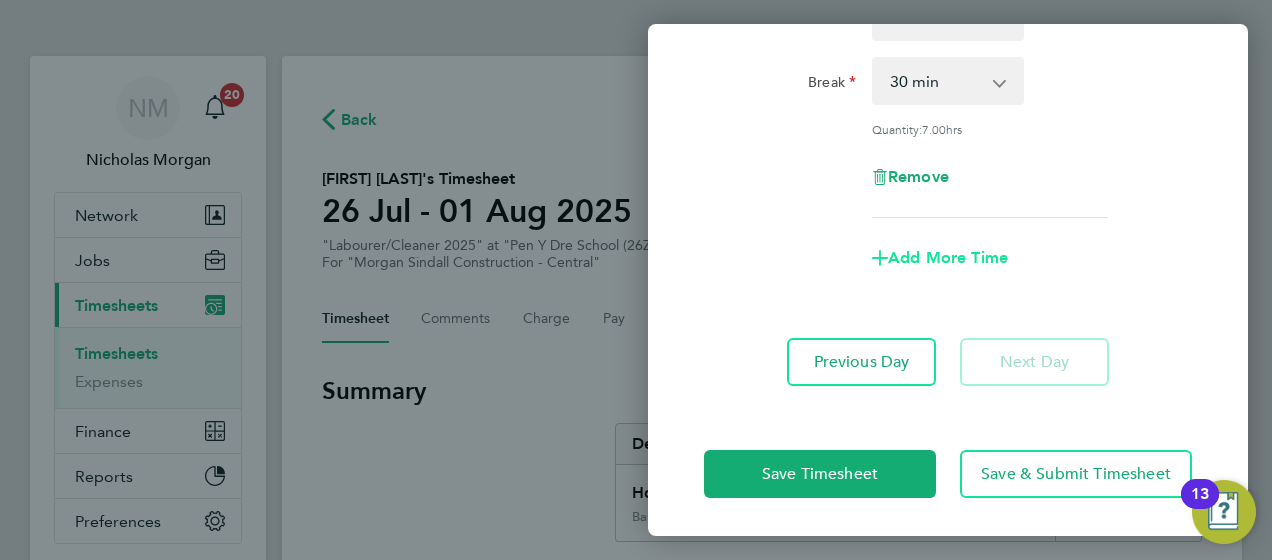 click on "Add More Time" 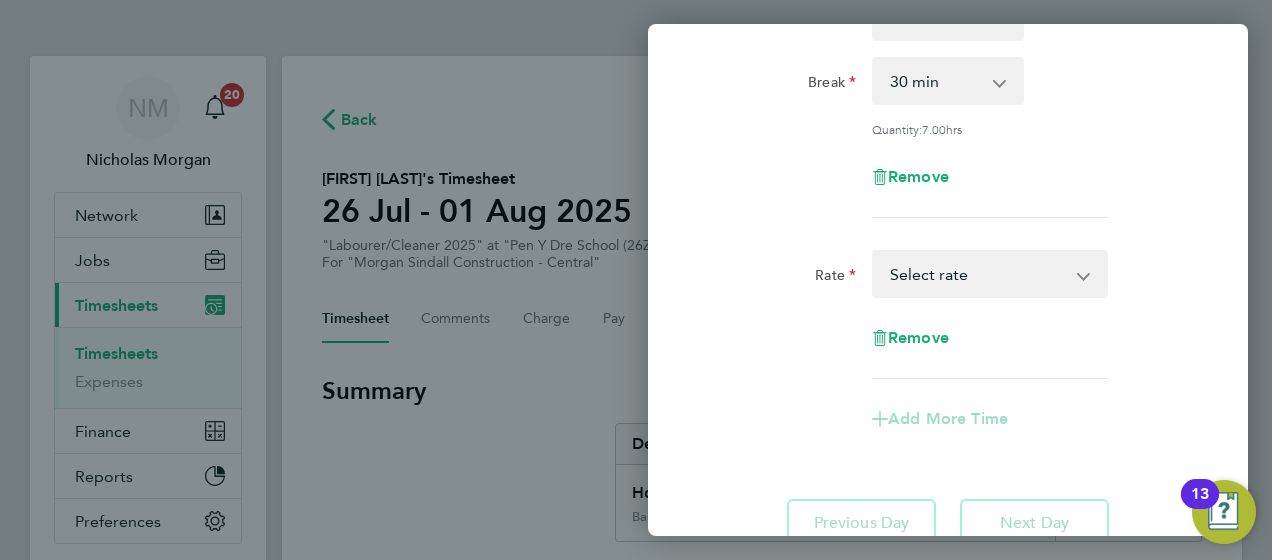 click on "Basic - 19.16   Weekday OT 45h+ - 27.81   Sat first 4h - 27.81   Sat after 4h - 36.21   Sunday - 36.21   Bank Holiday - 36.21   Select rate" at bounding box center [978, 274] 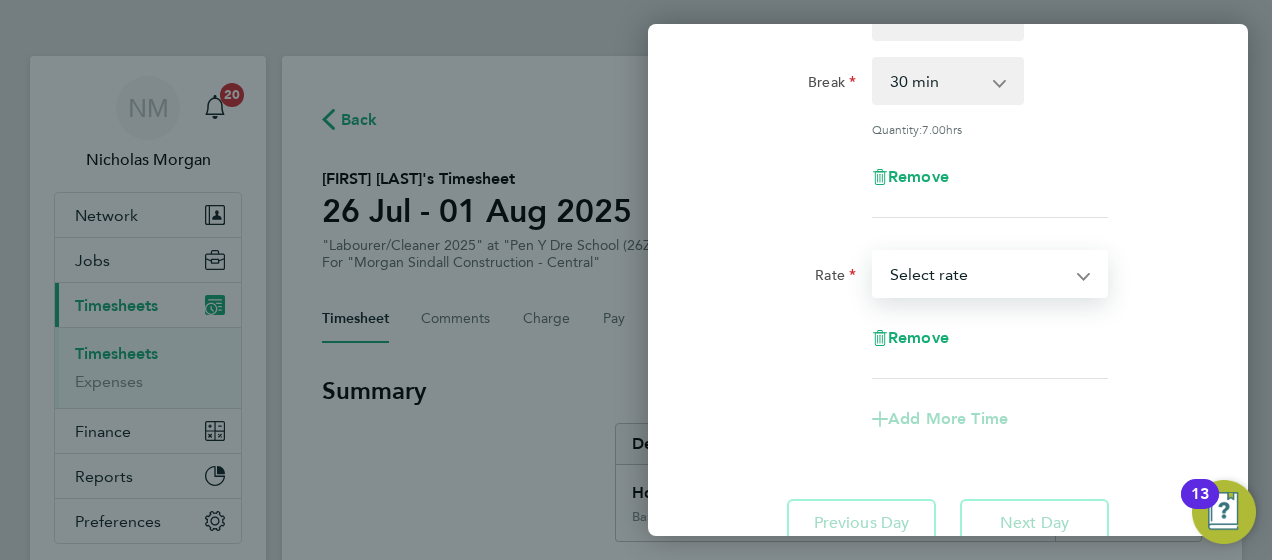 select on "30" 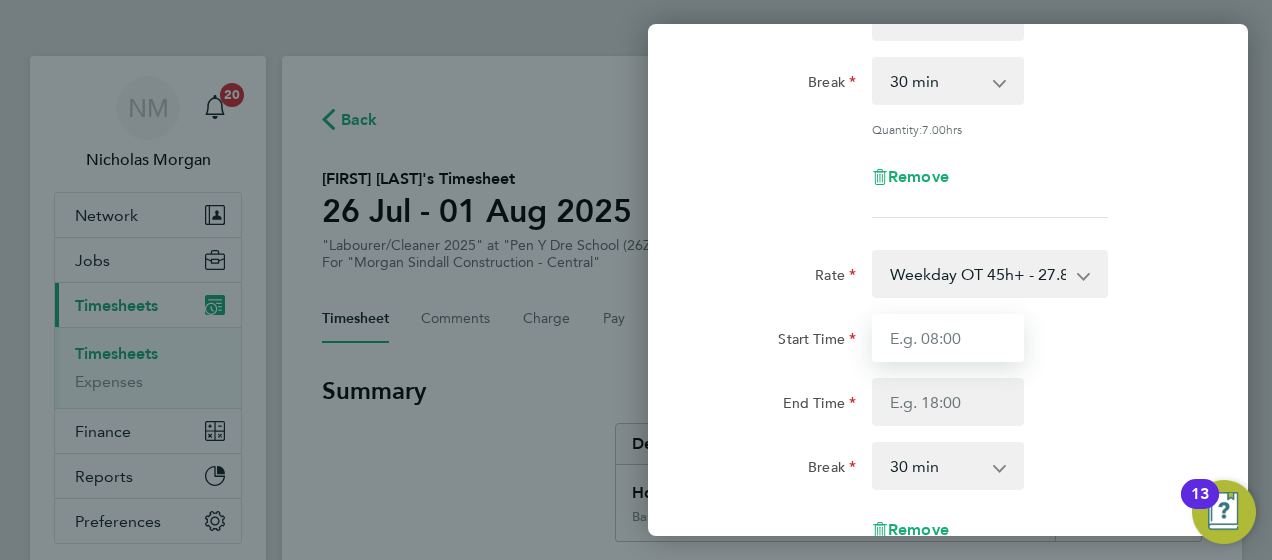 click on "Start Time" at bounding box center [948, 338] 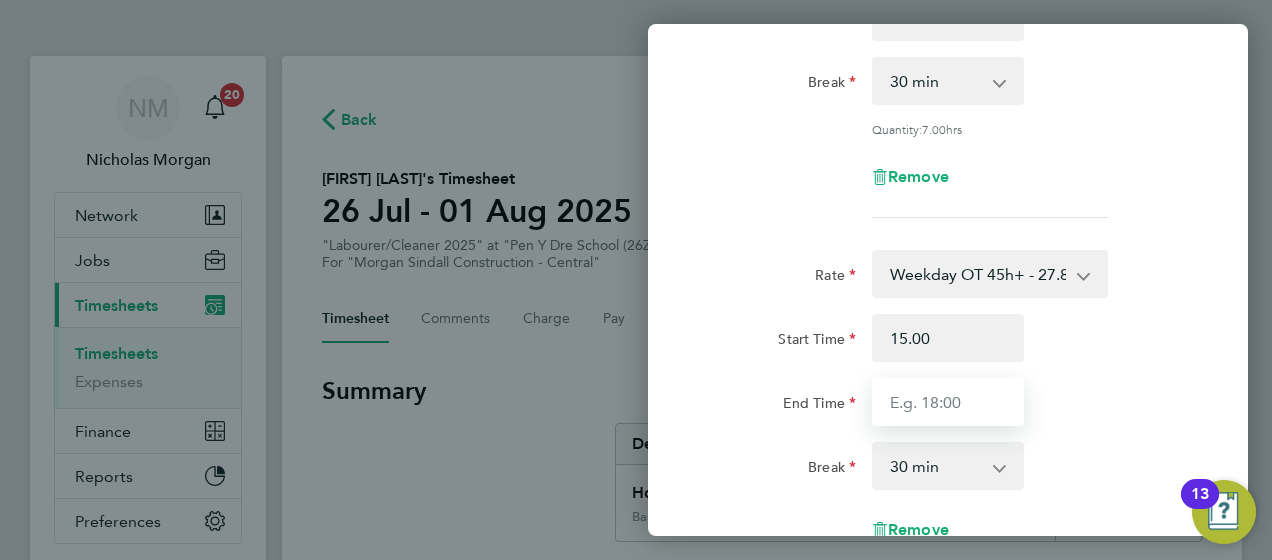type on "15:00" 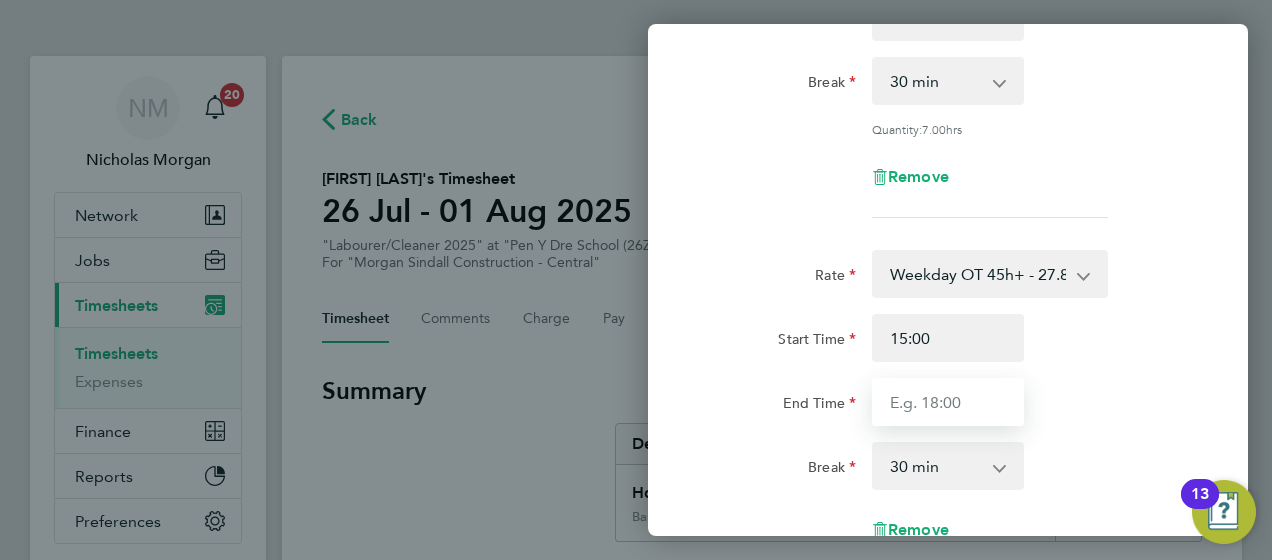 click on "End Time" at bounding box center (948, 402) 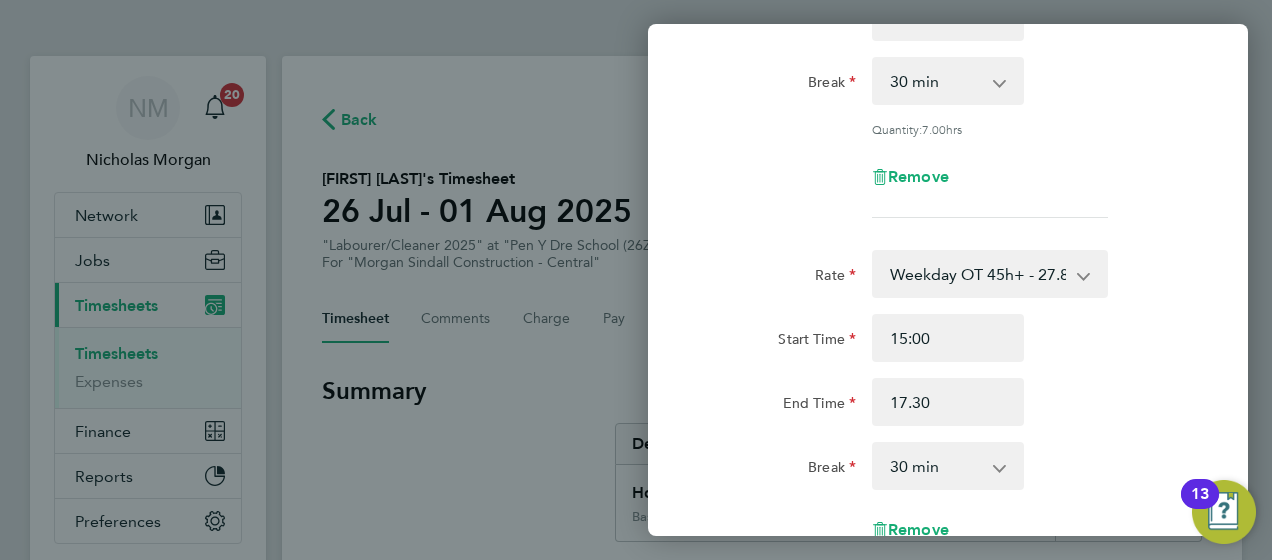 type on "17:30" 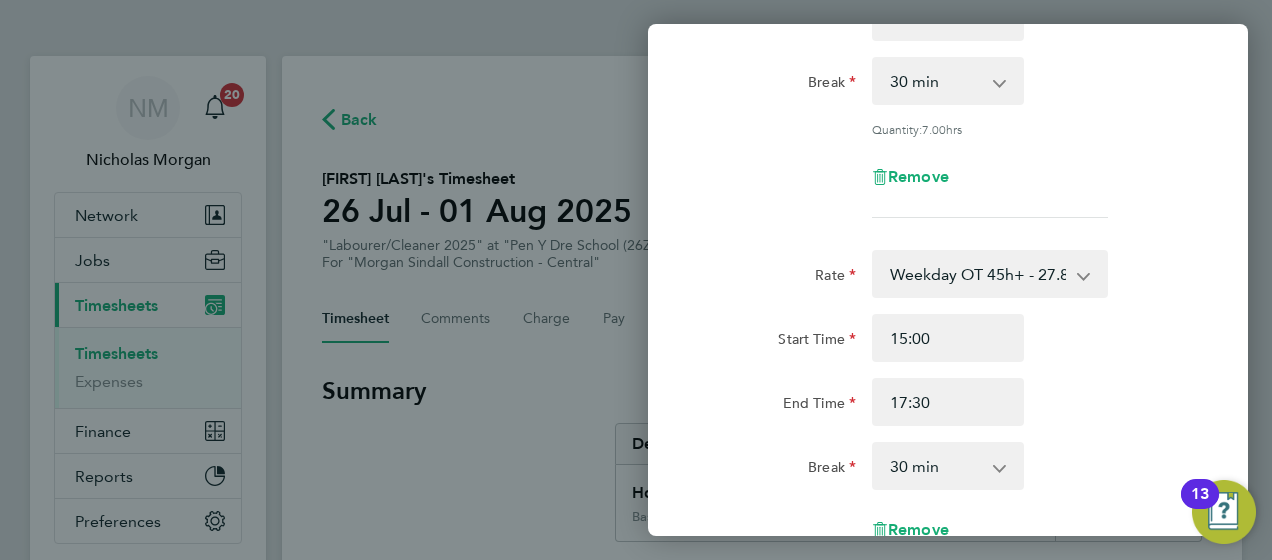click on "Start Time 15:00" 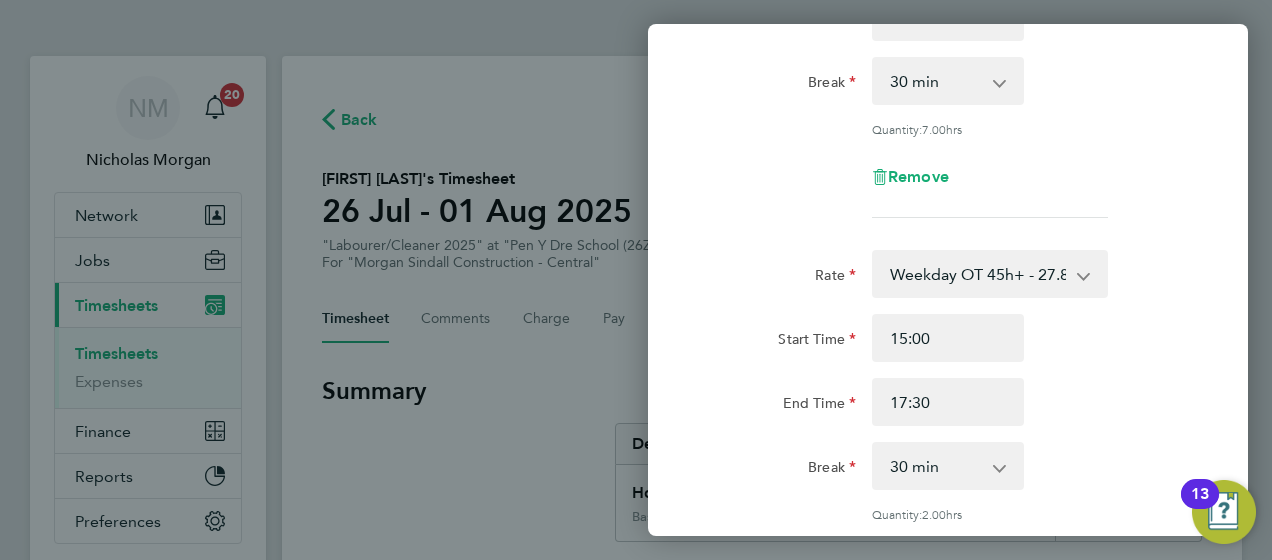 scroll, scrollTop: 162, scrollLeft: 0, axis: vertical 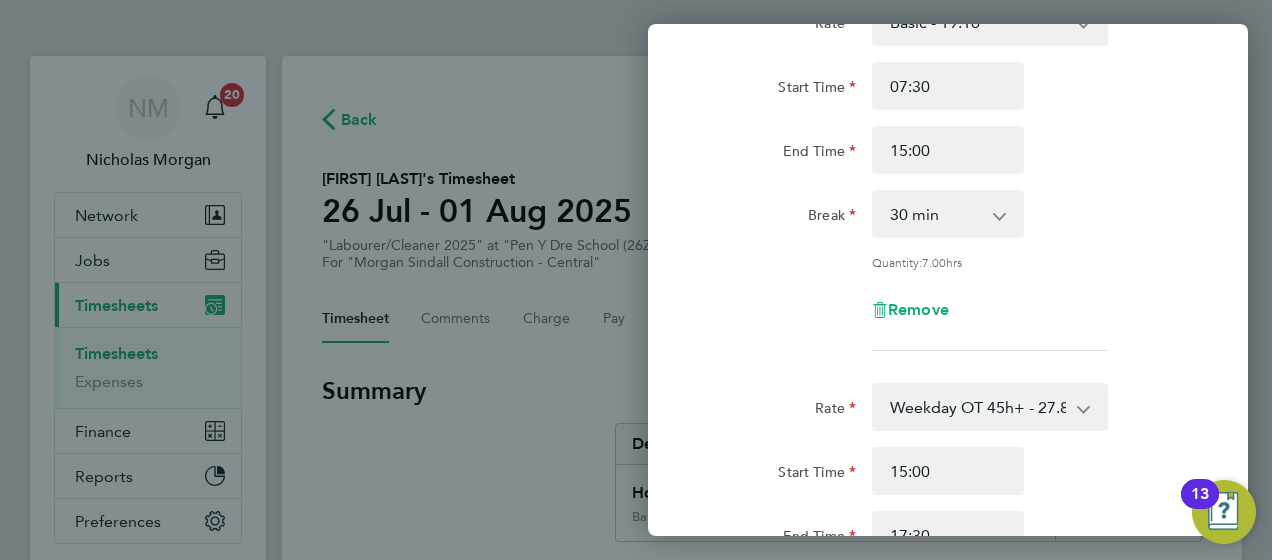 click on "0 min   15 min   30 min   45 min   60 min   75 min   90 min" at bounding box center [936, 214] 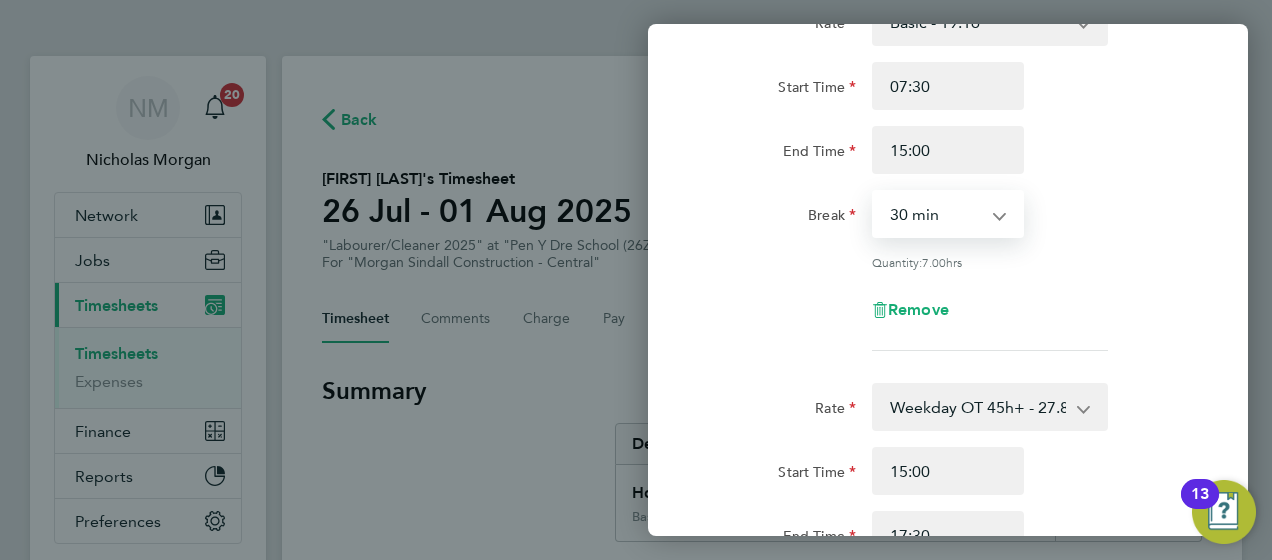 select on "0" 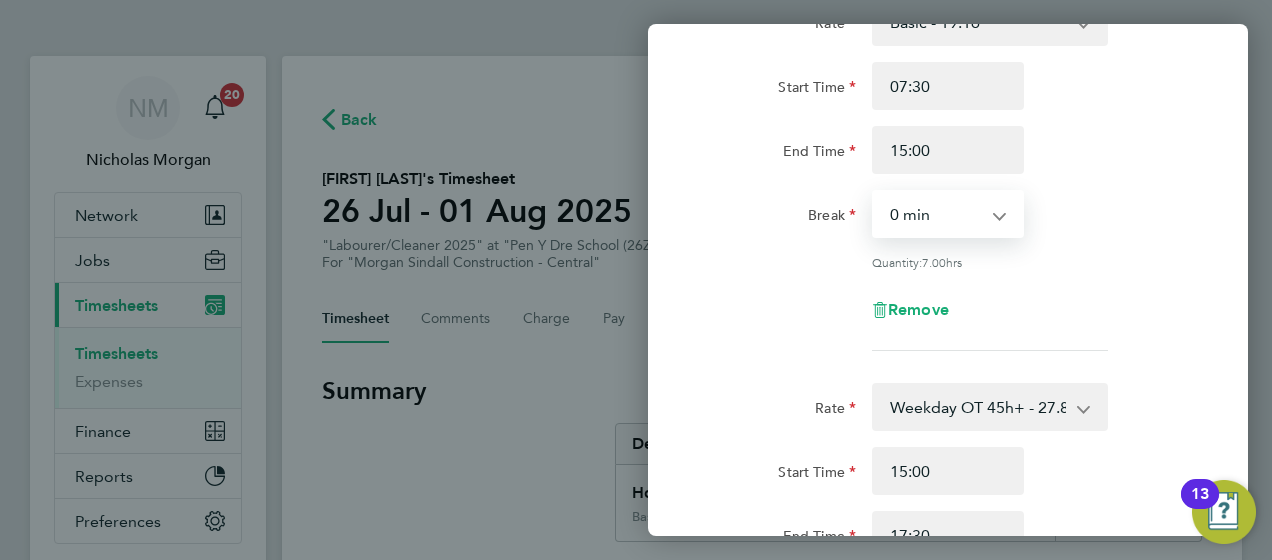 click on "0 min   15 min   30 min   45 min   60 min   75 min   90 min" at bounding box center [936, 214] 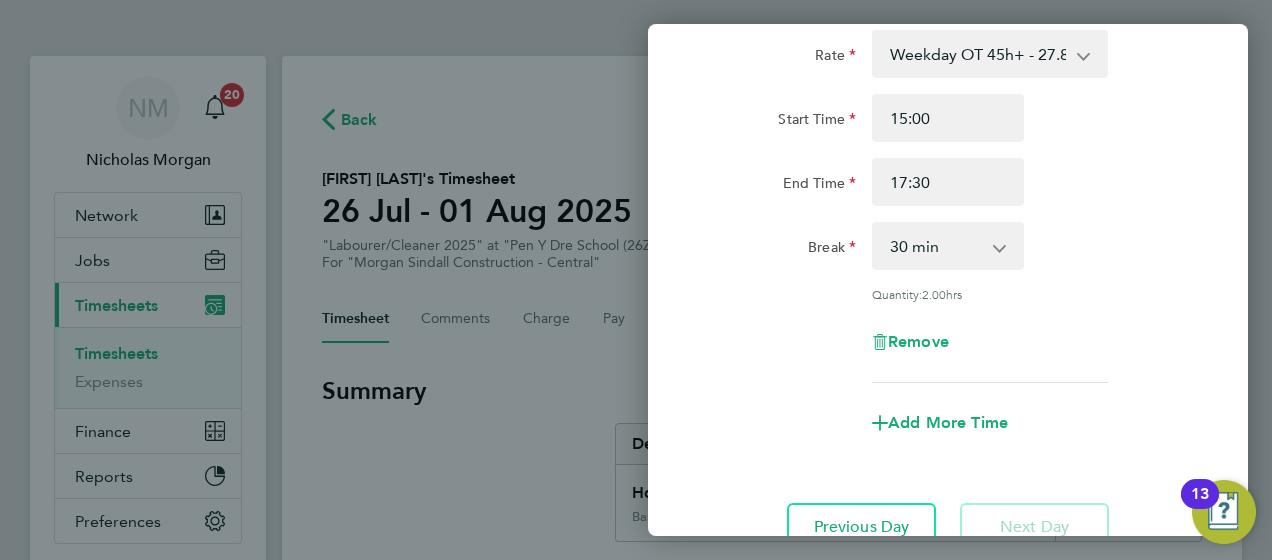 scroll, scrollTop: 678, scrollLeft: 0, axis: vertical 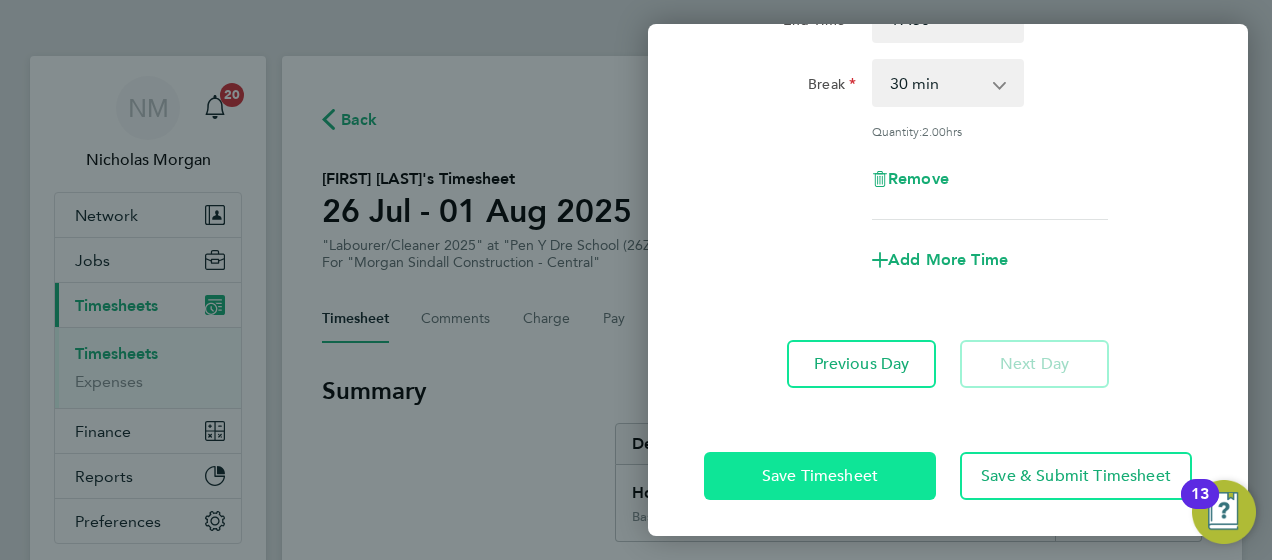 click on "Save Timesheet" 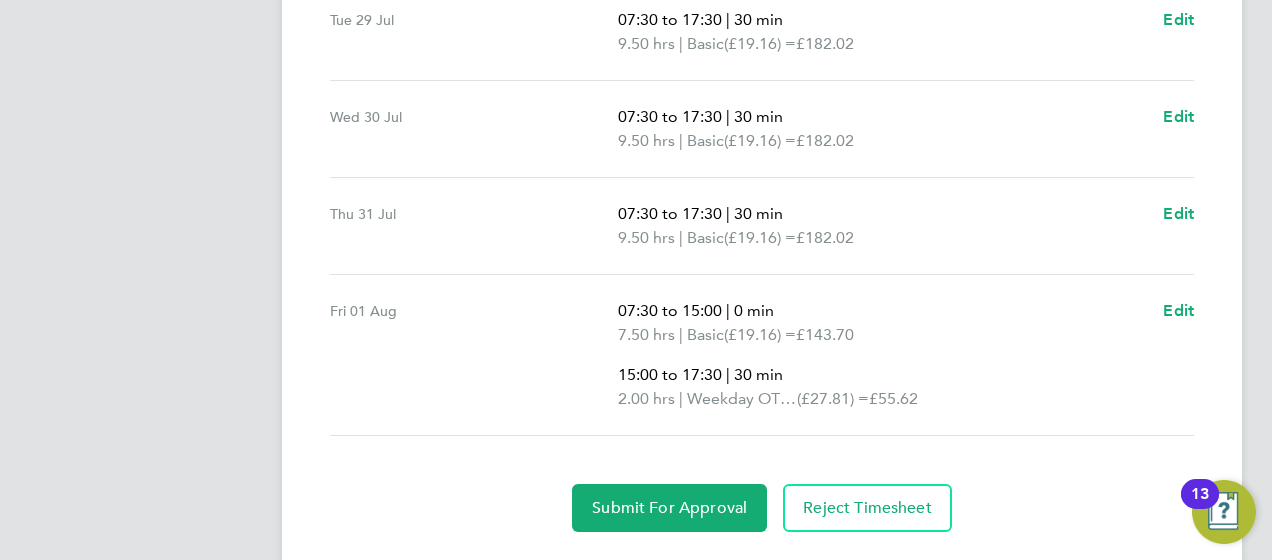 scroll, scrollTop: 919, scrollLeft: 0, axis: vertical 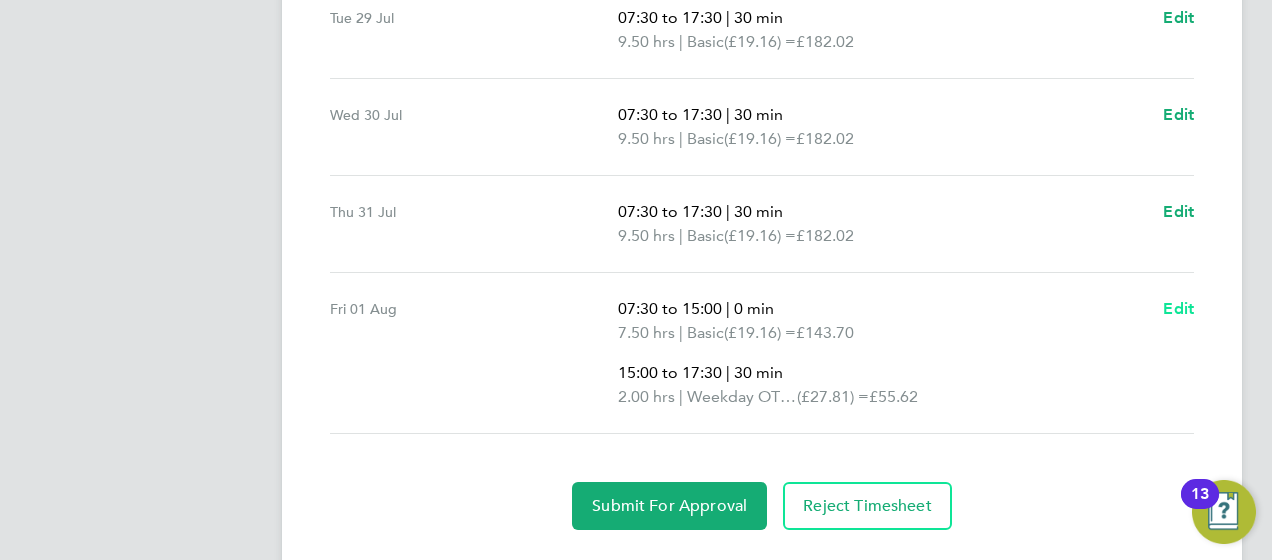 click on "Edit" at bounding box center [1178, 308] 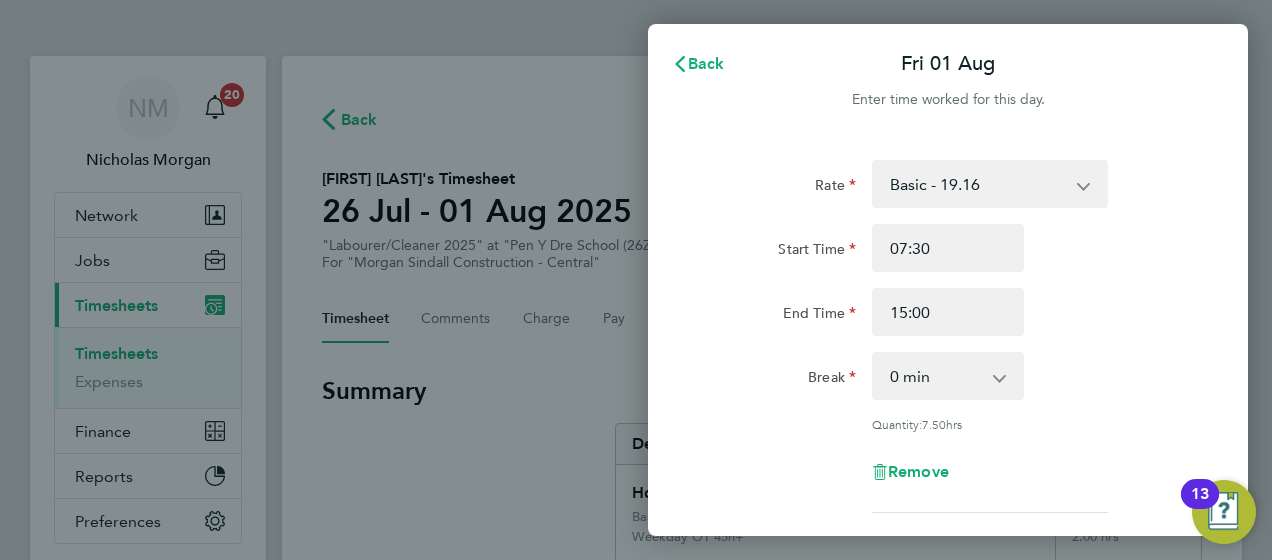 scroll, scrollTop: 0, scrollLeft: 0, axis: both 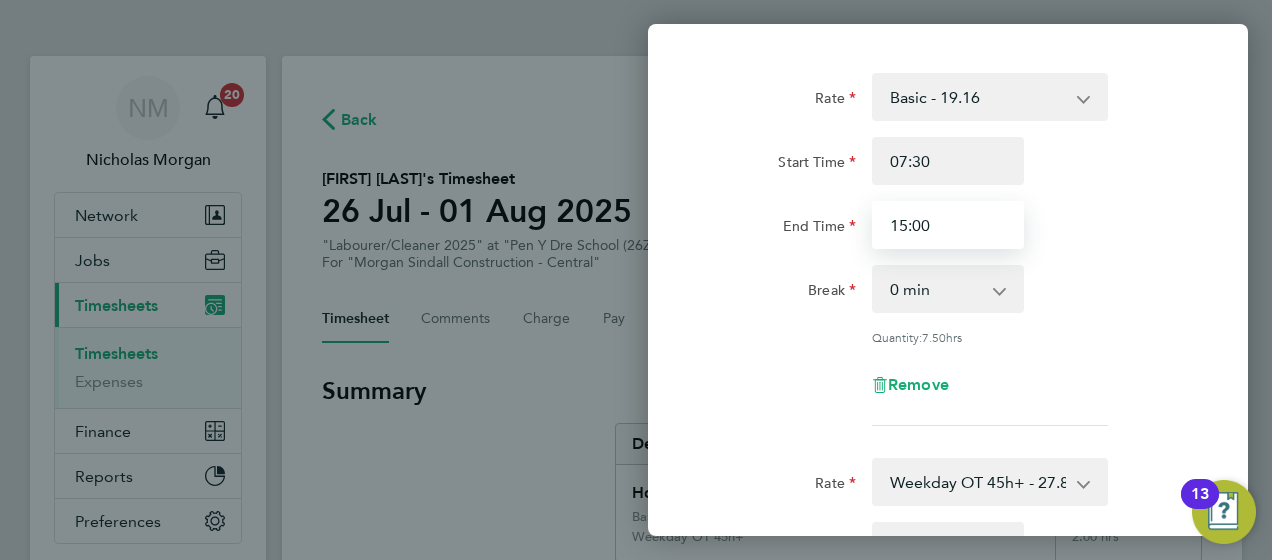 click on "15:00" at bounding box center (948, 225) 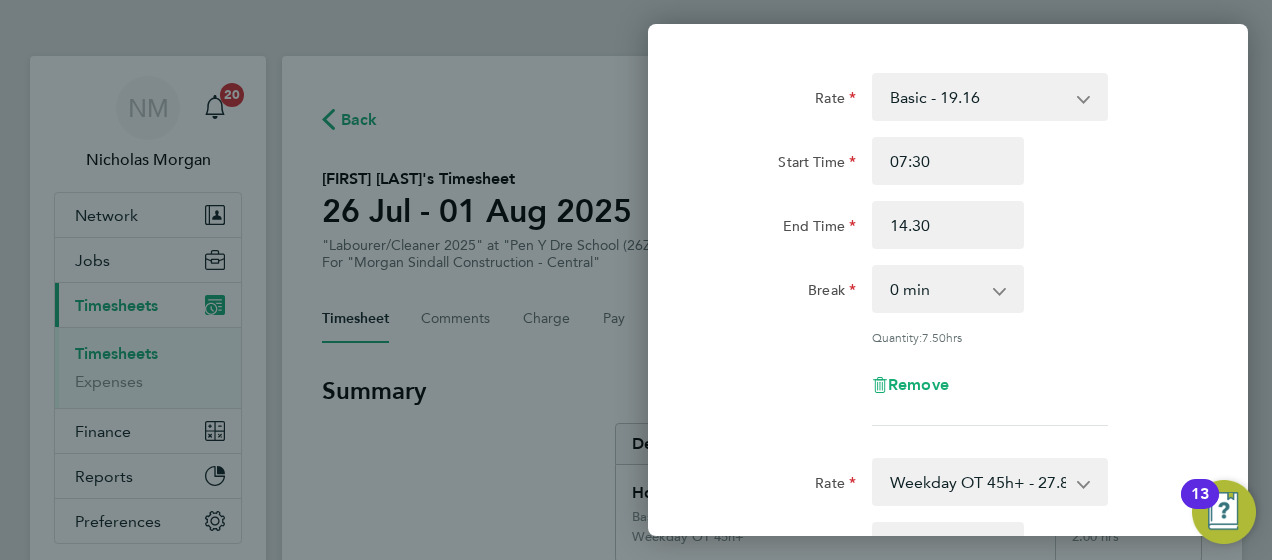 type on "14:30" 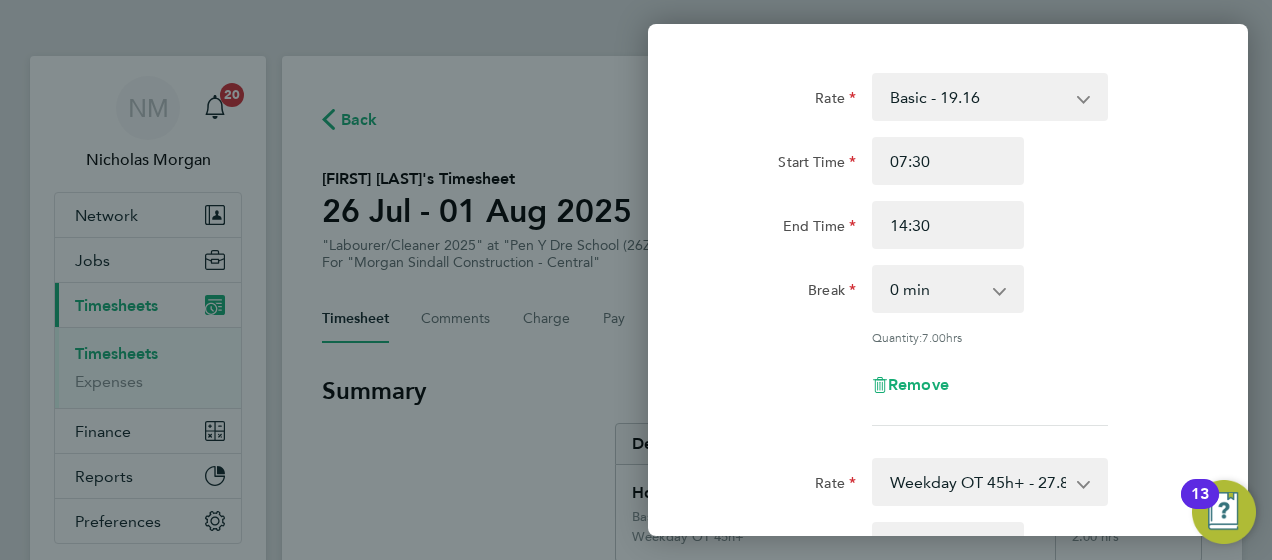 click on "Quantity:  7.00  hrs" 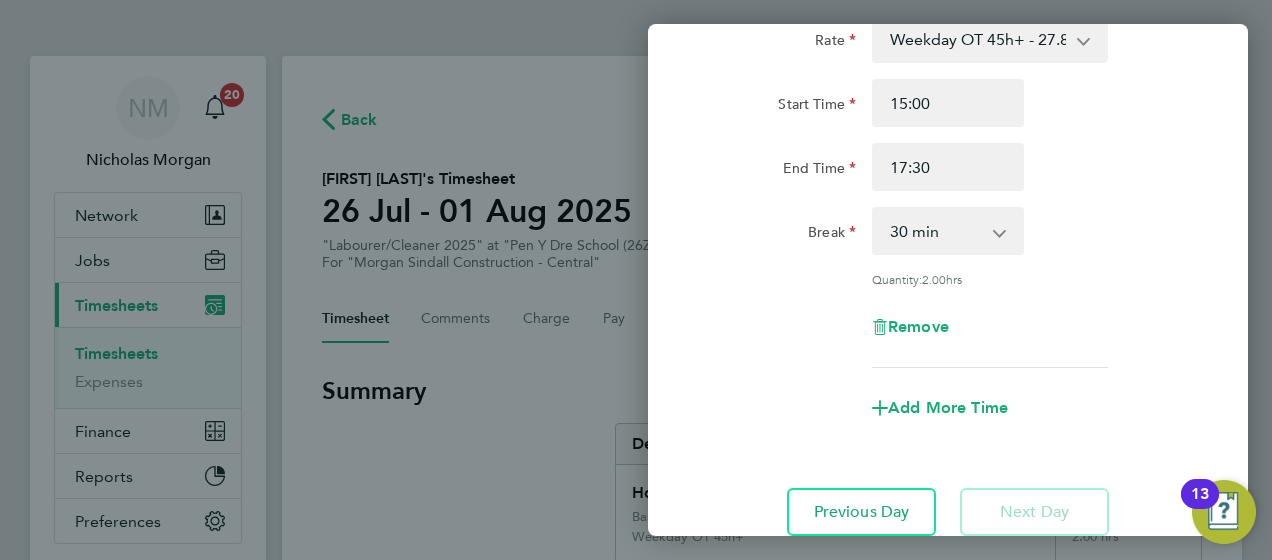 scroll, scrollTop: 551, scrollLeft: 0, axis: vertical 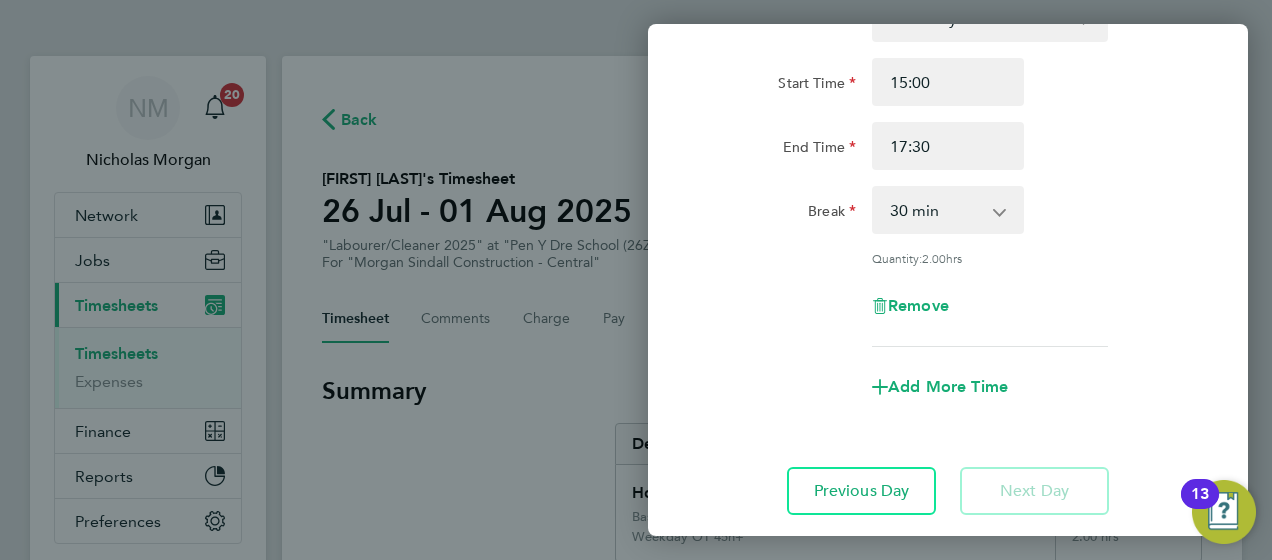 click on "Start Time 15:00 End Time 17:30" 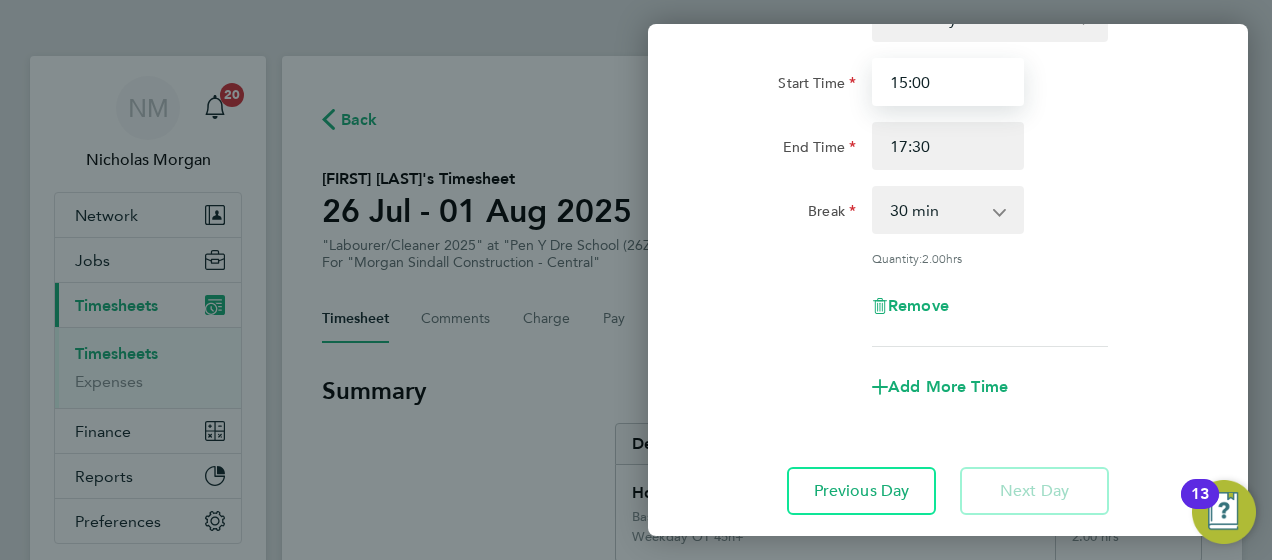 click on "15:00" at bounding box center (948, 82) 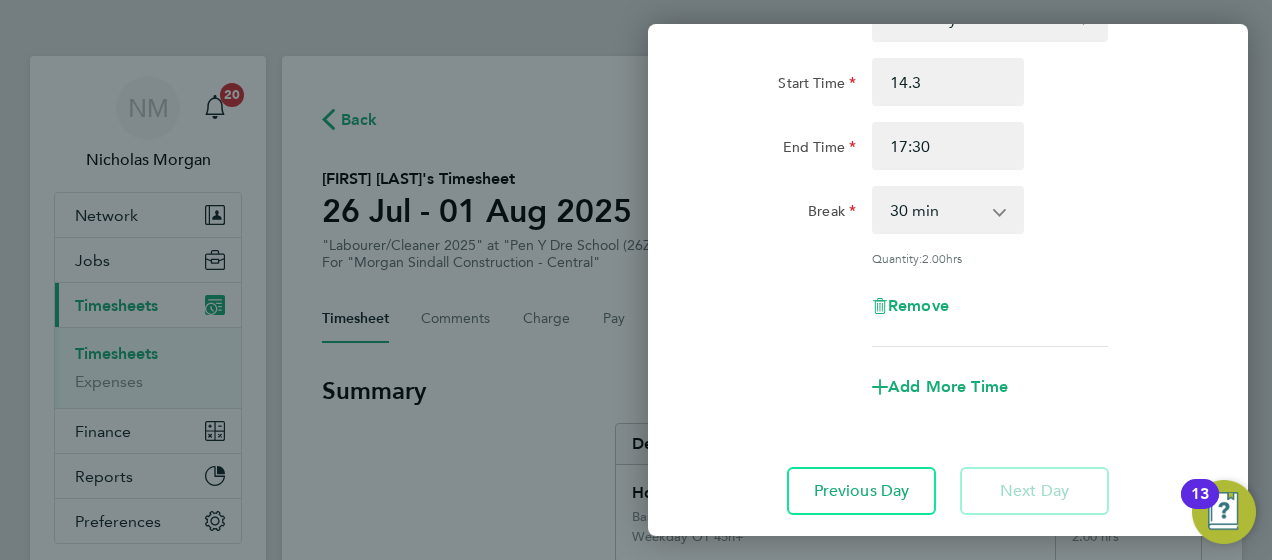 type on "01:43" 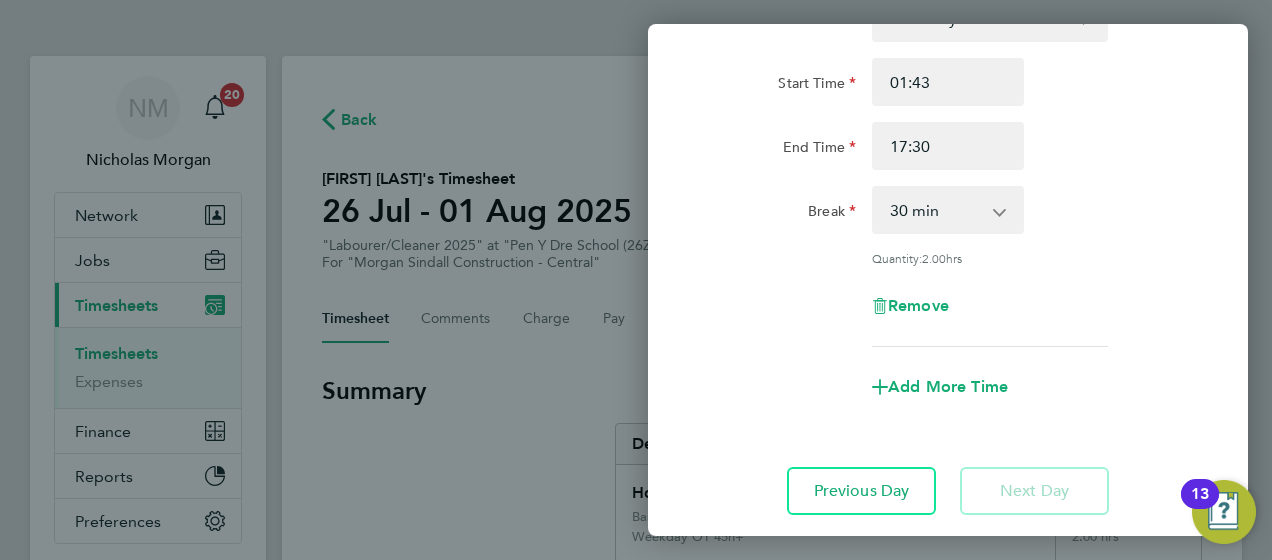 click on "Rate  Weekday OT 45h+ - 27.81   Basic - 19.16   Sat first 4h - 27.81   Sat after 4h - 36.21   Sunday - 36.21   Bank Holiday - 36.21
Start Time 01:43 End Time 17:30 Break  0 min   15 min   30 min   45 min   60 min   75 min   90 min
Quantity:  2.00  hrs
Remove" 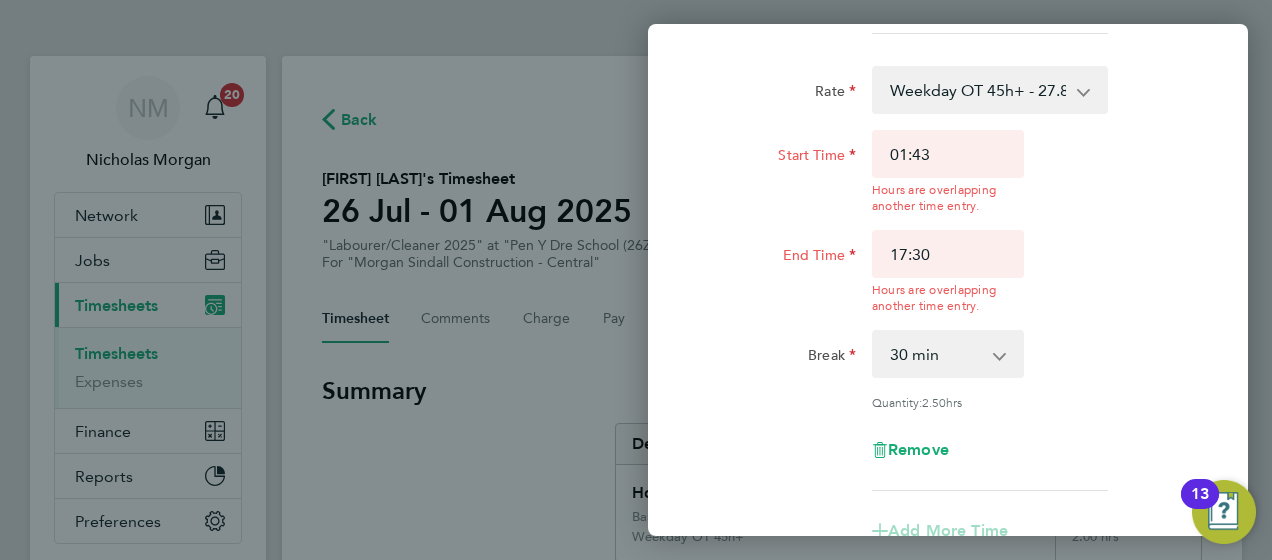 scroll, scrollTop: 623, scrollLeft: 0, axis: vertical 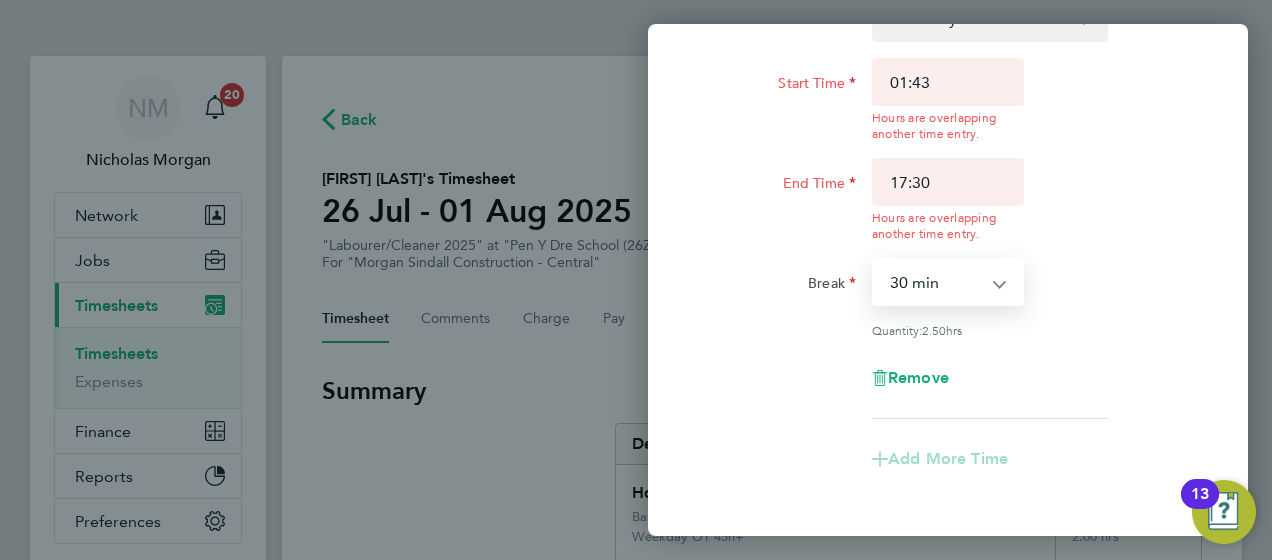 click on "0 min   15 min   30 min   45 min   60 min   75 min   90 min" at bounding box center [936, 282] 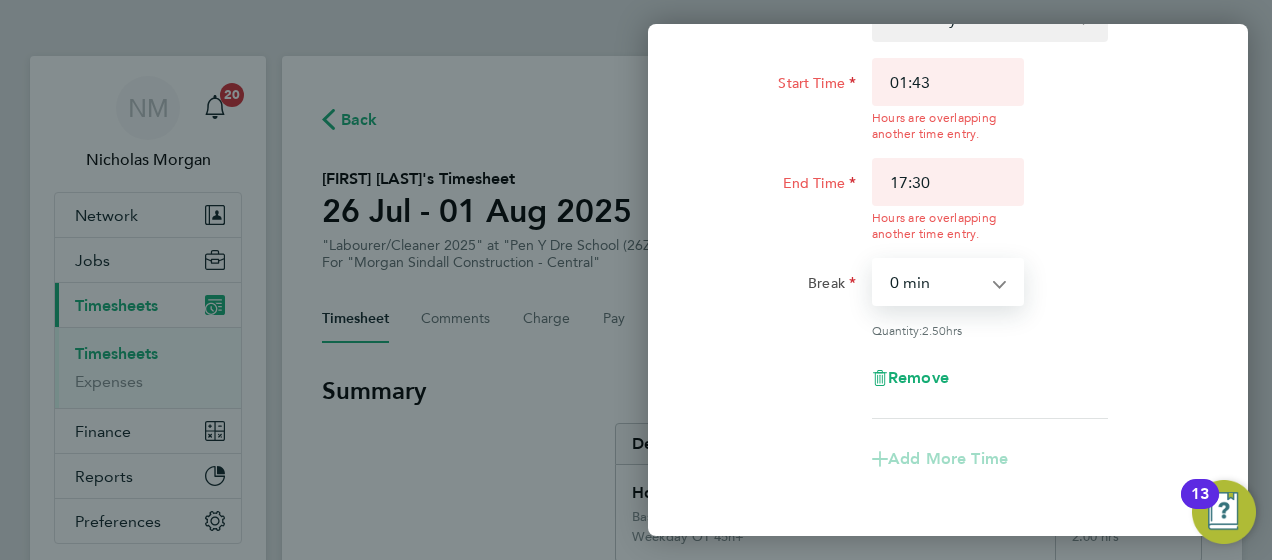 click on "0 min   15 min   30 min   45 min   60 min   75 min   90 min" at bounding box center (936, 282) 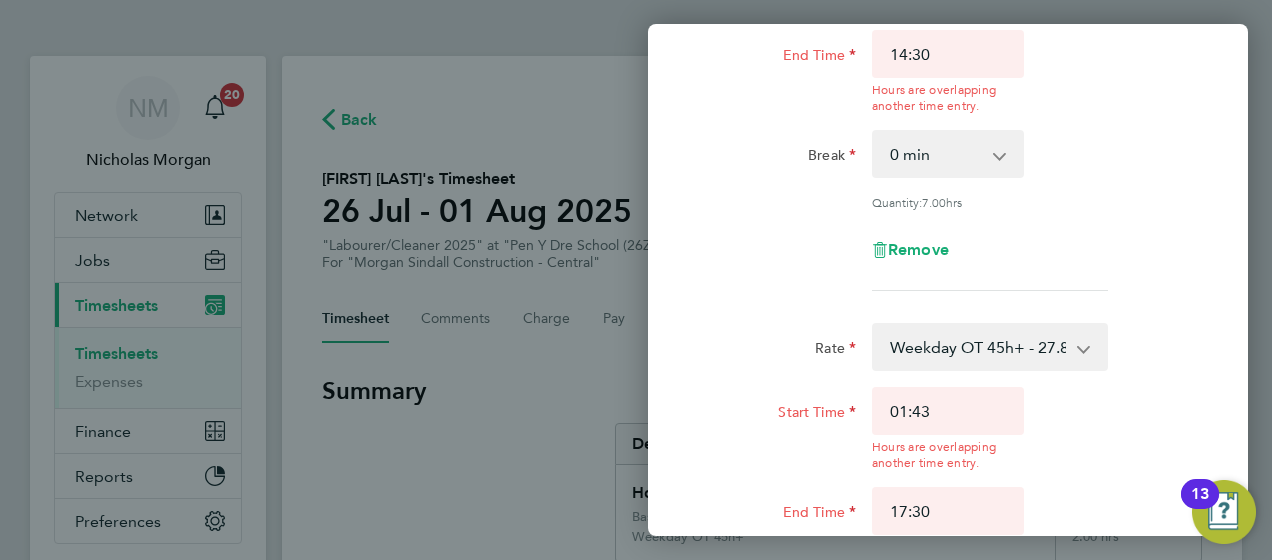 scroll, scrollTop: 293, scrollLeft: 0, axis: vertical 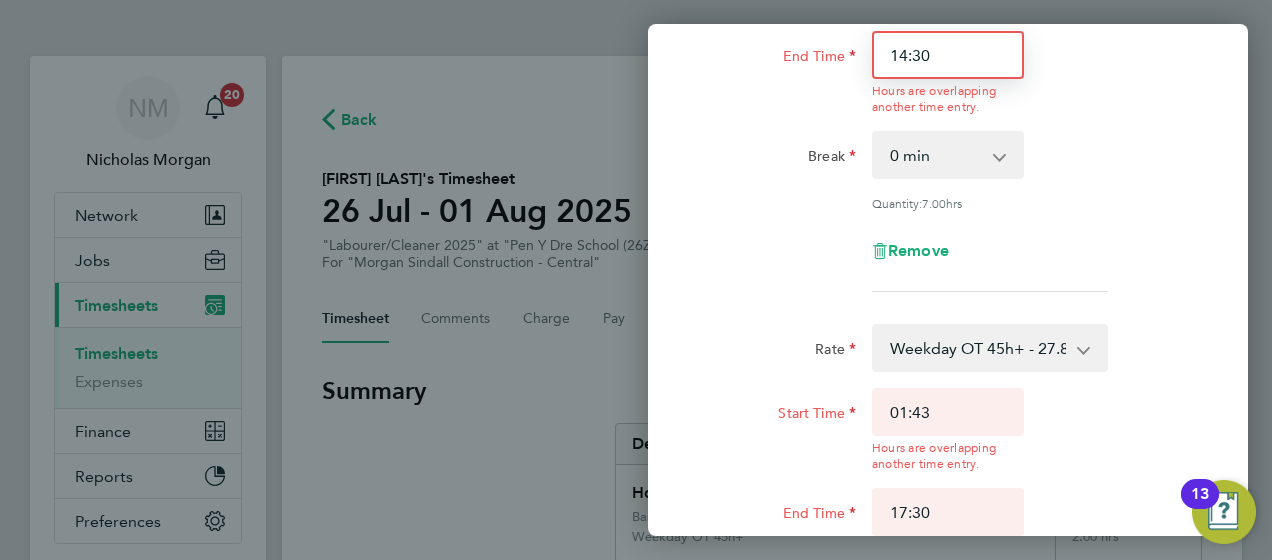 click on "14:30" at bounding box center [948, 55] 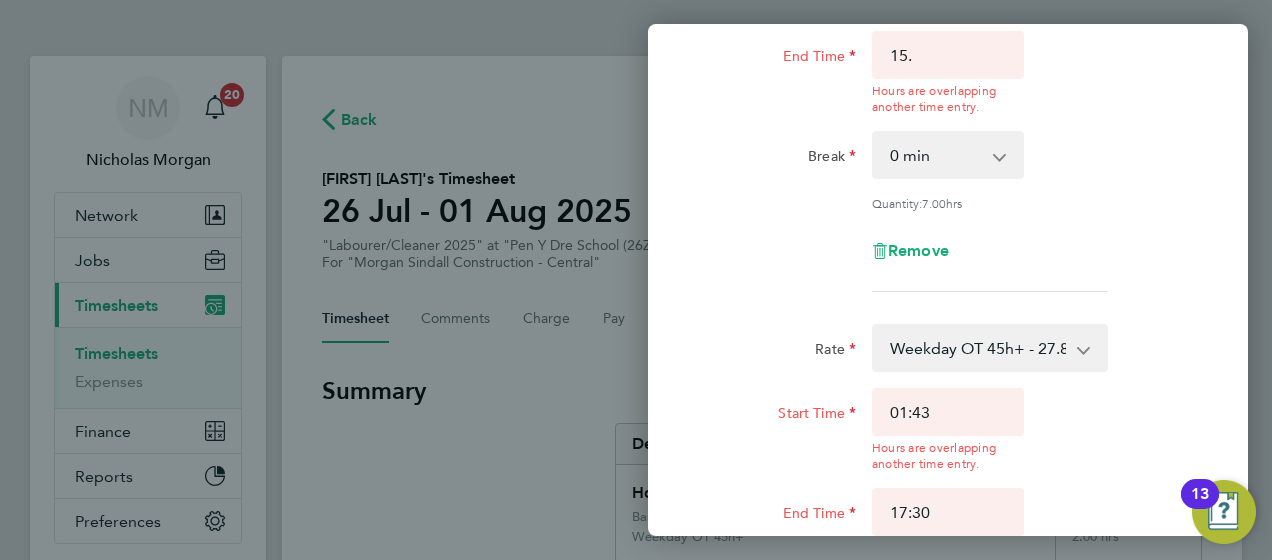 type on "15:00" 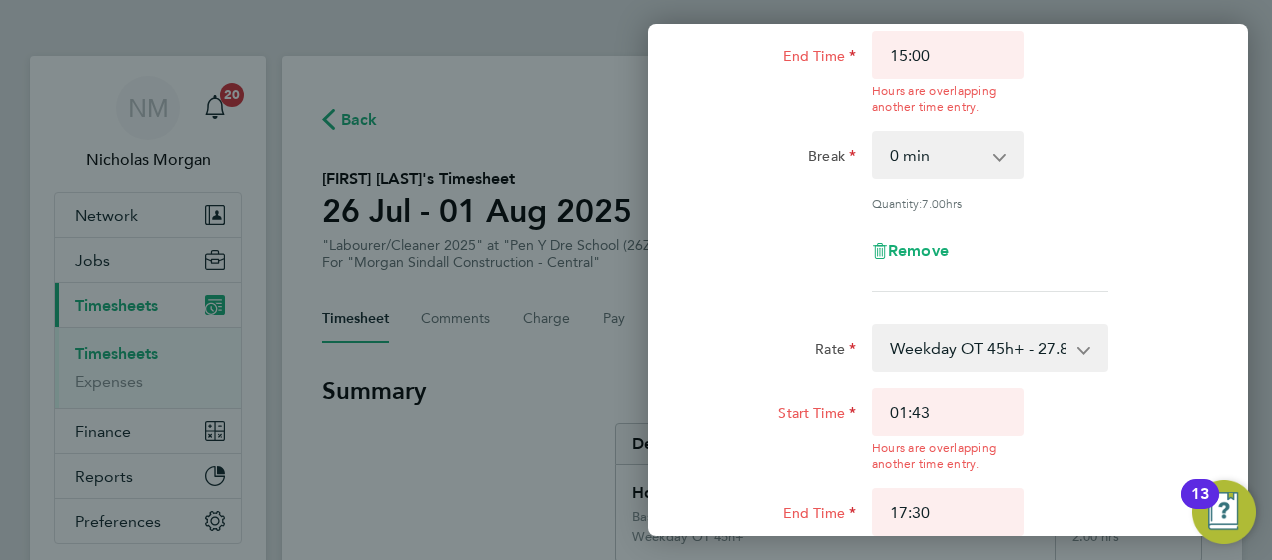 click on "Rate  Basic - 19.16   Weekday OT 45h+ - 27.81   Sat first 4h - 27.81   Sat after 4h - 36.21   Sunday - 36.21   Bank Holiday - 36.21
Start Time 07:30  Hours are overlapping another time entry.  End Time 15:00  Hours are overlapping another time entry.  Break  0 min   15 min   30 min   45 min   60 min   75 min   90 min
Quantity:  7.00  hrs
Remove" 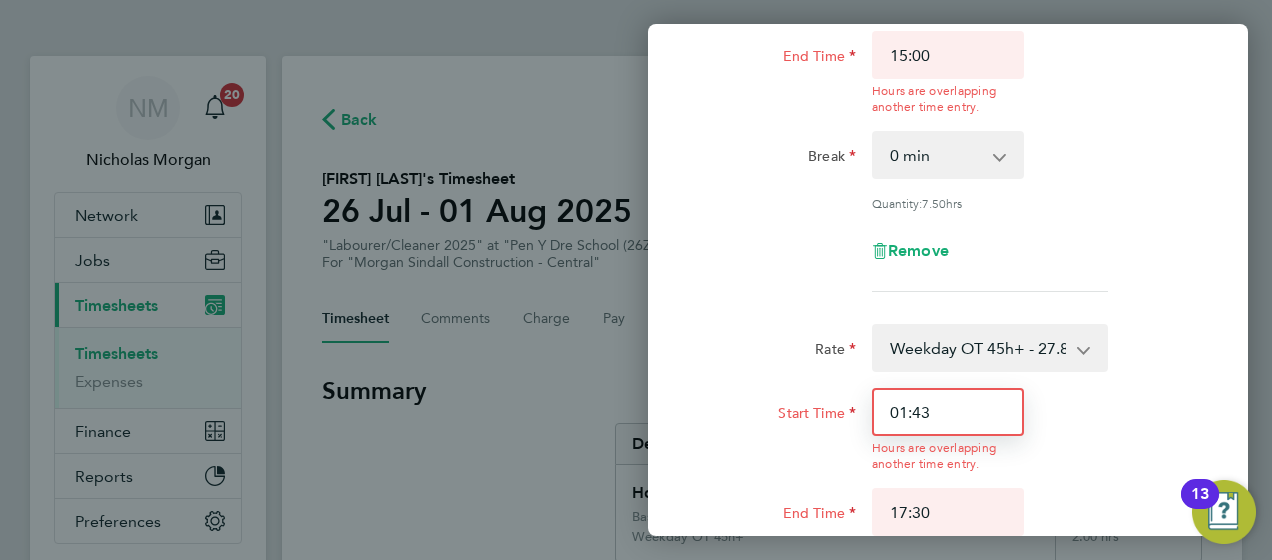 click on "01:43" at bounding box center (948, 412) 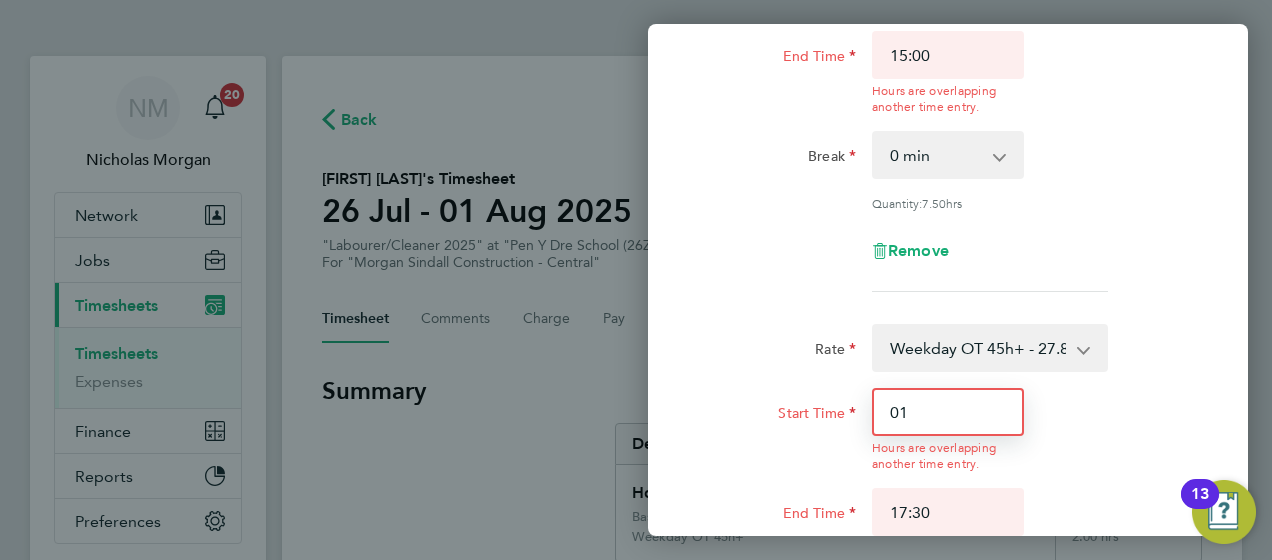 type on "0" 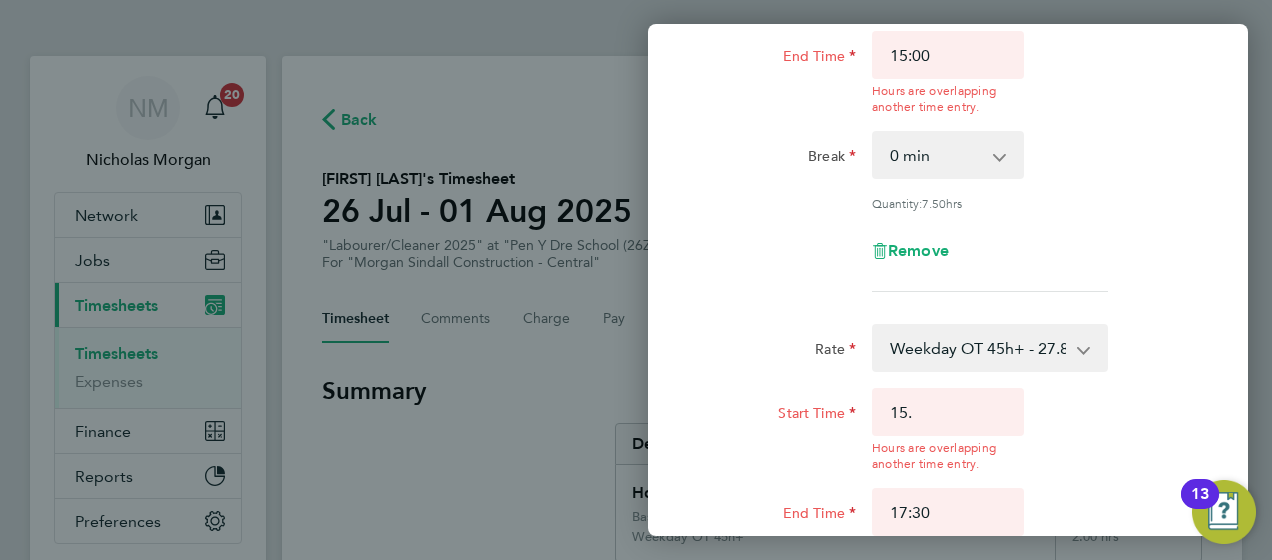 type on "15:00" 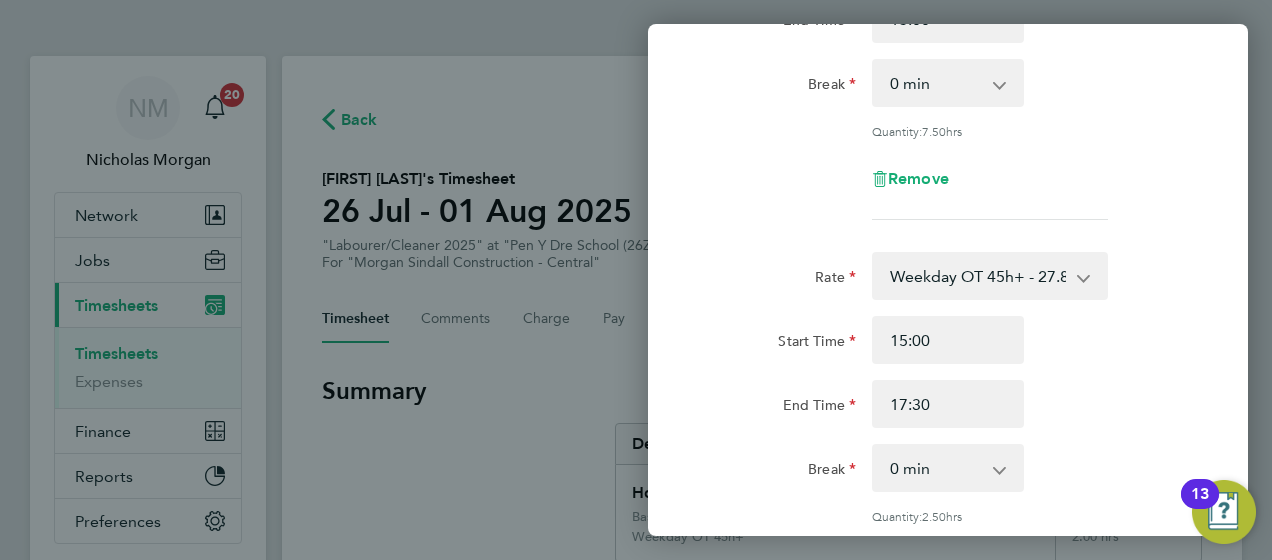 click on "Start Time 15:00 End Time 17:30" 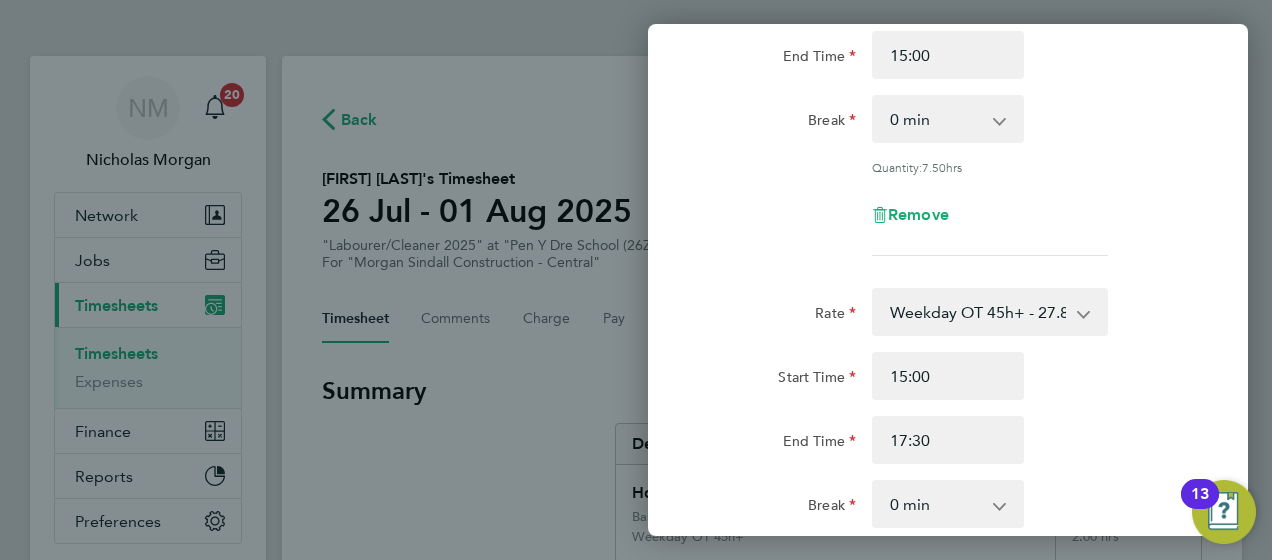 scroll, scrollTop: 678, scrollLeft: 0, axis: vertical 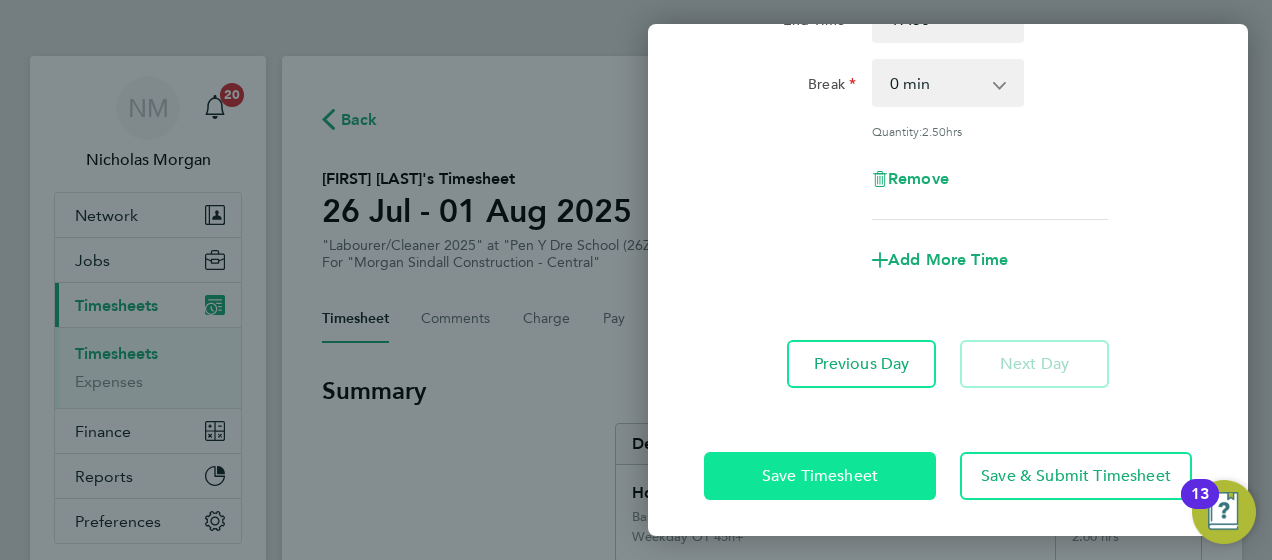 click on "Save Timesheet" 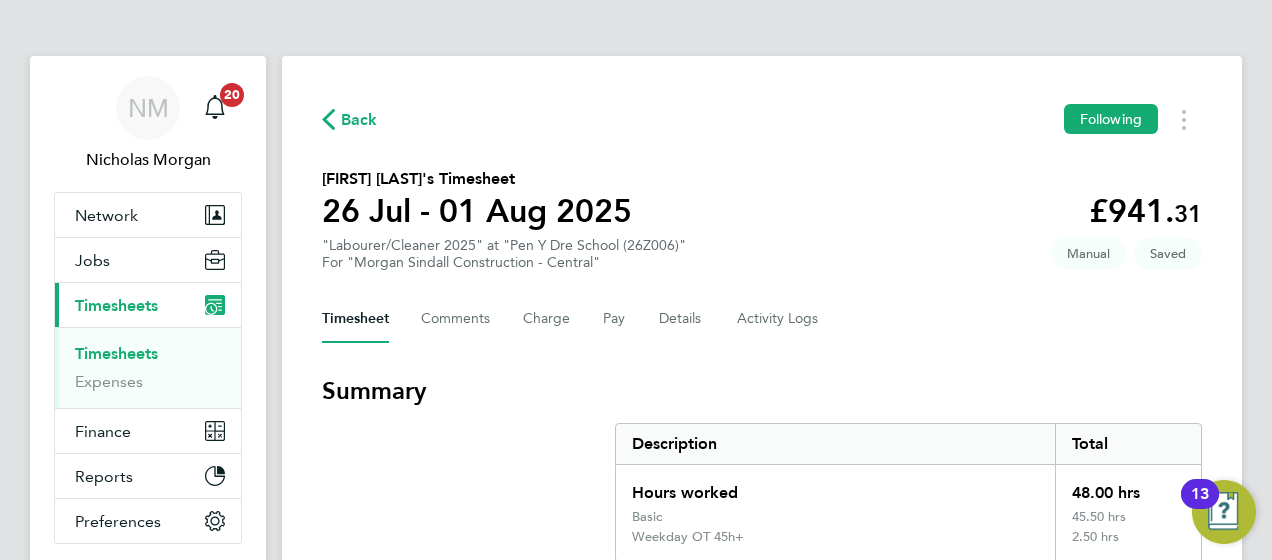 click on "Back  Following
Stephen Thomas's Timesheet   26 Jul - 01 Aug 2025   £941. 31  "Labourer/Cleaner 2025" at "Pen Y Dre School (26Z006)"  For "Morgan Sindall Construction - Central"  Saved   Manual   Timesheet   Comments   Charge   Pay   Details   Activity Logs   Summary   Description   Total   Hours worked   48.00 hrs   Basic   45.50 hrs   Weekday OT 45h+   2.50 hrs   Time Worked   Sat 26 Jul   Add time for Sat 26 Jul   Add time for Sat 26 Jul   Sun 27 Jul   Add time for Sun 27 Jul   Add time for Sun 27 Jul   Mon 28 Jul   07:30 to 17:30   |   30 min   9.50 hrs   |   Basic   (£19.16) =   £182.02   Edit   Tue 29 Jul   07:30 to 17:30   |   30 min   9.50 hrs   |   Basic   (£19.16) =   £182.02   Edit   Wed 30 Jul   07:30 to 17:30   |   30 min   9.50 hrs   |   Basic   (£19.16) =   £182.02   Edit   Thu 31 Jul   07:30 to 17:30   |   30 min   9.50 hrs   |   Basic   (£19.16) =   £182.02   Edit   Fri 01 Aug   07:30 to 15:00   |   0 min   7.50 hrs   |   Basic   (£19.16) =   £143.70   |   0 min" 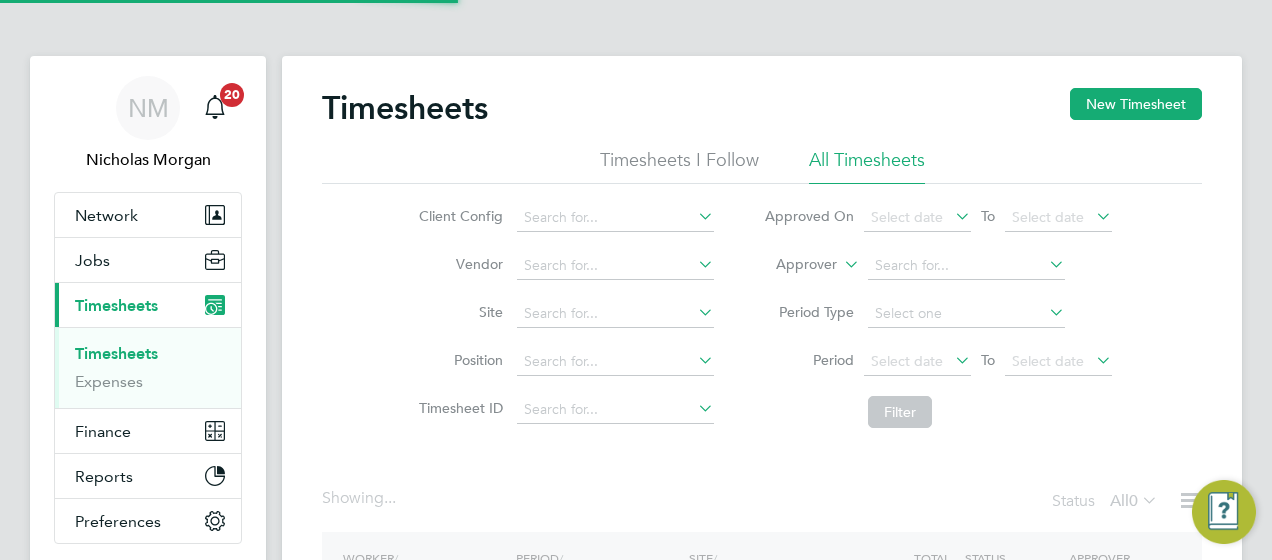 click on "Approver" 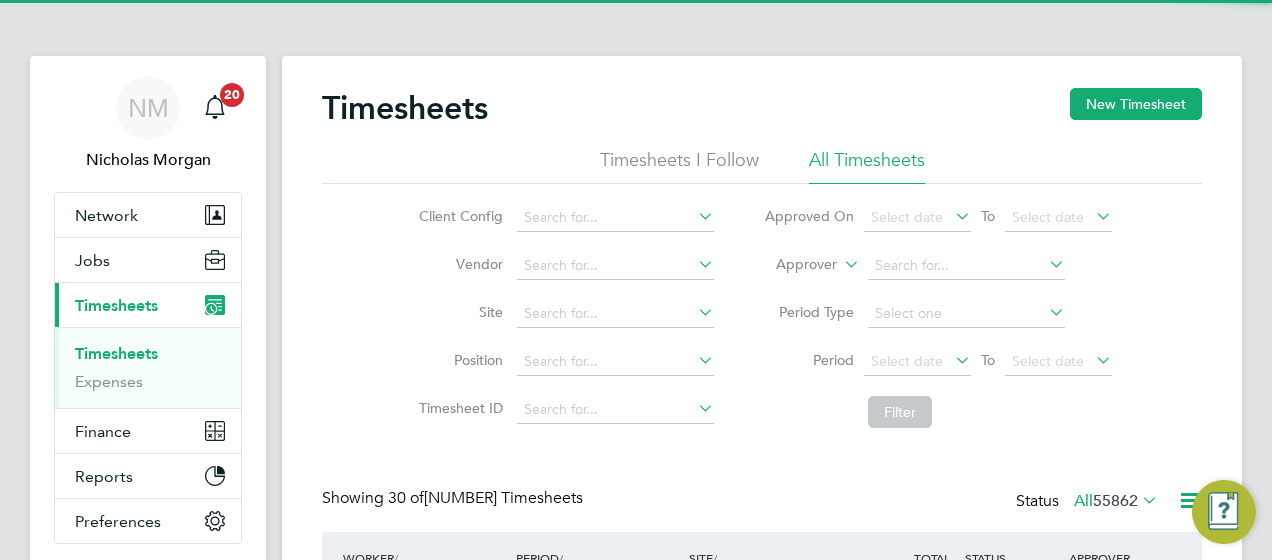 scroll, scrollTop: 10, scrollLeft: 10, axis: both 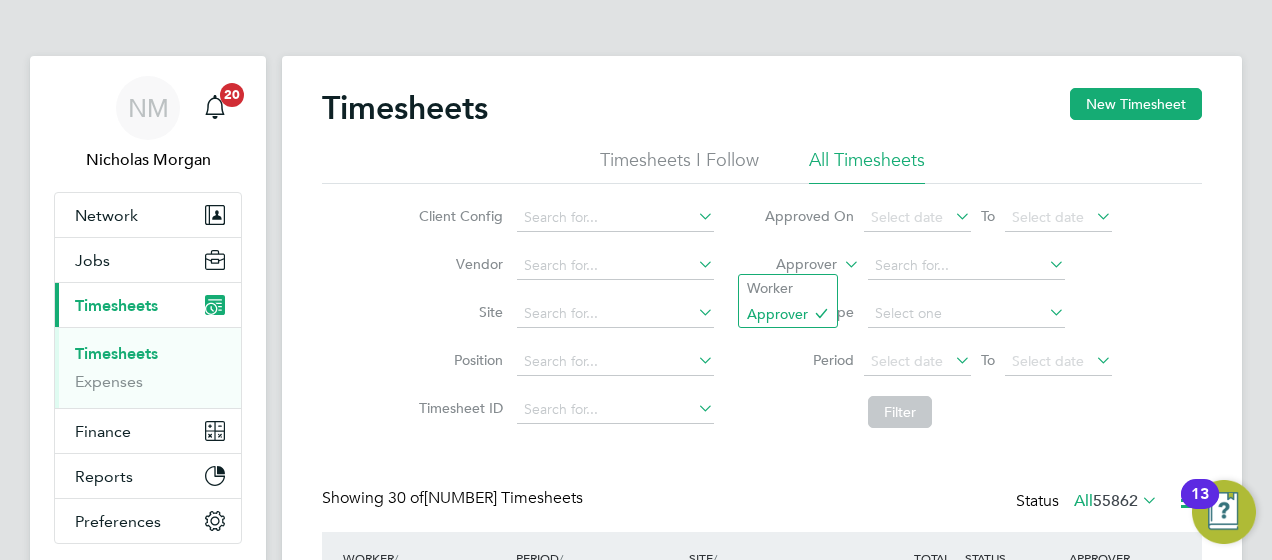 click on "Approver" 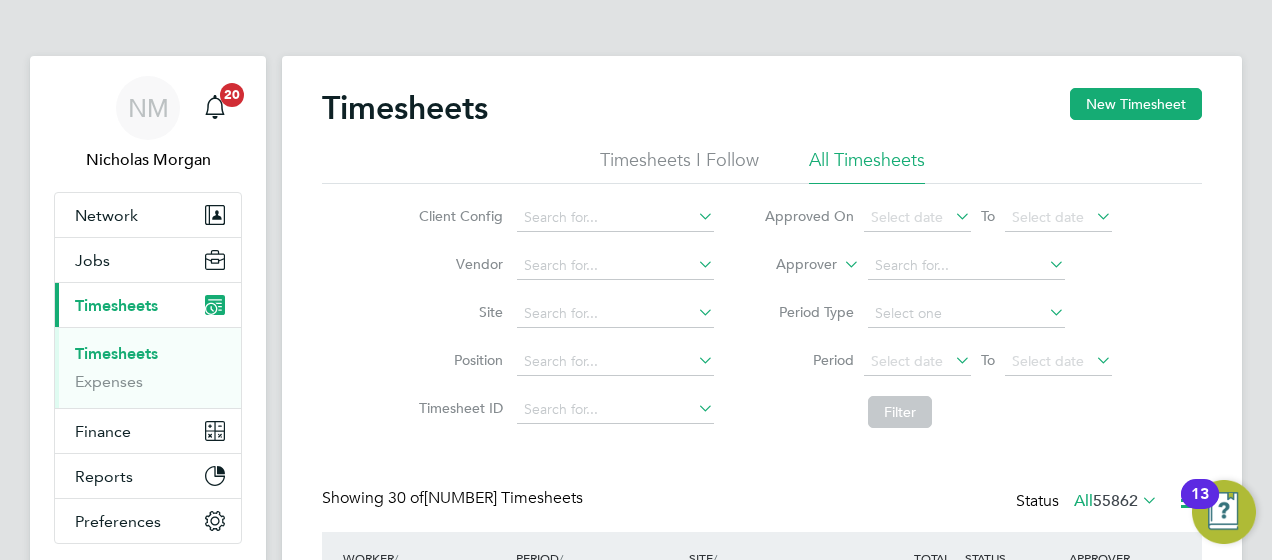 click on "Worker" 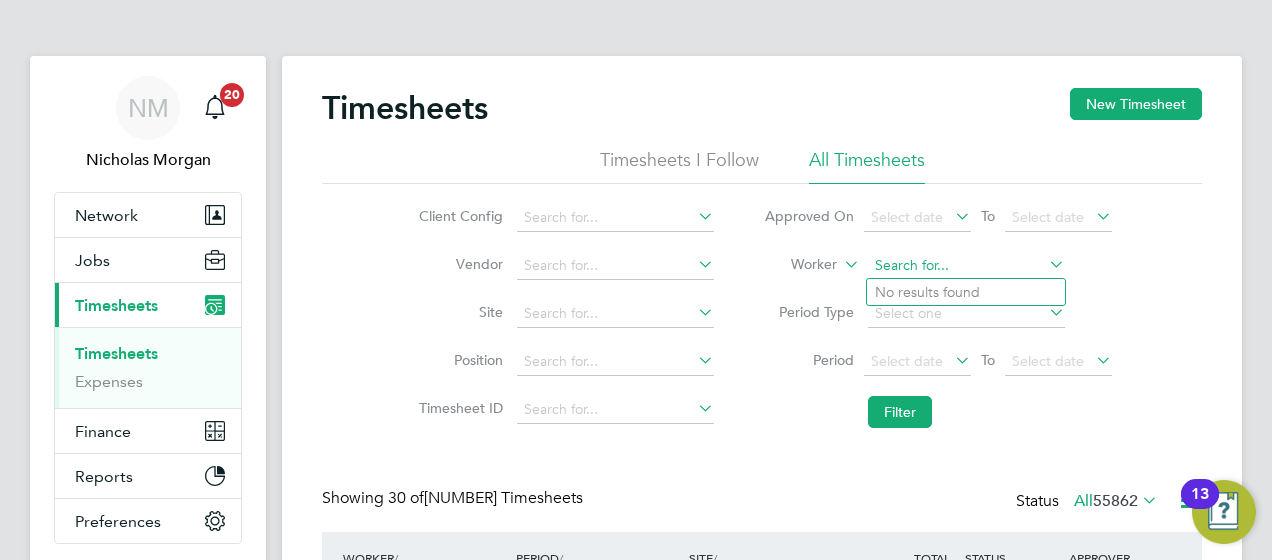 click 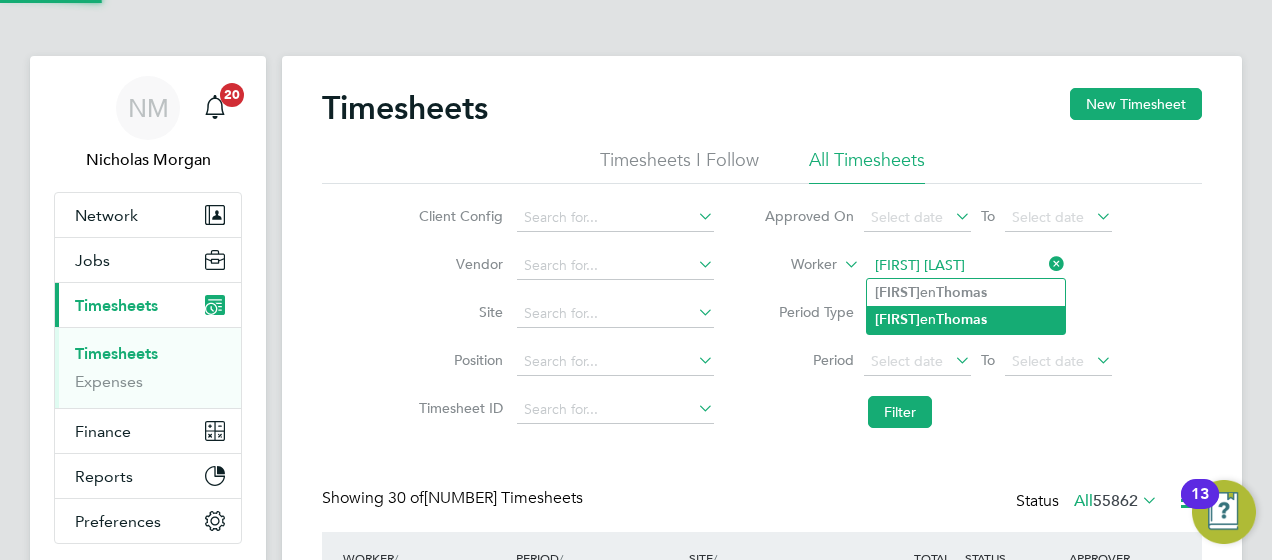 click on "Thomas" 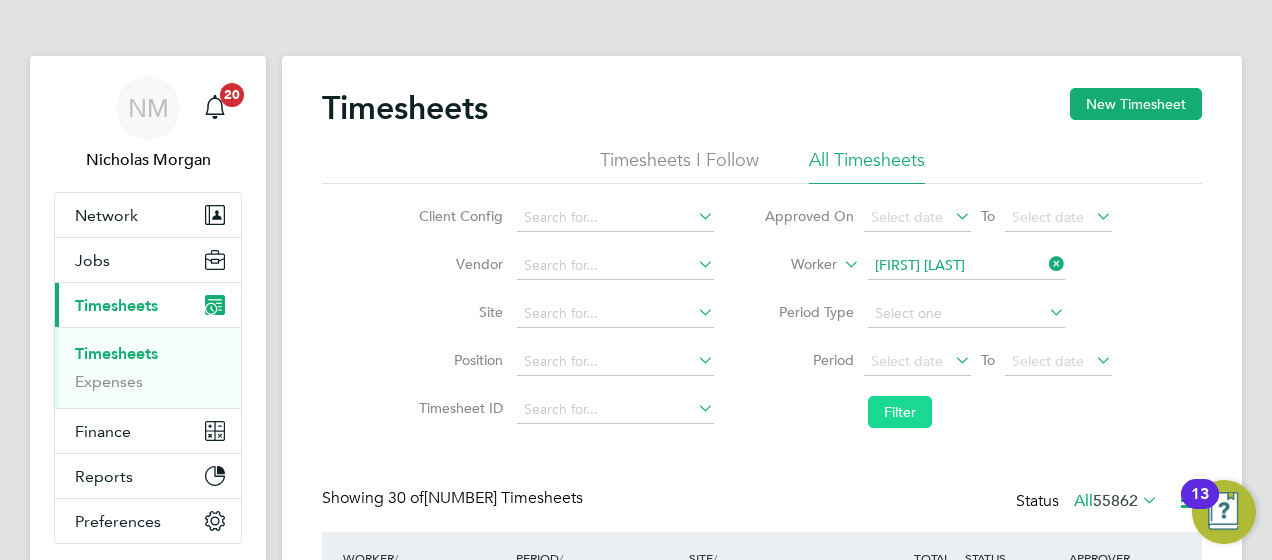 click on "Filter" 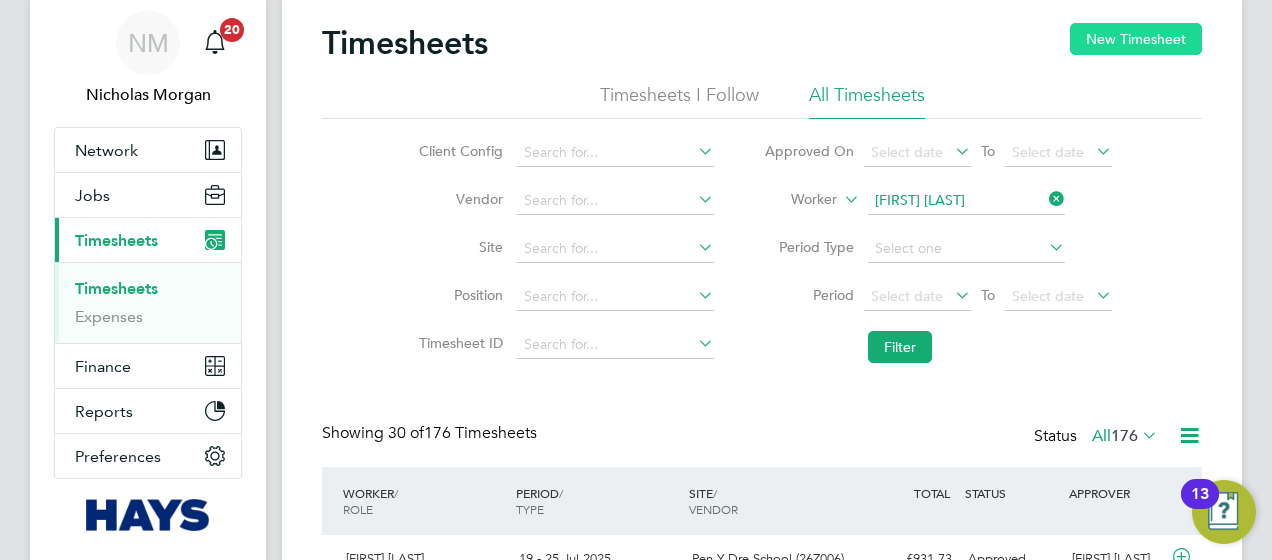 click on "New Timesheet" 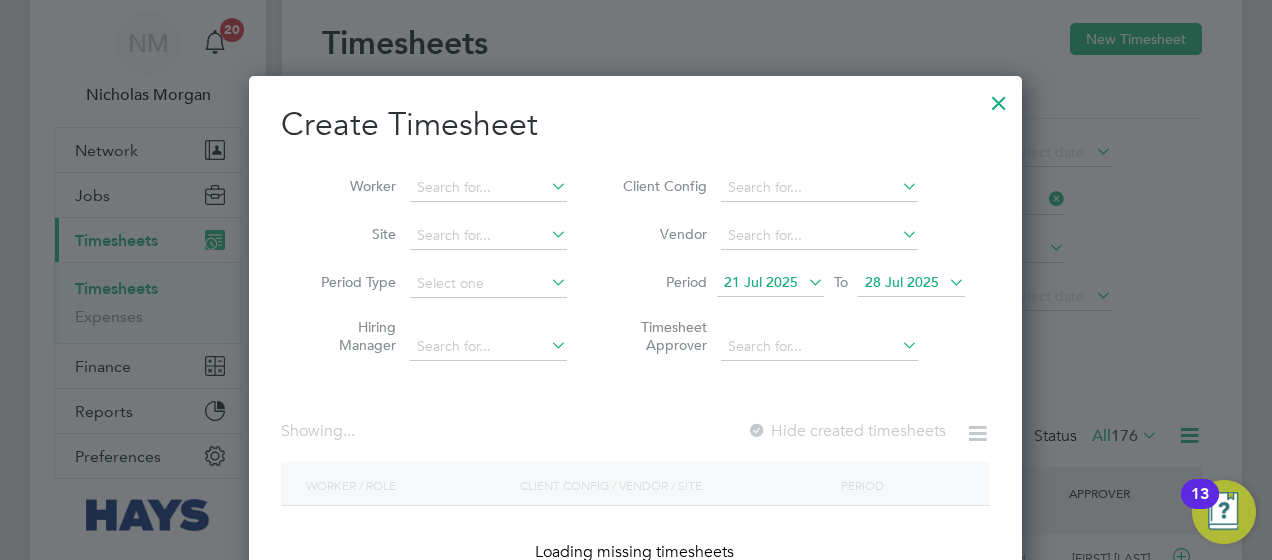 click on "21 Jul 2025" at bounding box center [761, 282] 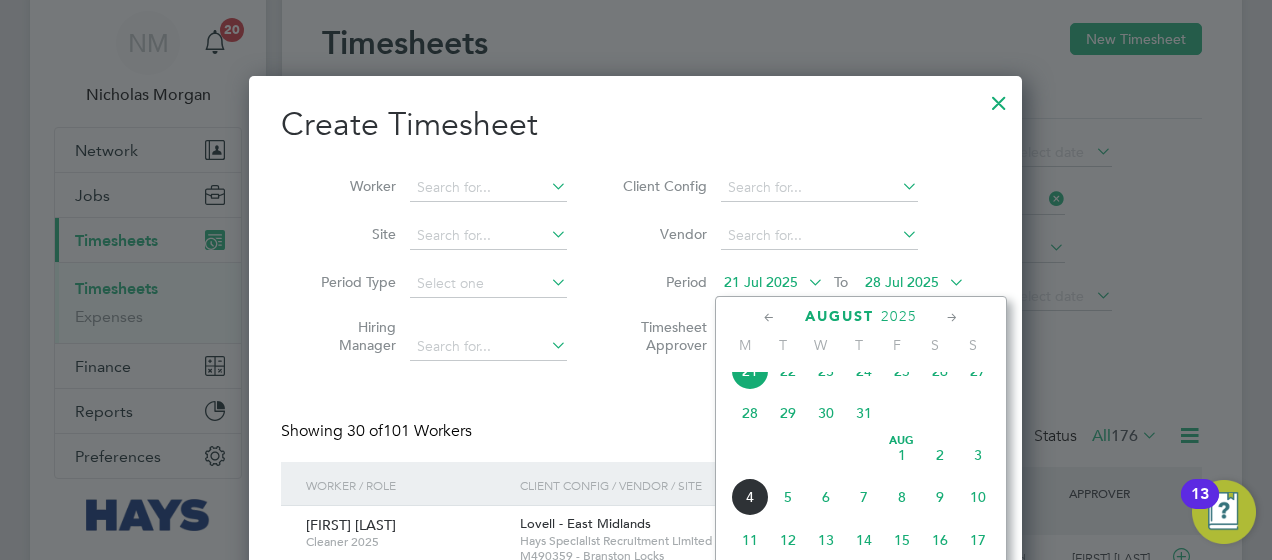 click on "25" 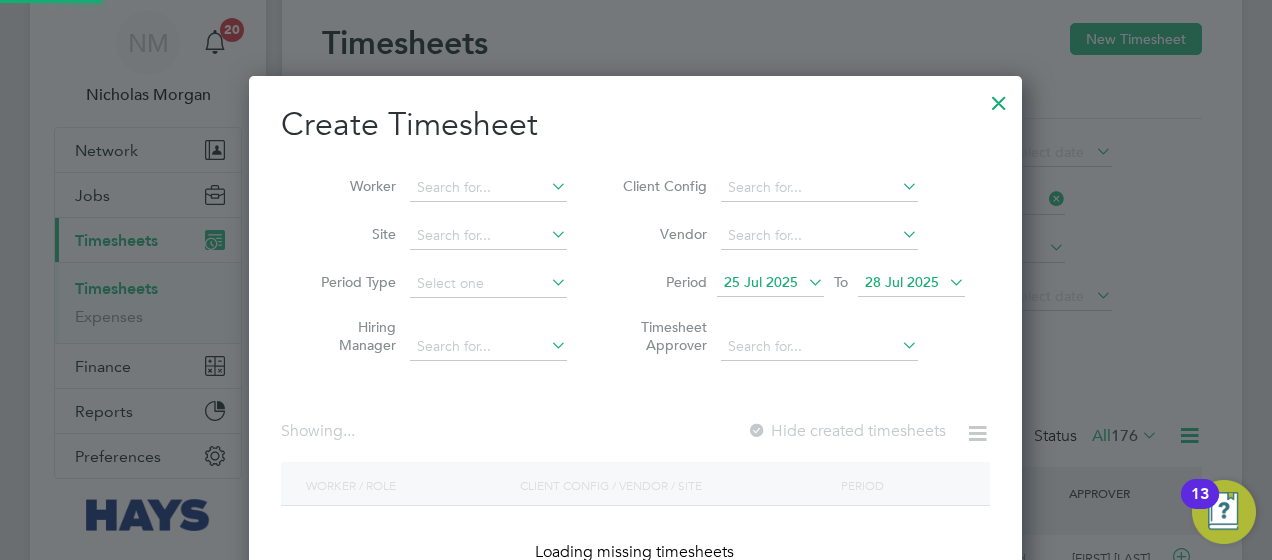 click on "28 Jul 2025" at bounding box center [902, 282] 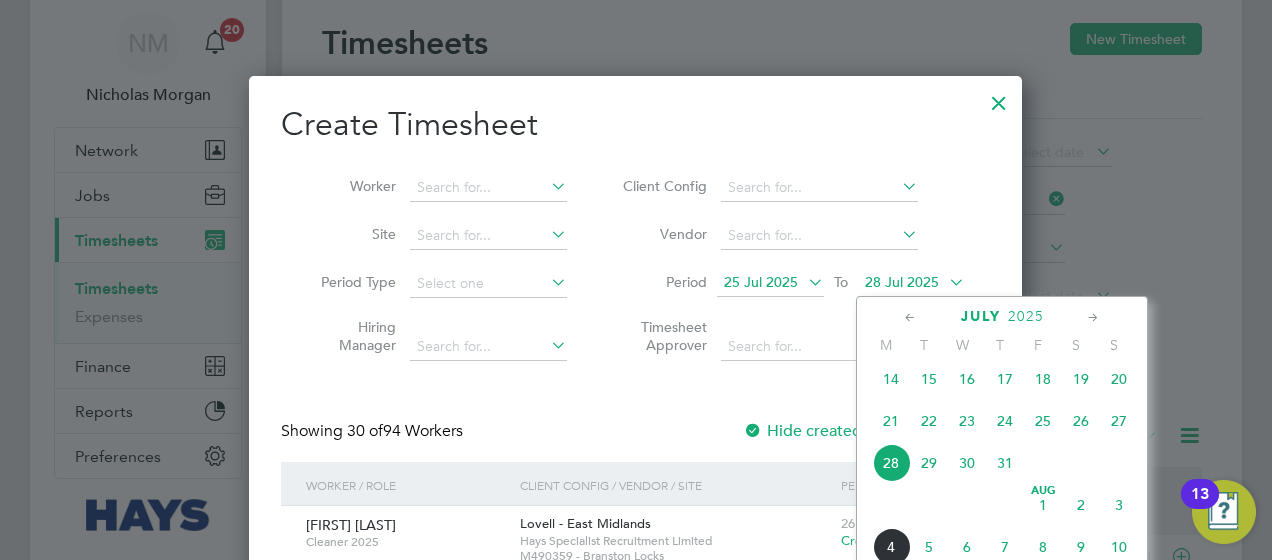 click on "Aug" 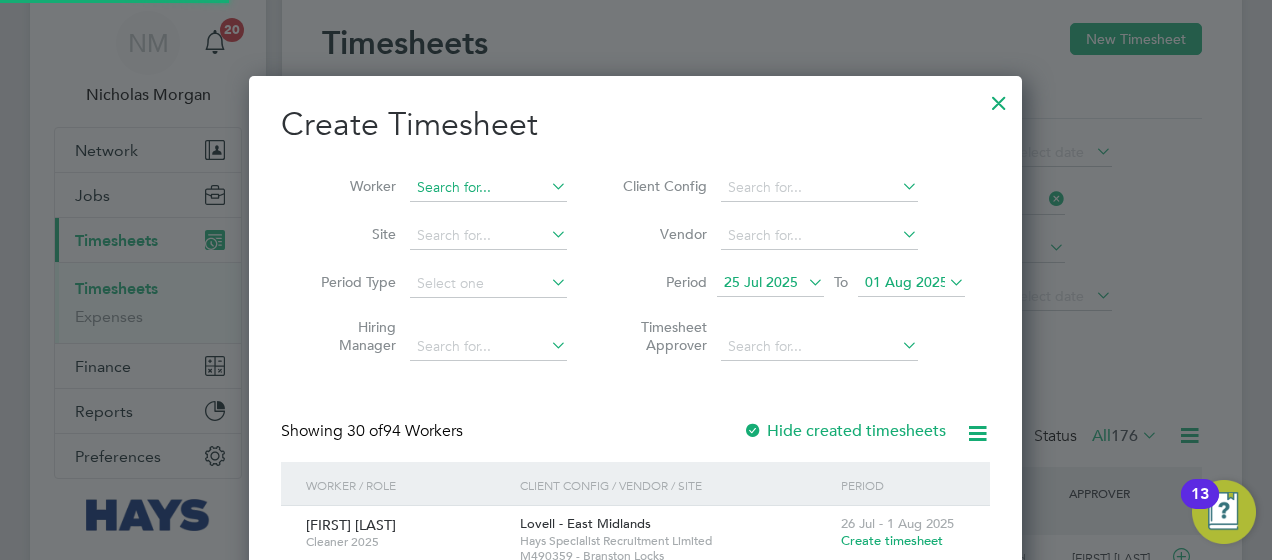 click at bounding box center (488, 188) 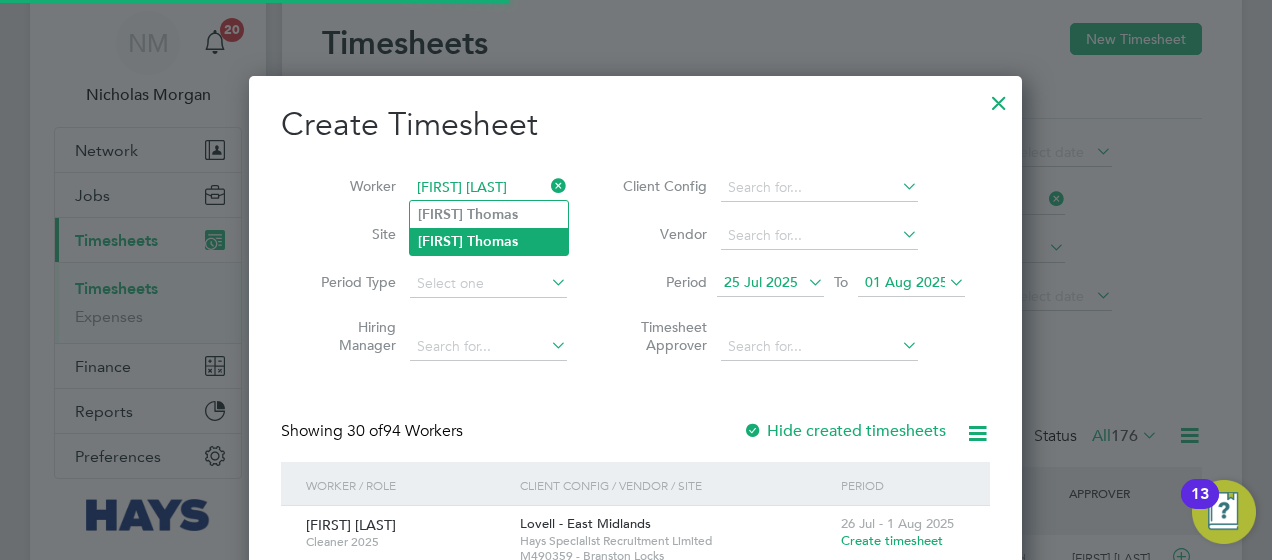 click on "Thomas" 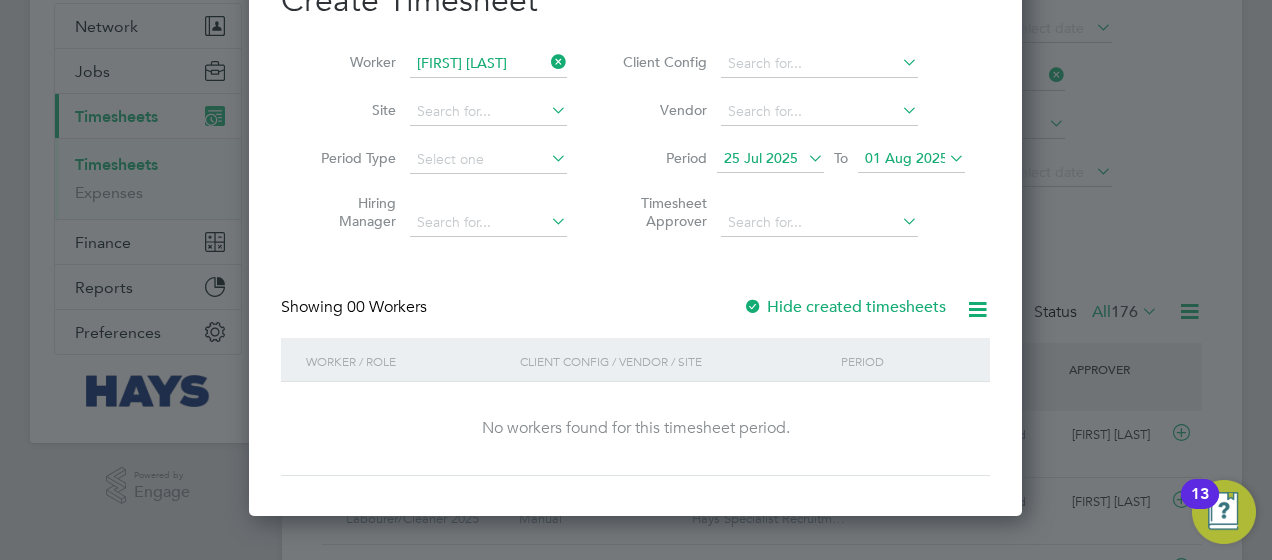 click on "25 Jul 2025" at bounding box center (761, 158) 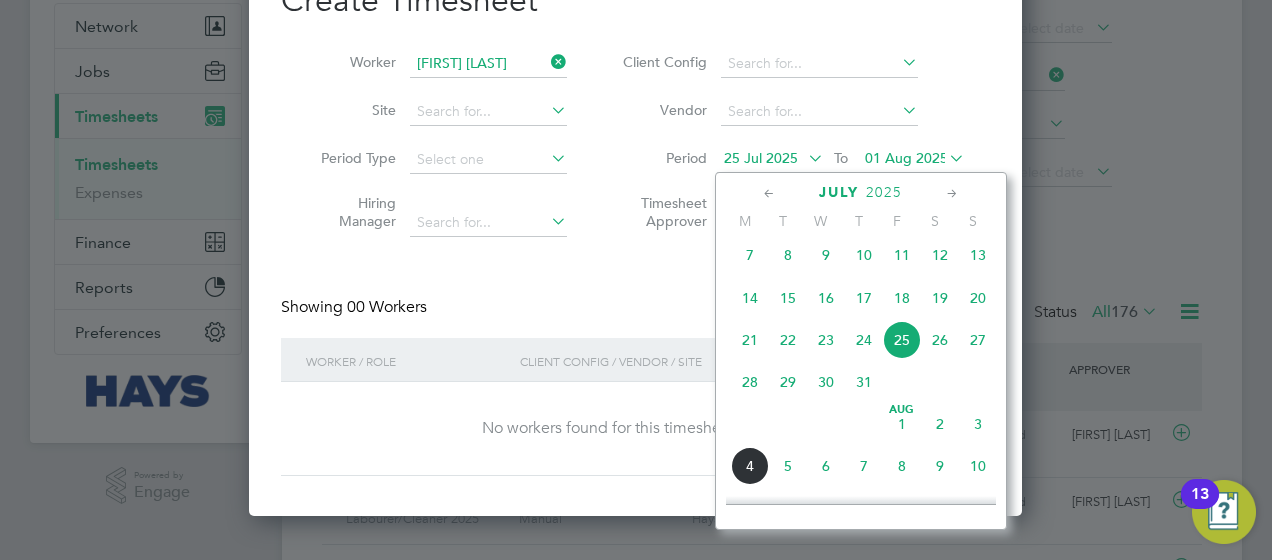 click on "26" 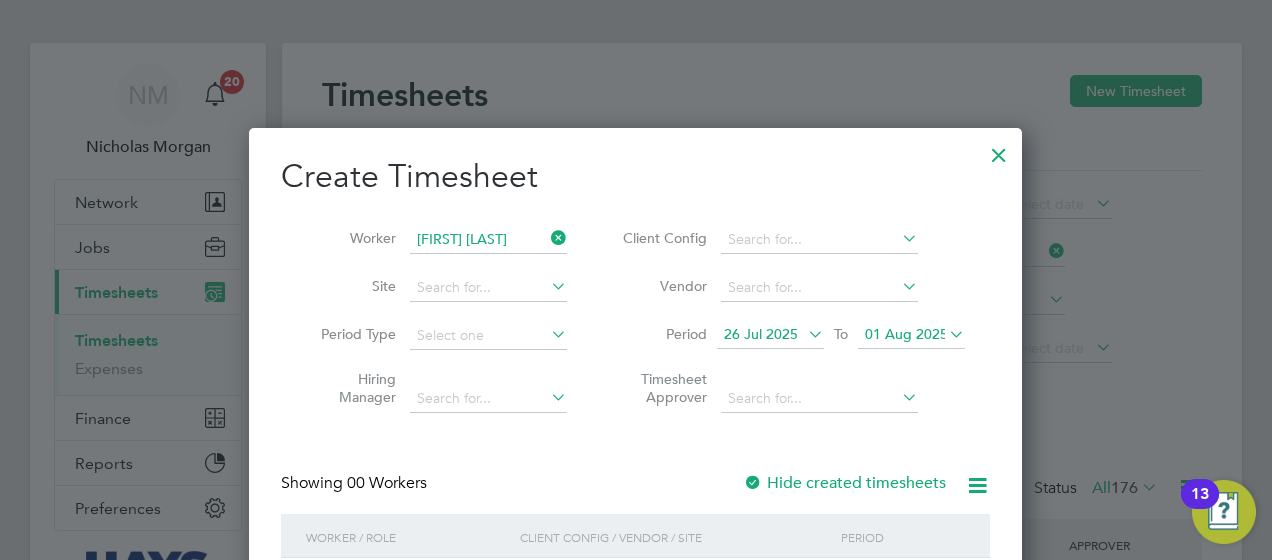 click at bounding box center [999, 150] 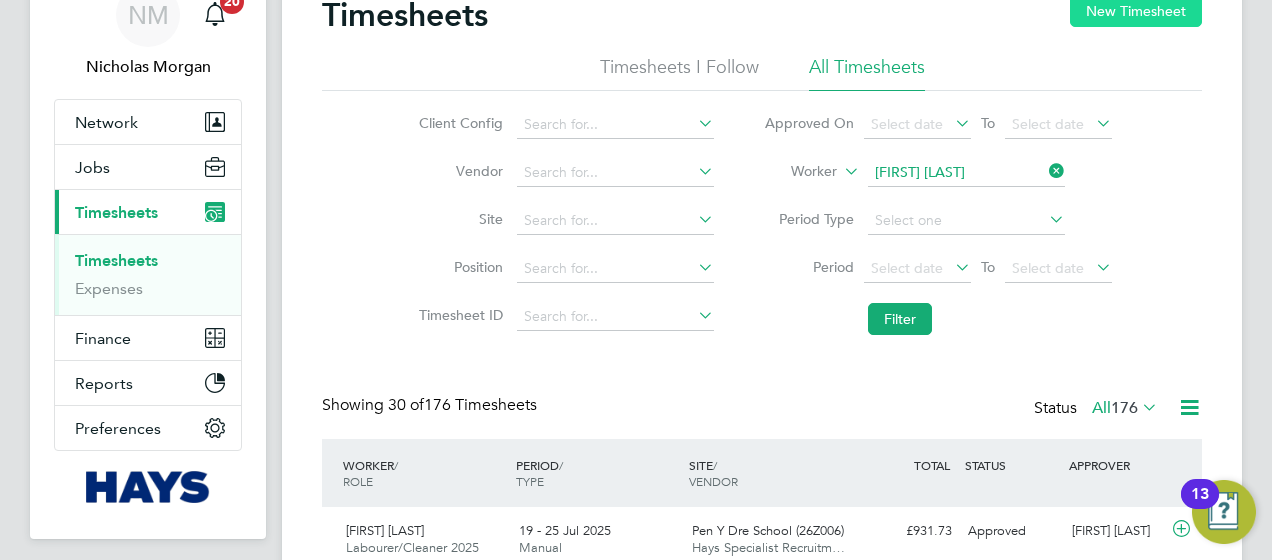 click on "New Timesheet" 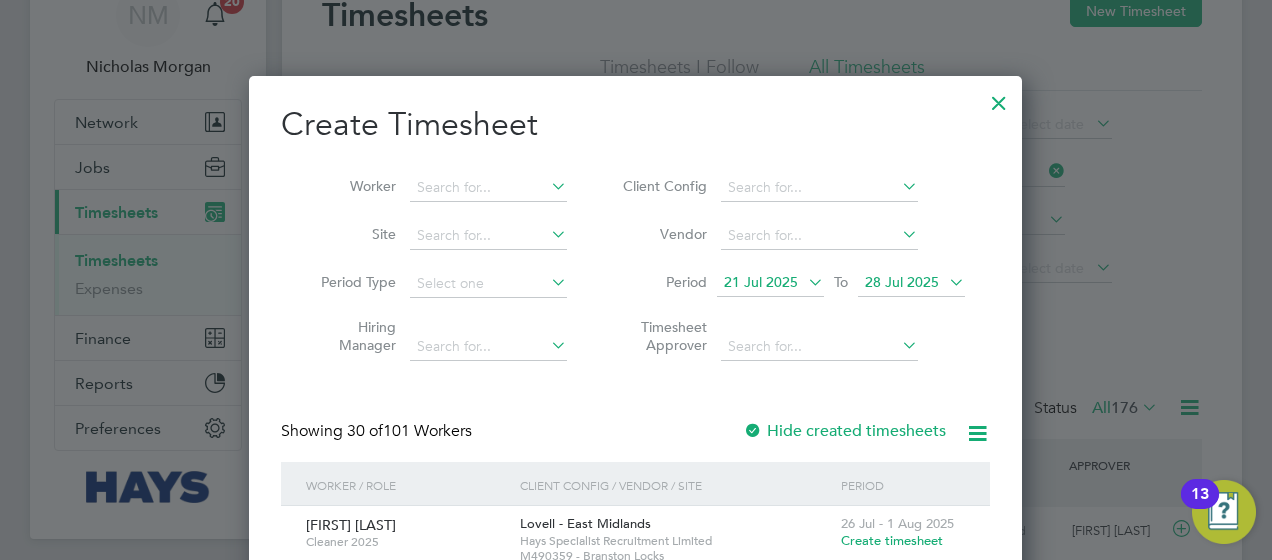 click on "21 Jul 2025" at bounding box center [761, 282] 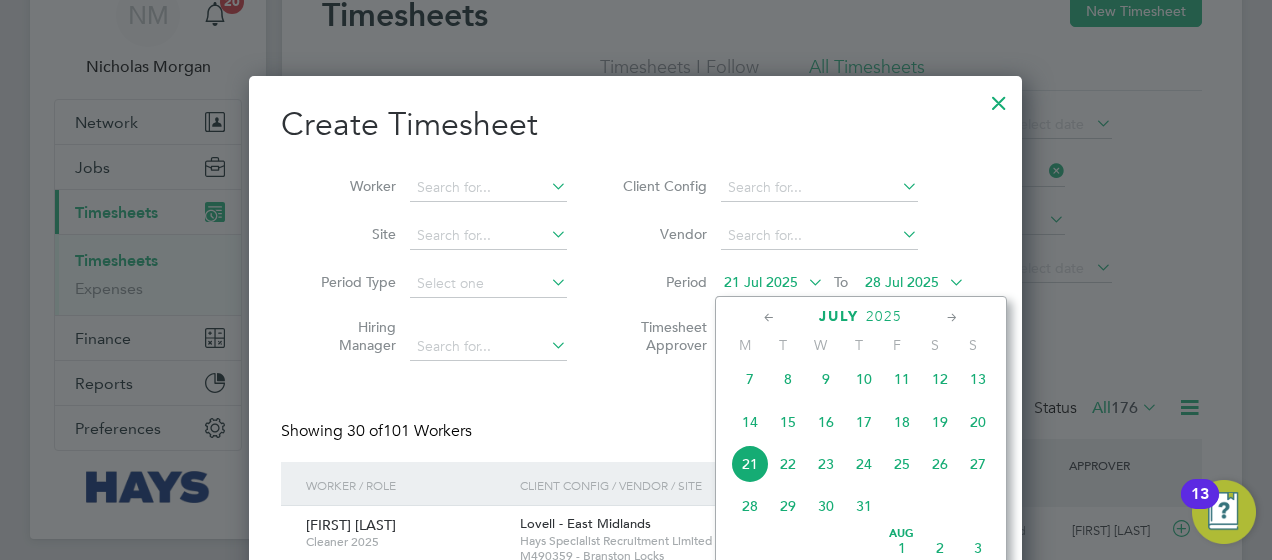 click on "26" 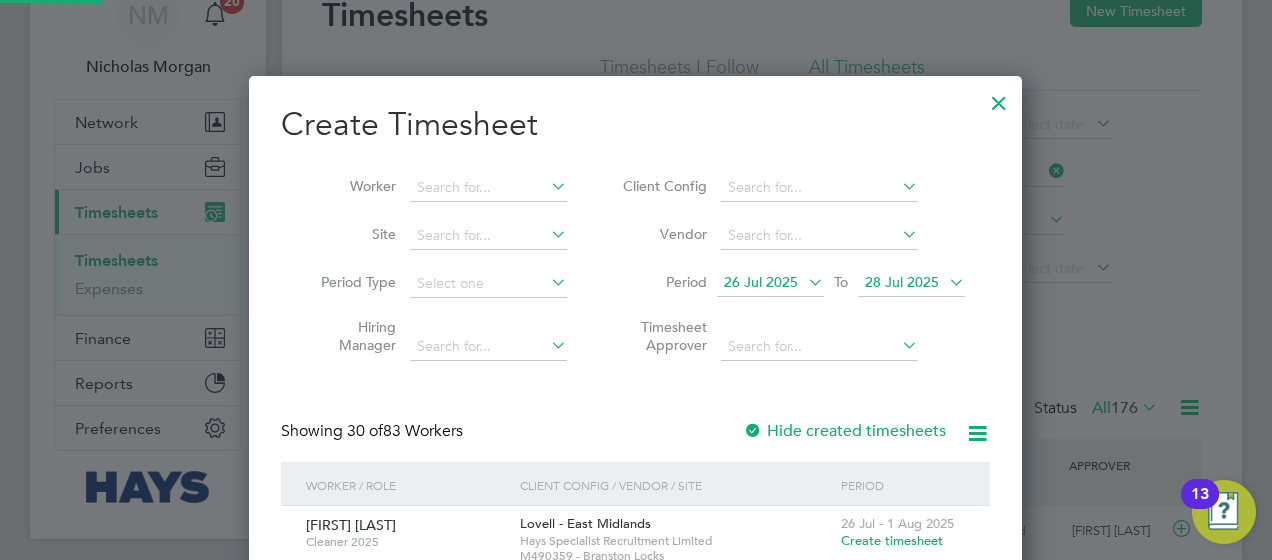 click on "28 Jul 2025" at bounding box center (902, 282) 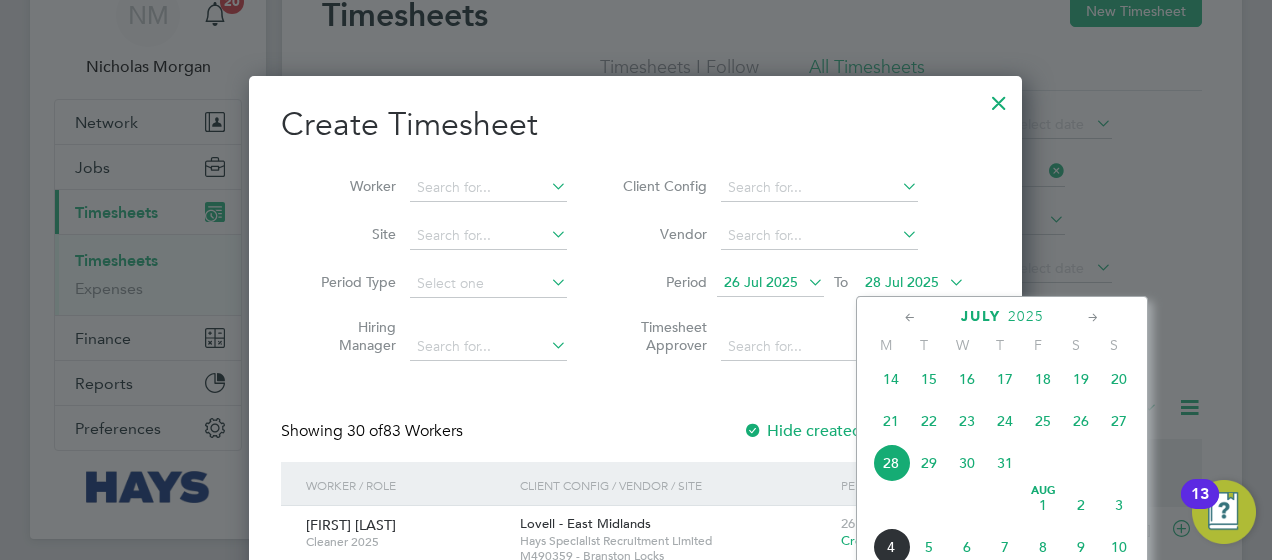 click on "Aug 1" 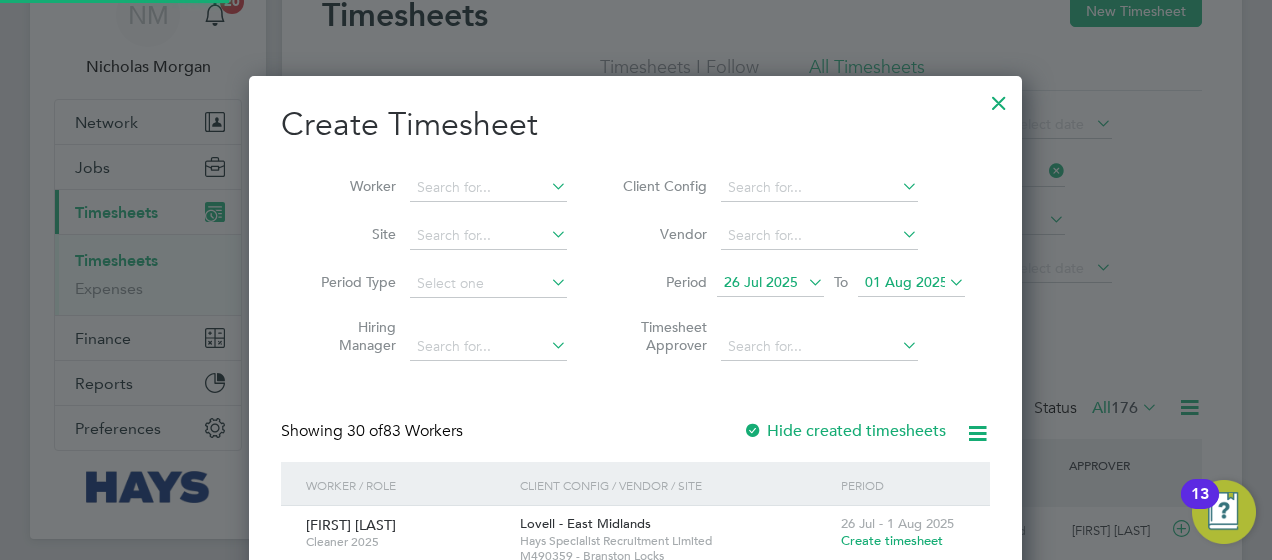 click on "Worker" at bounding box center (436, 188) 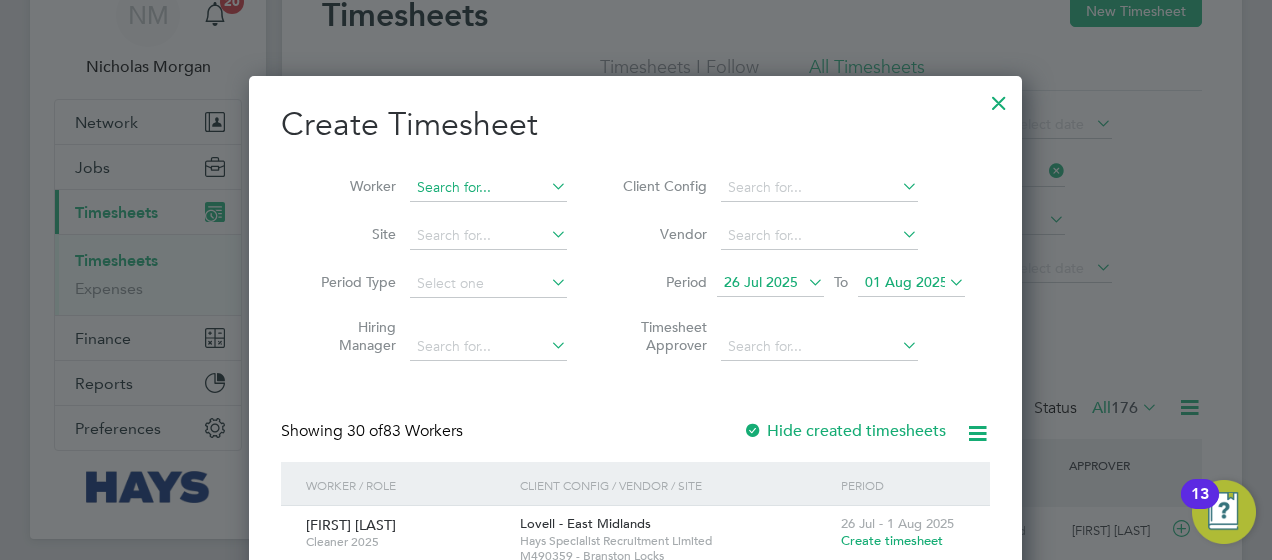 click at bounding box center [488, 188] 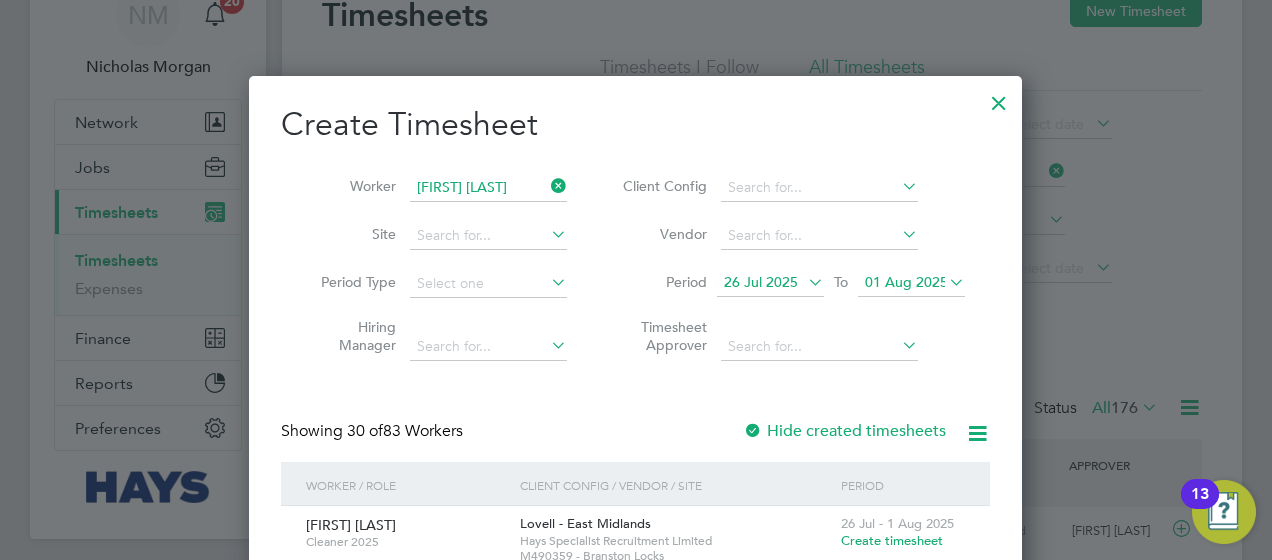 click on "Stephen   Th omas" 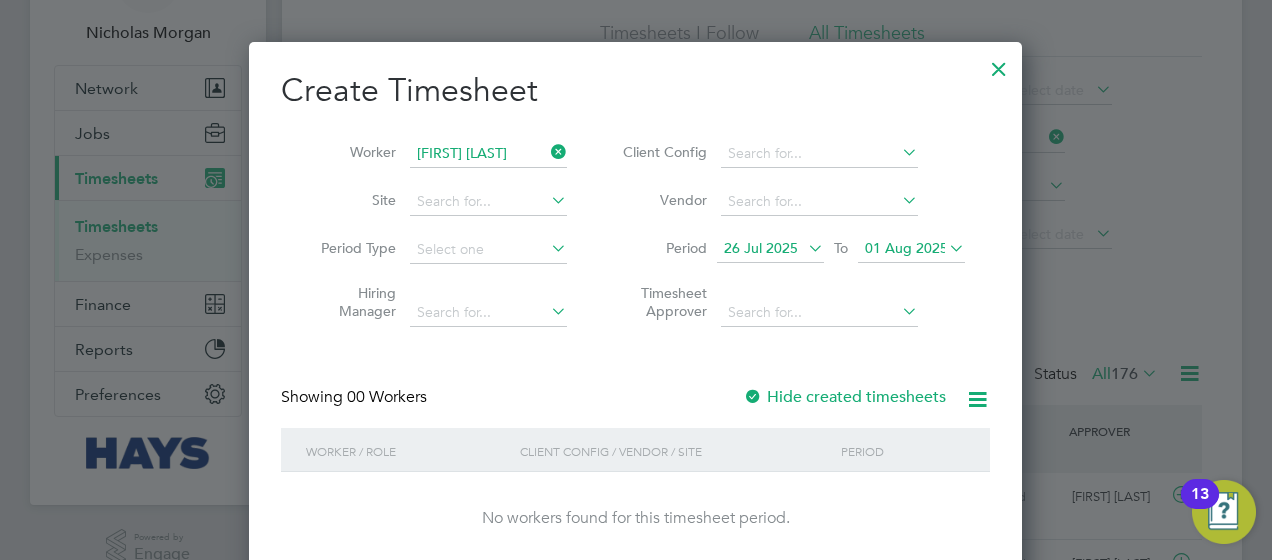 click on "26 Jul 2025" at bounding box center (761, 248) 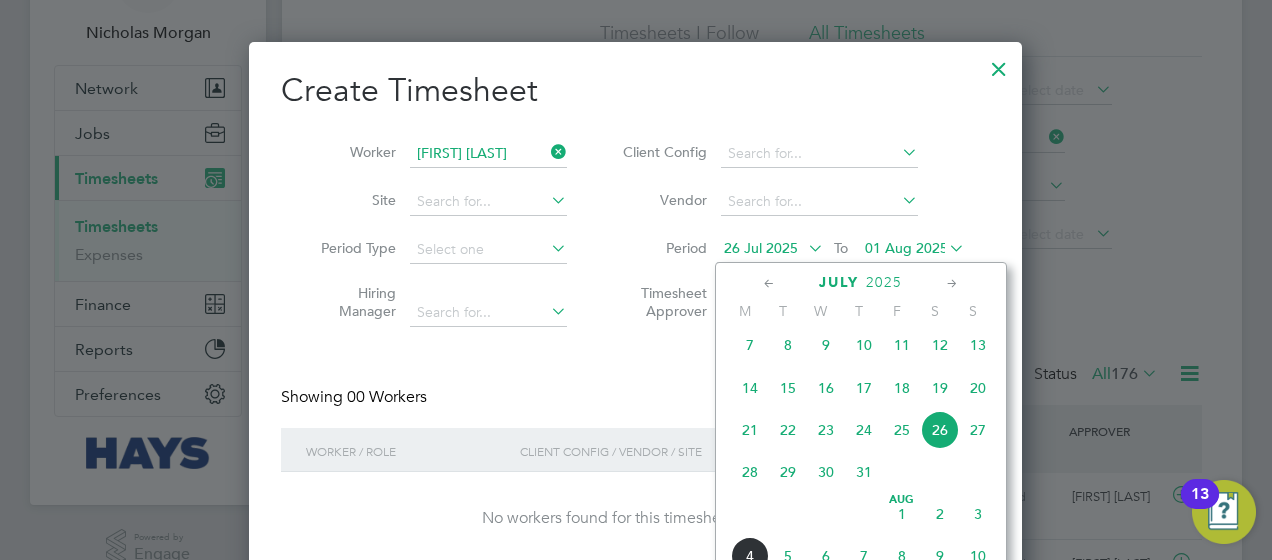 click on "25" 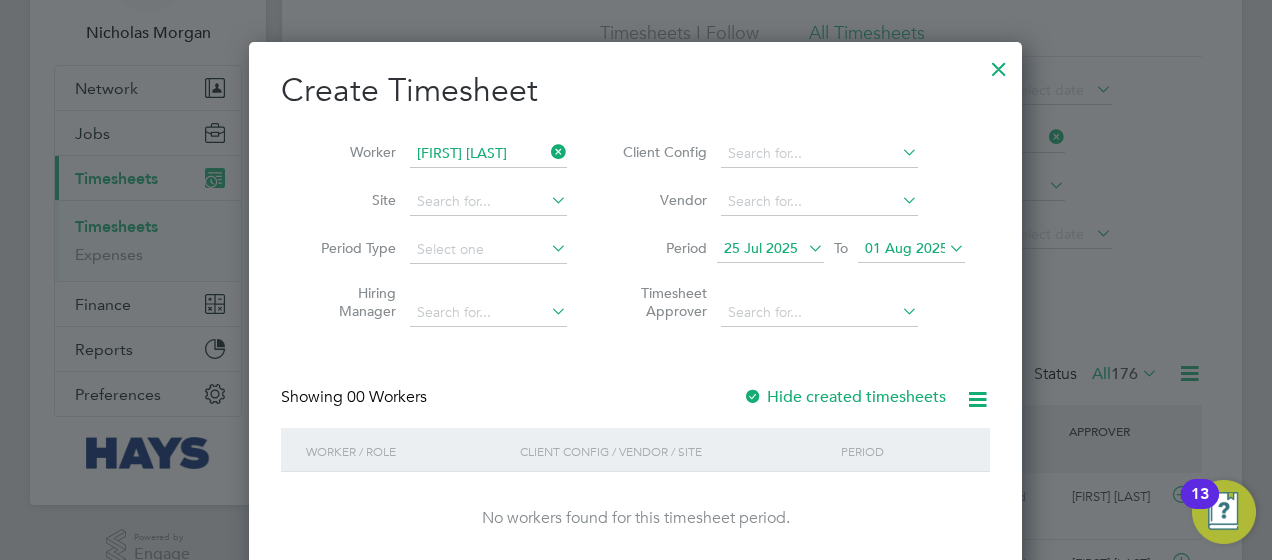 click on "01 Aug 2025" at bounding box center (906, 248) 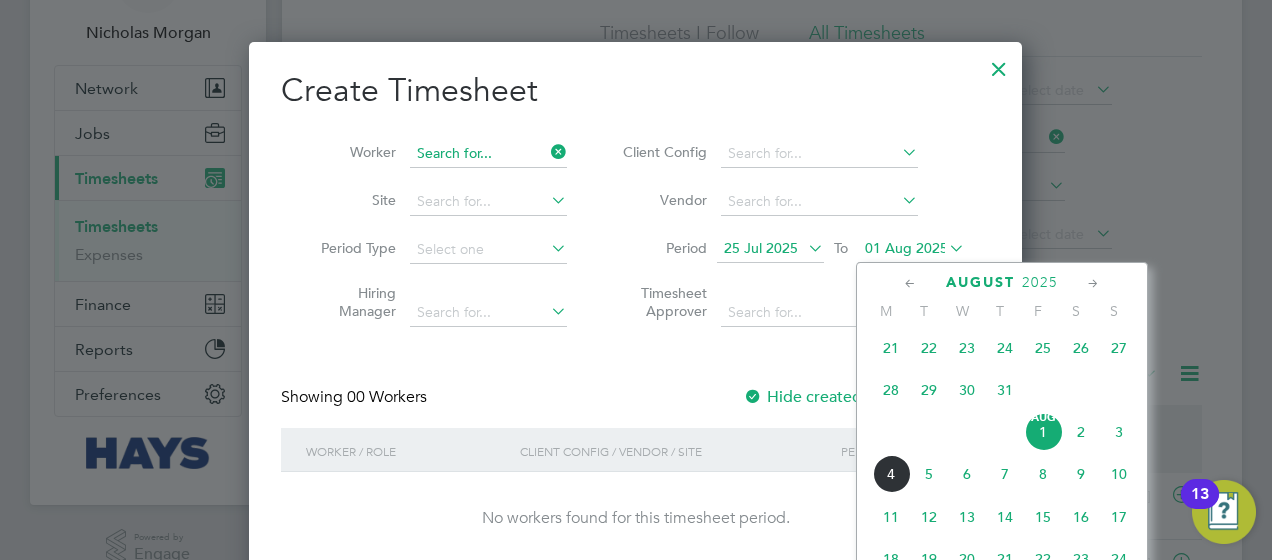 click at bounding box center (488, 154) 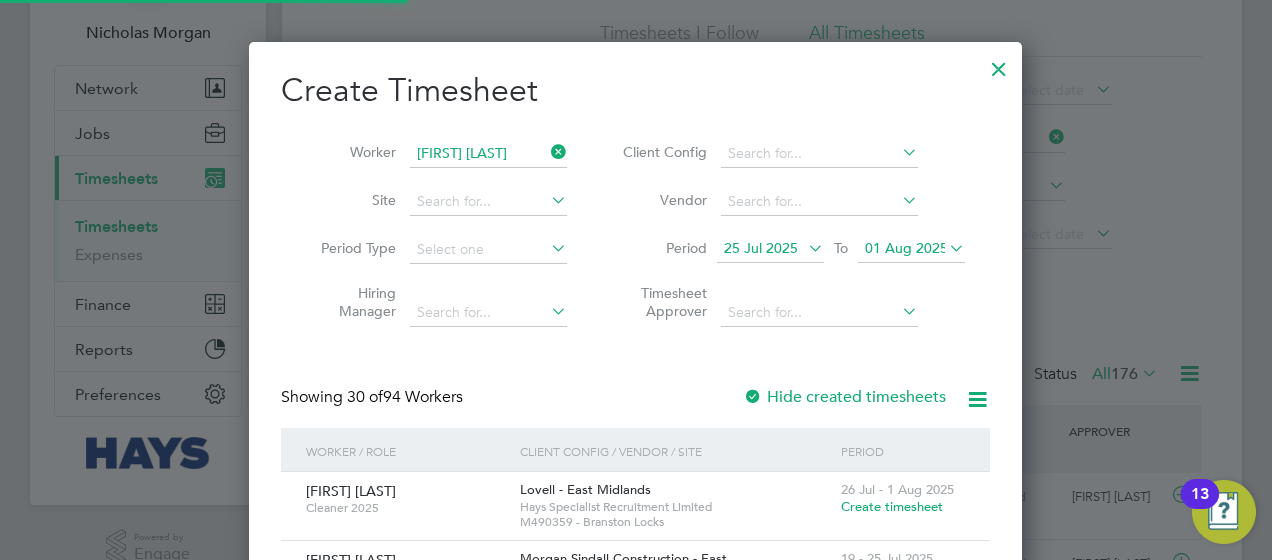 click on "Ash ley  Lloyd" 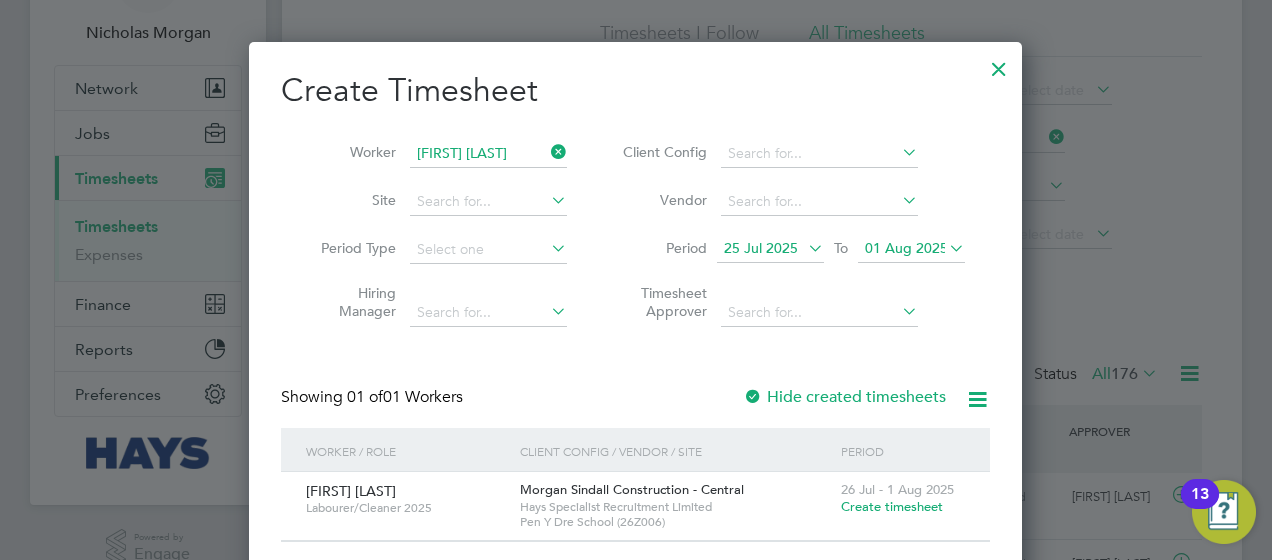 click on "Create timesheet" at bounding box center [892, 506] 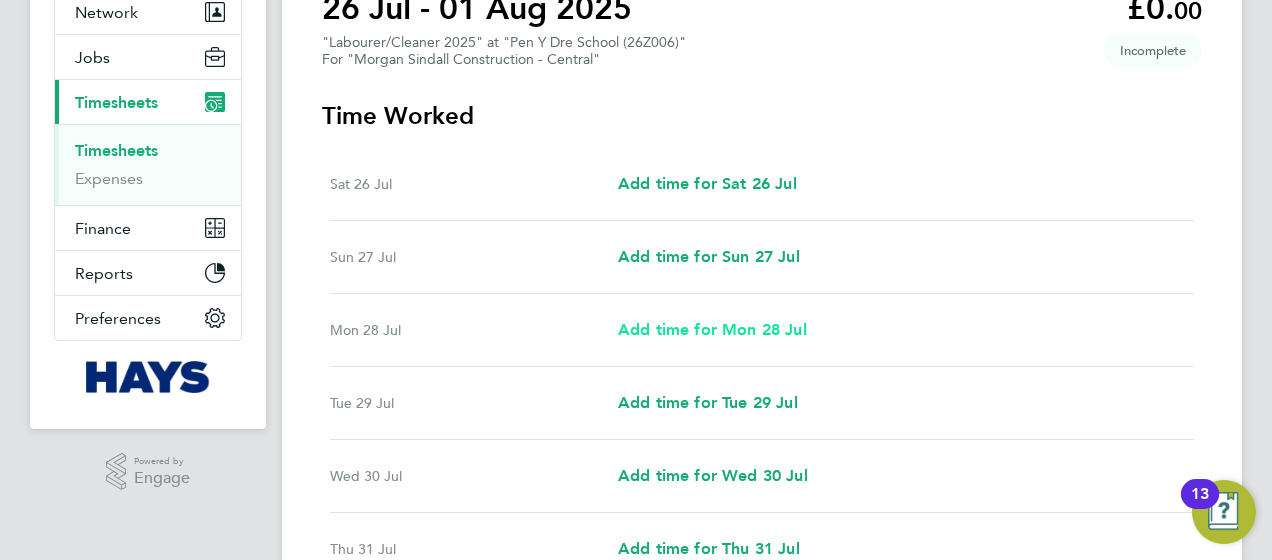 click on "Add time for Mon 28 Jul" at bounding box center (712, 329) 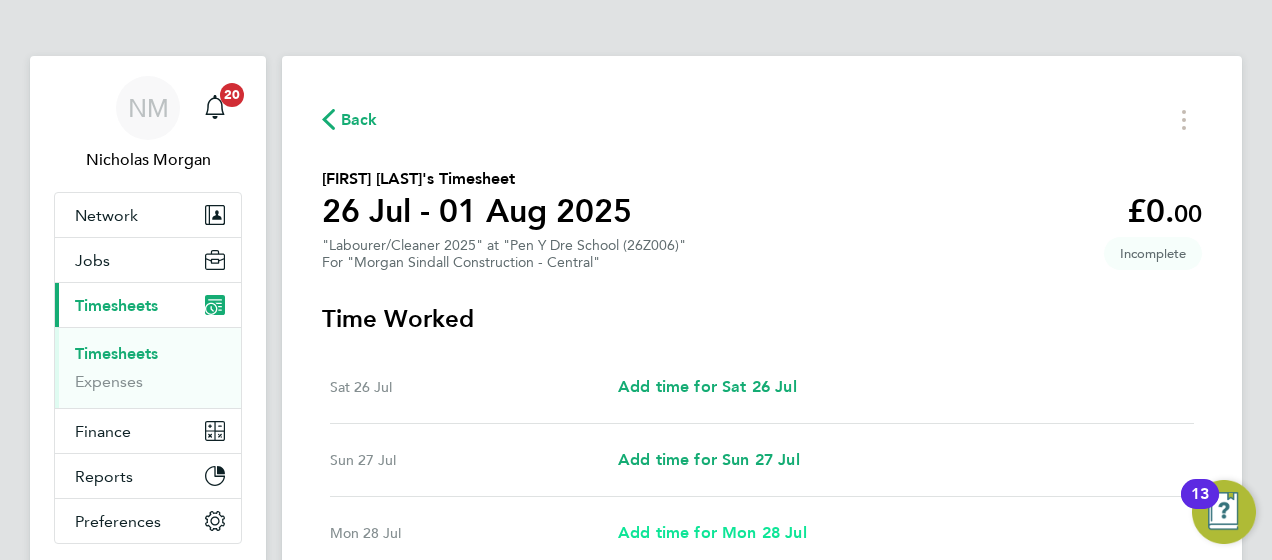 select on "30" 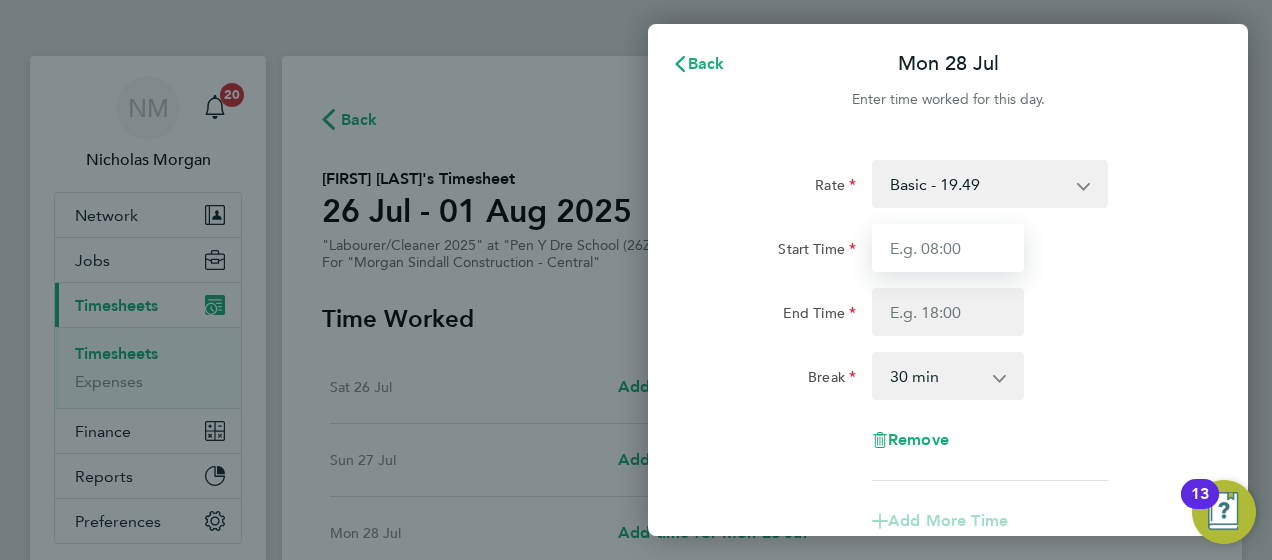 click on "Start Time" at bounding box center [948, 248] 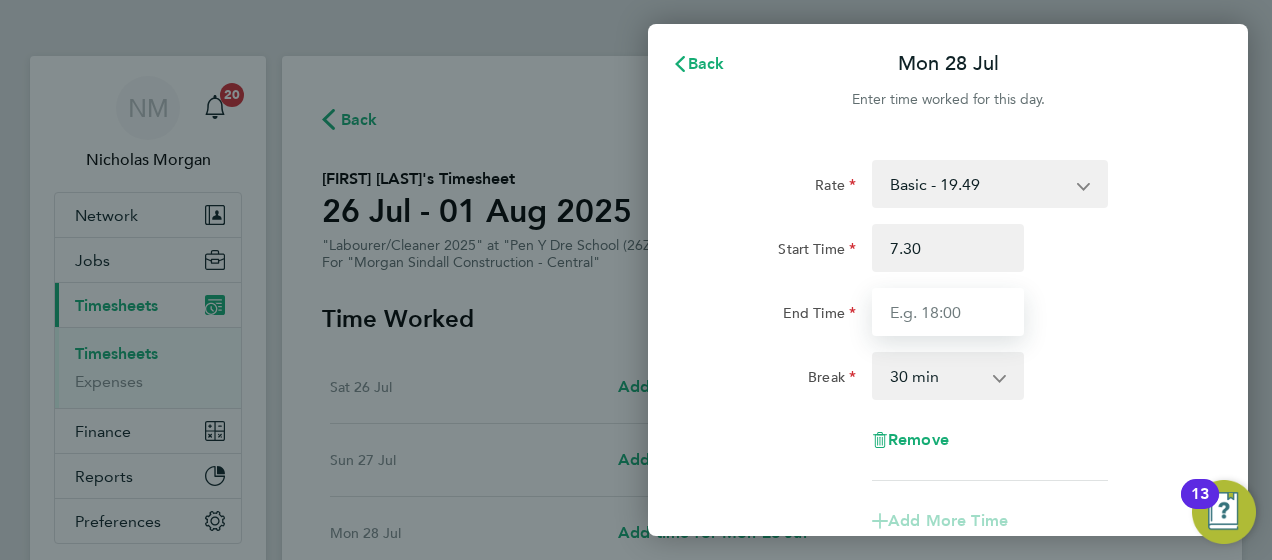 type on "07:30" 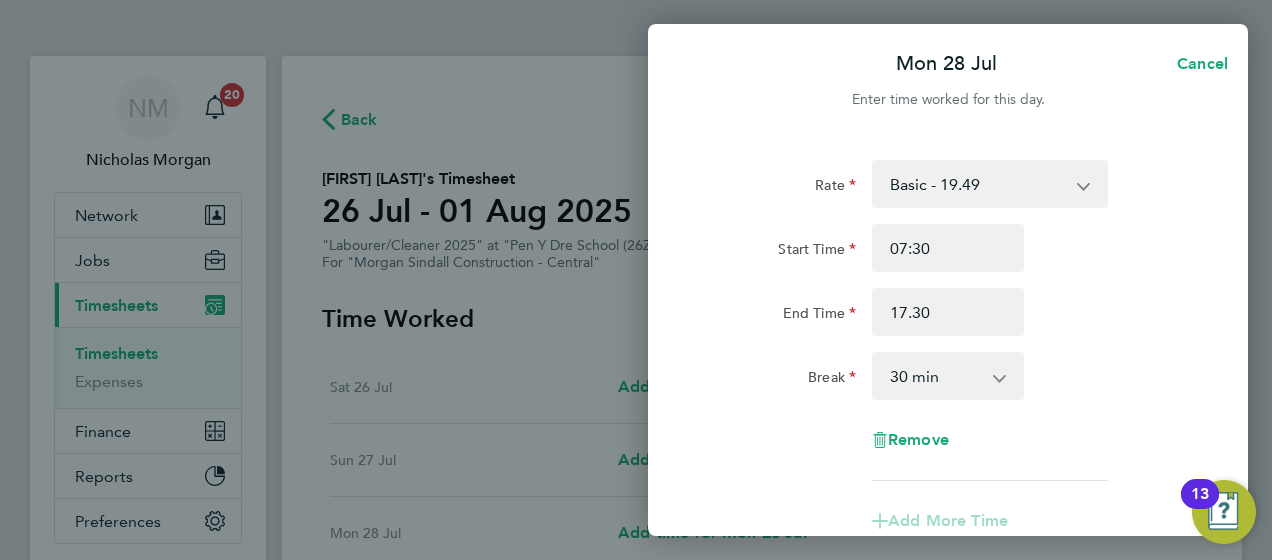 type on "17:30" 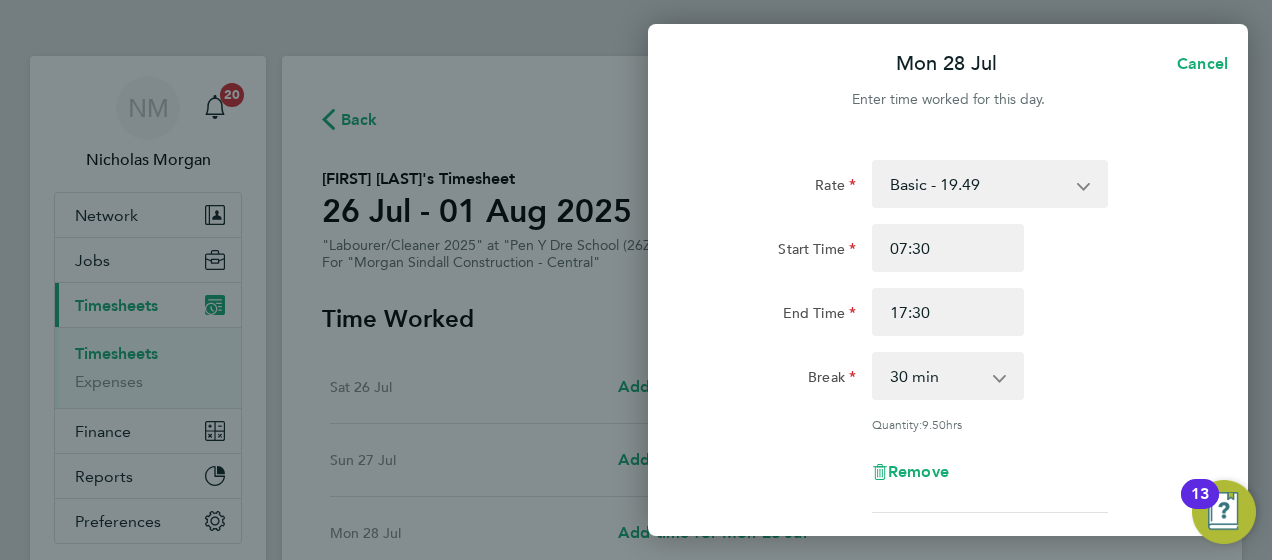 click on "Rate  Basic - 19.49   Weekday OT 45h+ - 27.81   Sat first 4h - 27.81   Sat after 4h - 36.21   Sunday - 36.21   Bank Holiday - 36.21
Start Time 07:30 End Time 17:30 Break  0 min   15 min   30 min   45 min   60 min   75 min   90 min
Quantity:  9.50  hrs
Remove
Add More Time  Copy To Every Following  Select days   Day   Tuesday   Wednesday   Thursday   Friday
Previous Day   Next Day" 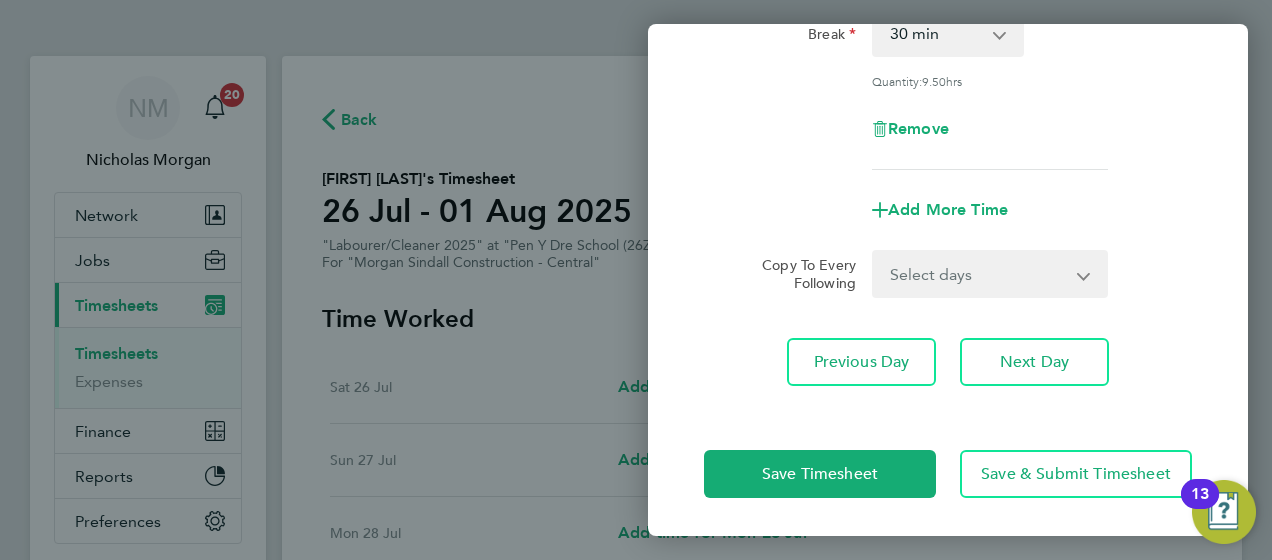 click on "Select days   Day   Tuesday   Wednesday   Thursday   Friday" at bounding box center (979, 274) 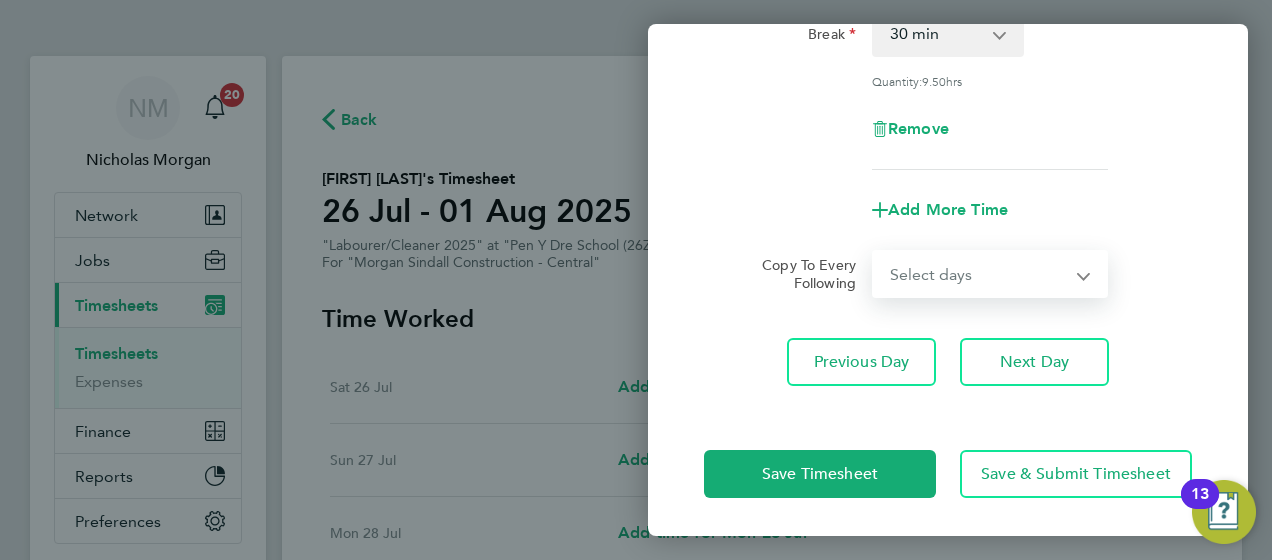 select on "DAY" 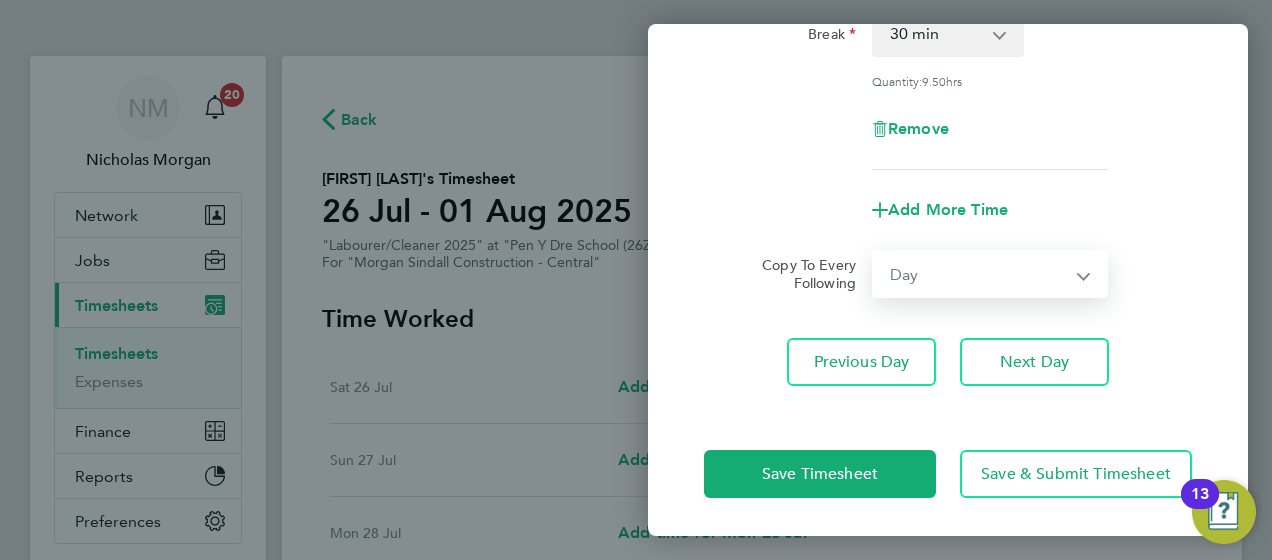 click on "Select days   Day   Tuesday   Wednesday   Thursday   Friday" at bounding box center [979, 274] 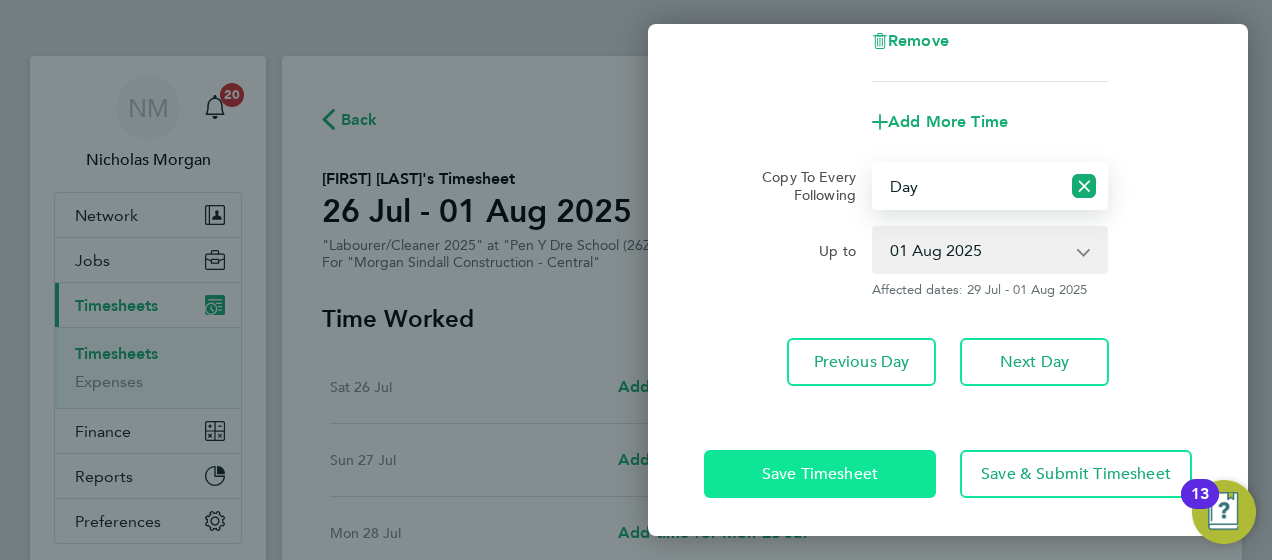 click on "Save Timesheet" 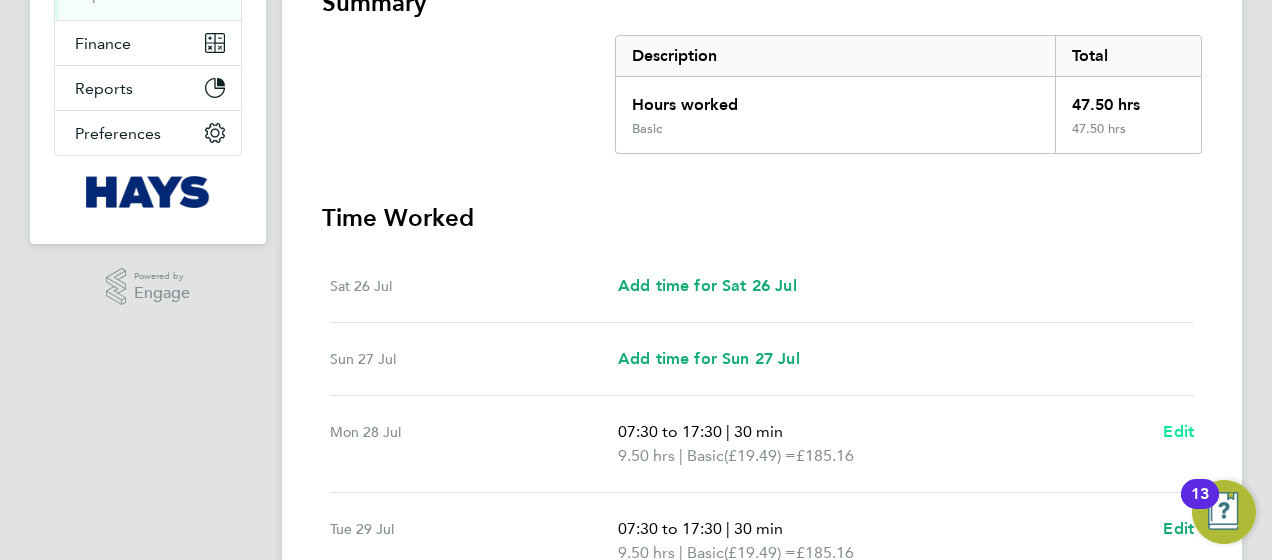 click on "Edit" at bounding box center [1178, 432] 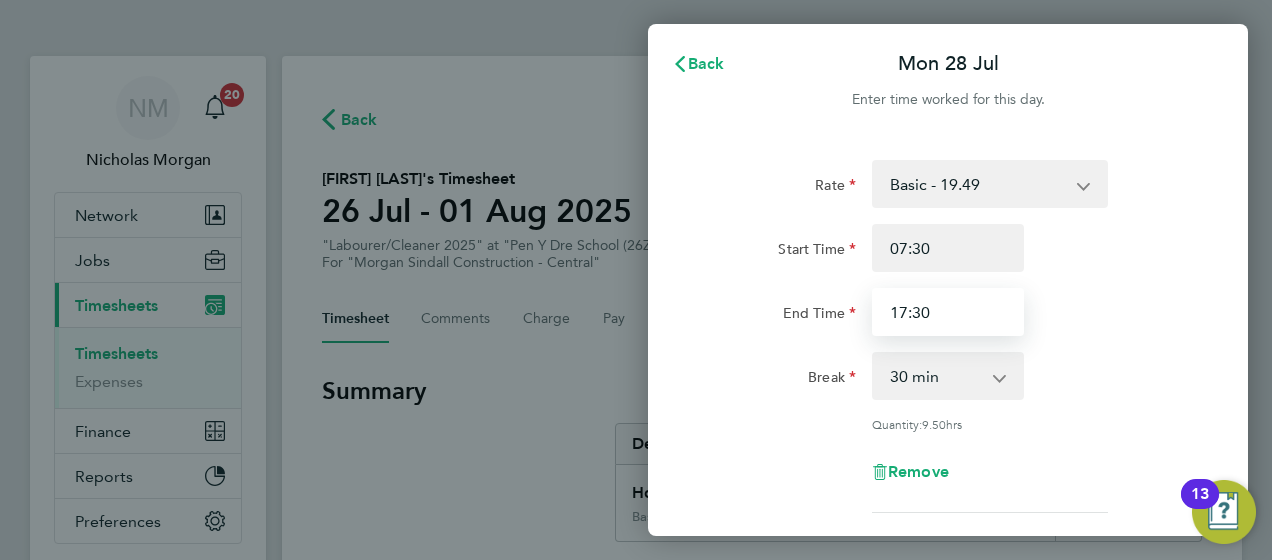 click on "17:30" at bounding box center [948, 312] 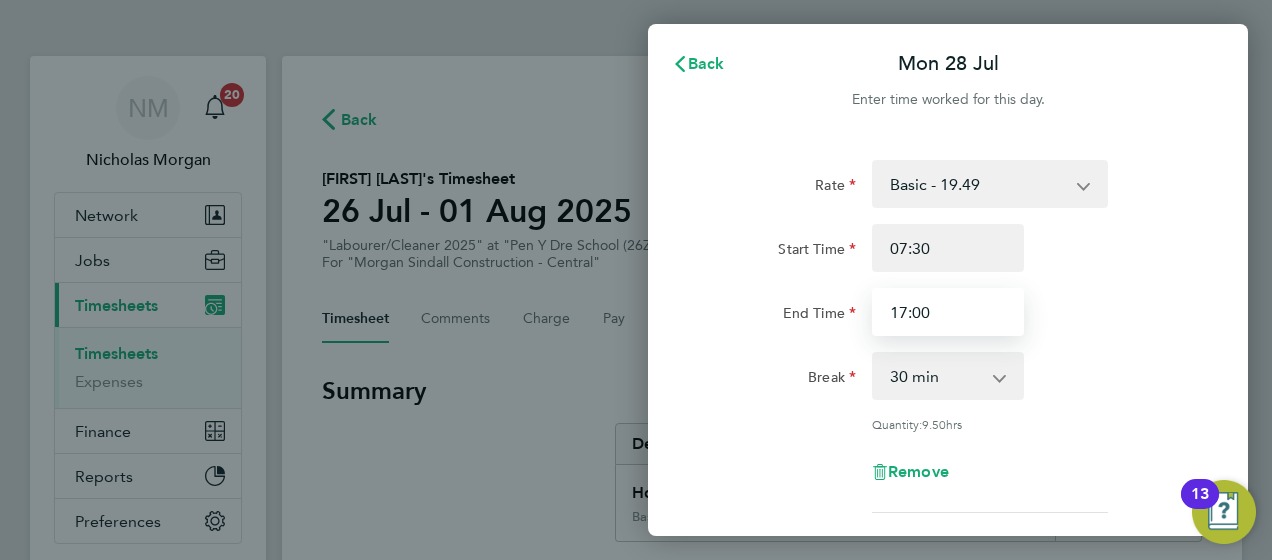 type on "17:00" 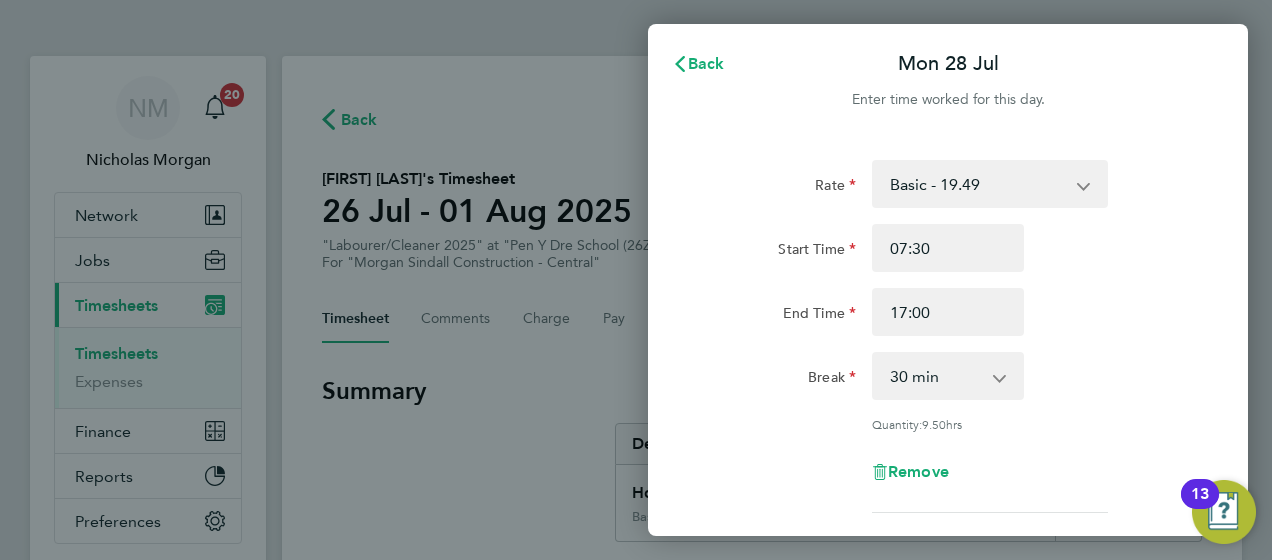 click on "End Time" 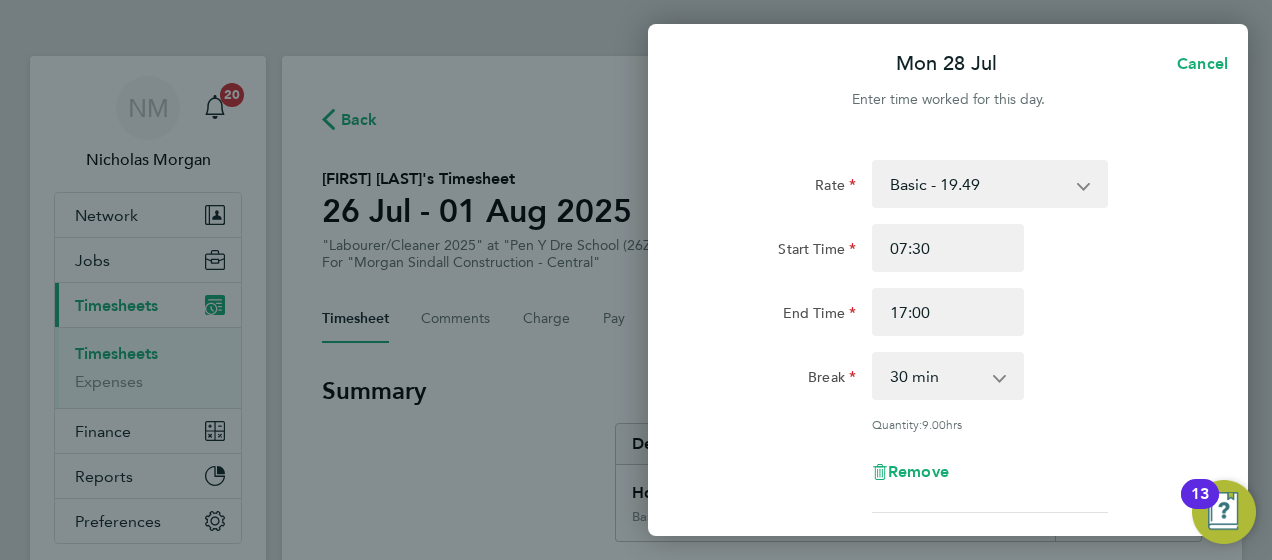 scroll, scrollTop: 343, scrollLeft: 0, axis: vertical 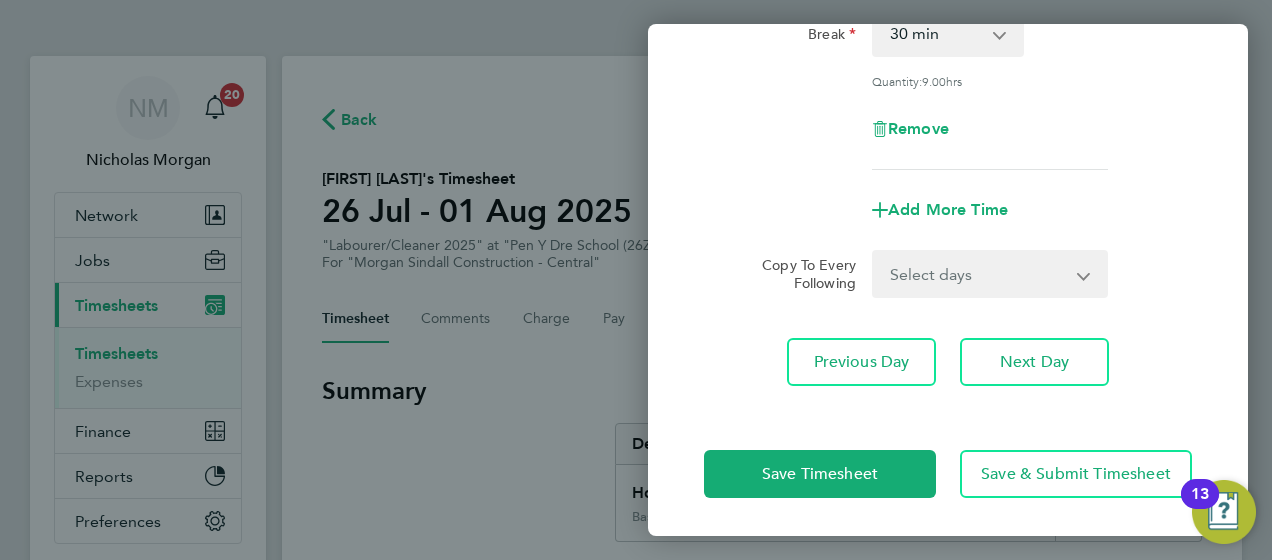 click on "Select days   Day   Tuesday   Wednesday   Thursday   Friday" at bounding box center [979, 274] 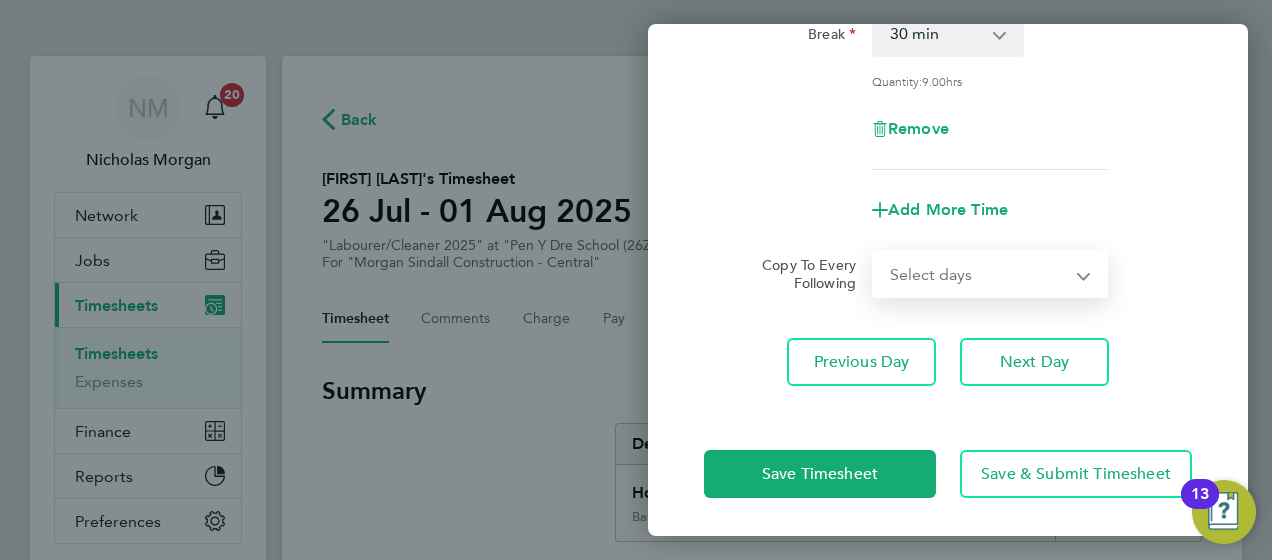 select on "DAY" 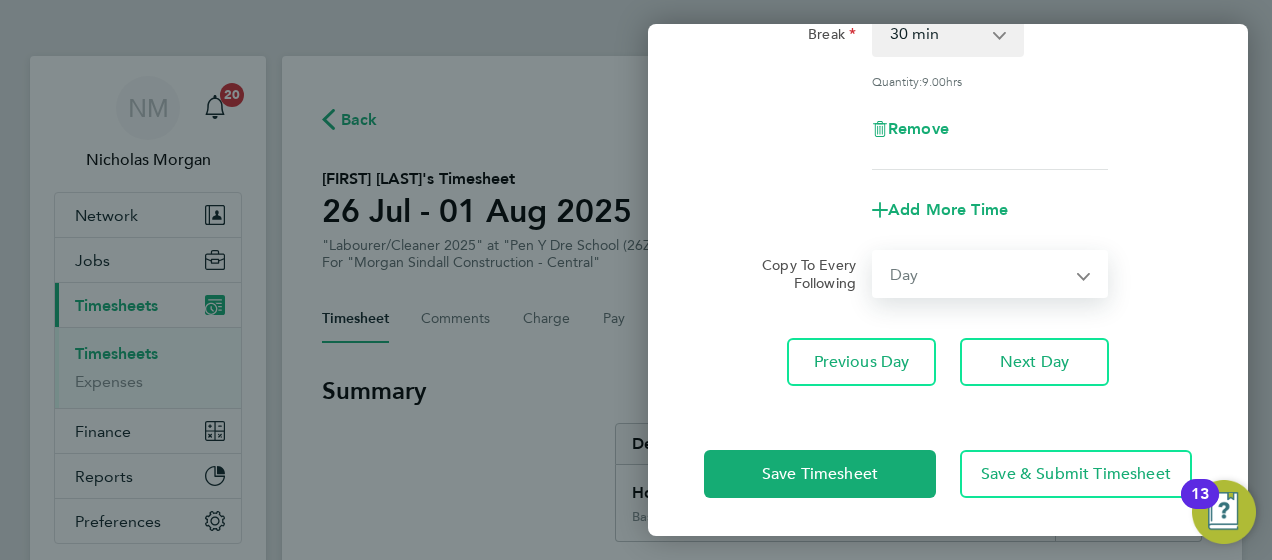 click on "Select days   Day   Tuesday   Wednesday   Thursday   Friday" at bounding box center (979, 274) 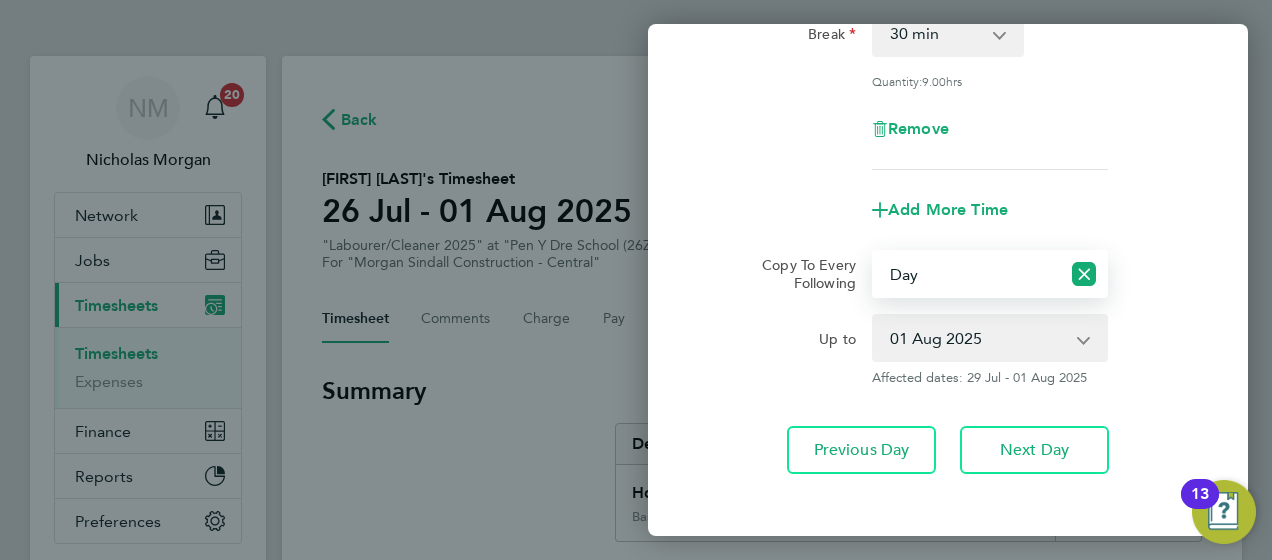 scroll, scrollTop: 431, scrollLeft: 0, axis: vertical 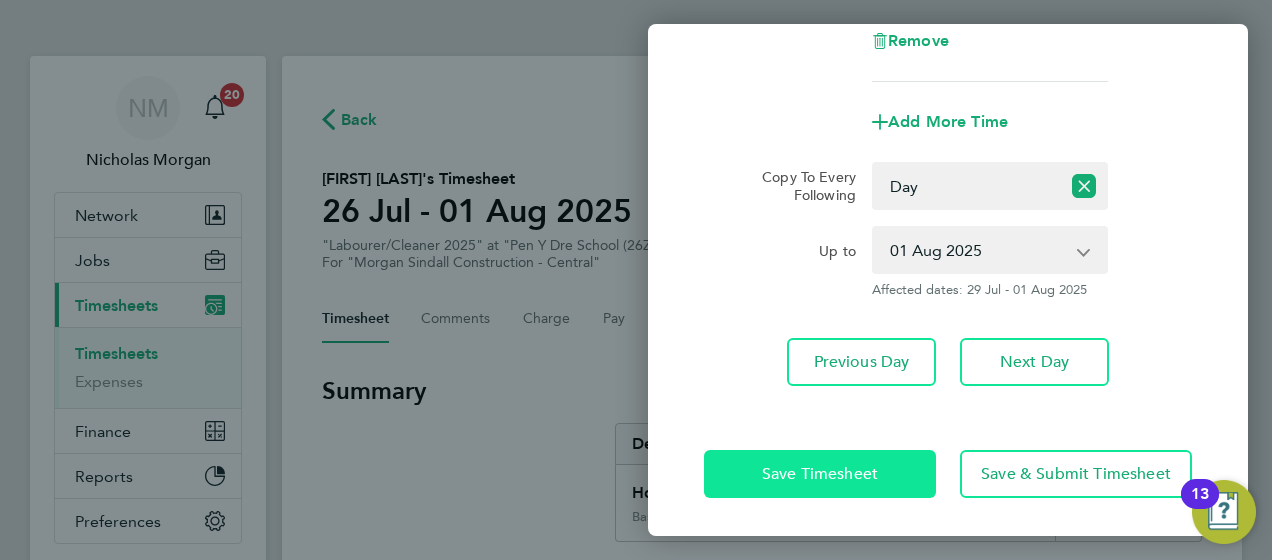 click on "Save Timesheet" 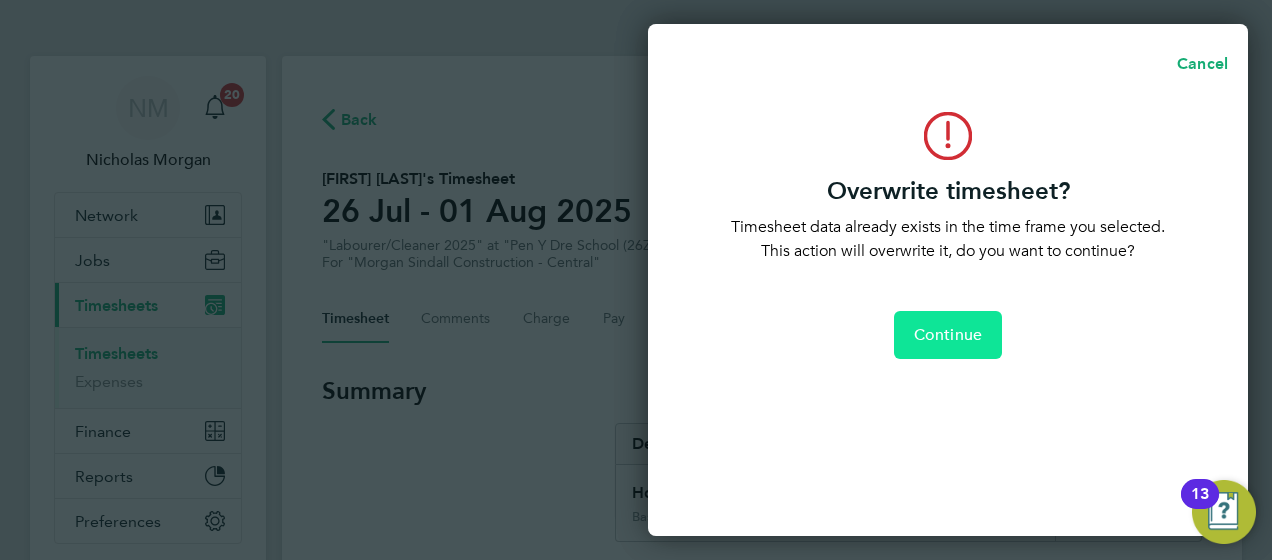 click on "Continue" 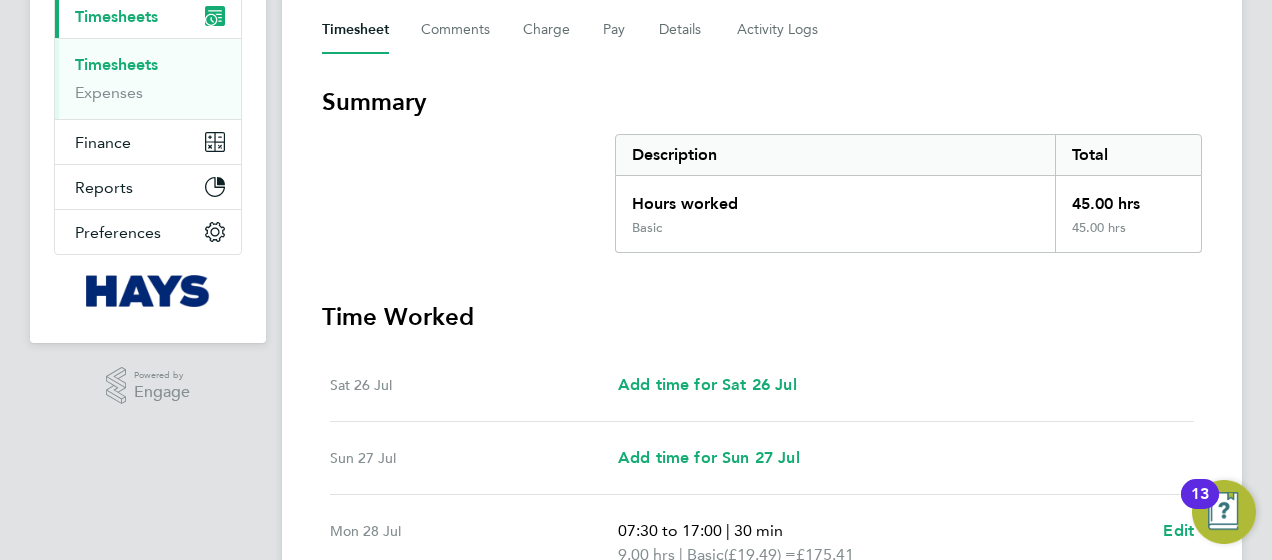 scroll, scrollTop: 77, scrollLeft: 0, axis: vertical 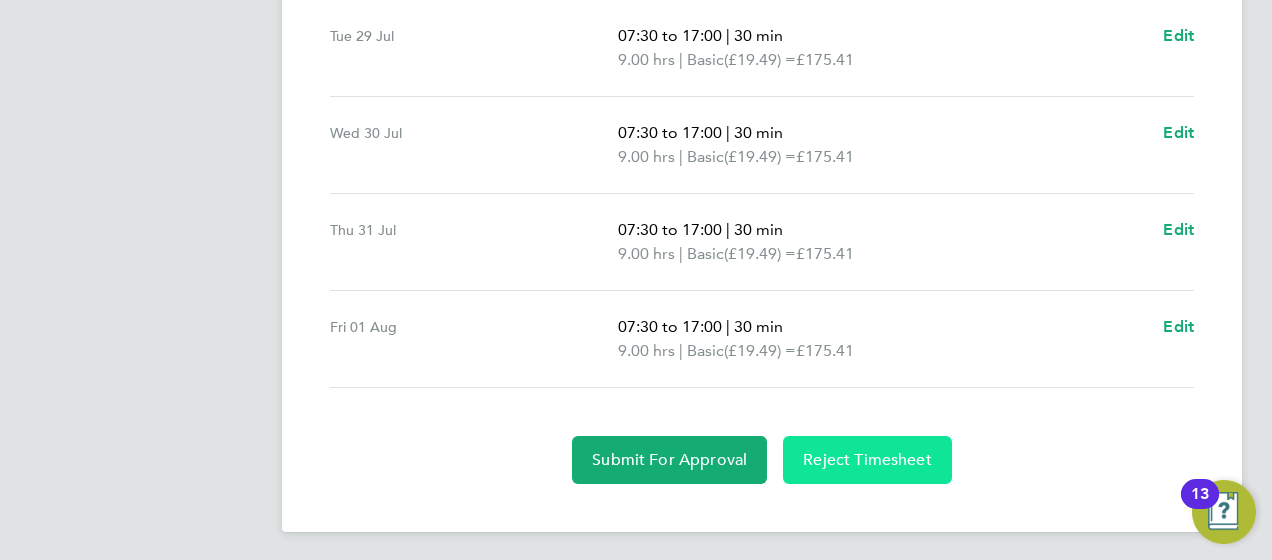 click on "Reject Timesheet" 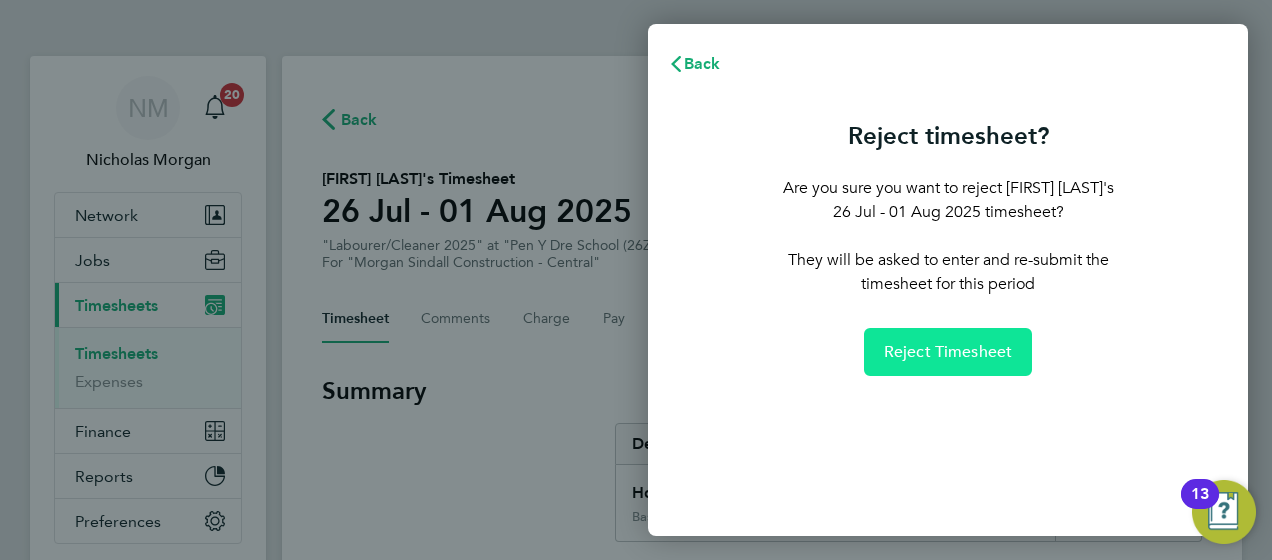 click on "Reject Timesheet" 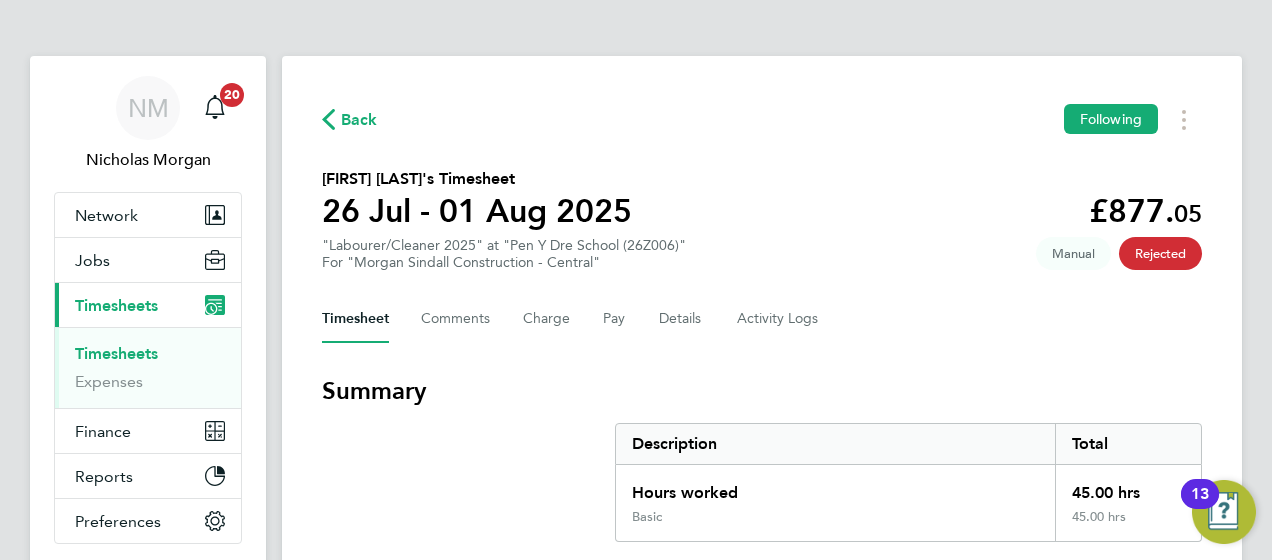 click on "Back" 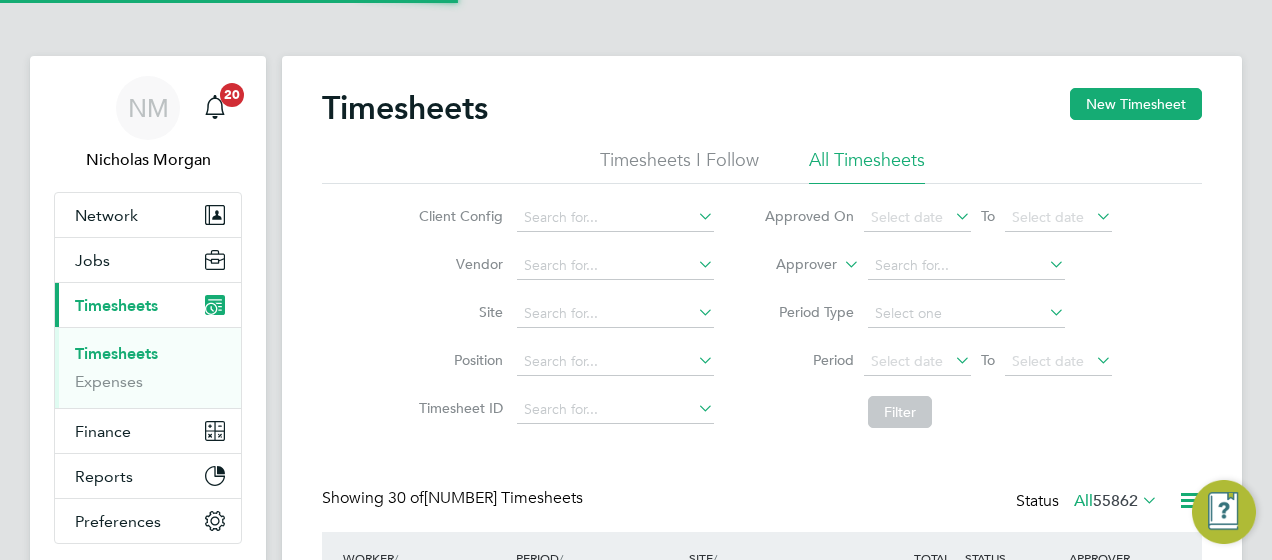 click on "Approver" 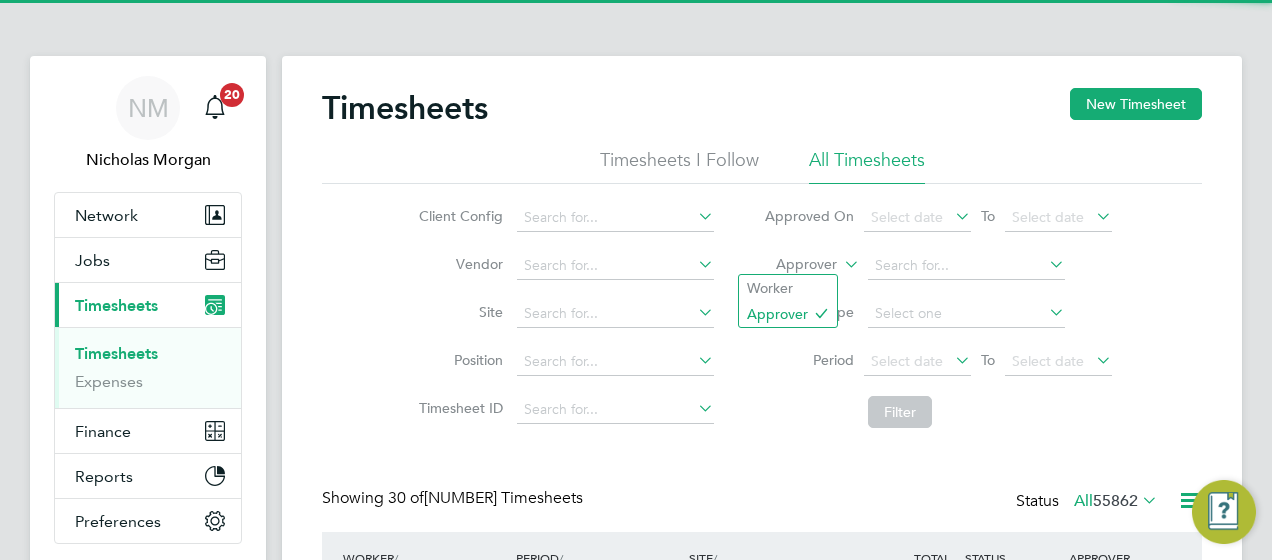 scroll, scrollTop: 10, scrollLeft: 10, axis: both 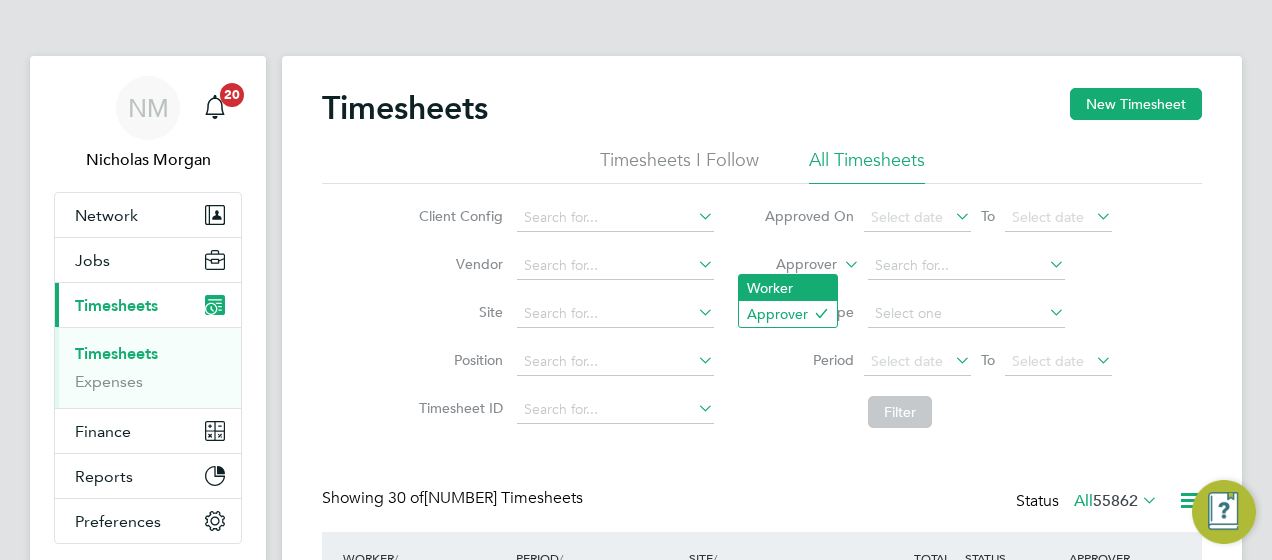 click on "Worker" 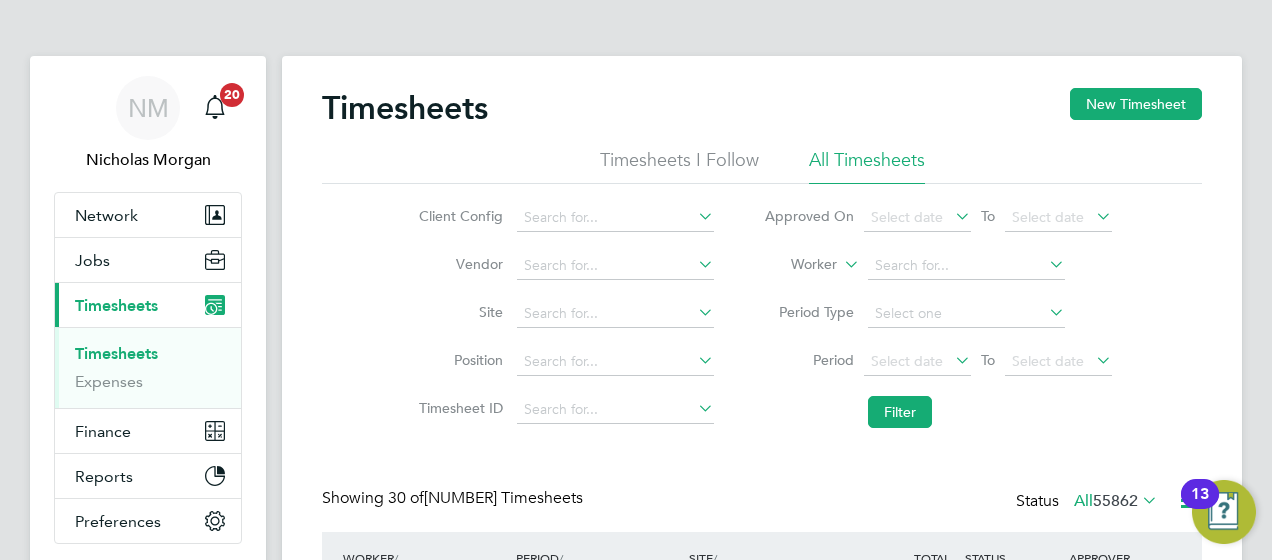 click on "Worker" 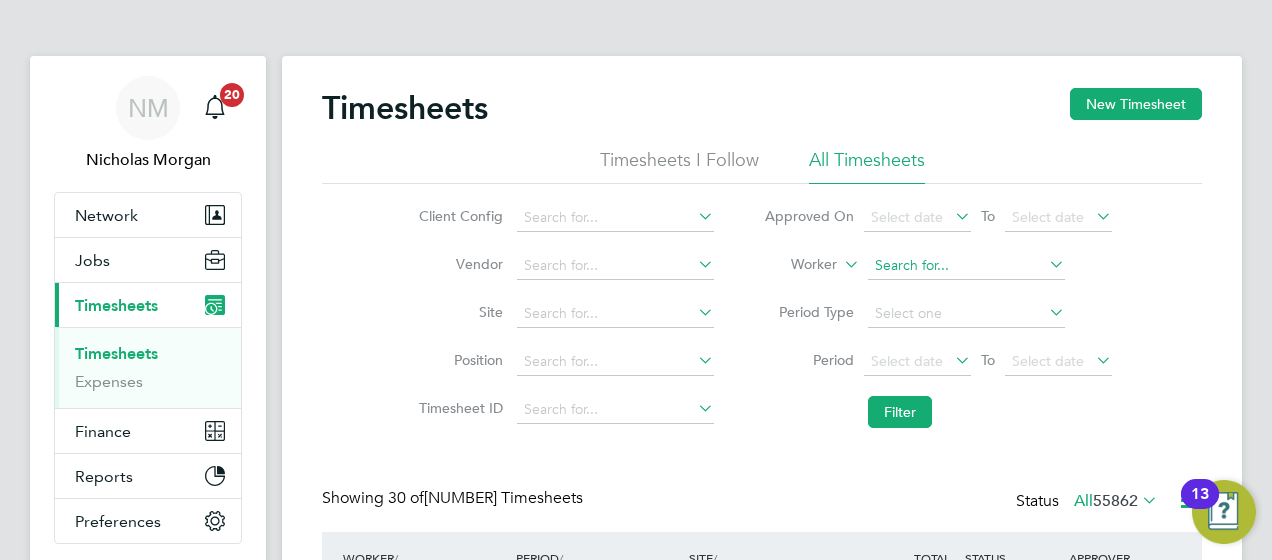 click 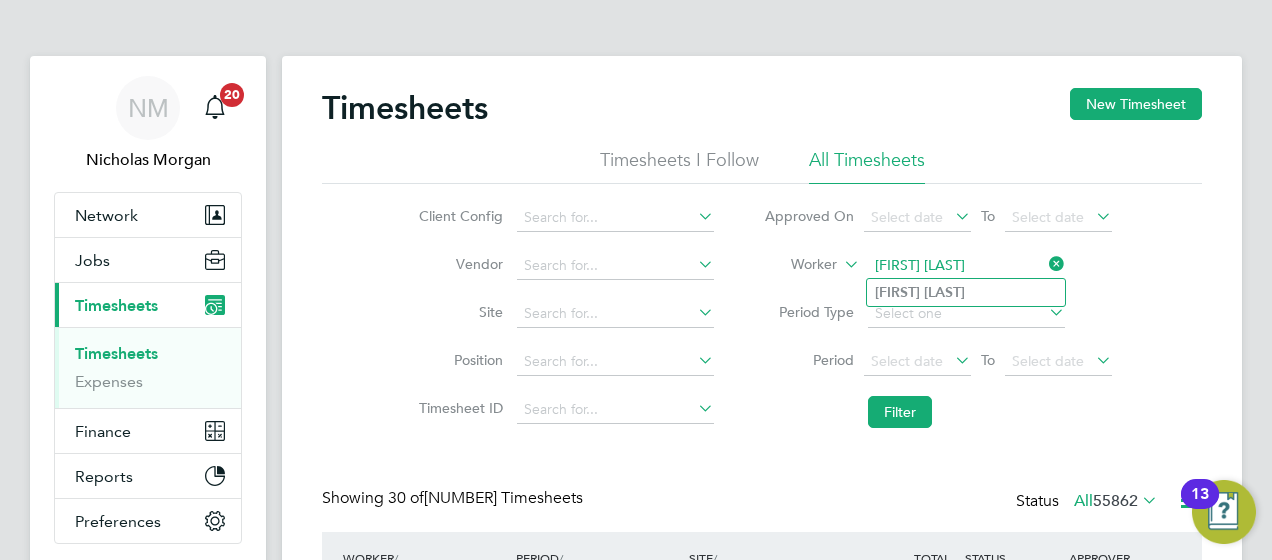 click on "ashley lloyd" 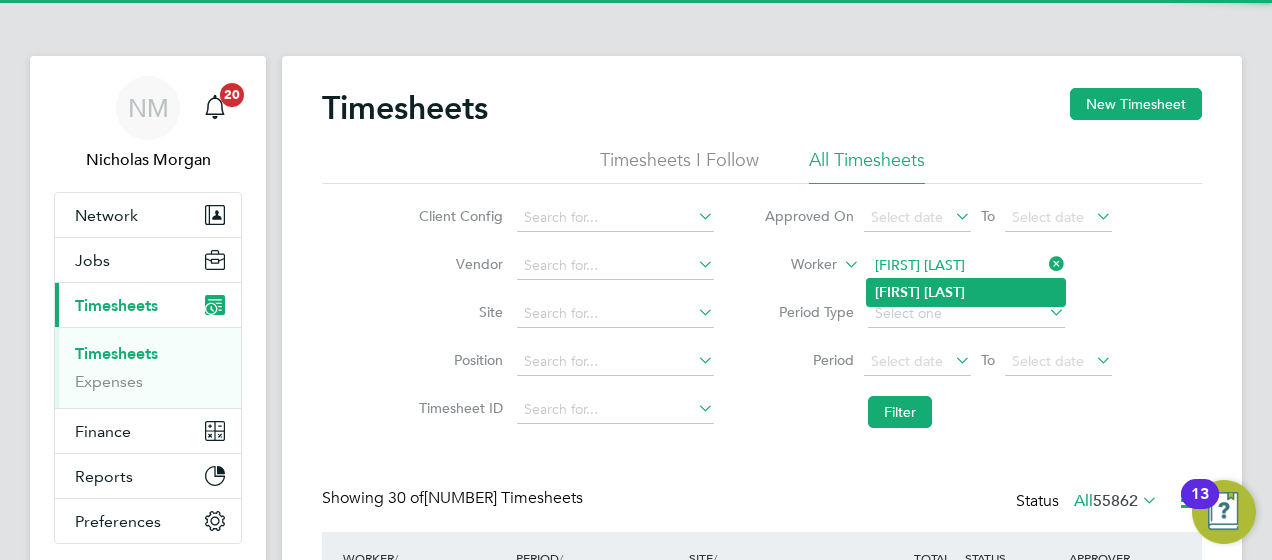 click on "Ashley   Lloyd" 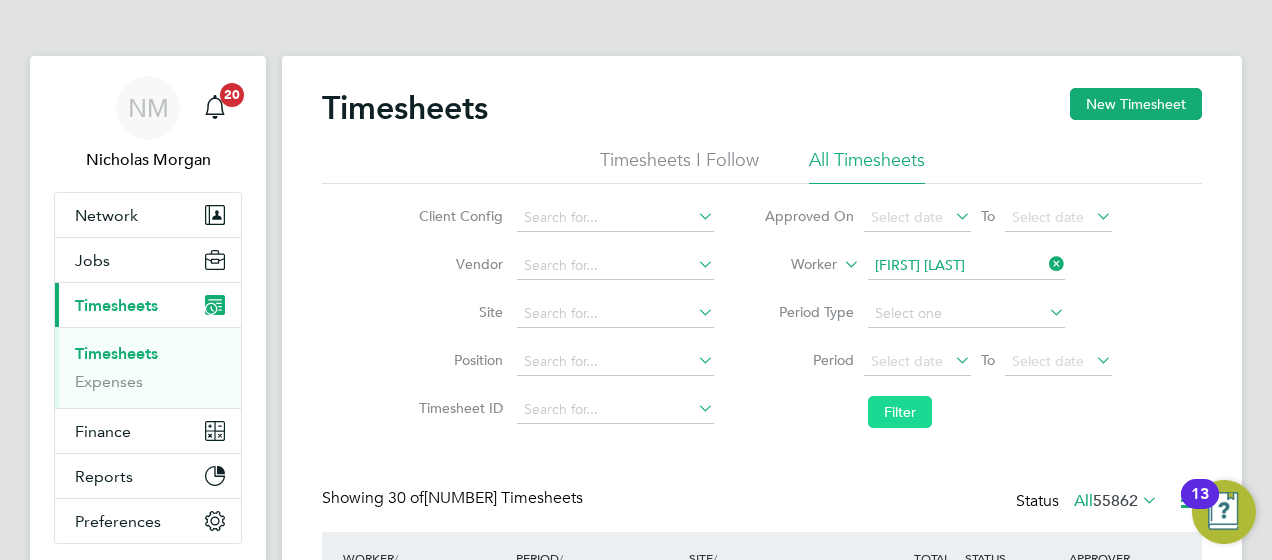 click on "Filter" 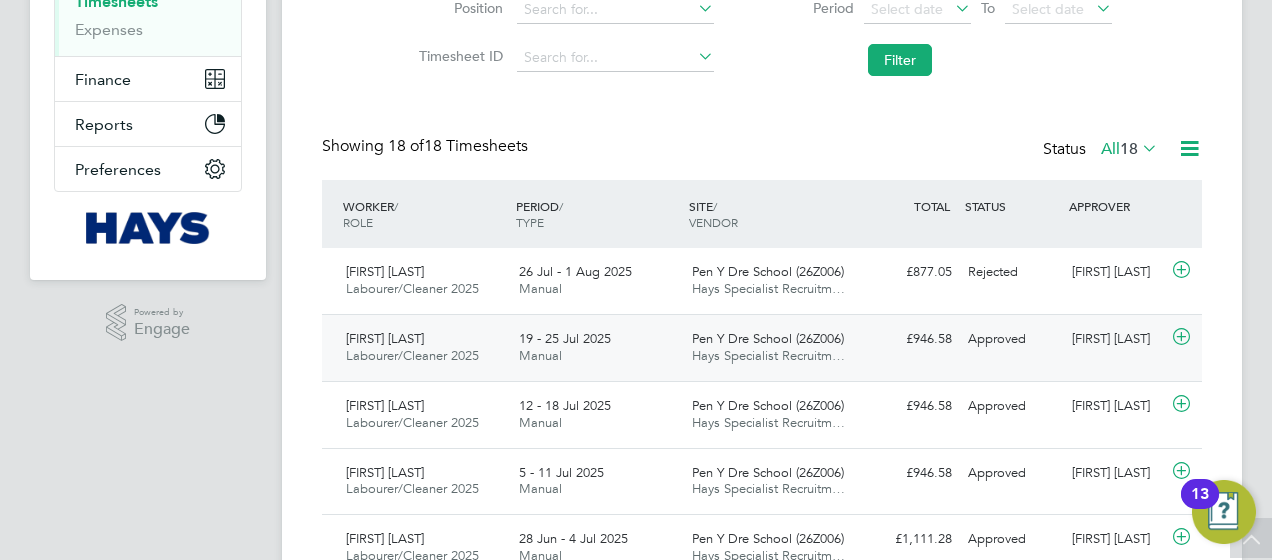 click on "Pen Y Dre School (26Z006) Hays Specialist Recruitm…" 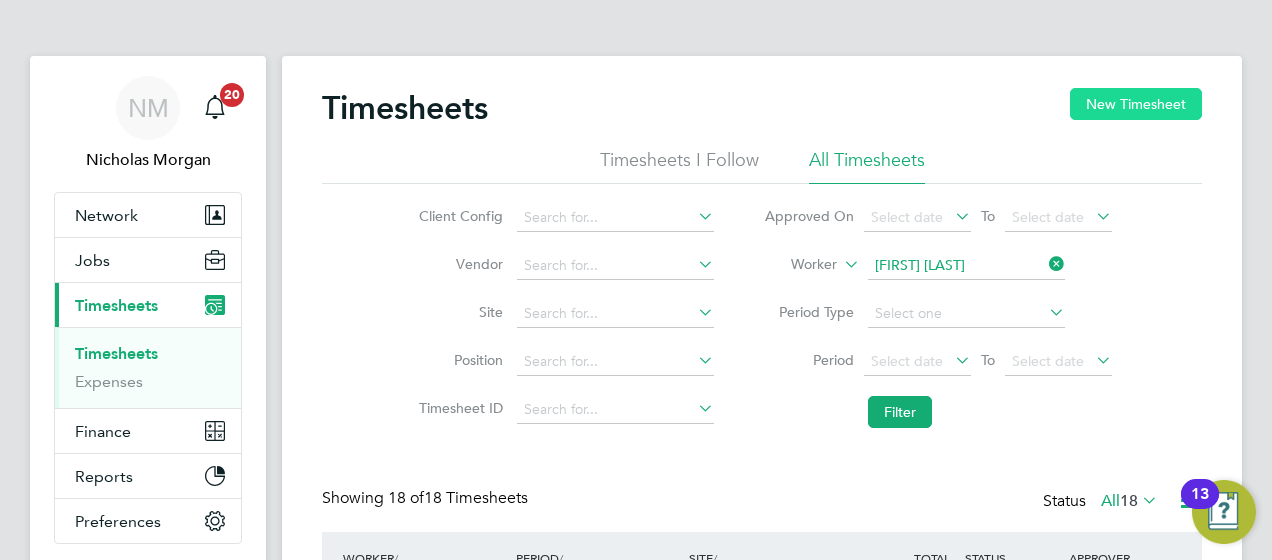 click on "New Timesheet" 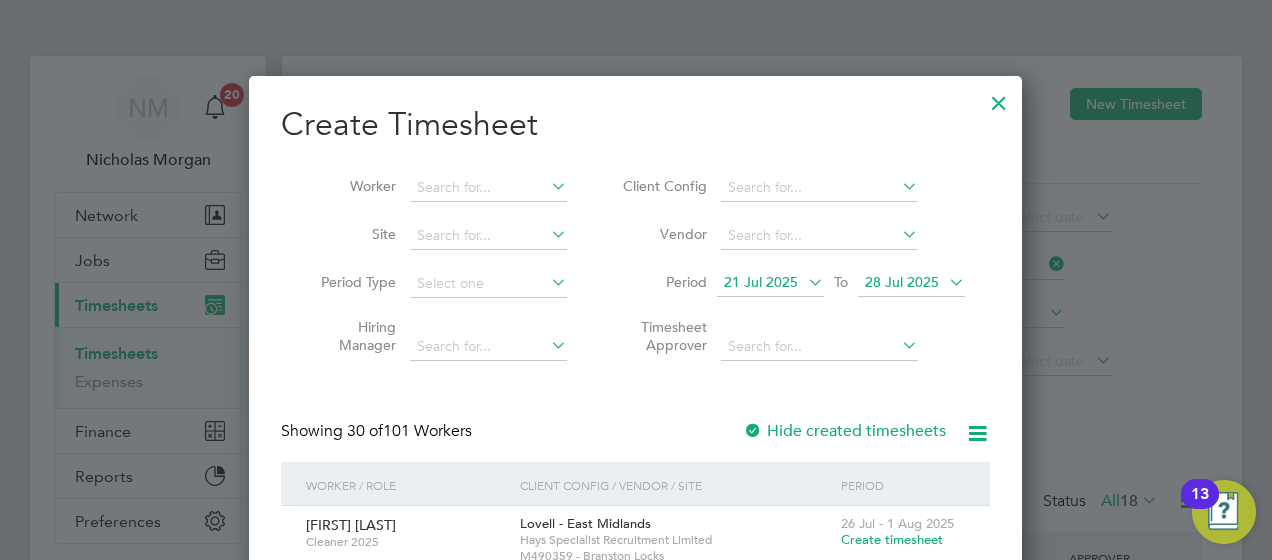 click on "21 Jul 2025" at bounding box center (761, 282) 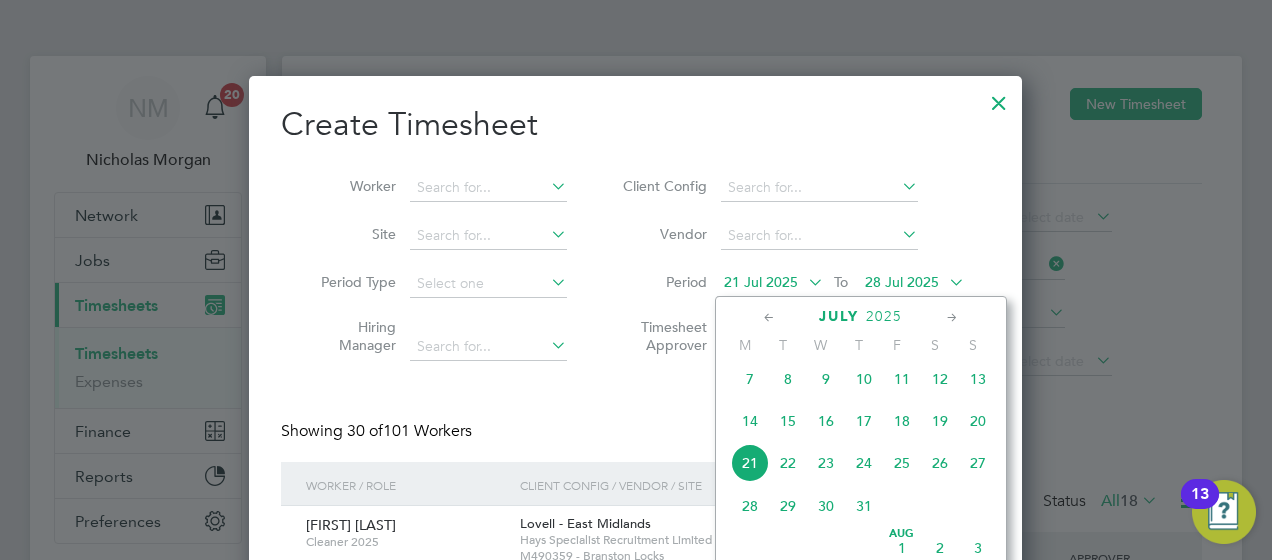 click on "26" 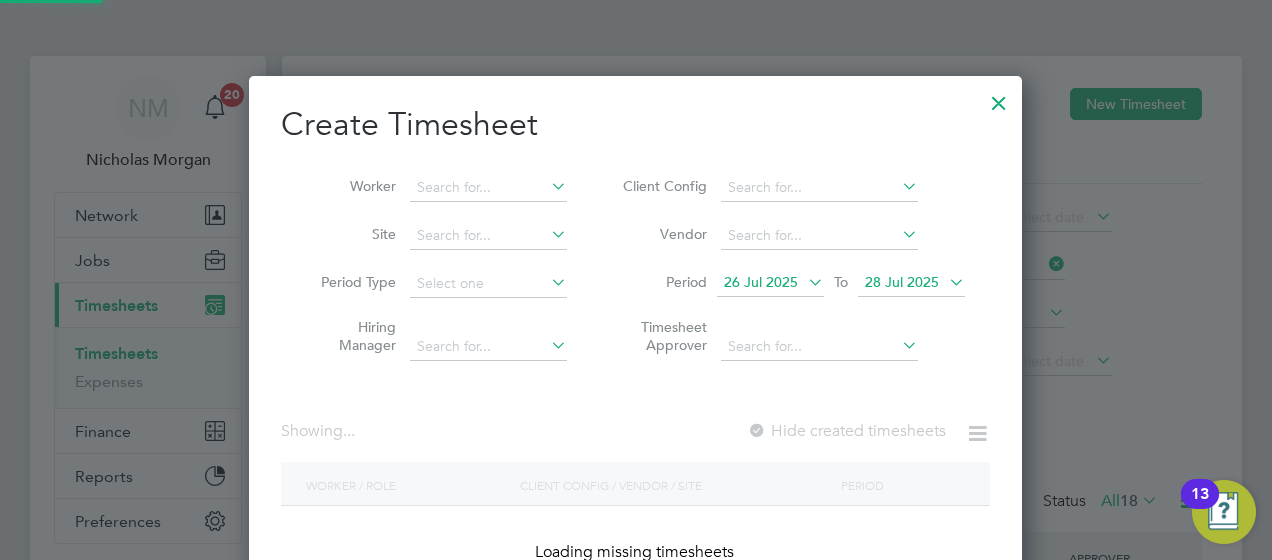 click on "28 Jul 2025" at bounding box center (902, 282) 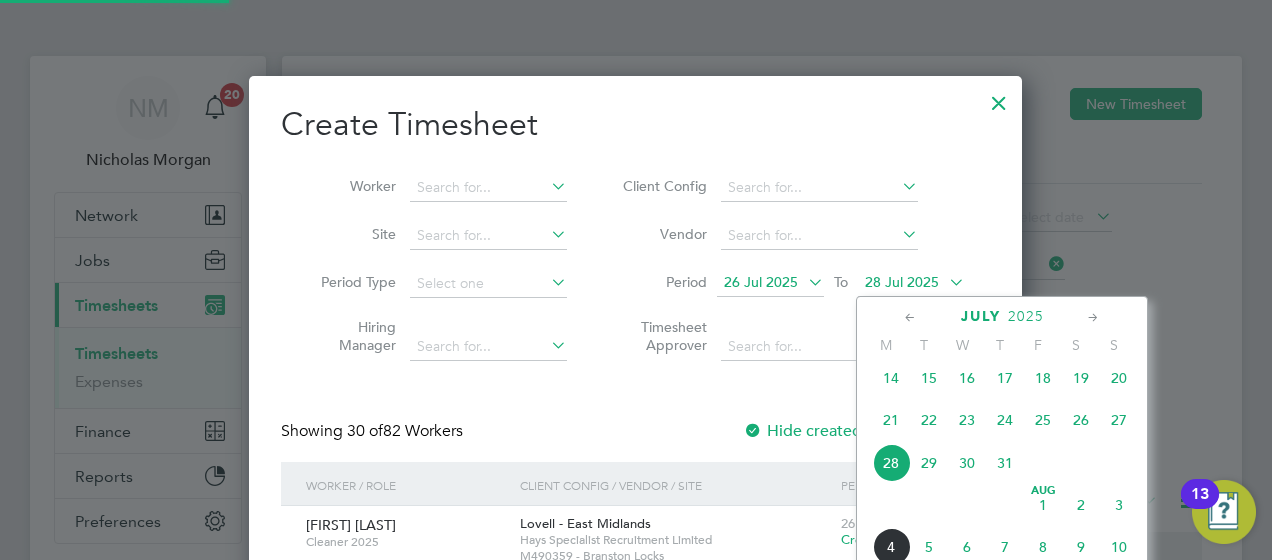 click on "Aug 1" 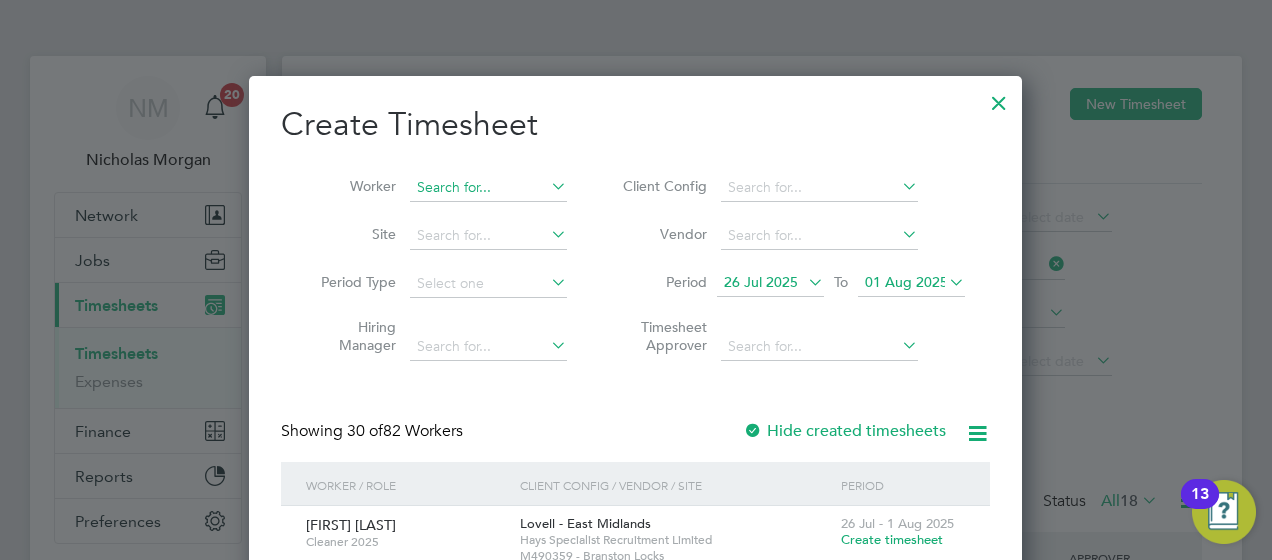 click at bounding box center (488, 188) 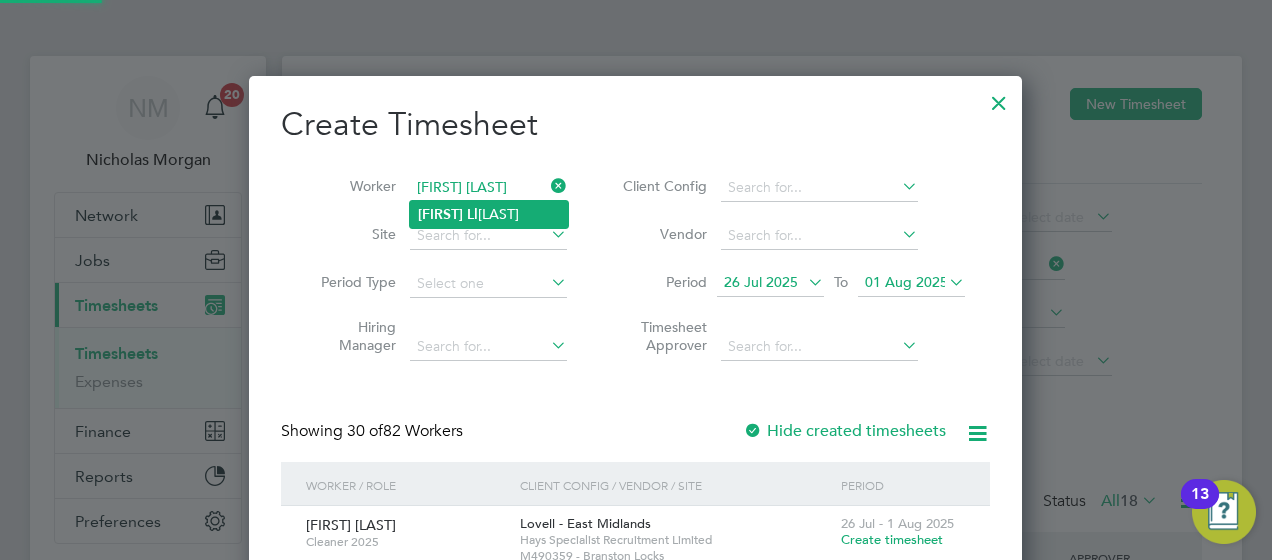 click on "Ashley   Ll oyd" 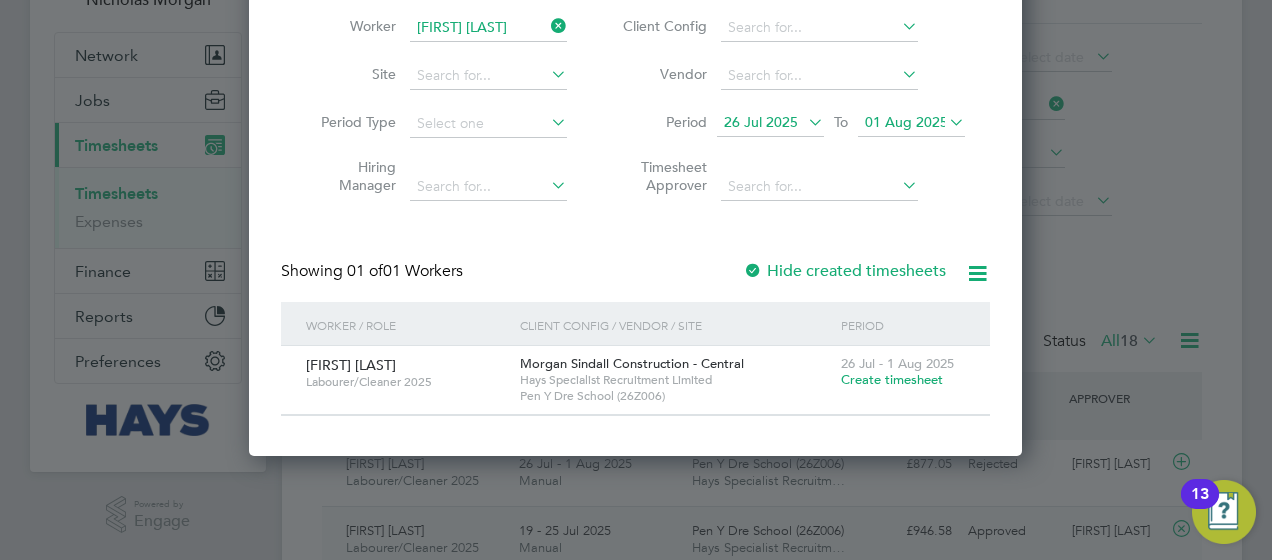 click on "Create timesheet" at bounding box center [892, 379] 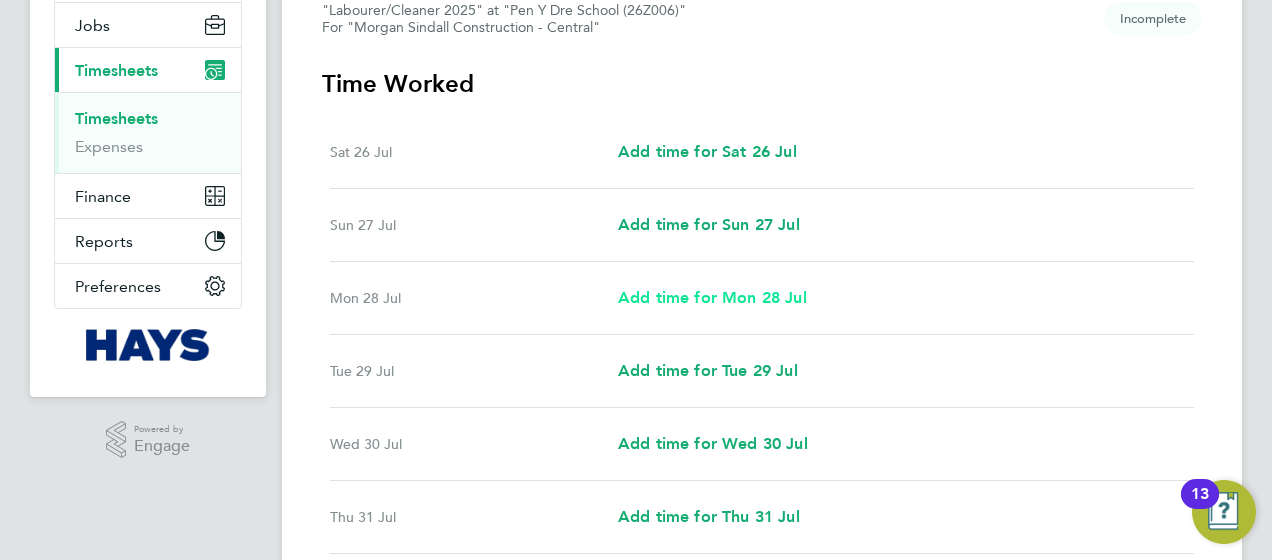 click on "Add time for Mon 28 Jul" at bounding box center (712, 297) 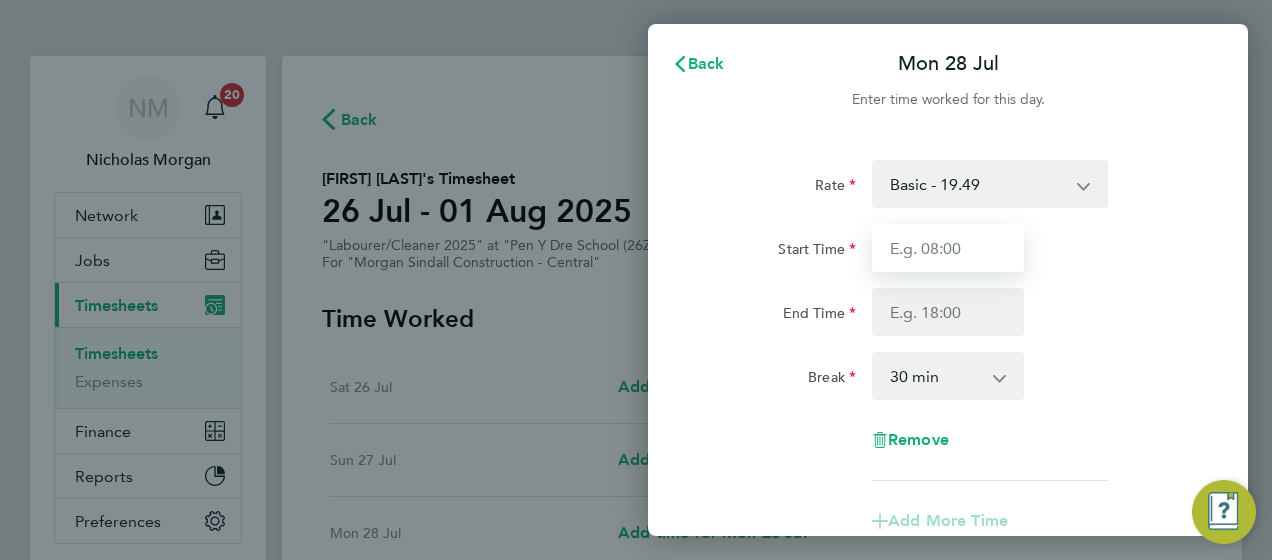 click on "Start Time" at bounding box center (948, 248) 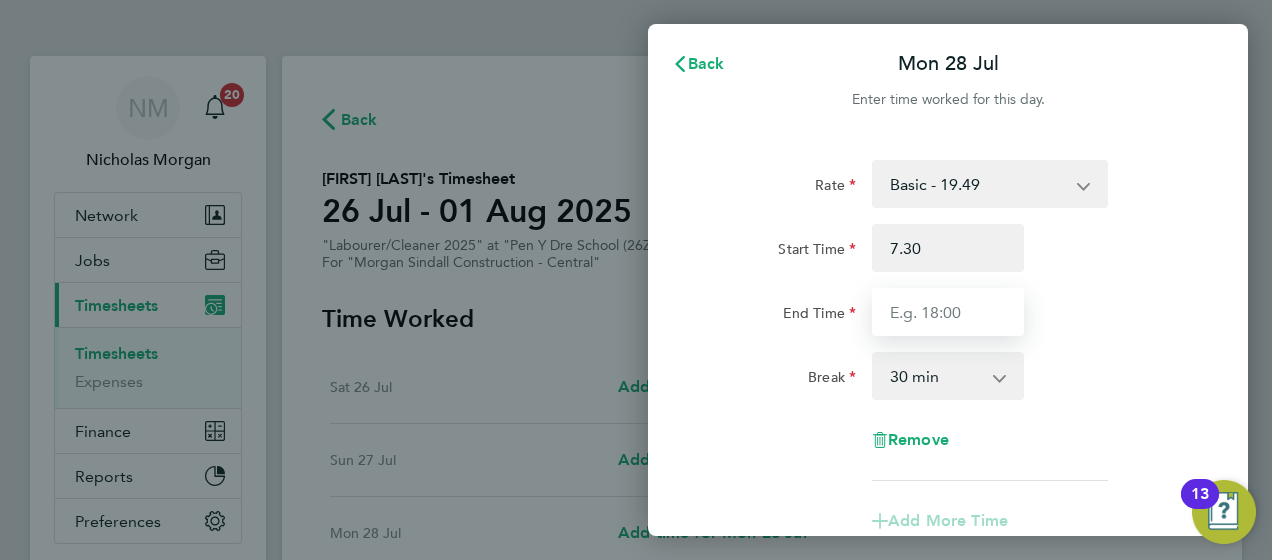 type on "07:30" 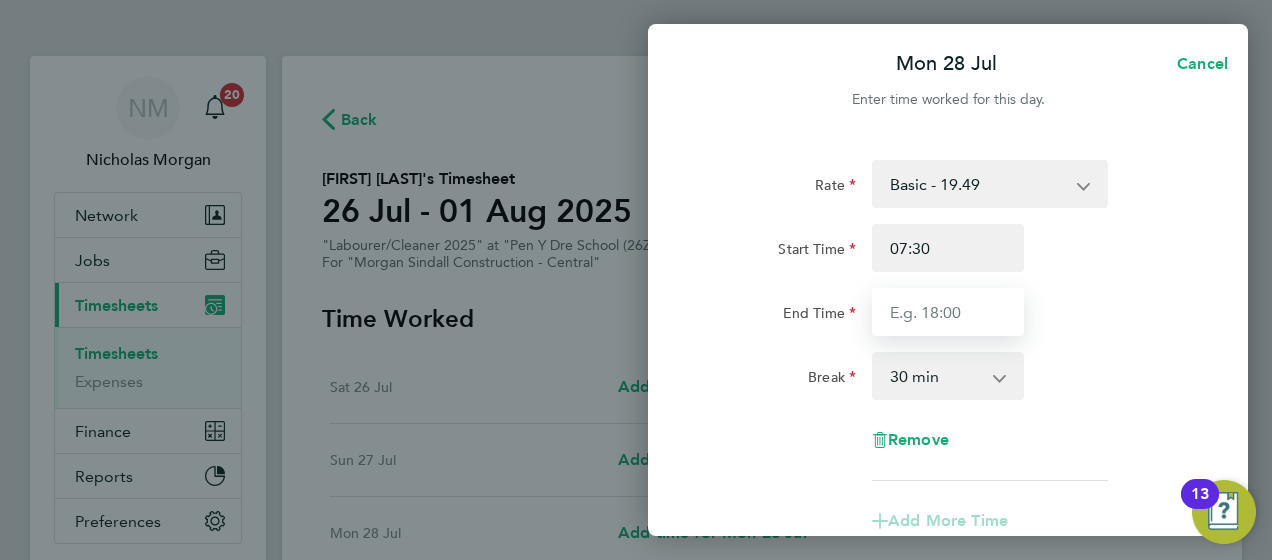 click on "End Time" at bounding box center (948, 312) 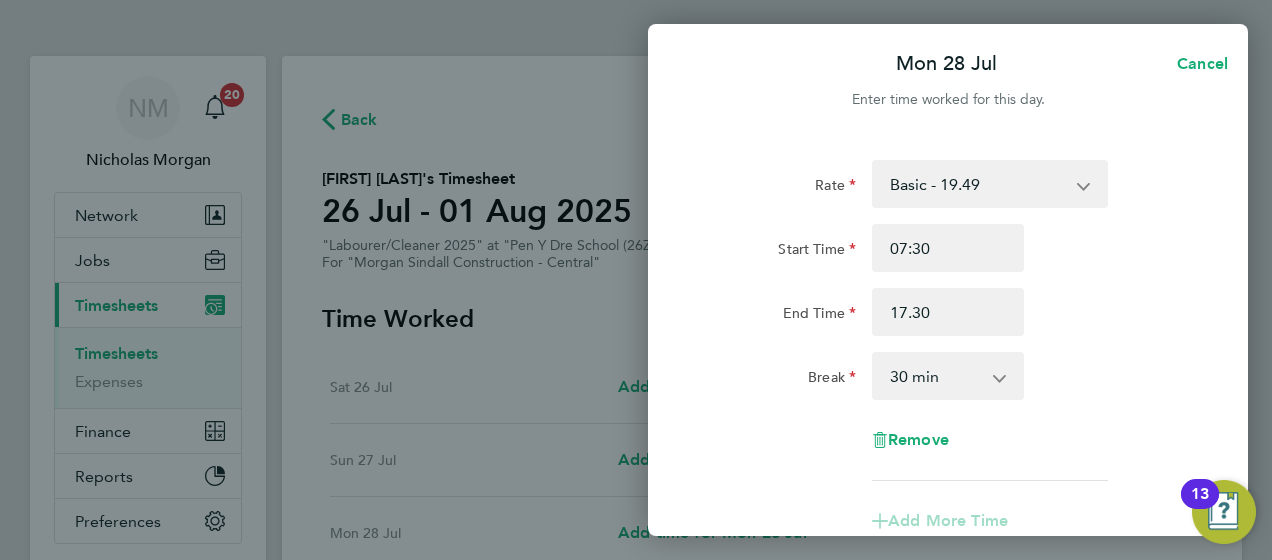 type on "17:30" 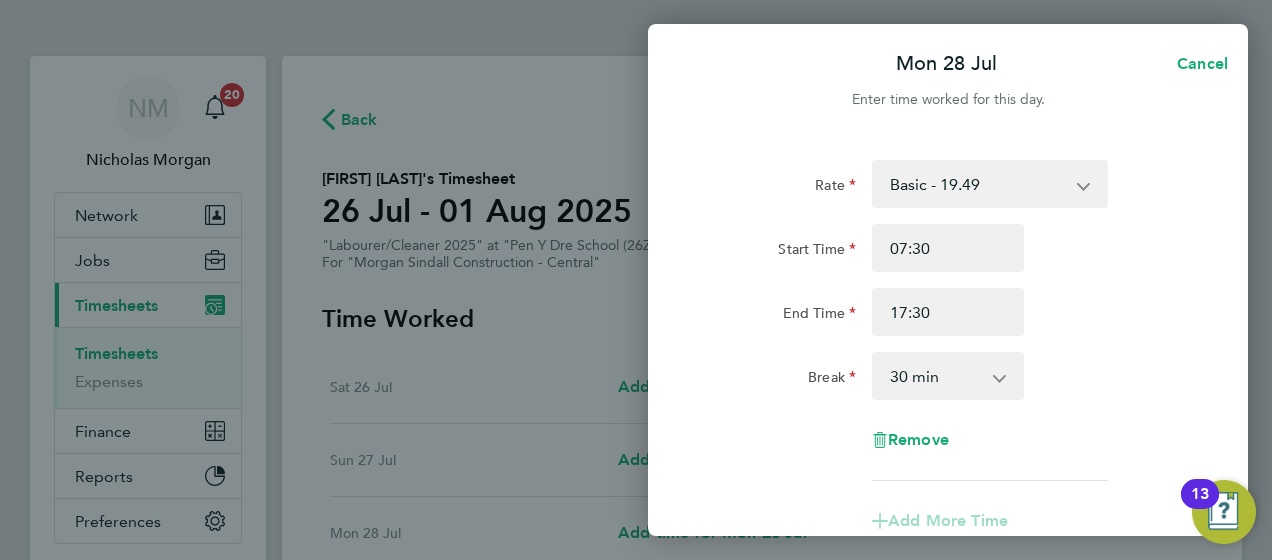 click on "Rate  Basic - 19.49   Weekday OT 45h+ - 27.81   Sat first 4h - 27.81   Sat after 4h - 36.21   Sunday - 36.21   Bank Holiday - 36.21
Start Time 07:30 End Time 17:30 Break  0 min   15 min   30 min   45 min   60 min   75 min   90 min
Remove
Add More Time  Copy To Every Following  Select days   Day   Tuesday   Wednesday   Thursday   Friday
Previous Day   Next Day" 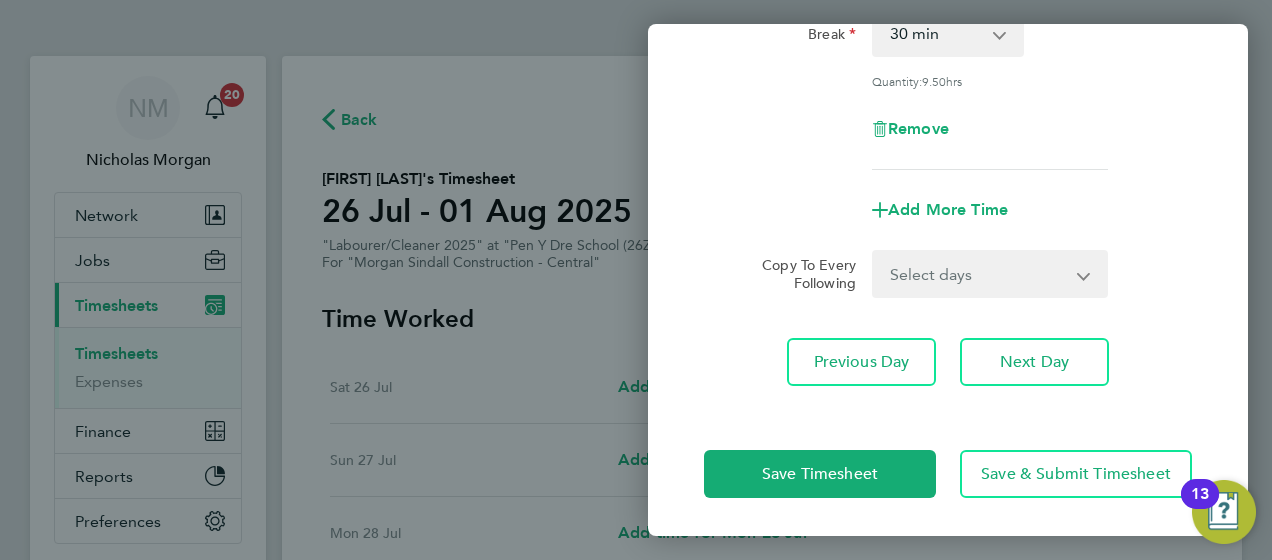 click on "Select days   Day   Tuesday   Wednesday   Thursday   Friday" at bounding box center [979, 274] 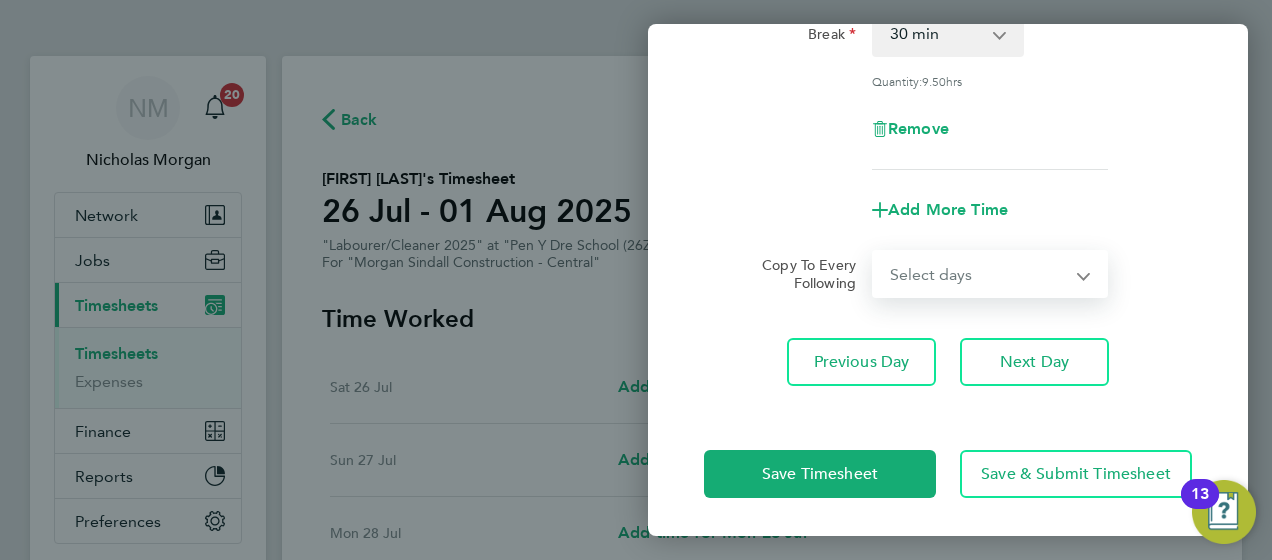 select on "DAY" 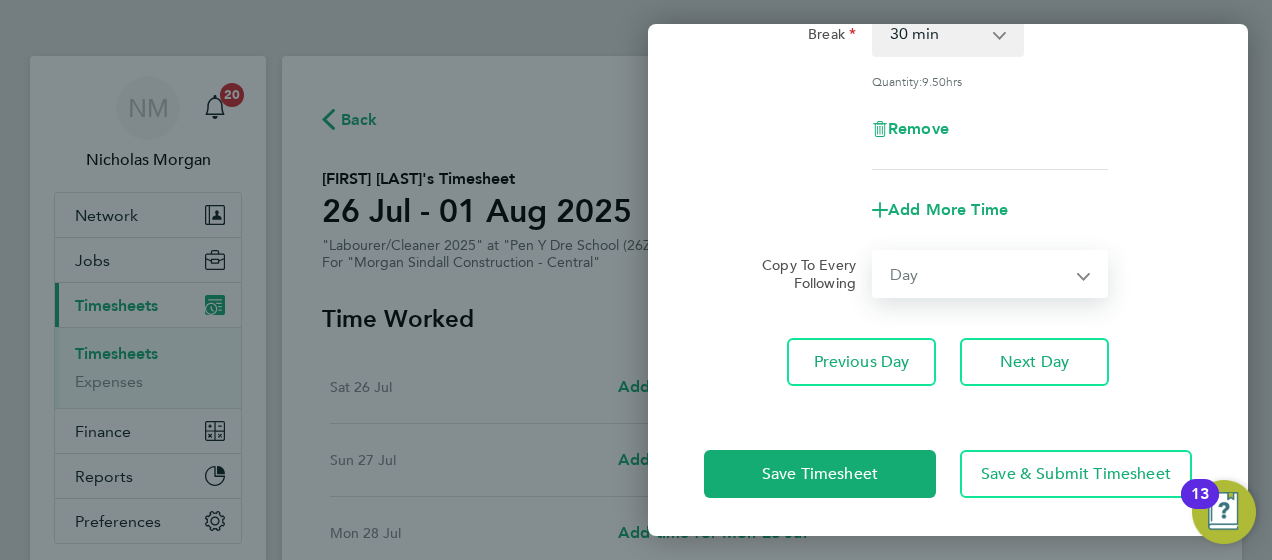 click on "Select days   Day   Tuesday   Wednesday   Thursday   Friday" at bounding box center (979, 274) 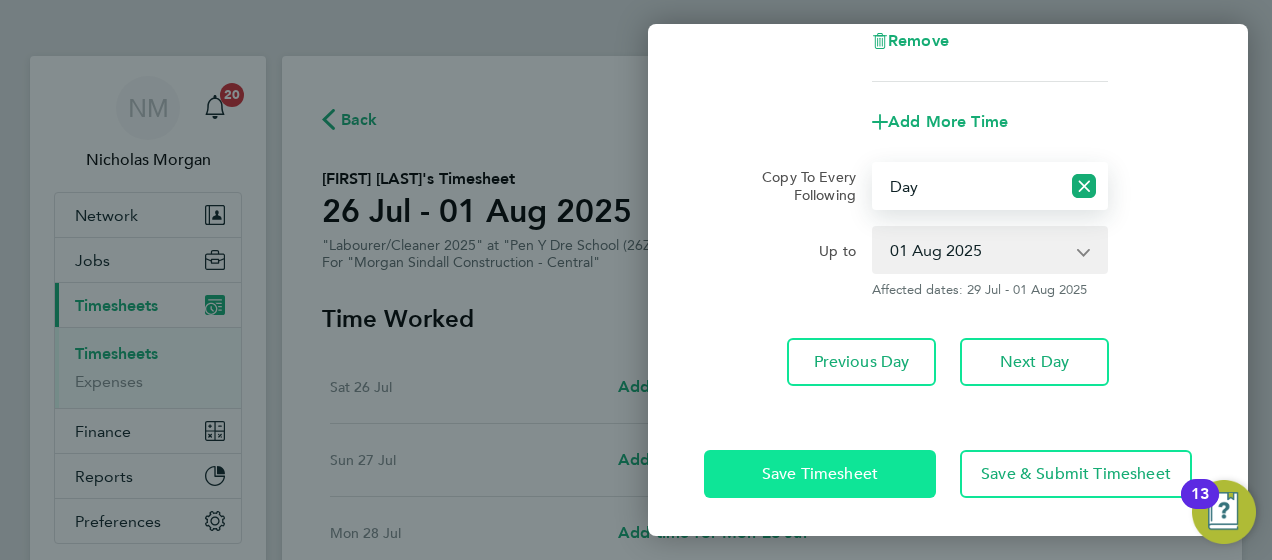 click on "Save Timesheet" 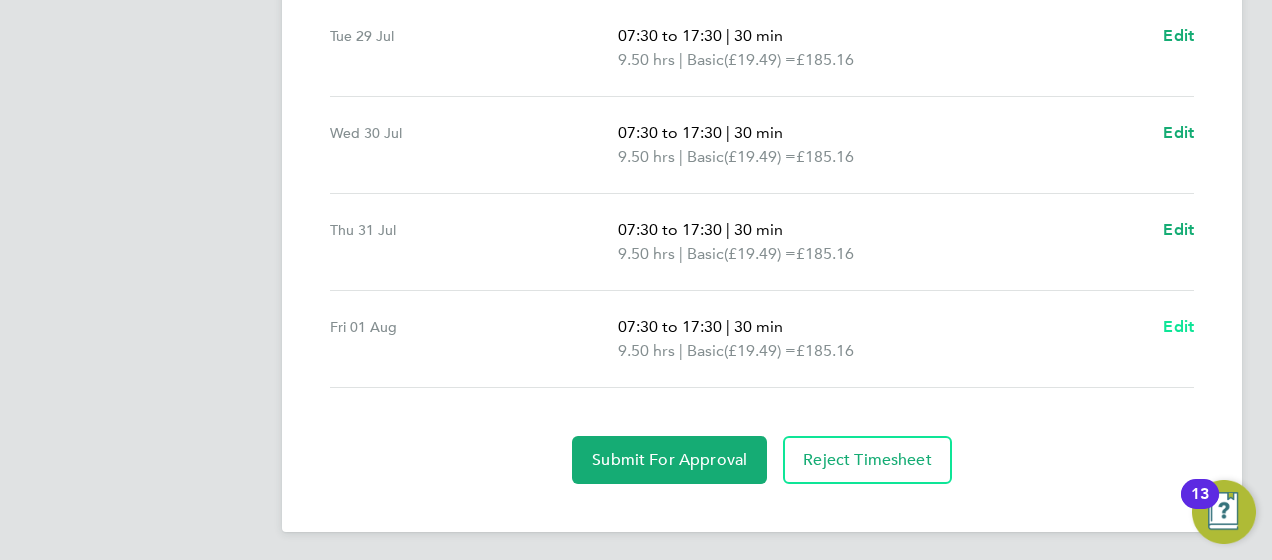 click on "Edit" at bounding box center [1178, 326] 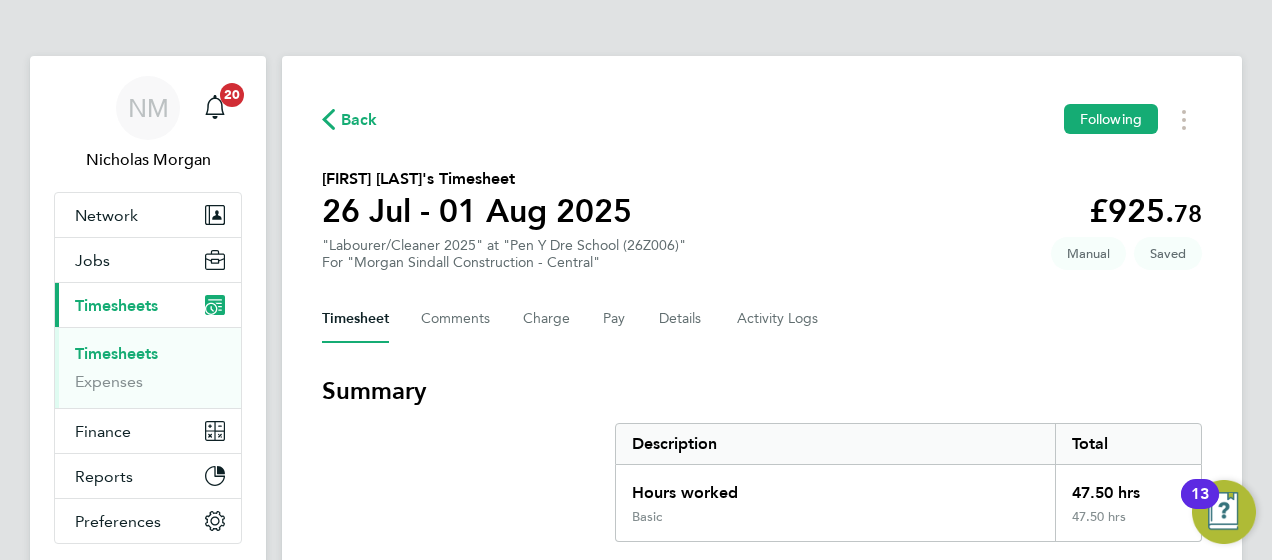 select on "30" 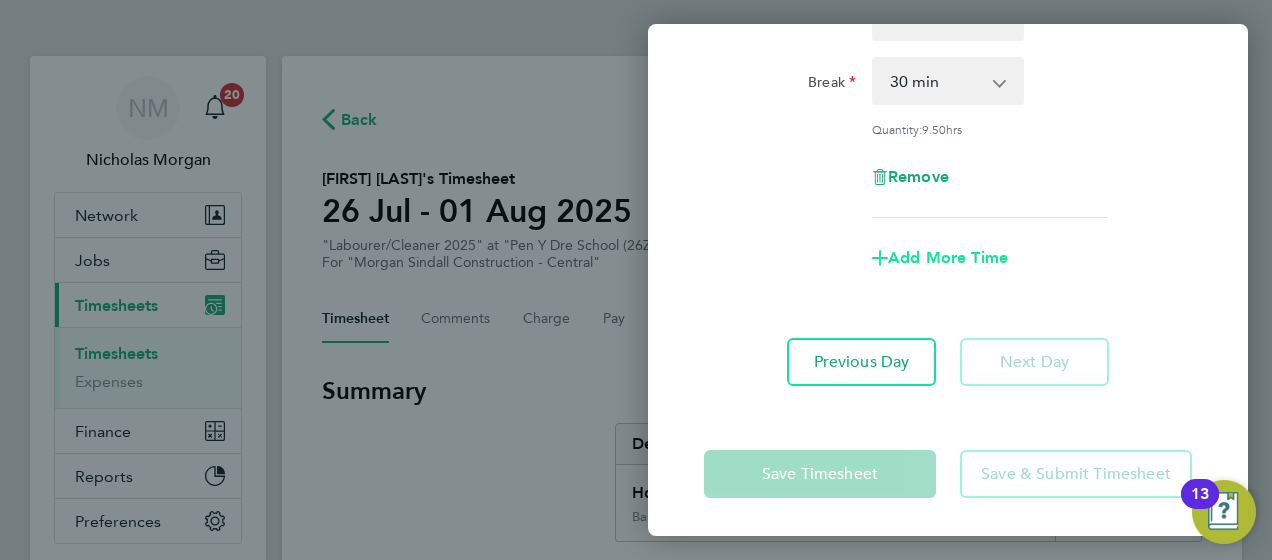 click on "Add More Time" 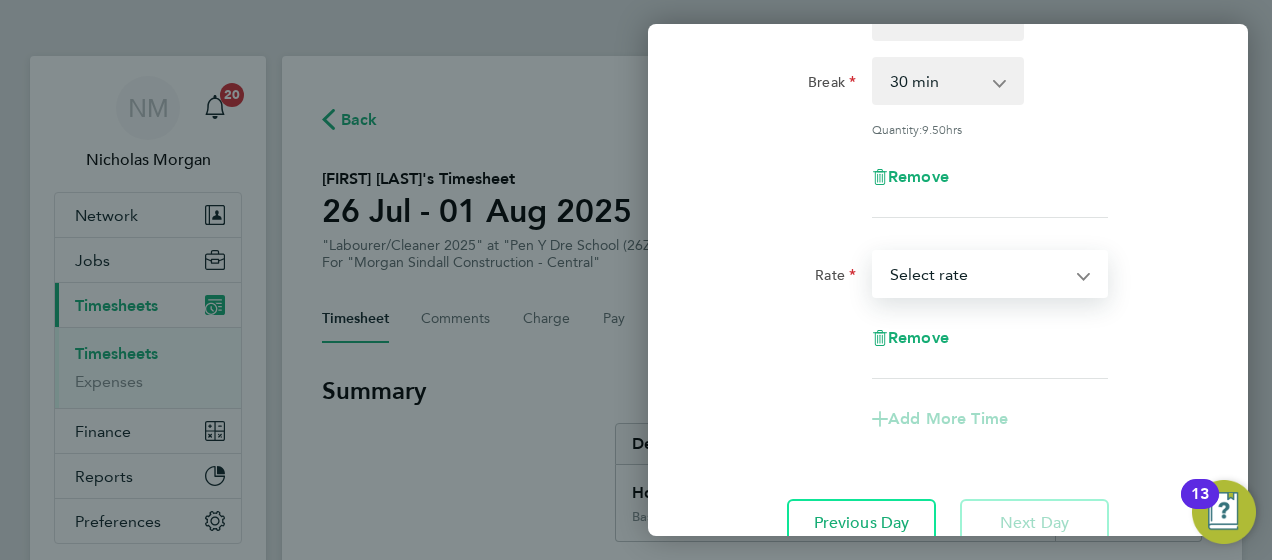 click on "Basic - 19.49   Weekday OT 45h+ - 27.81   Sat first 4h - 27.81   Sat after 4h - 36.21   Sunday - 36.21   Bank Holiday - 36.21   Select rate" at bounding box center [978, 274] 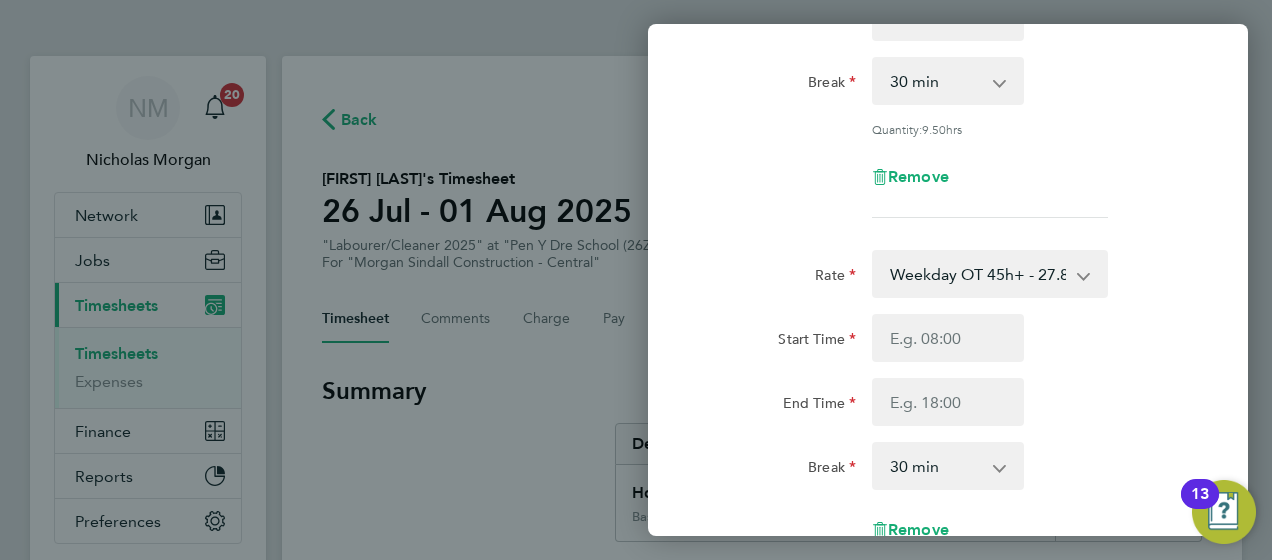 click on "0 min   15 min   30 min   45 min   60 min   75 min   90 min" at bounding box center [936, 466] 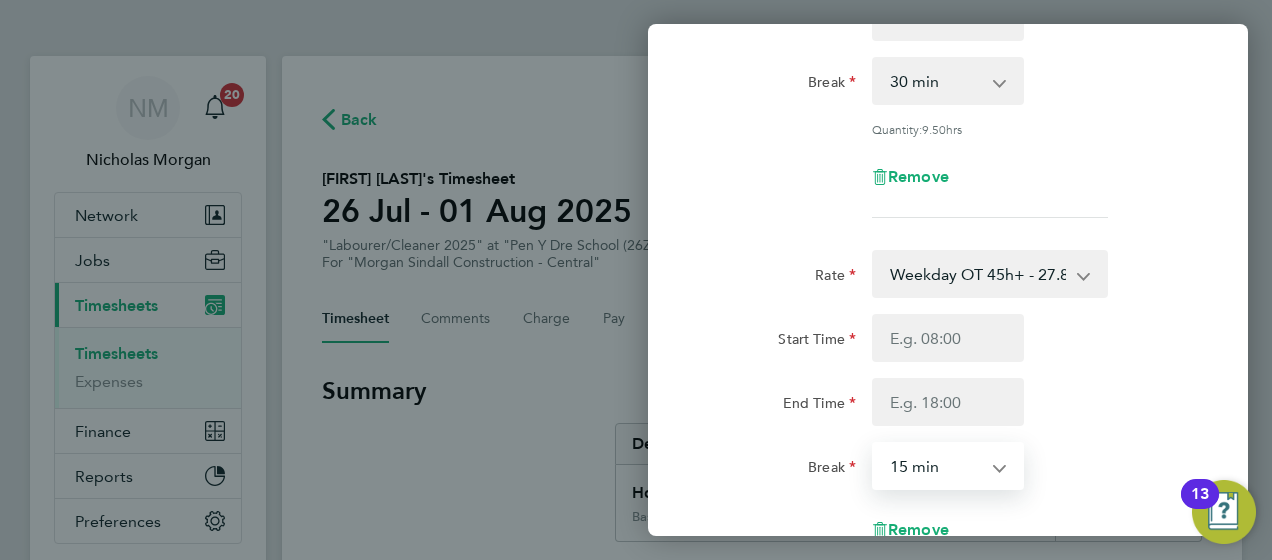 click on "0 min   15 min   30 min   45 min   60 min   75 min   90 min" at bounding box center [936, 466] 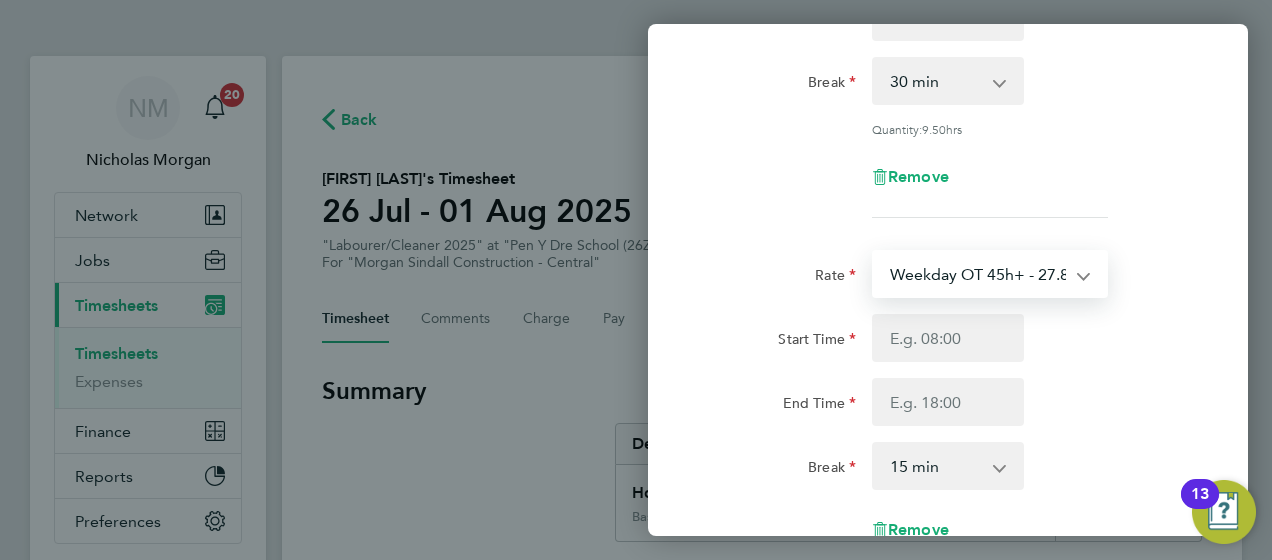 click on "Weekday OT 45h+ - 27.81   Basic - 19.49   Sat first 4h - 27.81   Sat after 4h - 36.21   Sunday - 36.21   Bank Holiday - 36.21" at bounding box center [978, 274] 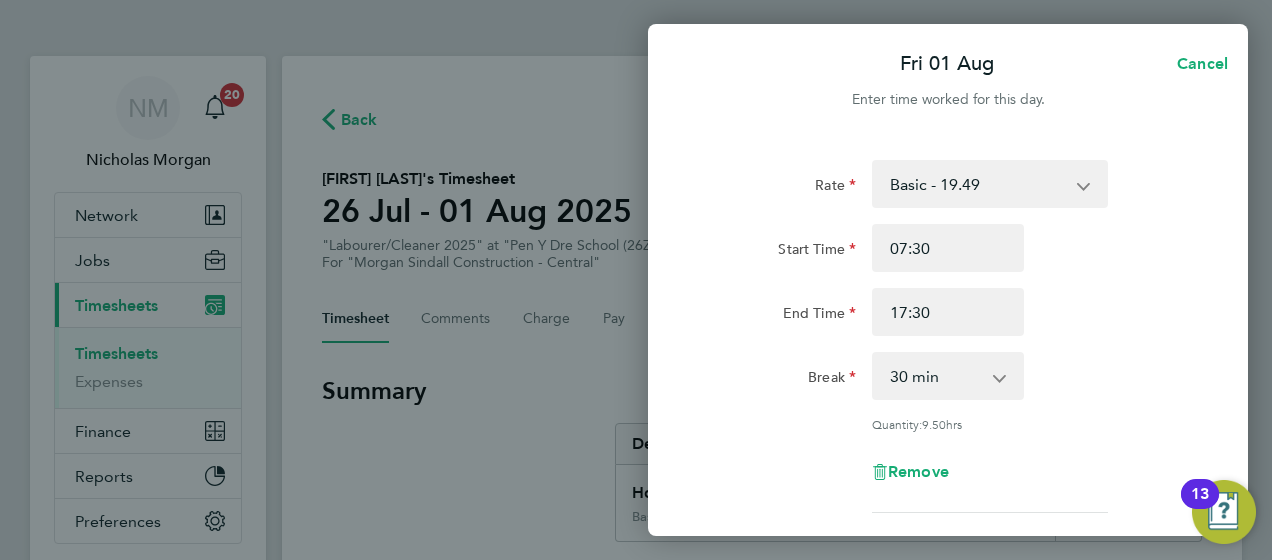 click on "0 min   15 min   30 min   45 min   60 min   75 min   90 min" at bounding box center [936, 376] 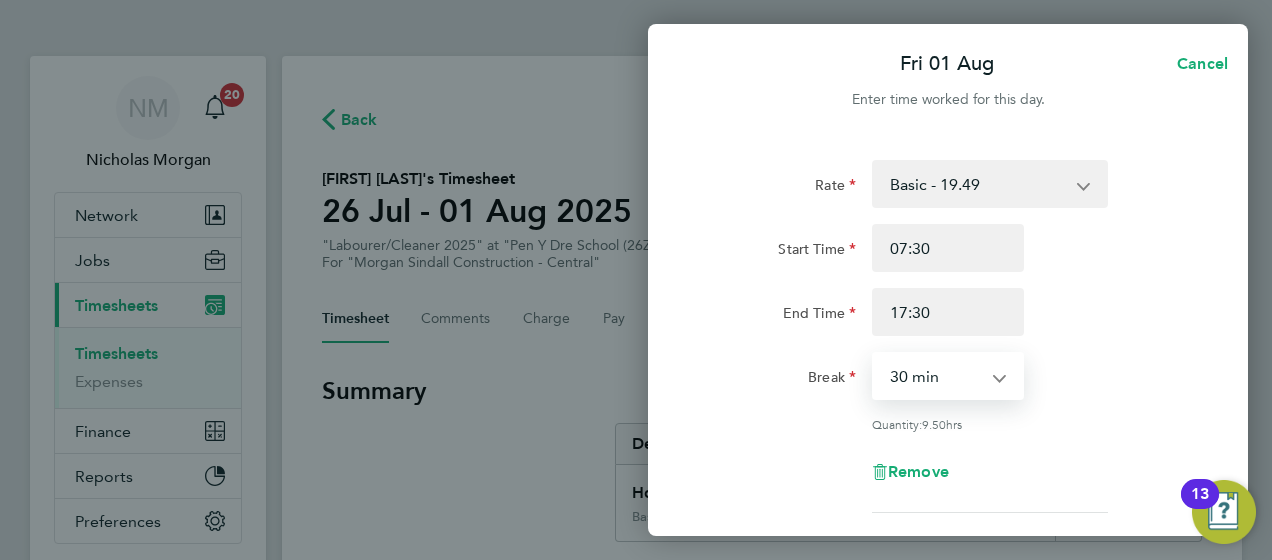 click on "Rate  Basic - 19.49   Weekday OT 45h+ - 27.81   Sat first 4h - 27.81   Sat after 4h - 36.21   Sunday - 36.21   Bank Holiday - 36.21
Start Time 07:30 End Time 17:30 Break  0 min   15 min   30 min   45 min   60 min   75 min   90 min
Quantity:  9.50  hrs
Remove  Rate  Weekday OT 45h+ - 27.81   Basic - 19.49   Sat first 4h - 27.81   Sat after 4h - 36.21   Sunday - 36.21   Bank Holiday - 36.21
Start Time End Time Break  0 min   15 min   30 min   45 min   60 min   75 min   90 min
Remove
Add More Time   Previous Day   Next Day" 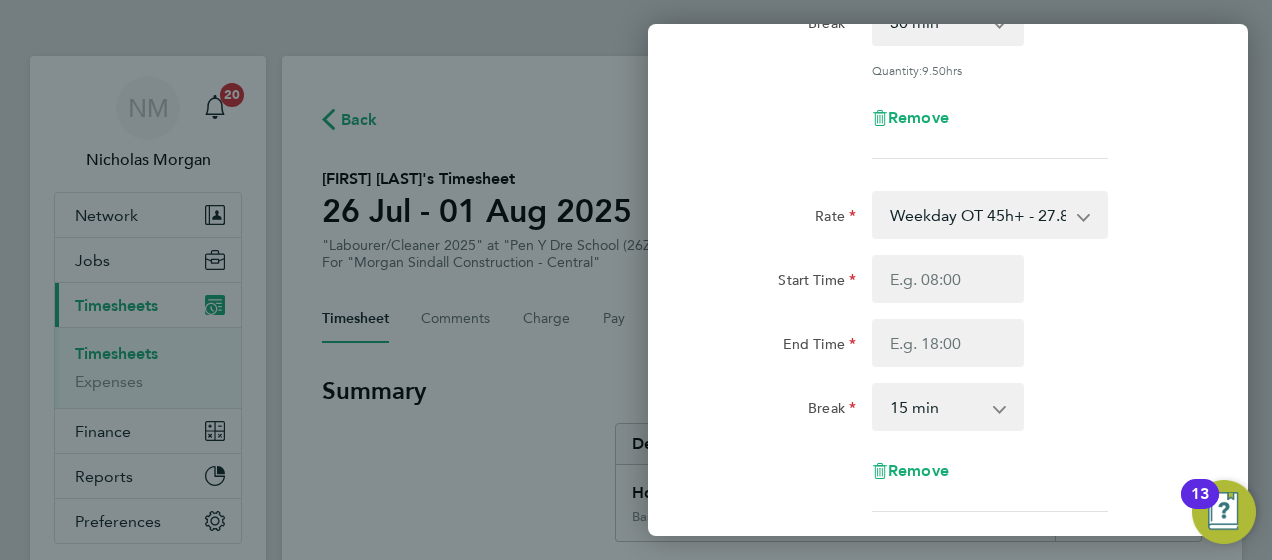 click 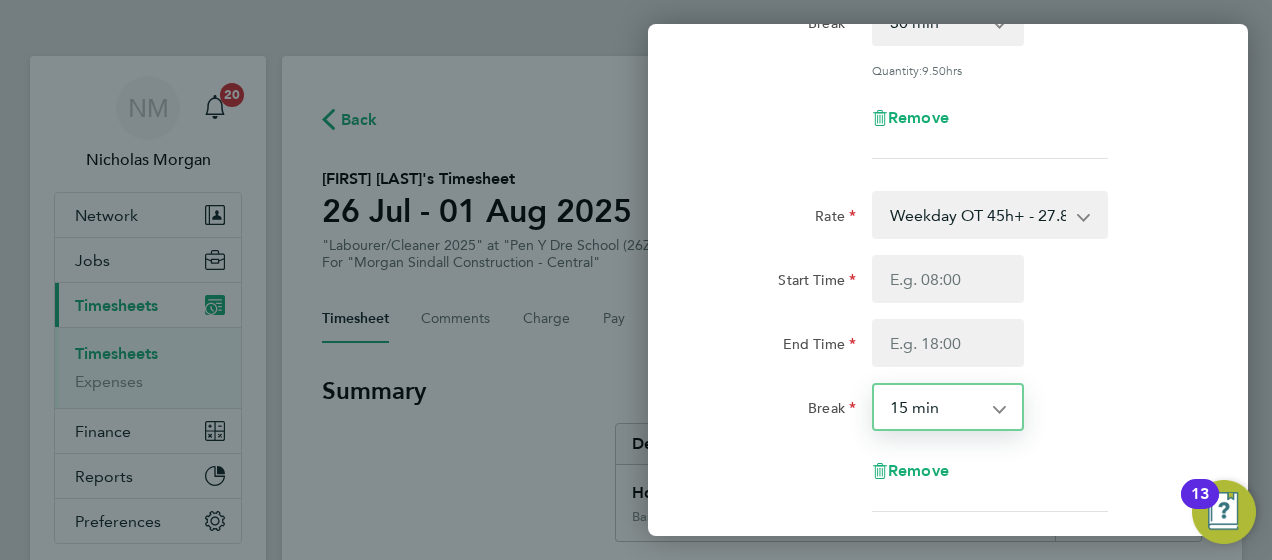 click on "0 min   15 min   30 min   45 min   60 min   75 min   90 min" at bounding box center [936, 407] 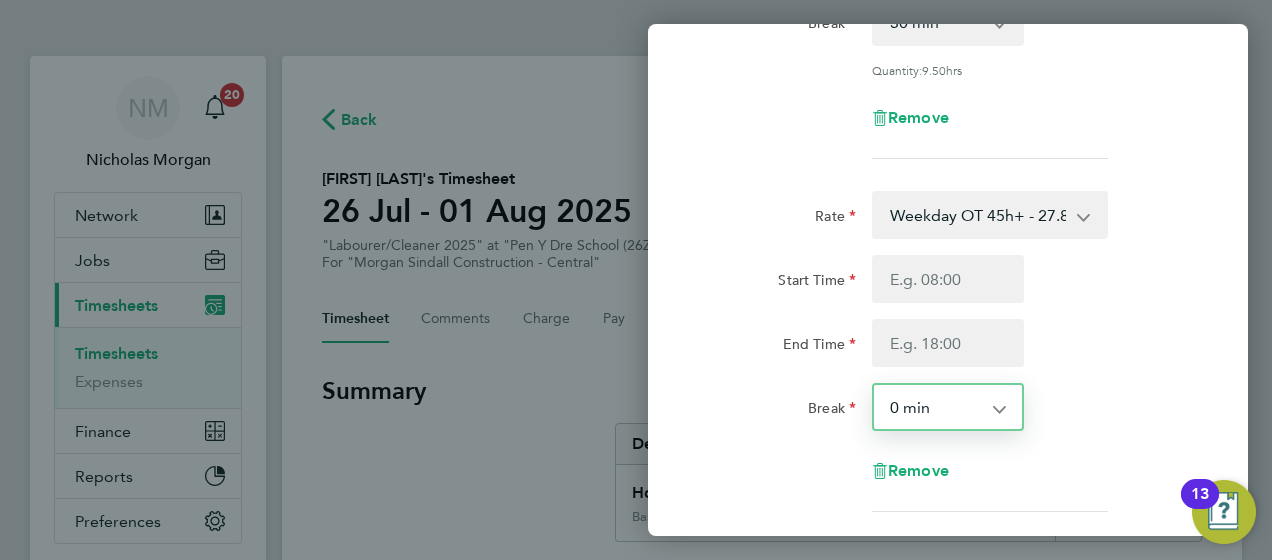 click on "0 min   15 min   30 min   45 min   60 min   75 min   90 min" at bounding box center [936, 407] 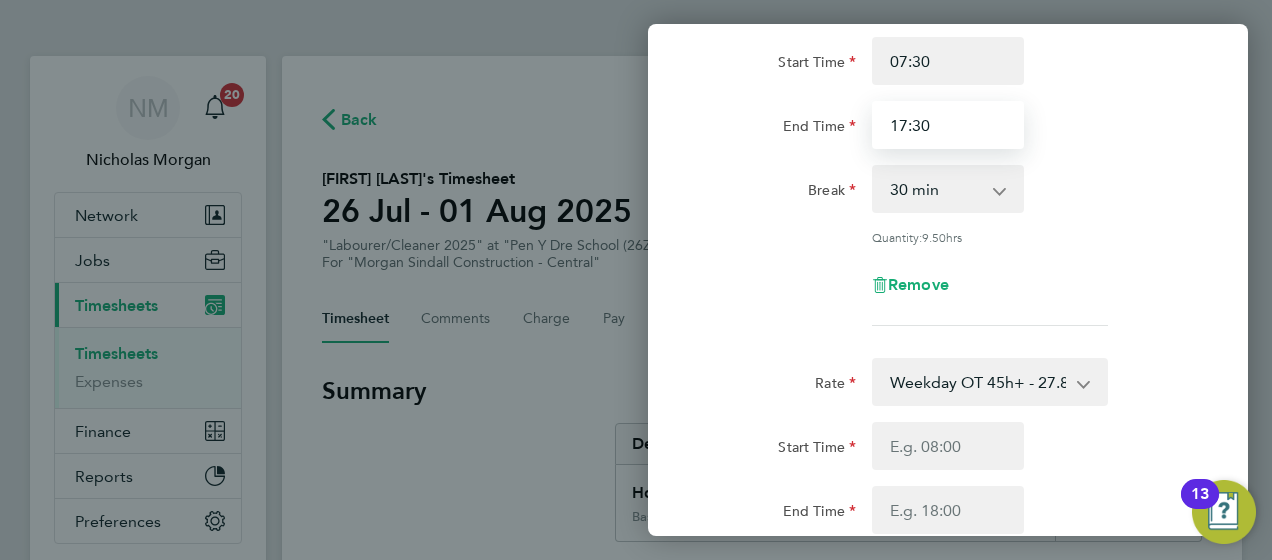 click on "17:30" at bounding box center (948, 125) 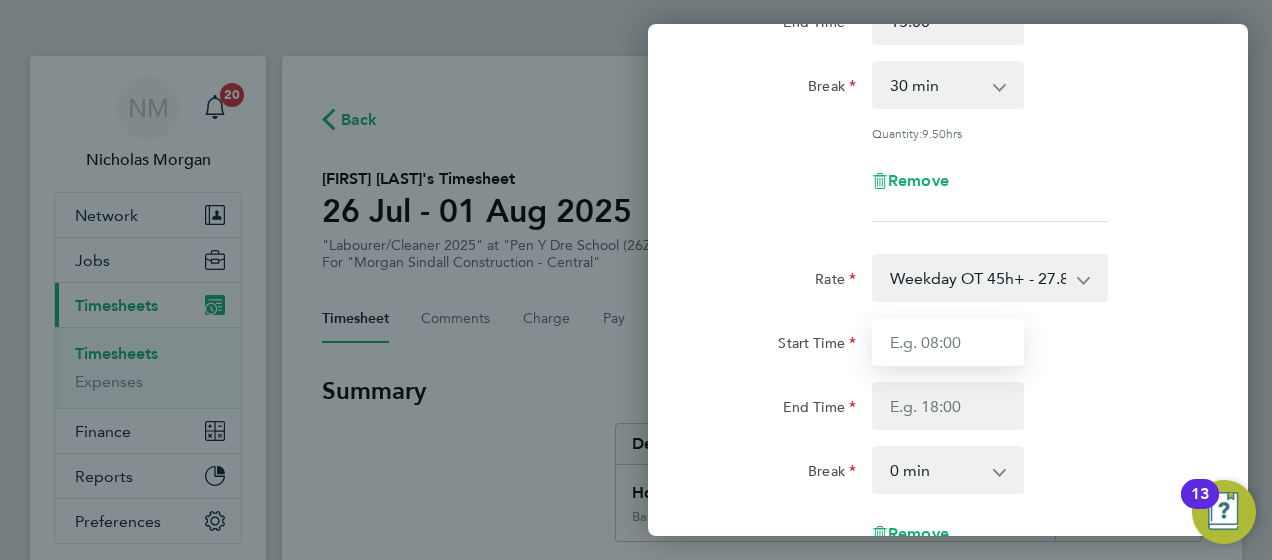 type on "15:00" 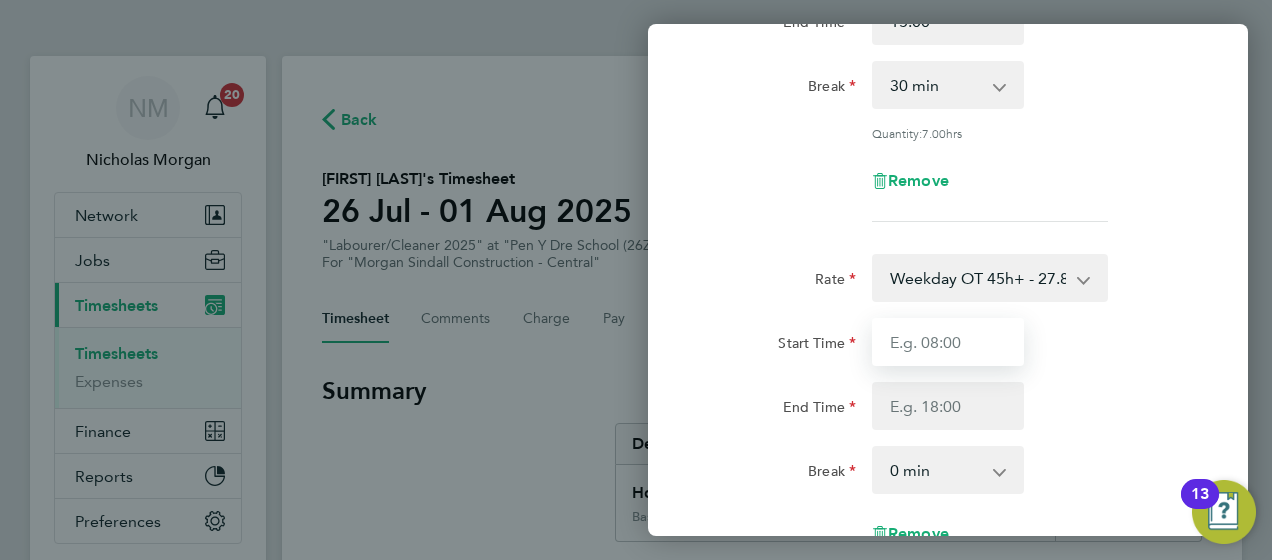 click on "Start Time" at bounding box center [948, 342] 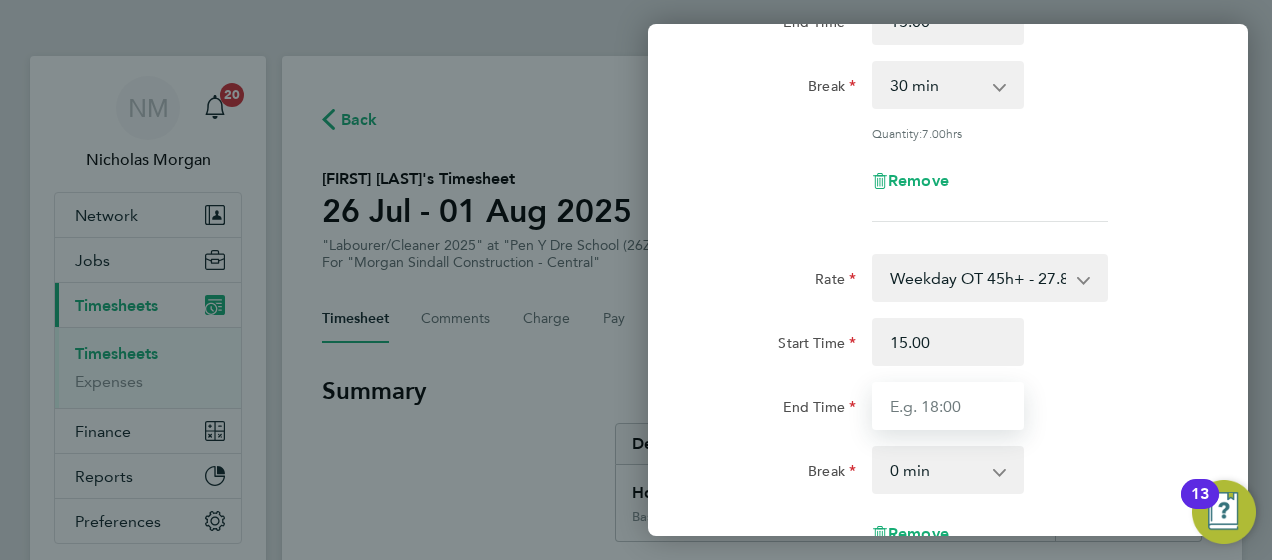 type on "15:00" 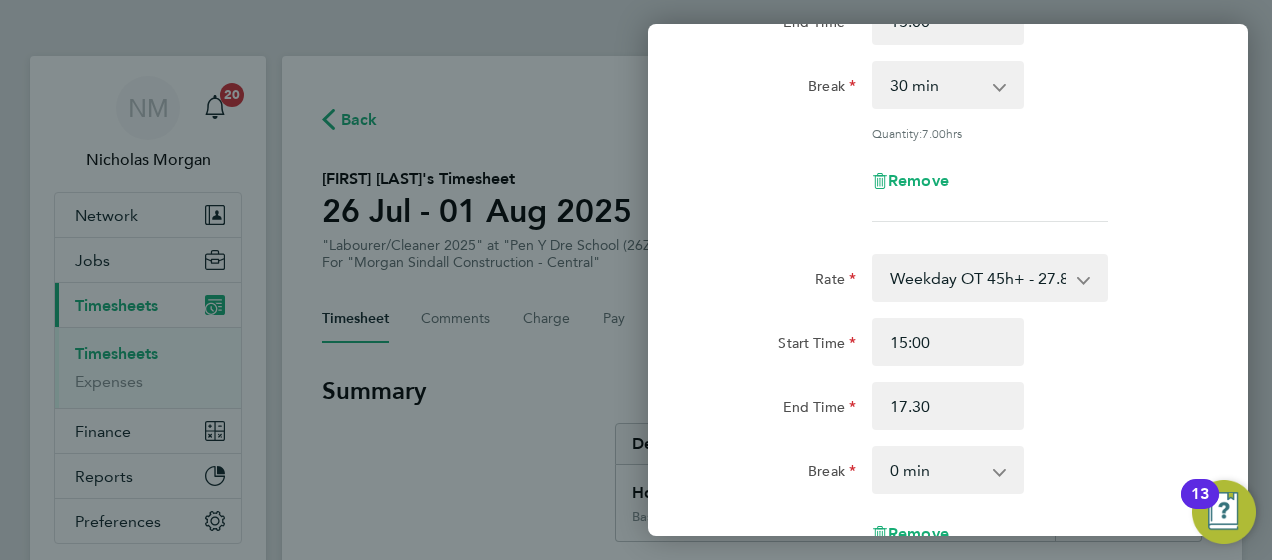 type on "17:30" 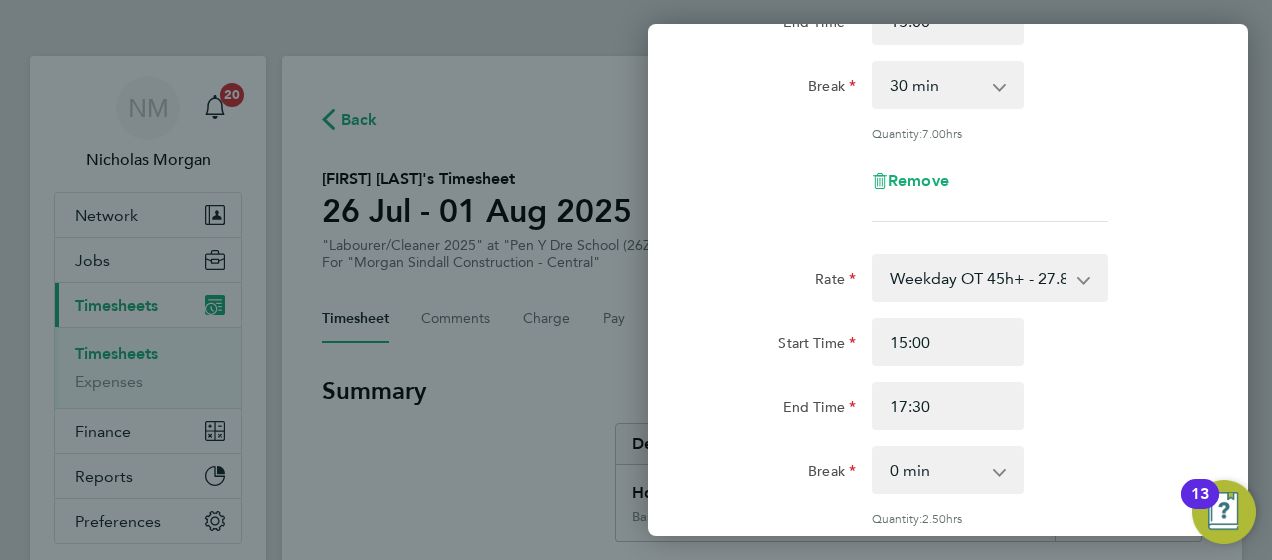 click on "Start Time 15:00 End Time 17:30" 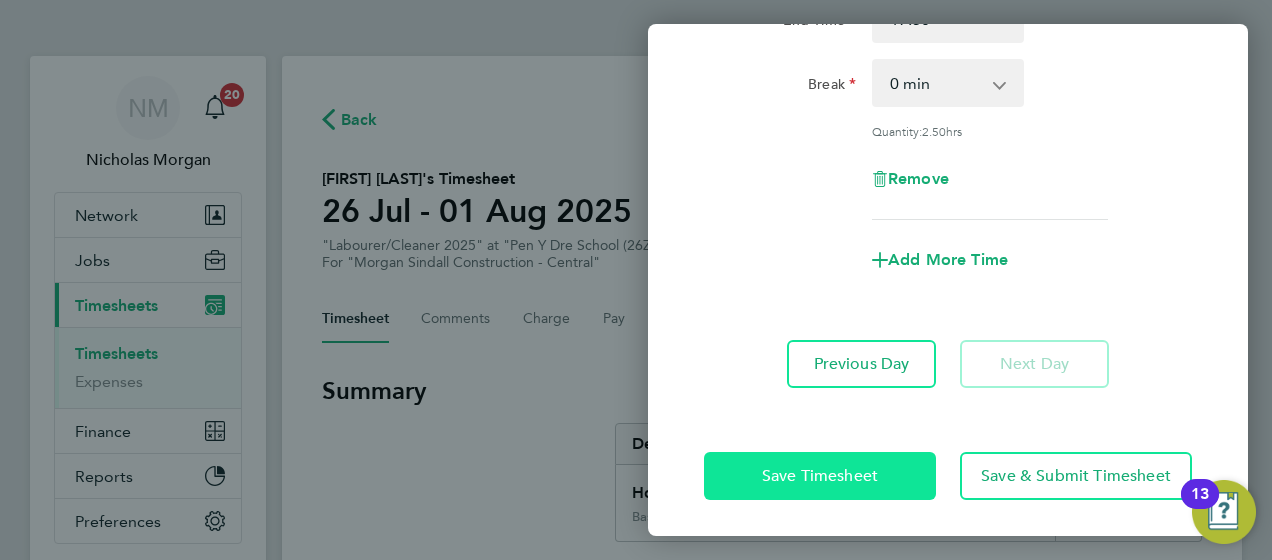 click on "Save Timesheet" 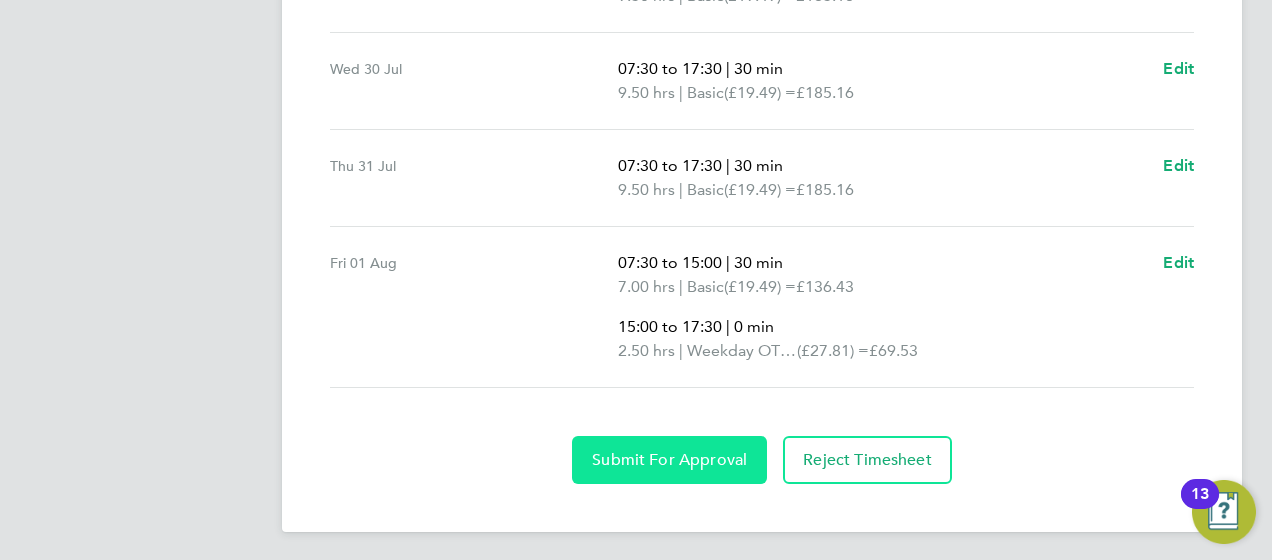 click on "Submit For Approval" 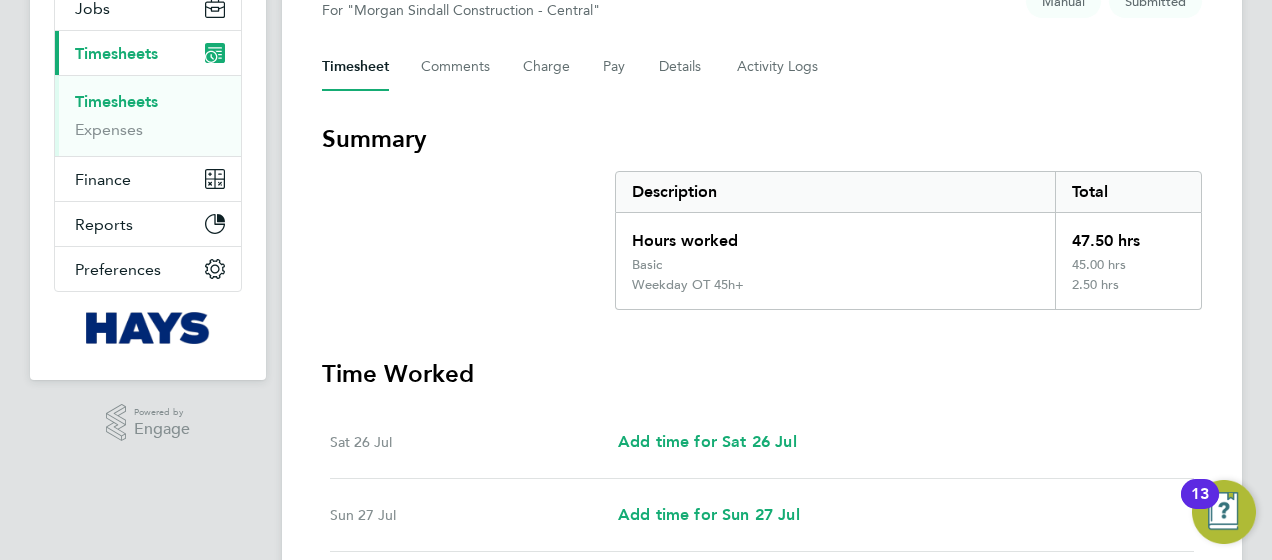 scroll, scrollTop: 110, scrollLeft: 0, axis: vertical 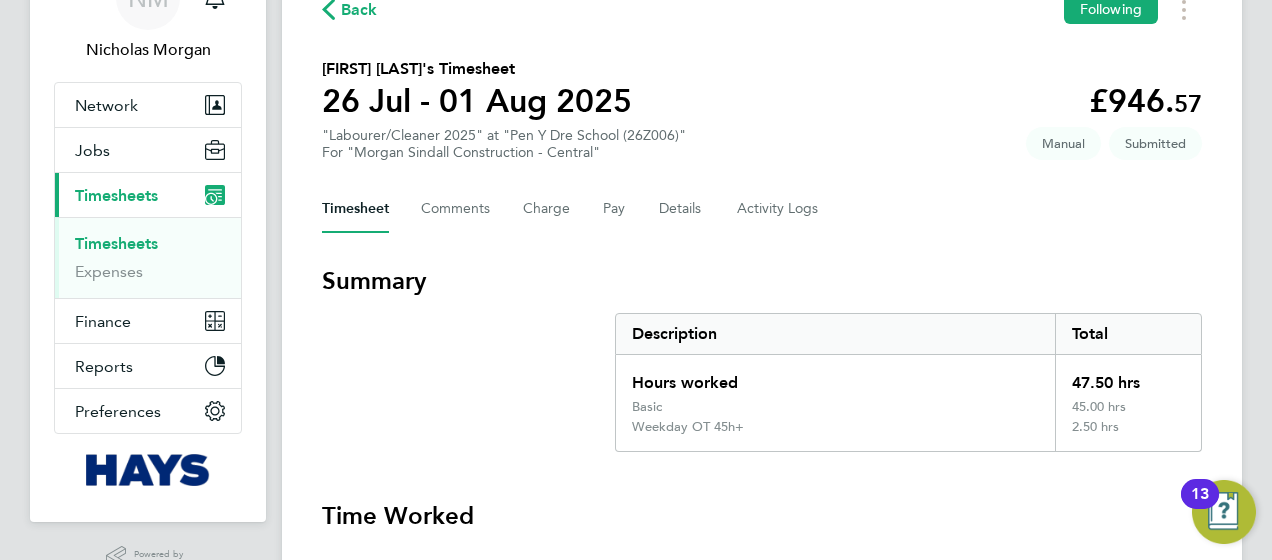 click on "Back" 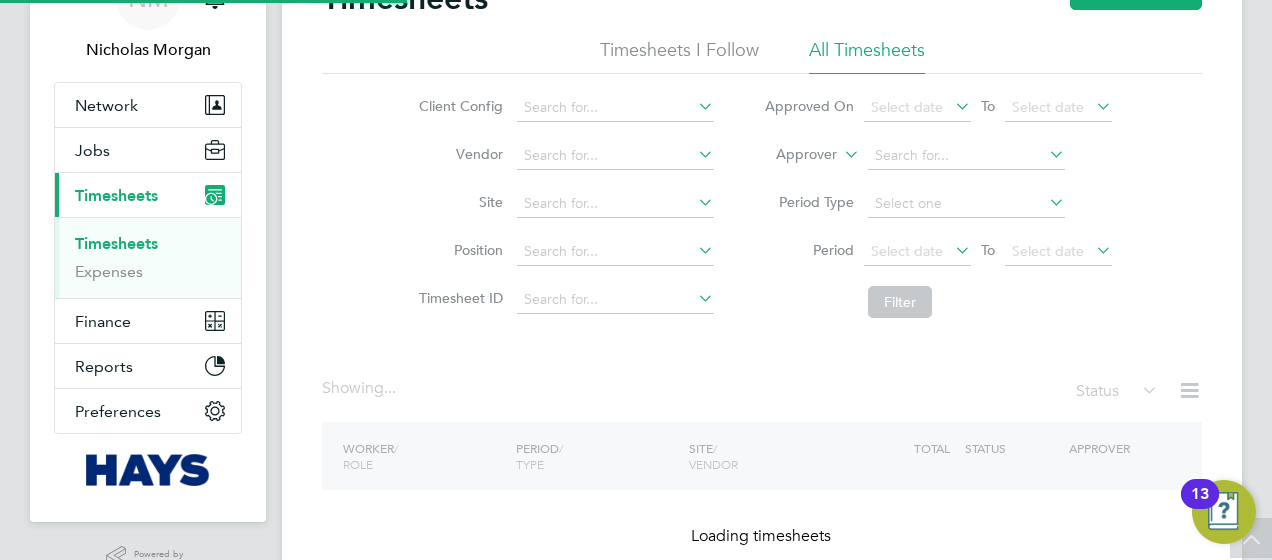scroll, scrollTop: 0, scrollLeft: 0, axis: both 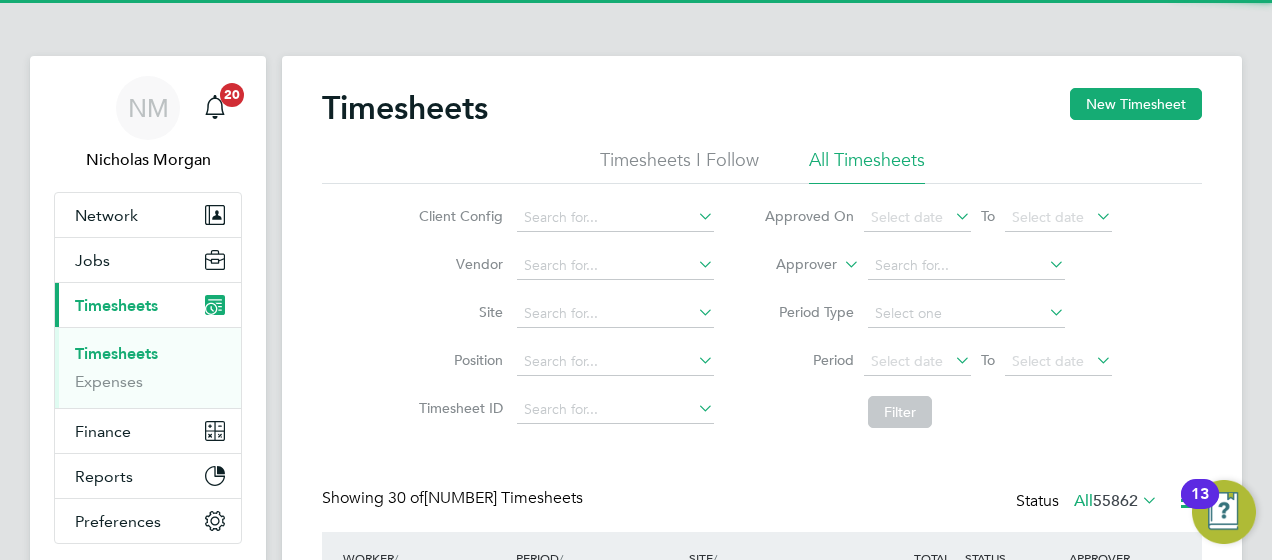 click on "Approver" 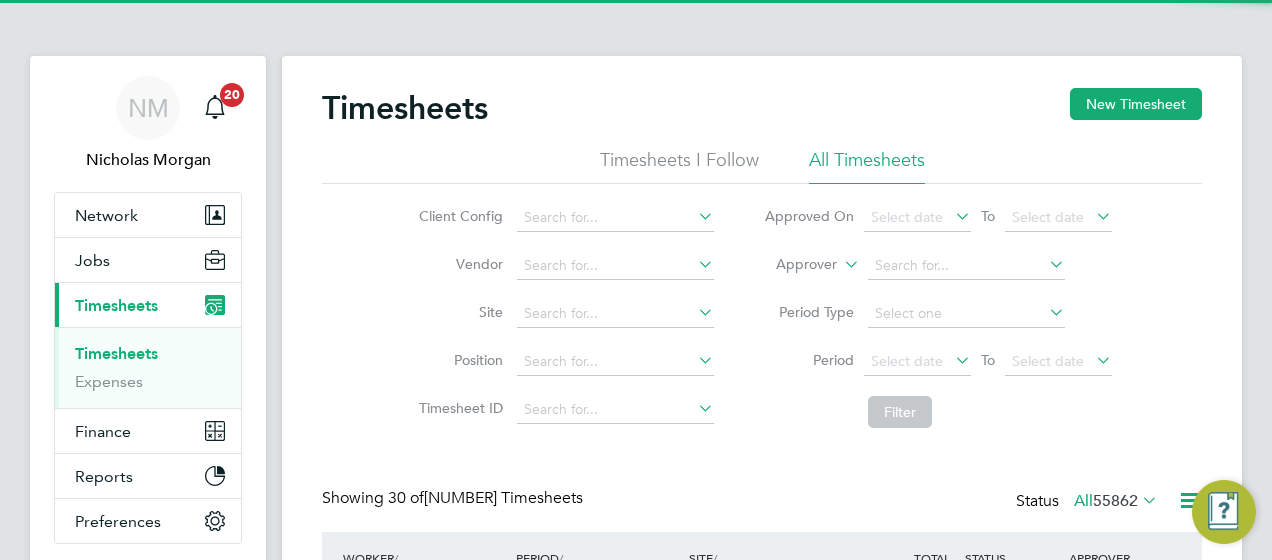click on "Approver" 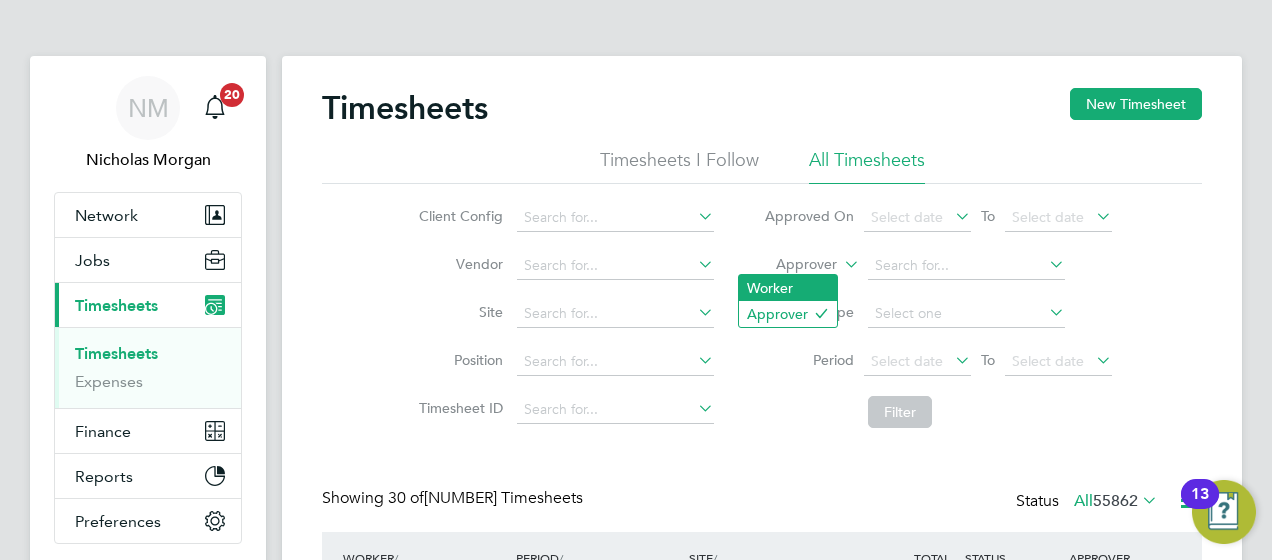 click on "Worker" 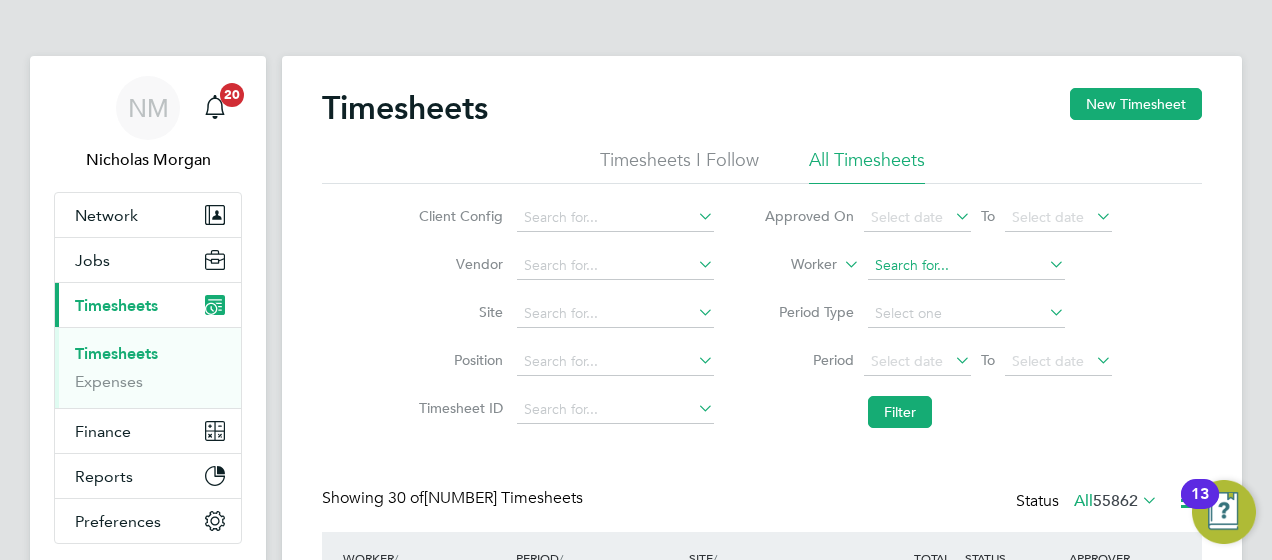 click 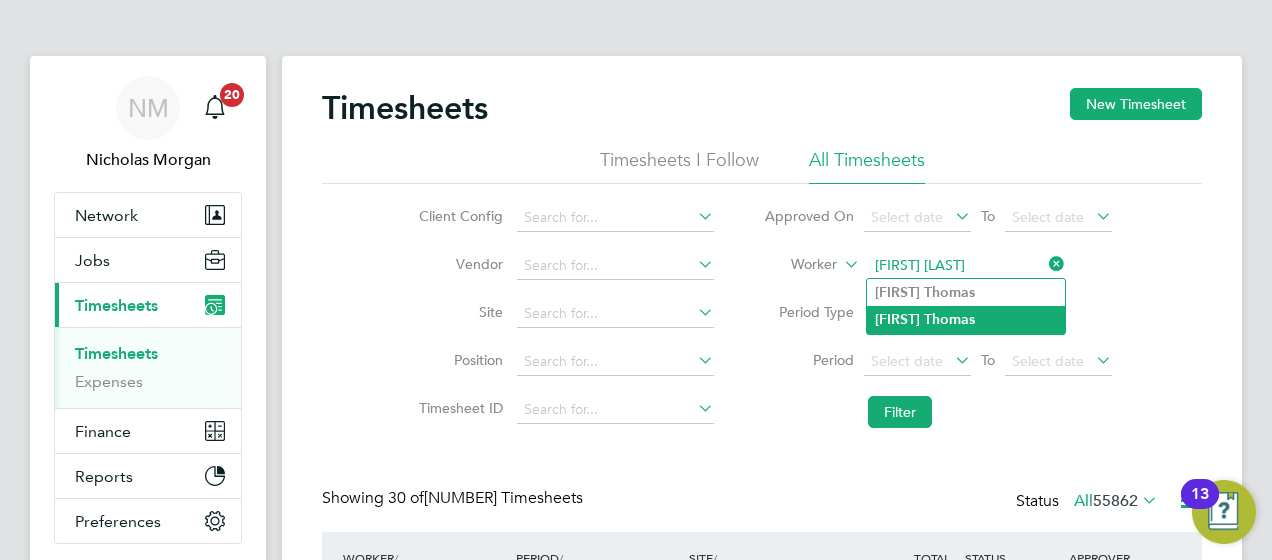 click on "Stephen" 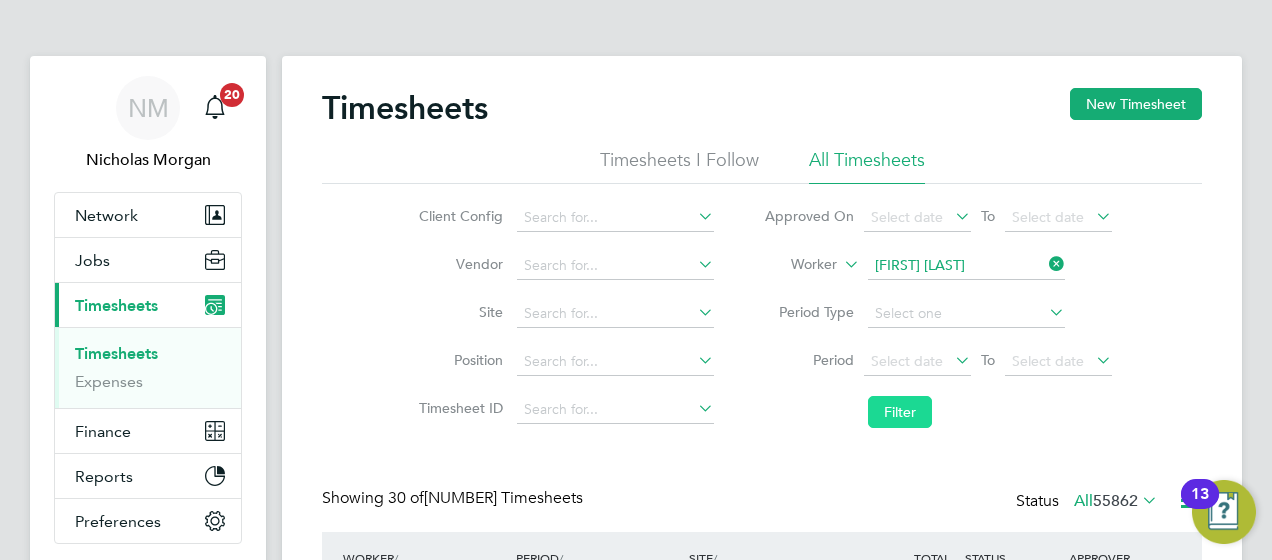 click on "Filter" 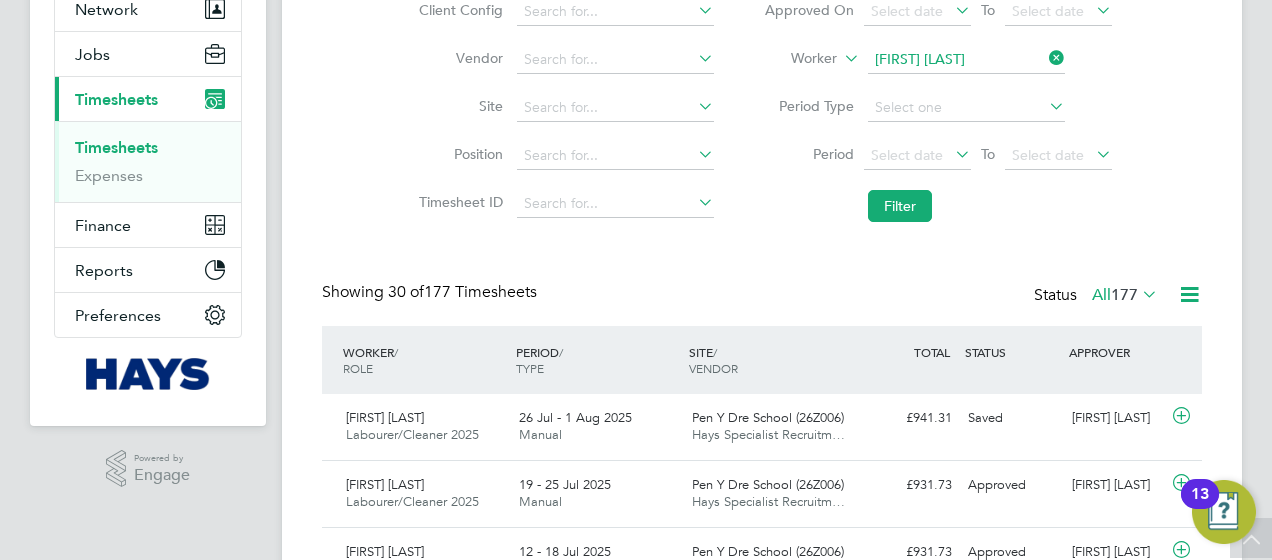 click on "Pen Y Dre School (26Z006) Hays Specialist Recruitm…" 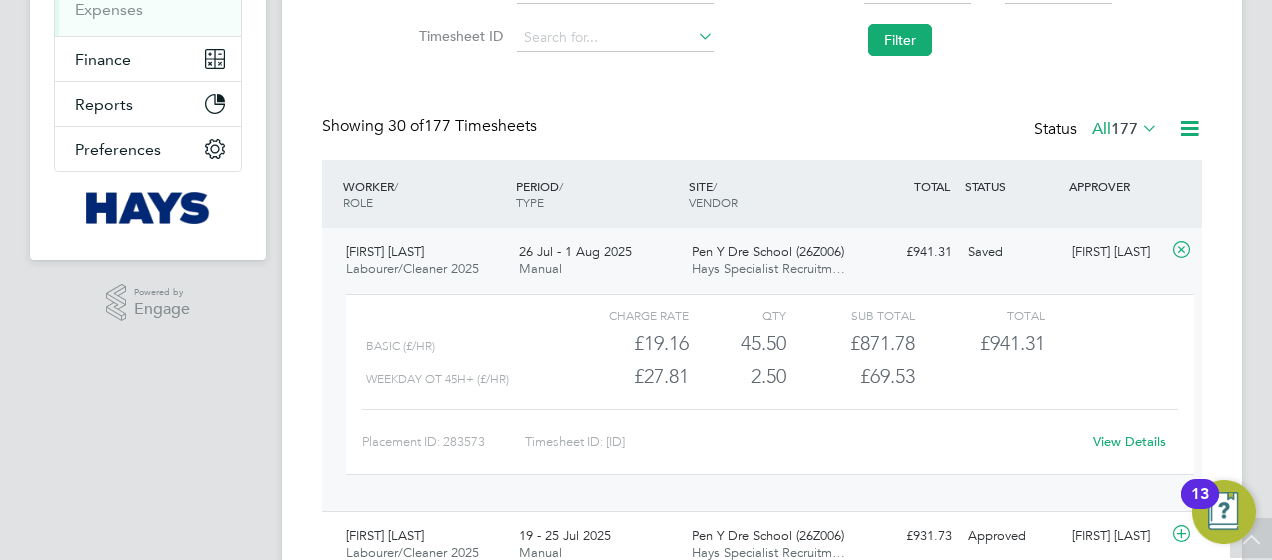 click on "View Details" 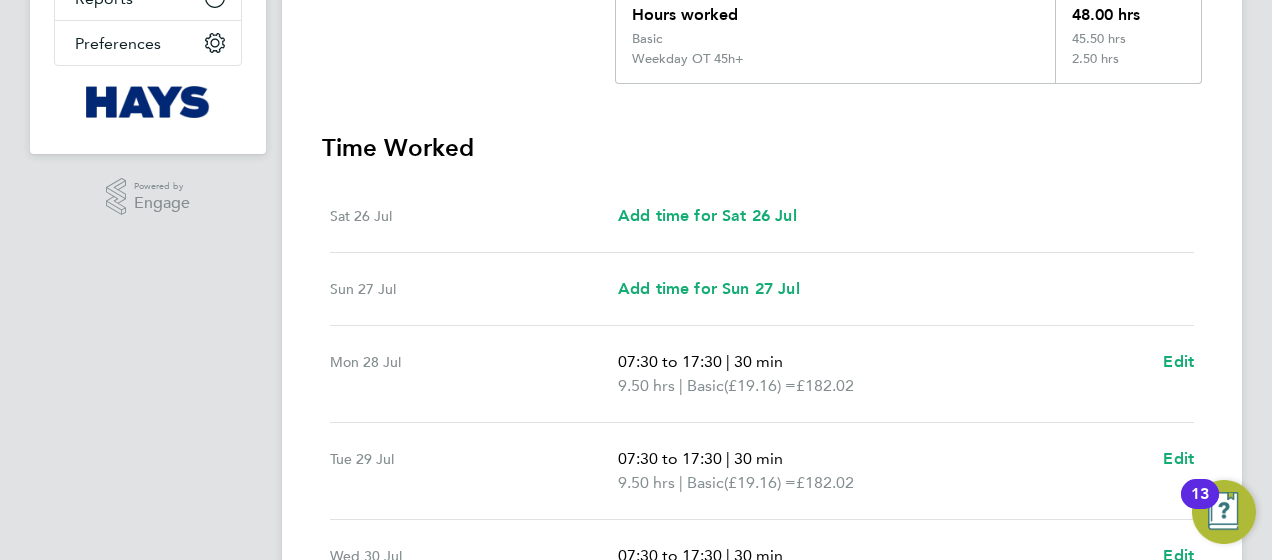 scroll, scrollTop: 560, scrollLeft: 0, axis: vertical 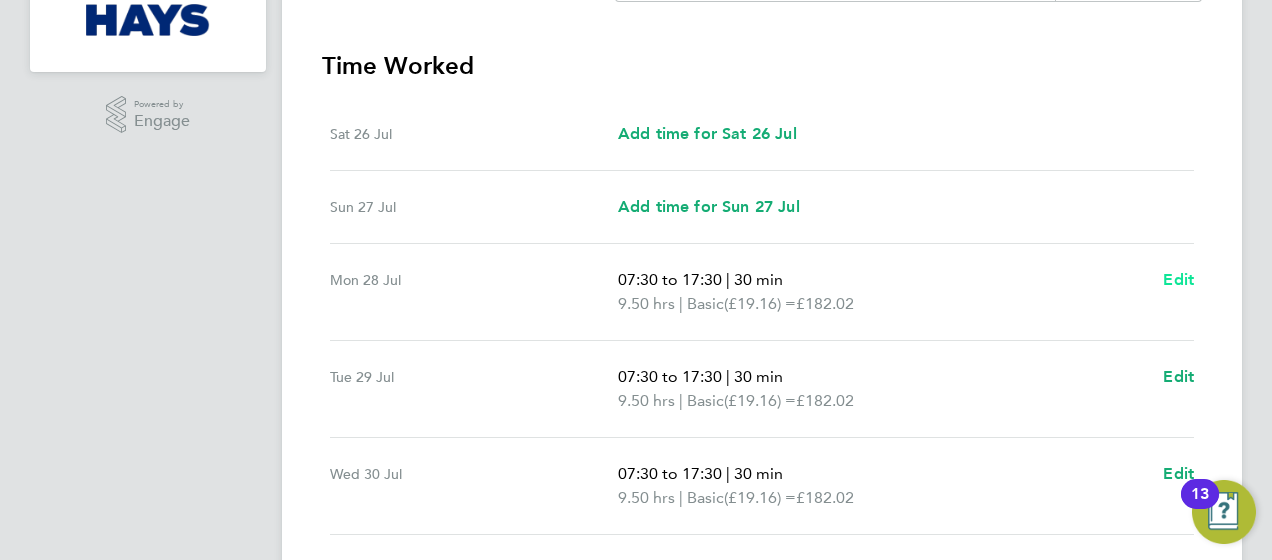 click on "Edit" at bounding box center (1178, 279) 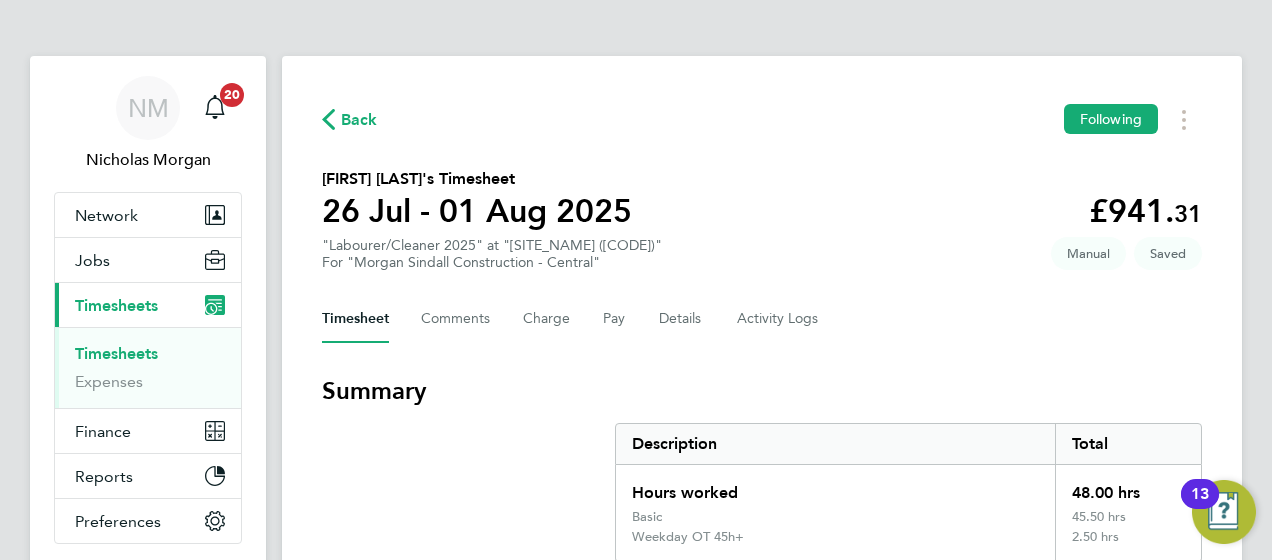 select on "30" 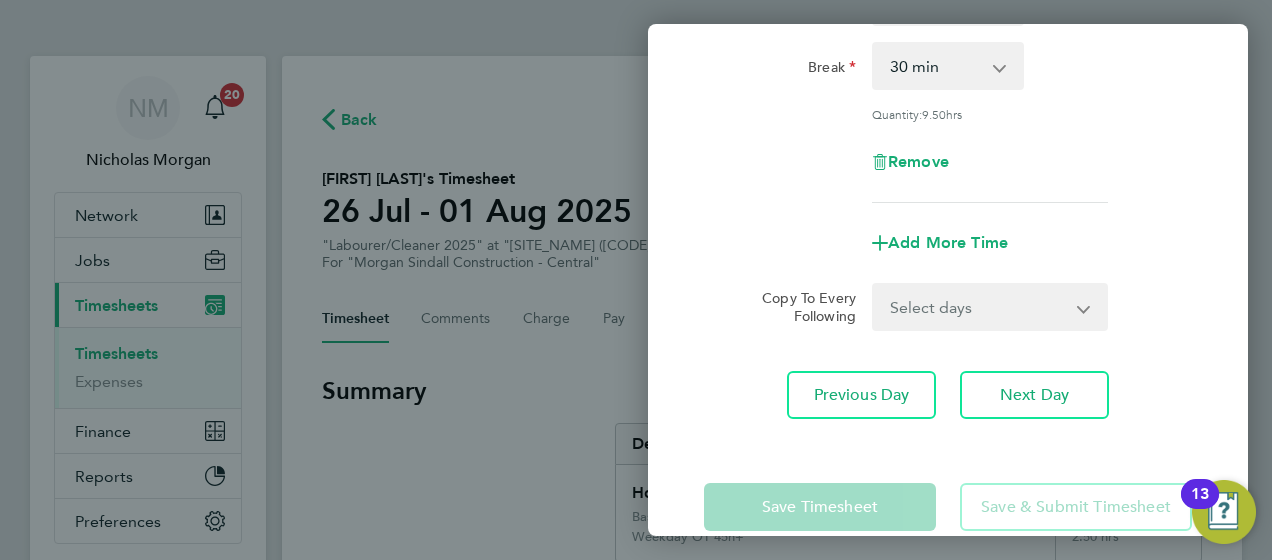 scroll, scrollTop: 318, scrollLeft: 0, axis: vertical 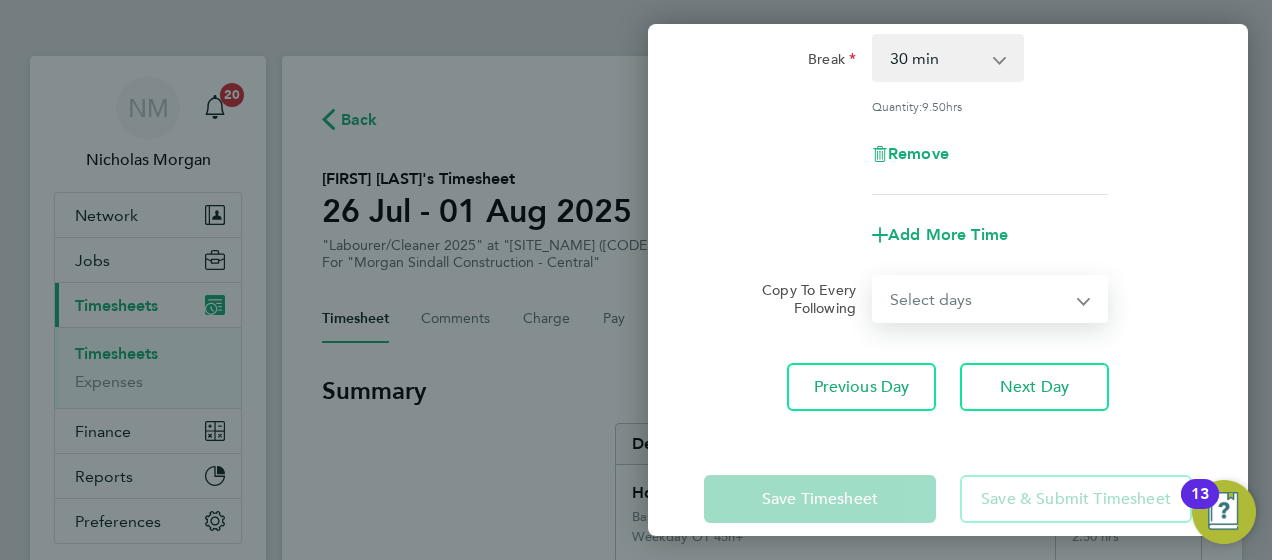 click on "Select days   Day   Tuesday   Wednesday   Thursday   Friday" at bounding box center [979, 299] 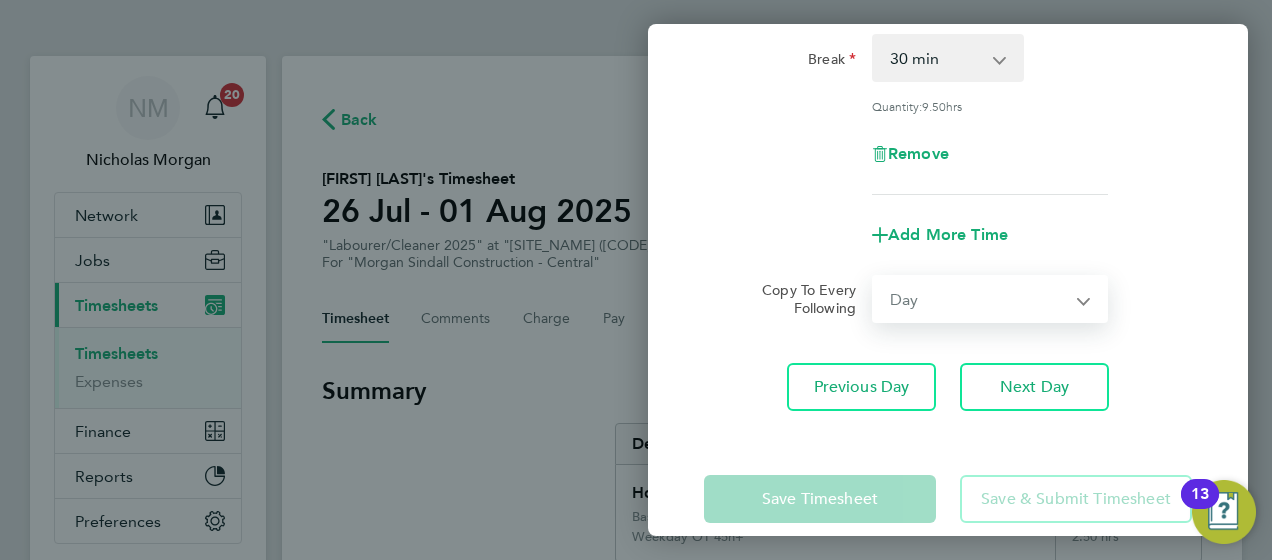 click on "Select days   Day   Tuesday   Wednesday   Thursday   Friday" at bounding box center [979, 299] 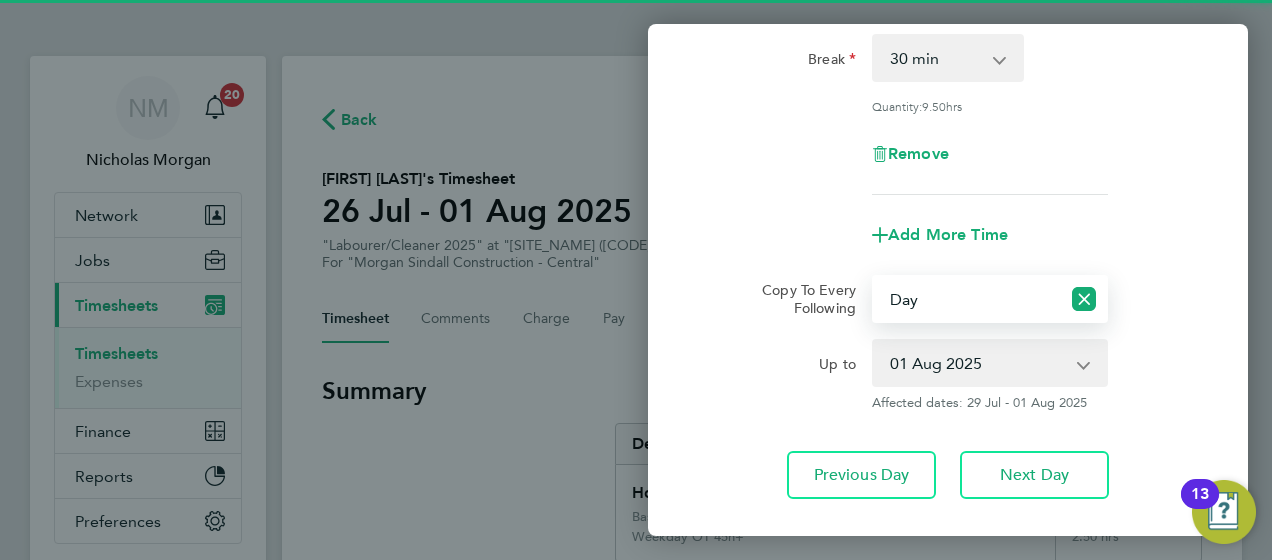 scroll, scrollTop: 431, scrollLeft: 0, axis: vertical 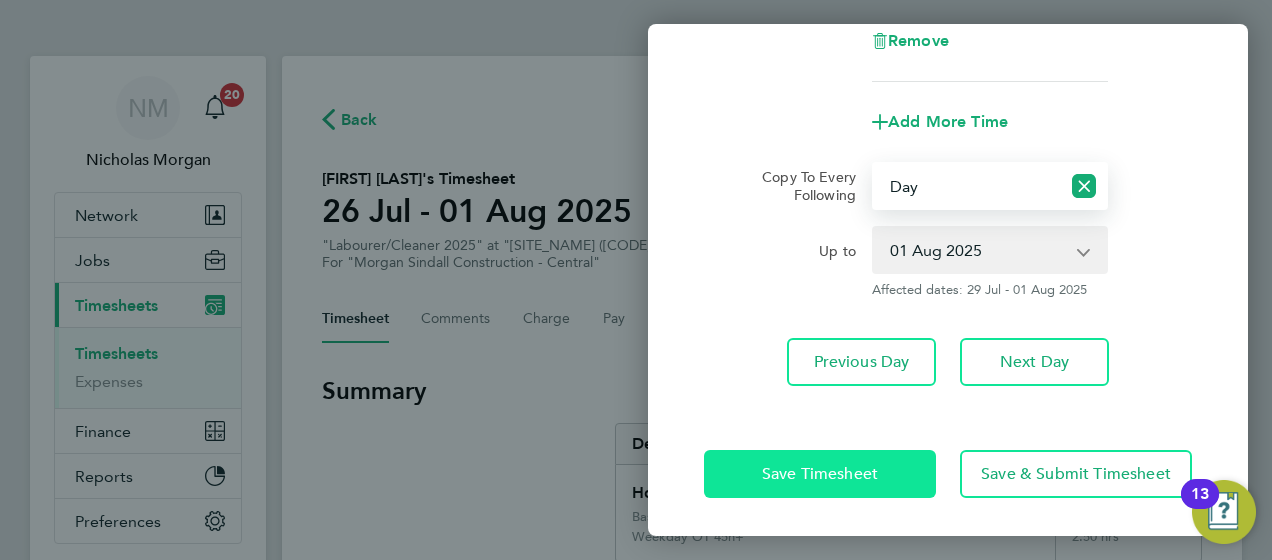 click on "Save Timesheet" 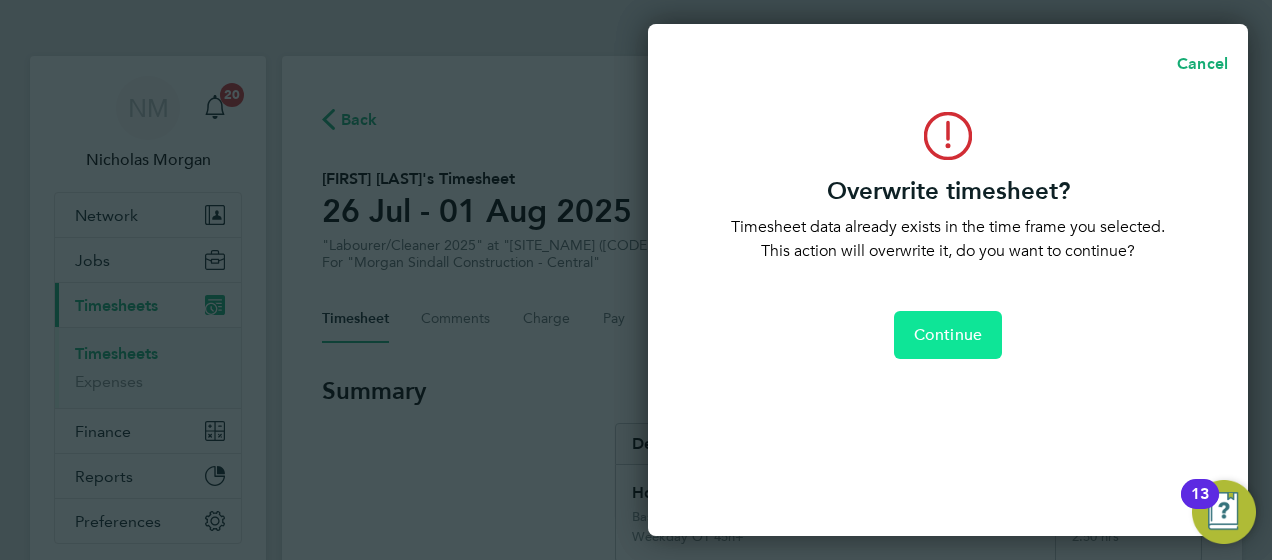click on "Continue" 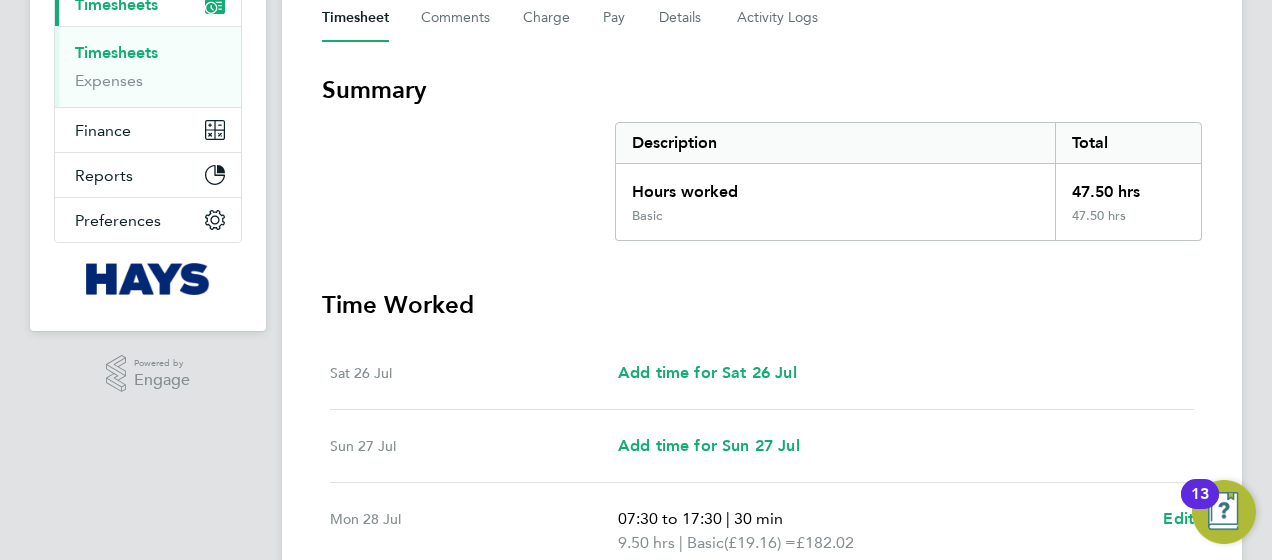 scroll, scrollTop: 881, scrollLeft: 0, axis: vertical 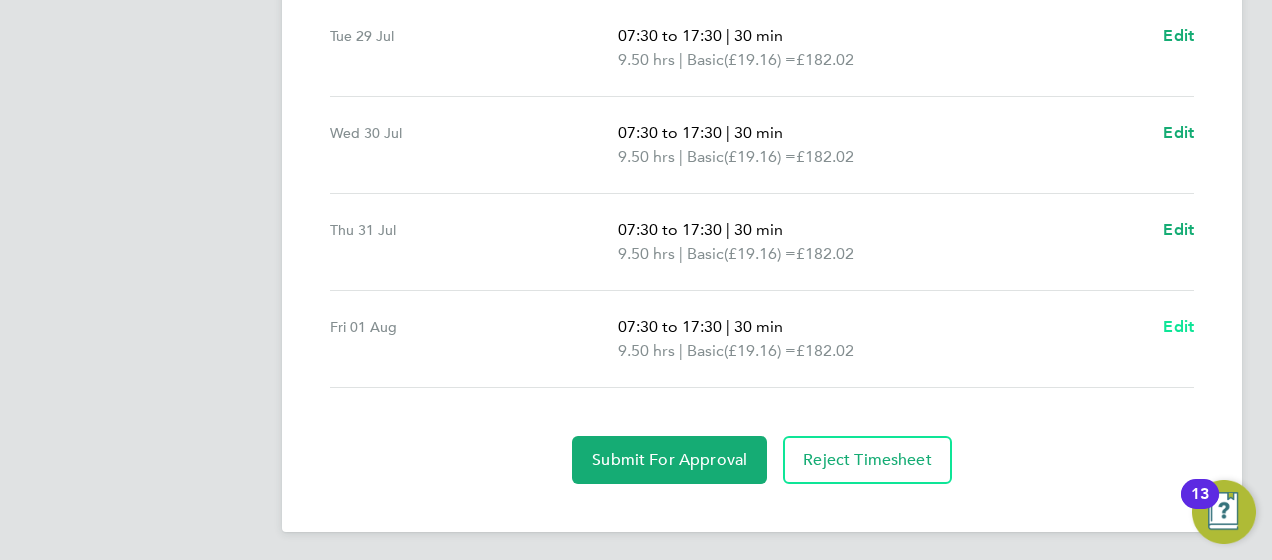 click on "Edit" at bounding box center [1178, 327] 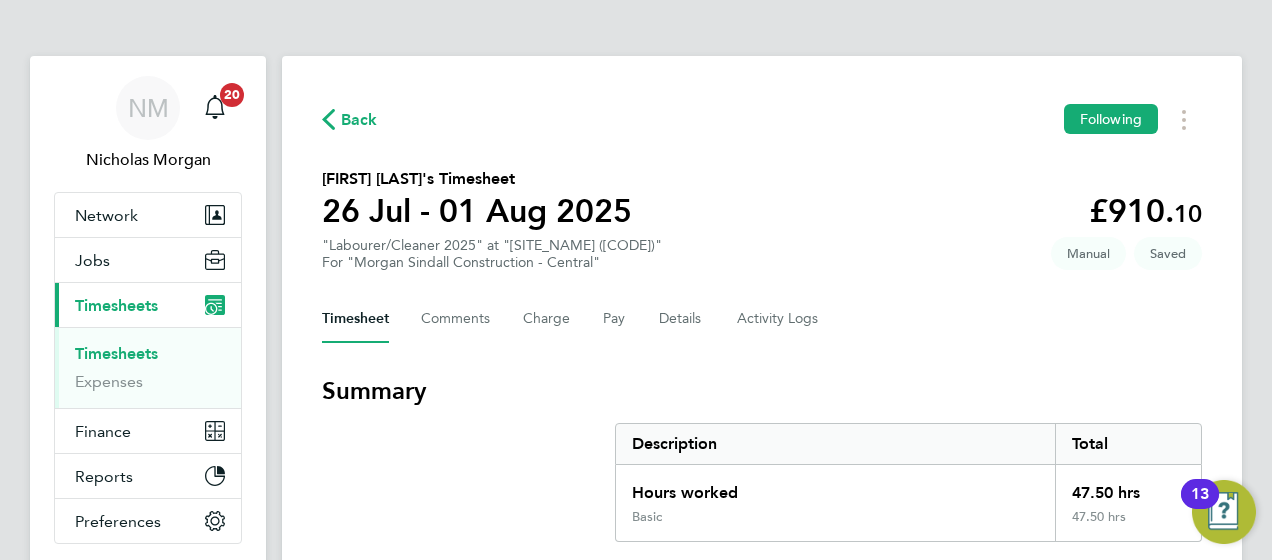 select on "30" 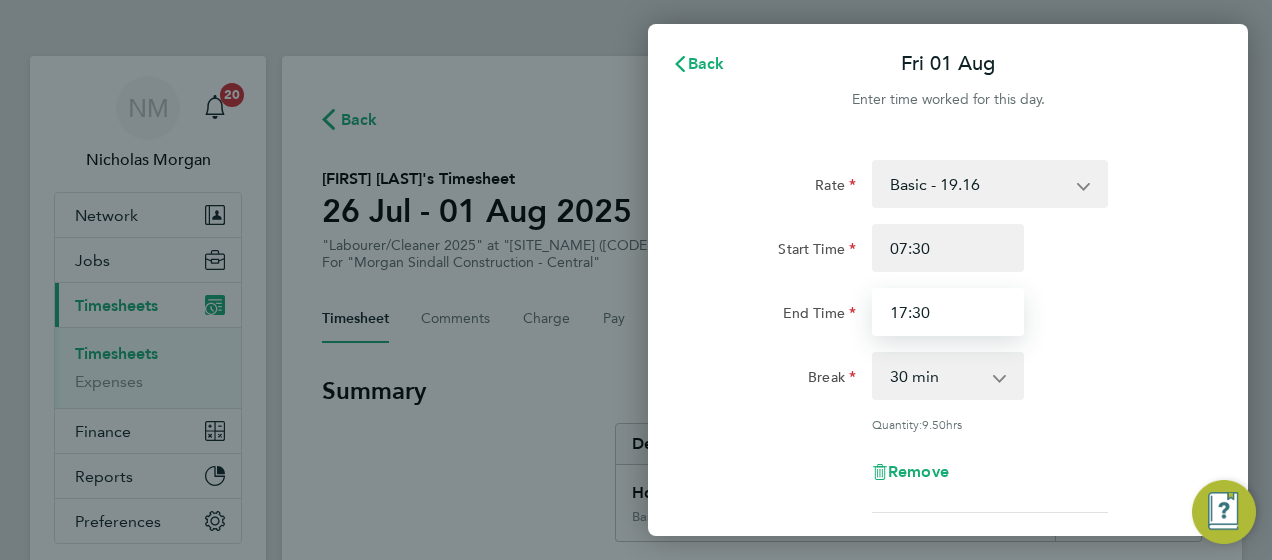 click on "17:30" at bounding box center (948, 312) 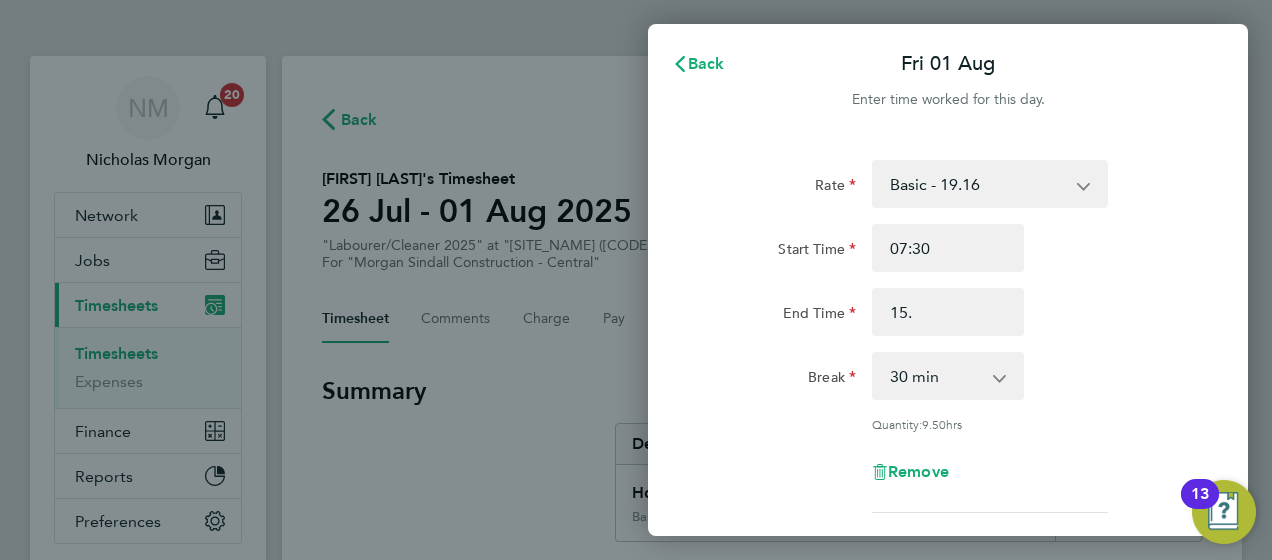 type on "15:00" 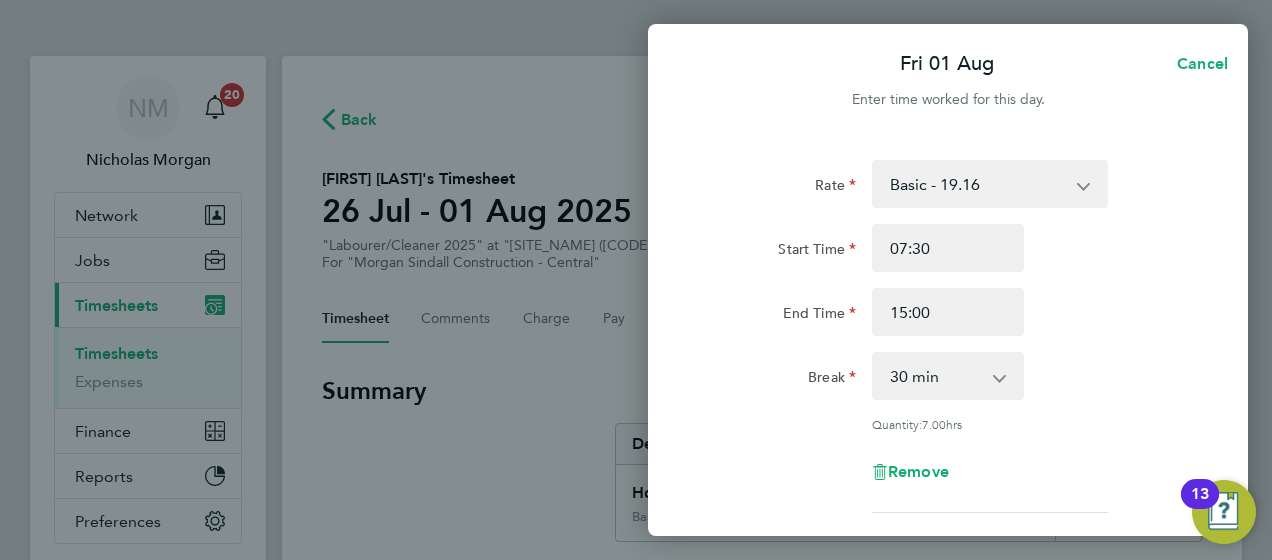 click on "Rate  Basic - 19.16   Weekday OT 45h+ - 27.81   Sat first 4h - 27.81   Sat after 4h - 36.21   Sunday - 36.21   Bank Holiday - 36.21
Start Time 07:30 End Time 15:00 Break  0 min   15 min   30 min   45 min   60 min   75 min   90 min
Quantity:  7.00  hrs
Remove" 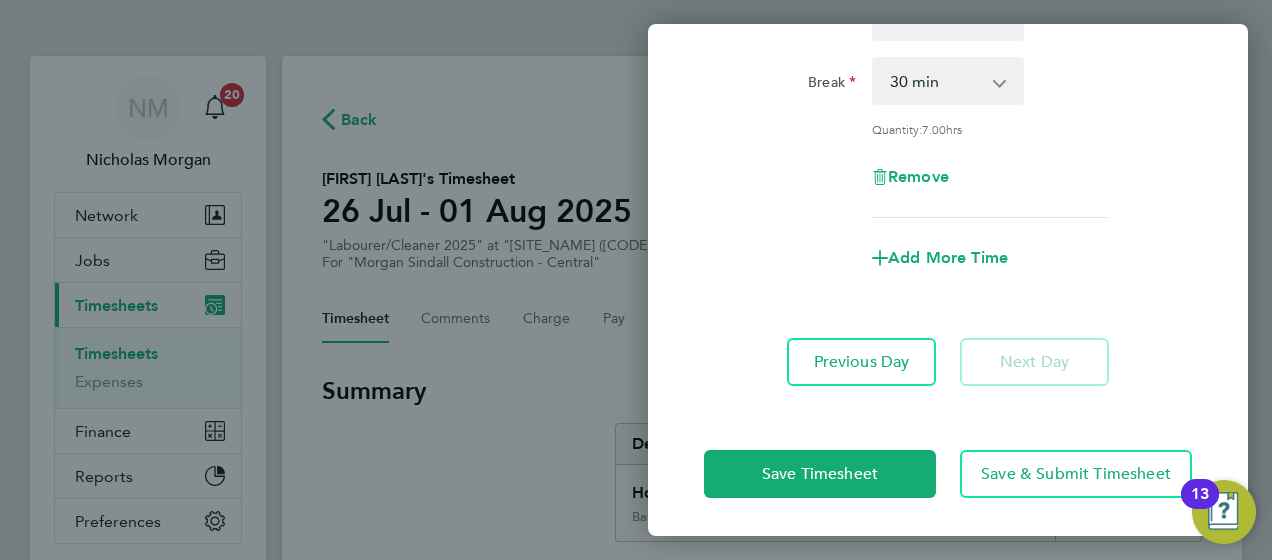 click on "Add More Time" 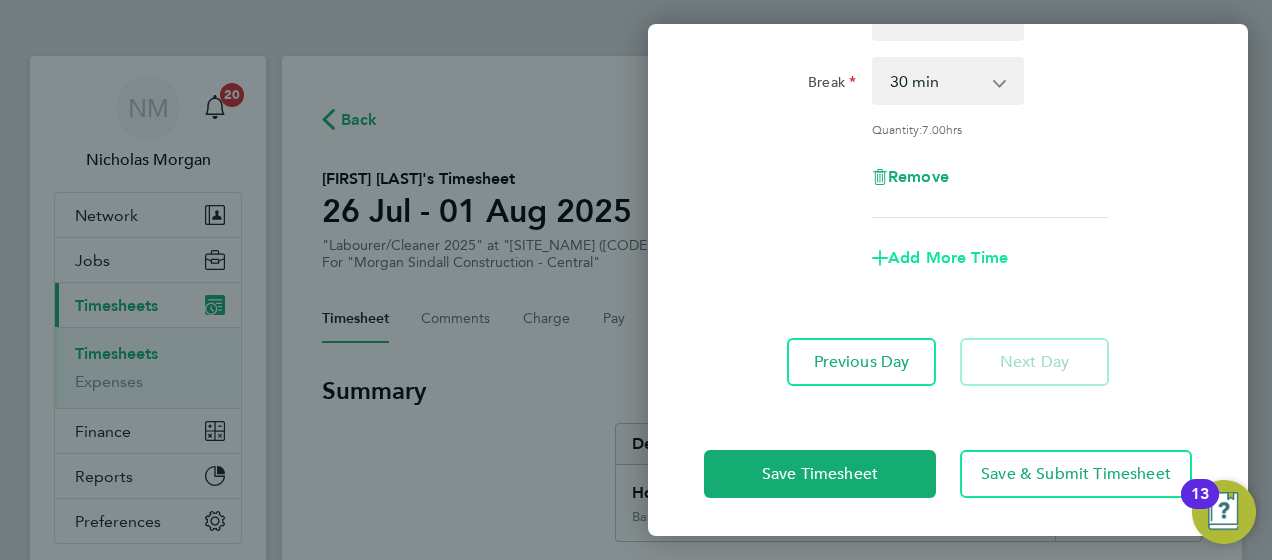 click on "Add More Time" 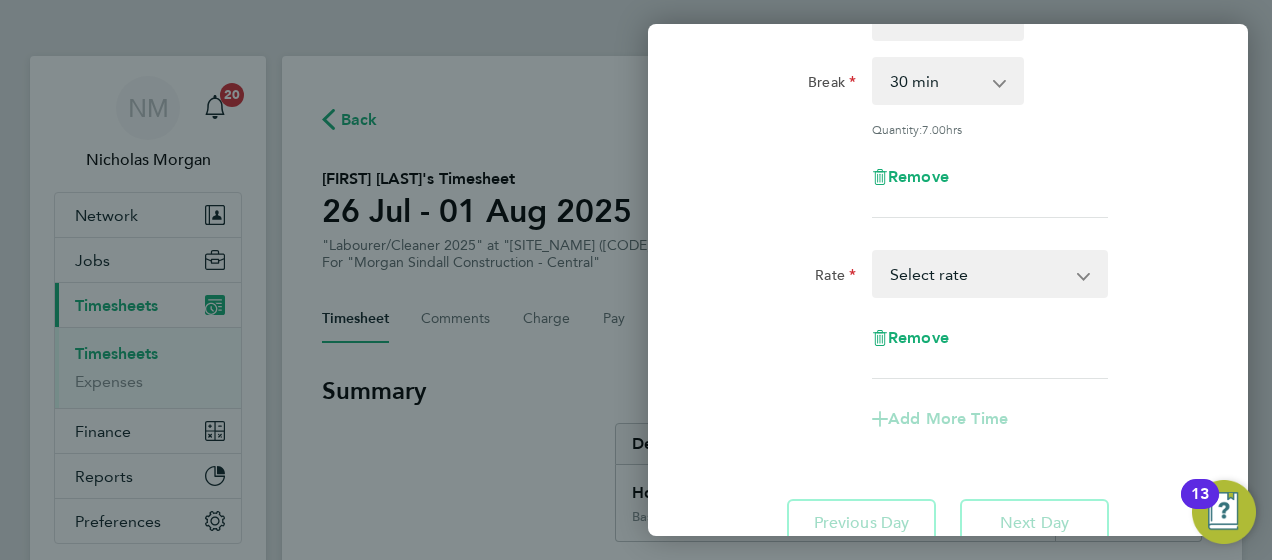 click on "Basic - 19.16   Weekday OT 45h+ - 27.81   Sat first 4h - 27.81   Sat after 4h - 36.21   Sunday - 36.21   Bank Holiday - 36.21   Select rate" at bounding box center [978, 274] 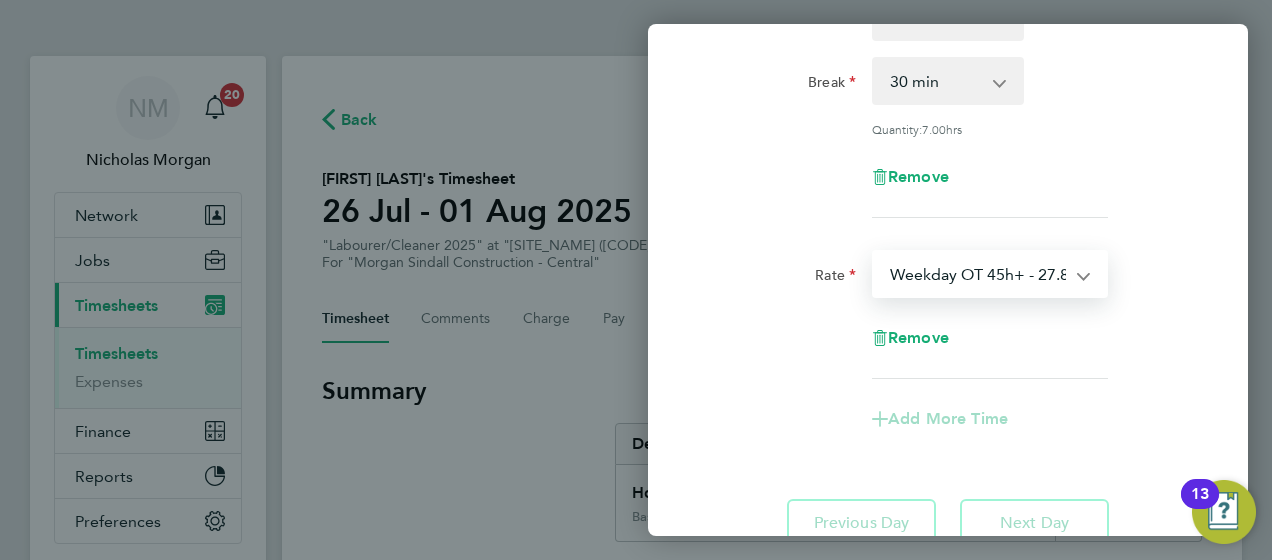 select on "30" 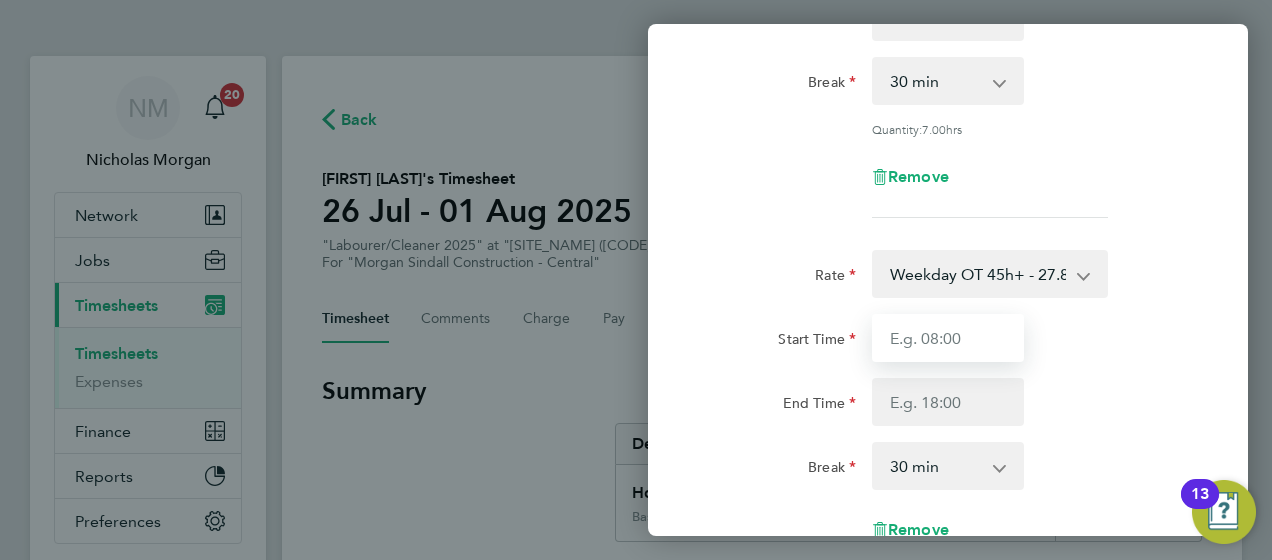 click on "Start Time" at bounding box center (948, 338) 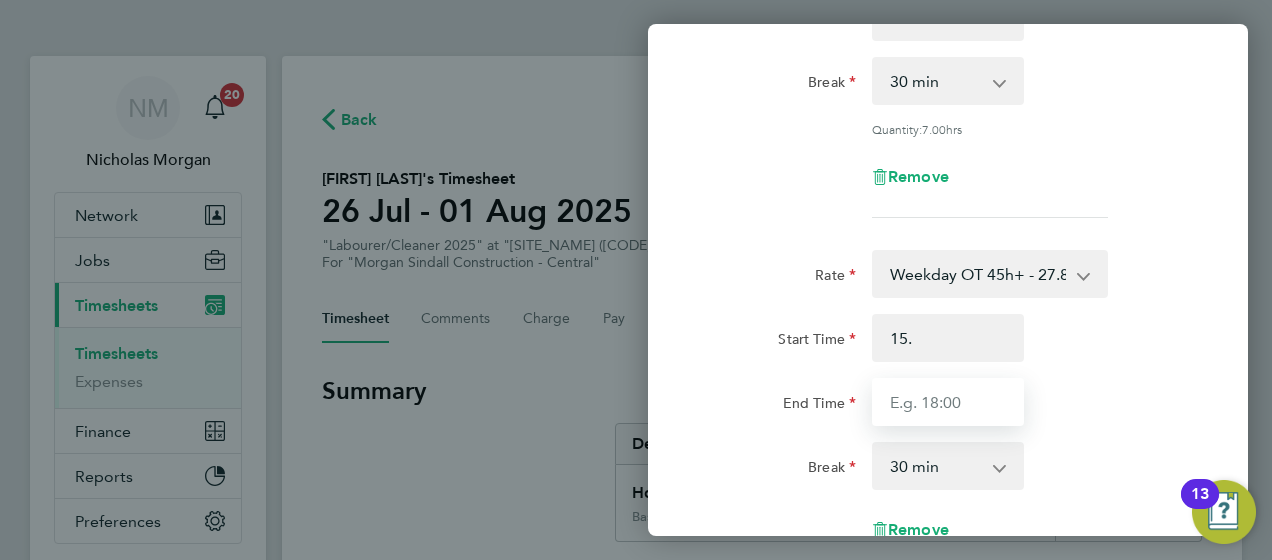 type on "15:00" 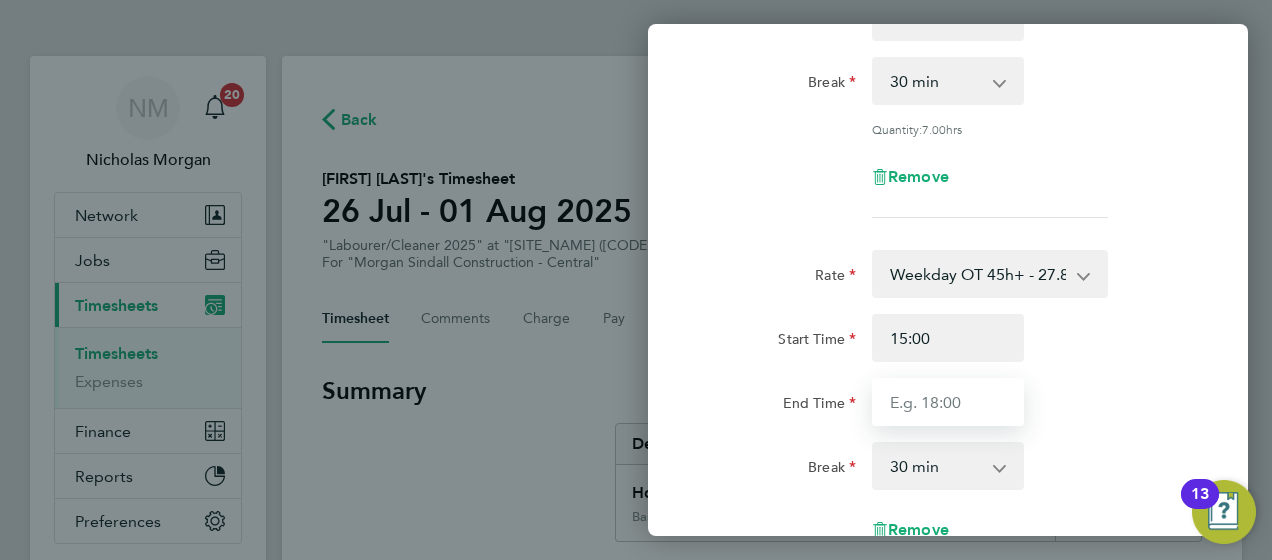 click on "End Time" at bounding box center [948, 402] 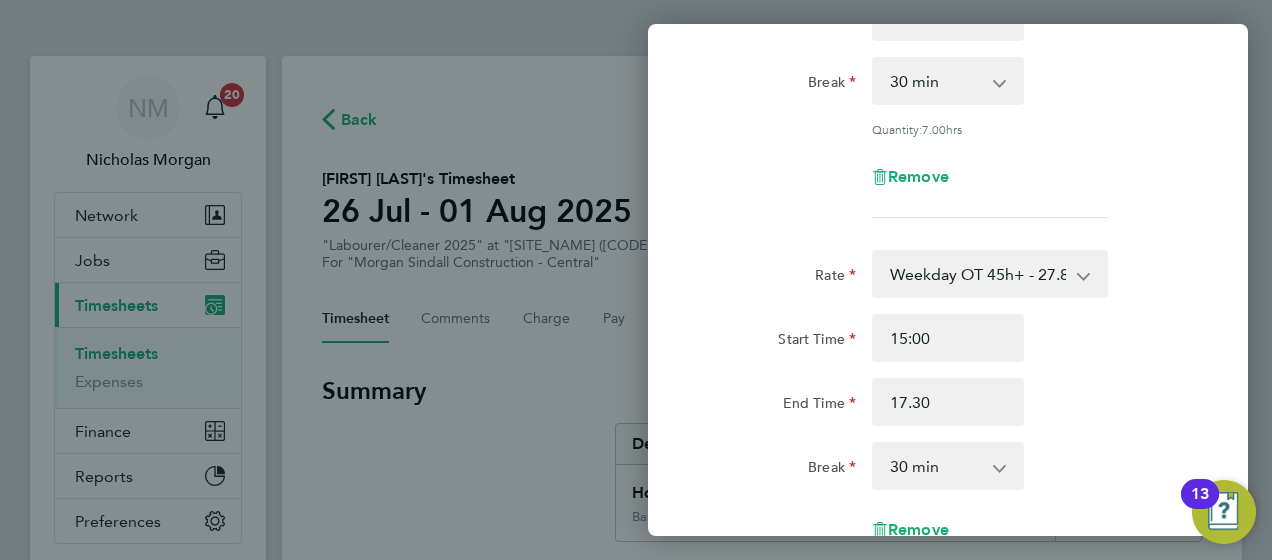 type on "17:30" 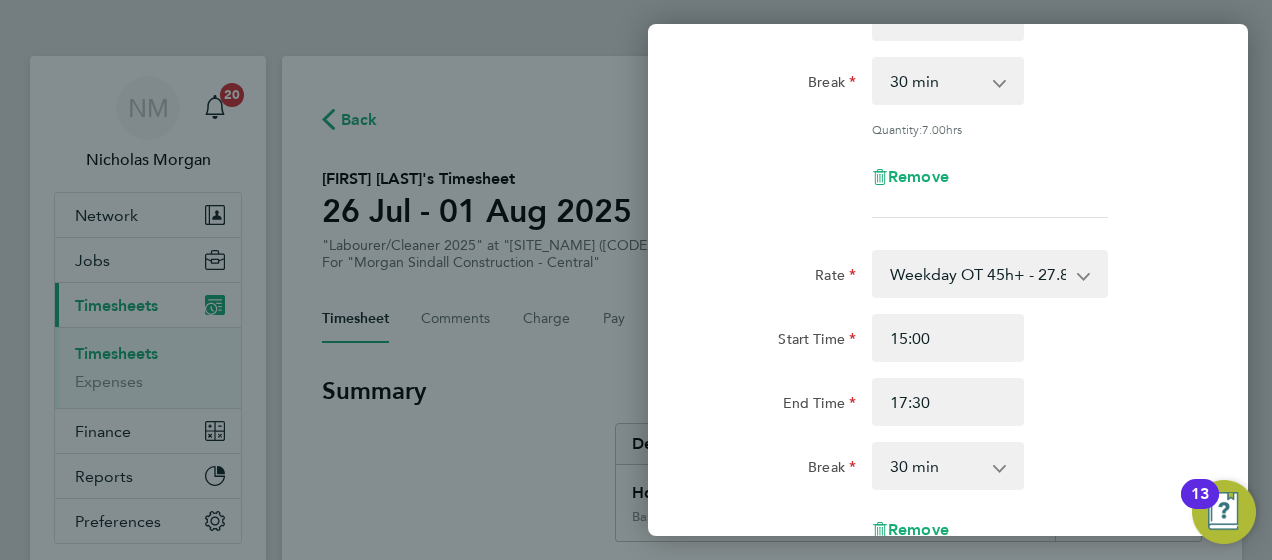 click on "0 min   15 min   30 min   45 min   60 min   75 min   90 min" at bounding box center (936, 466) 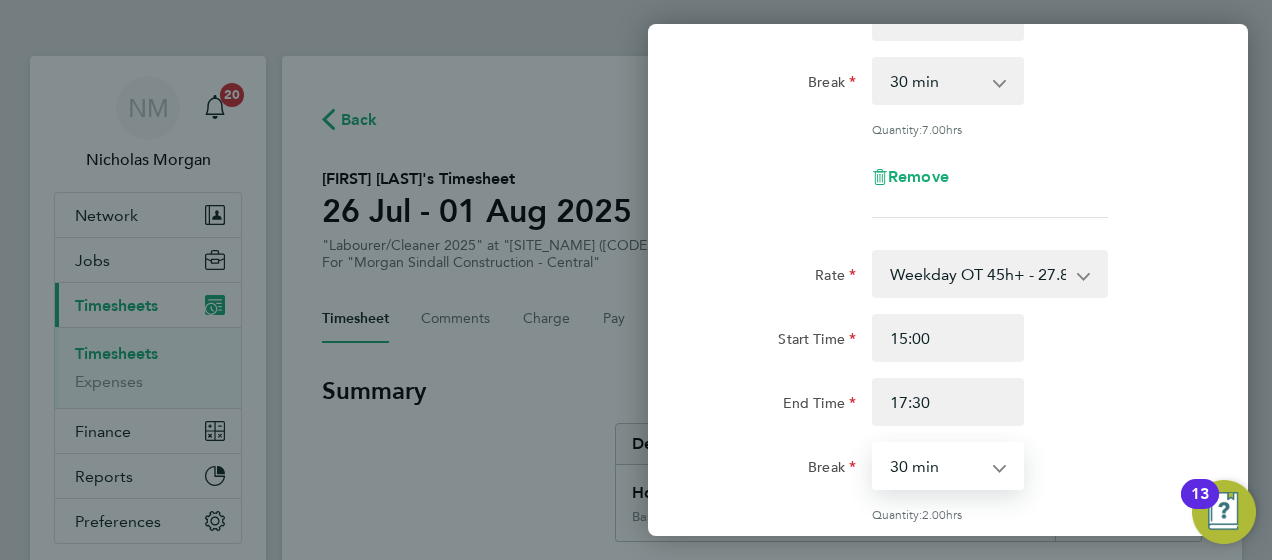 select on "0" 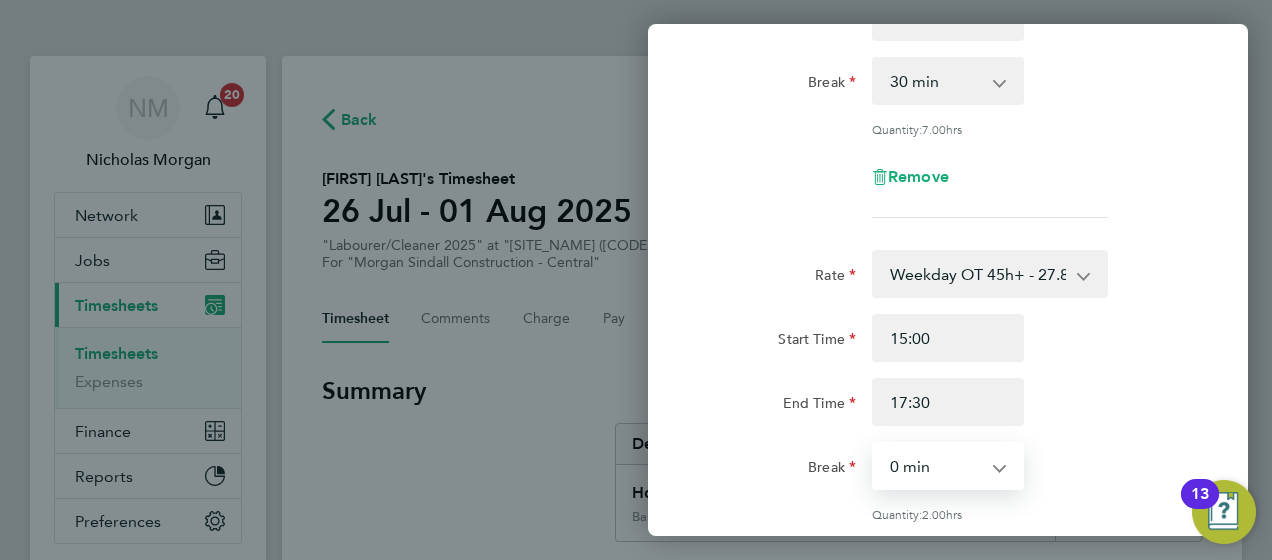 click on "0 min   15 min   30 min   45 min   60 min   75 min   90 min" at bounding box center (936, 466) 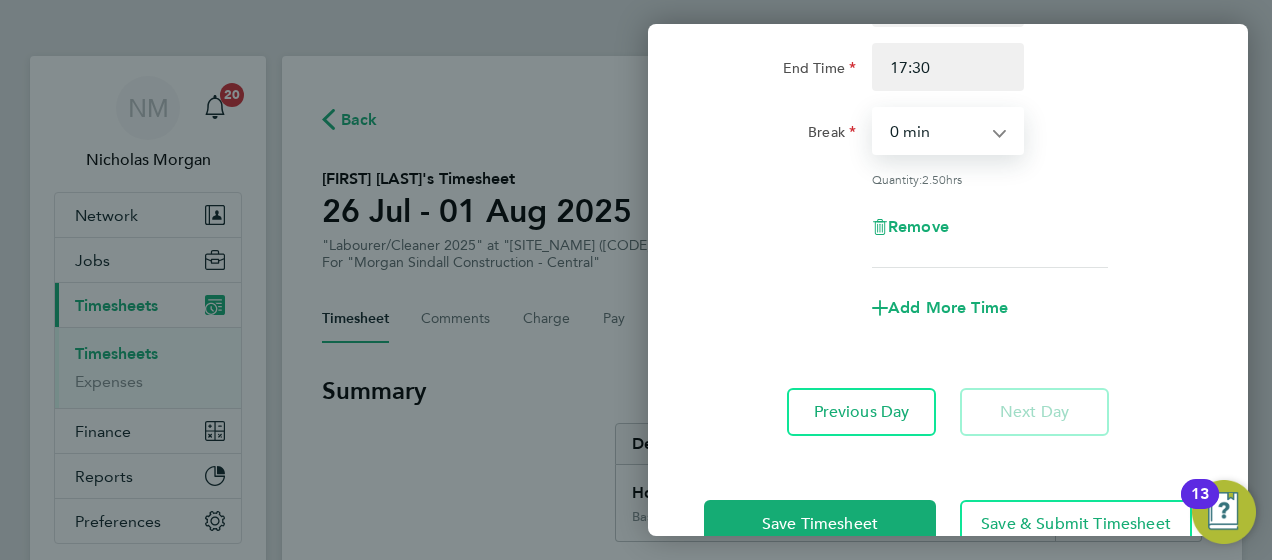 scroll, scrollTop: 657, scrollLeft: 0, axis: vertical 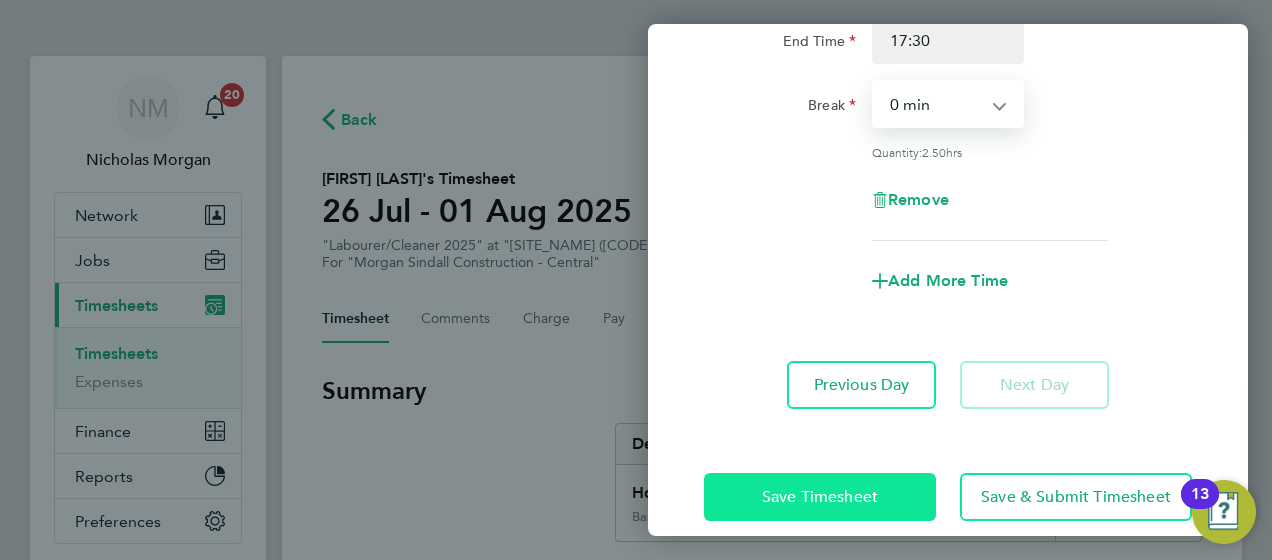 click on "Save Timesheet" 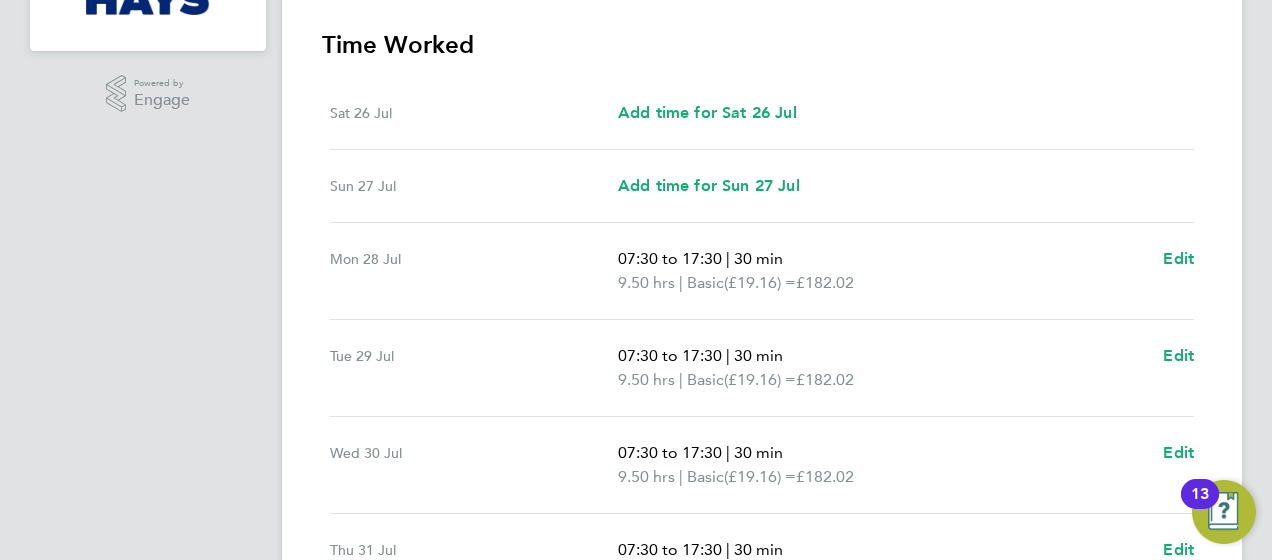 scroll, scrollTop: 965, scrollLeft: 0, axis: vertical 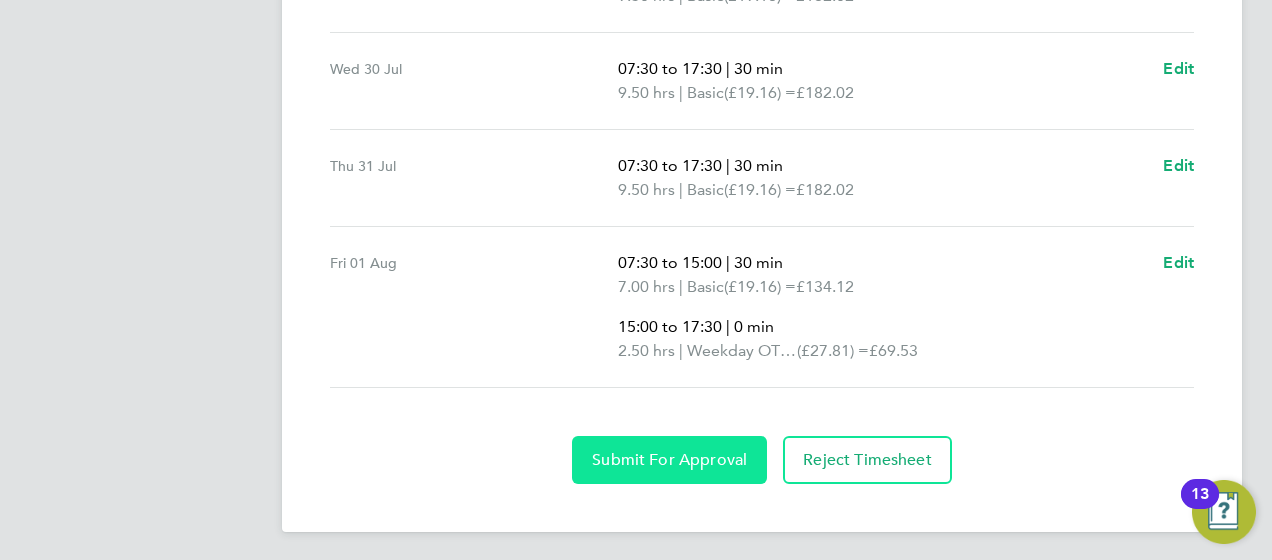 click on "Submit For Approval" 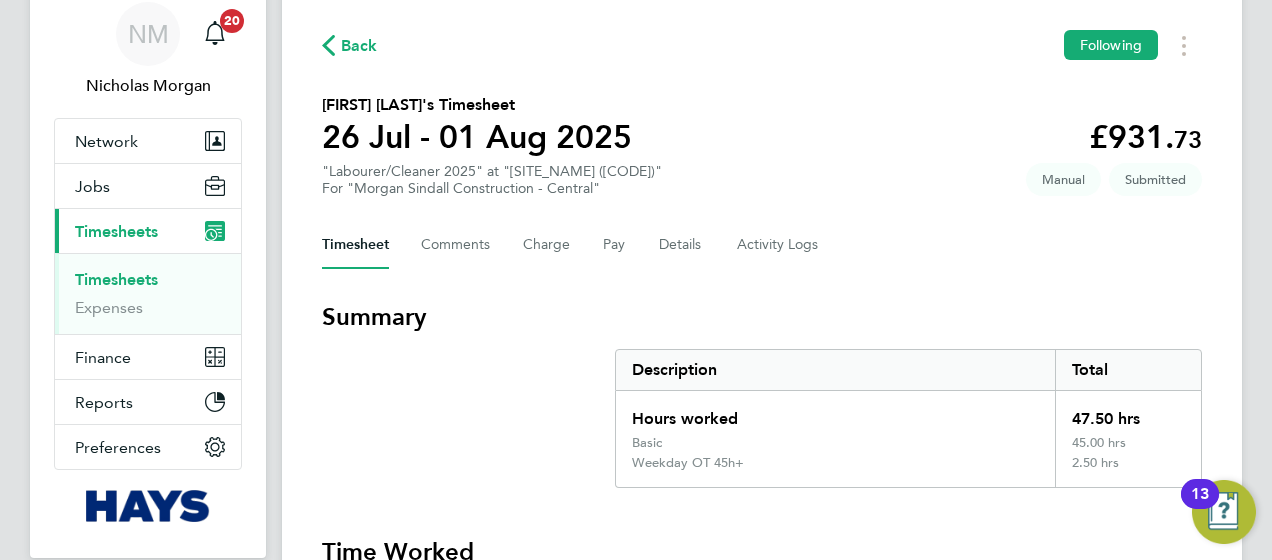 scroll, scrollTop: 0, scrollLeft: 0, axis: both 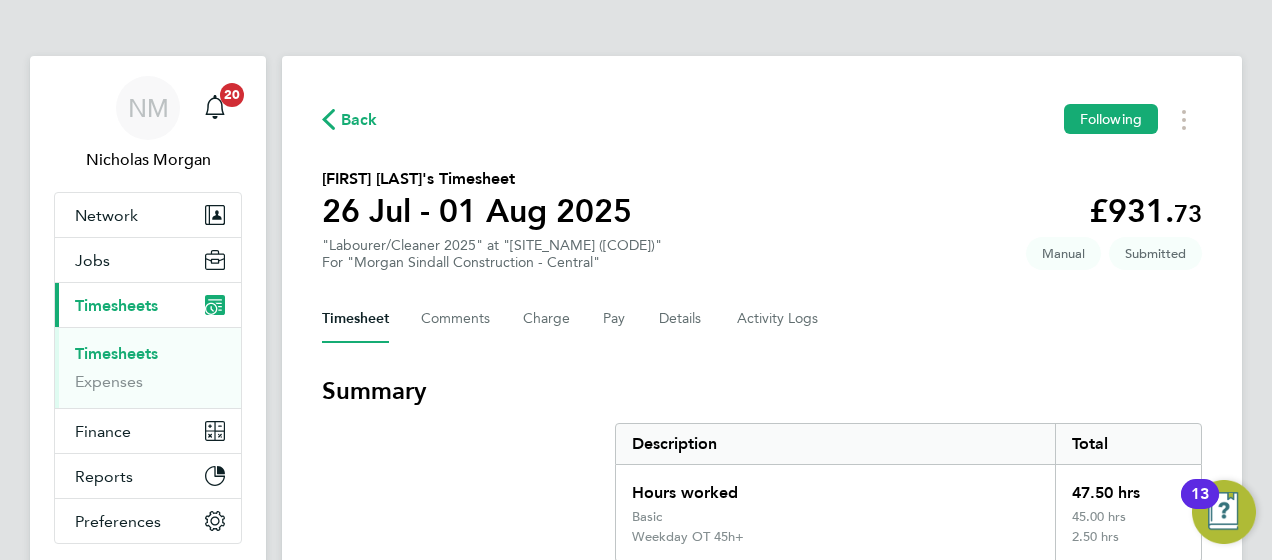 click on "Back" 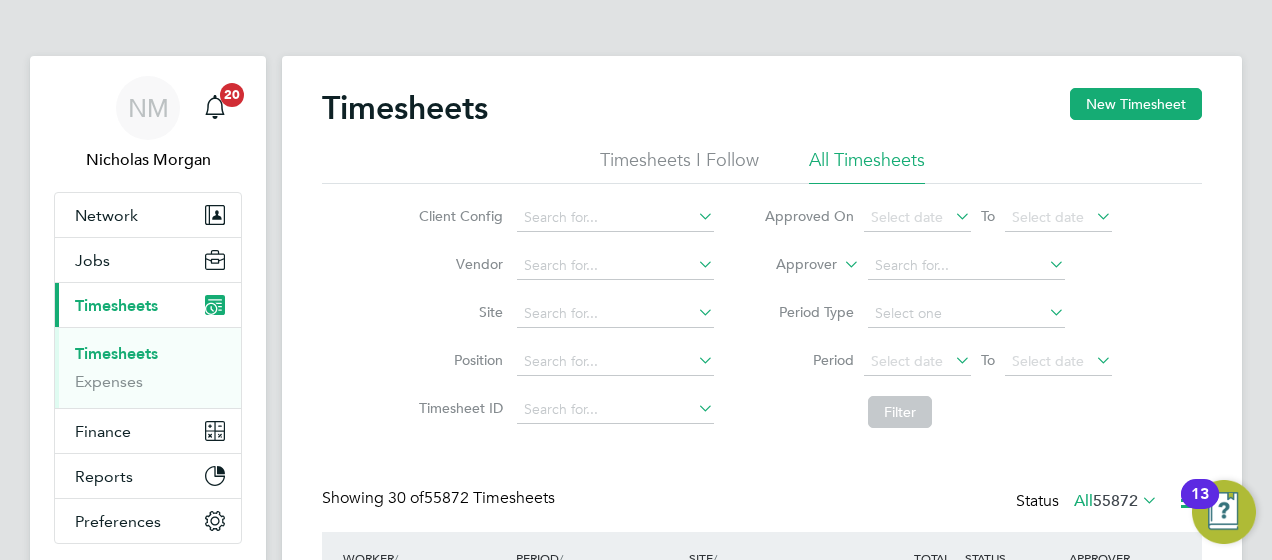 scroll, scrollTop: 10, scrollLeft: 10, axis: both 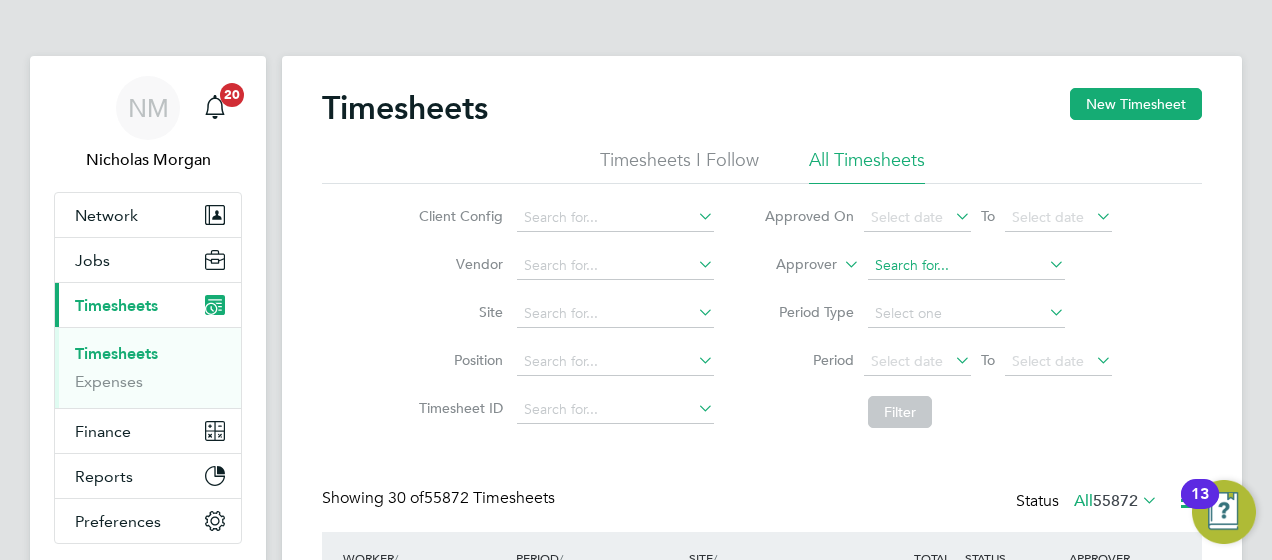 drag, startPoint x: 788, startPoint y: 277, endPoint x: 875, endPoint y: 270, distance: 87.28116 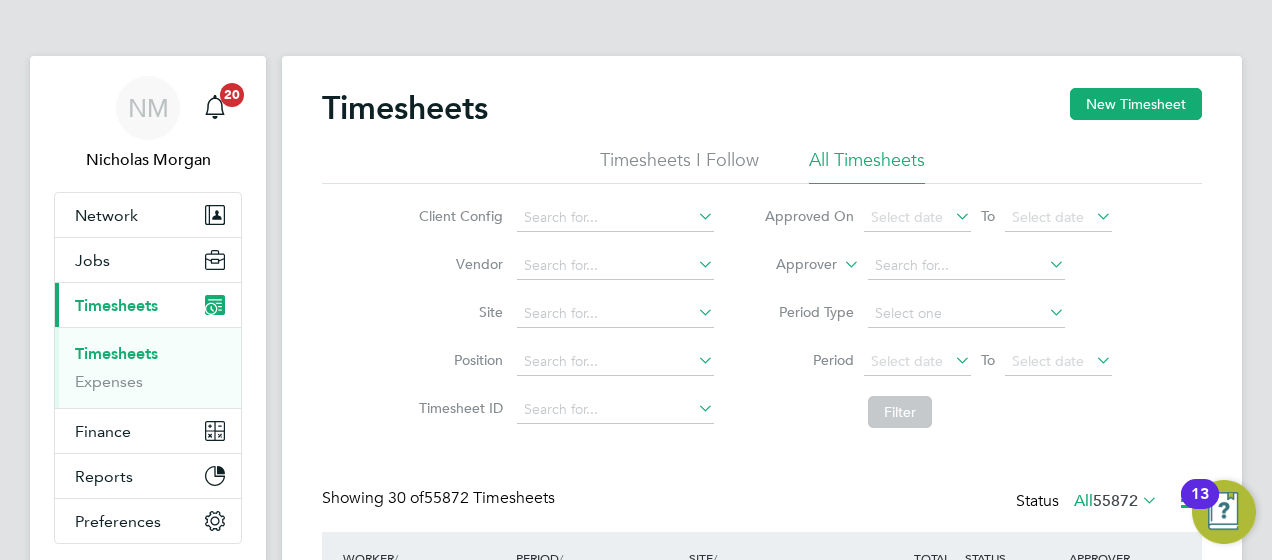 click on "Approver" 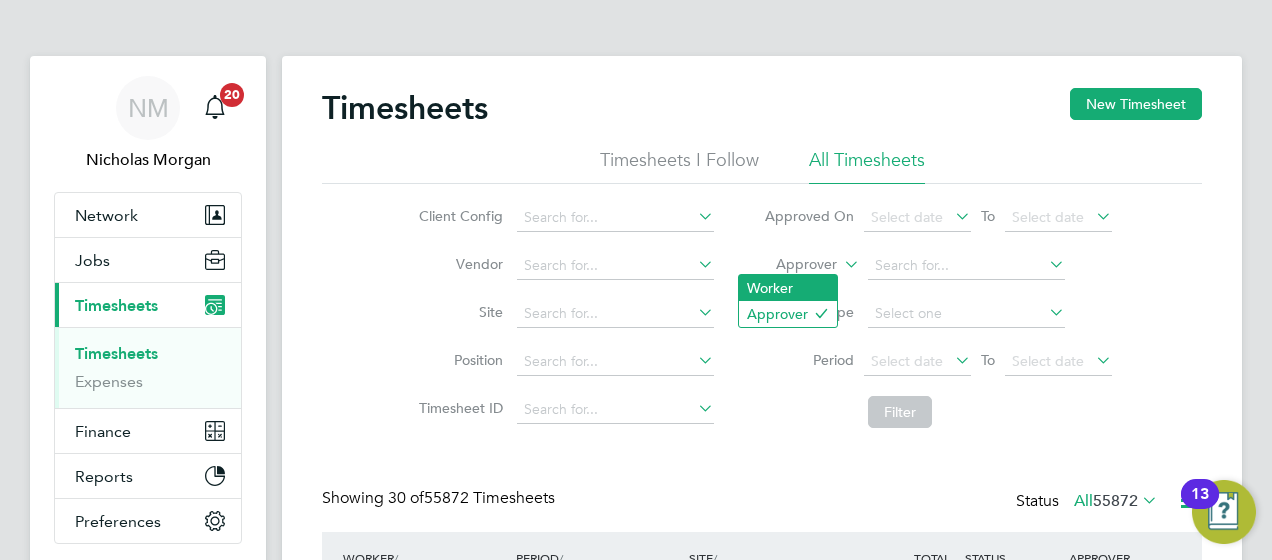 click on "Worker" 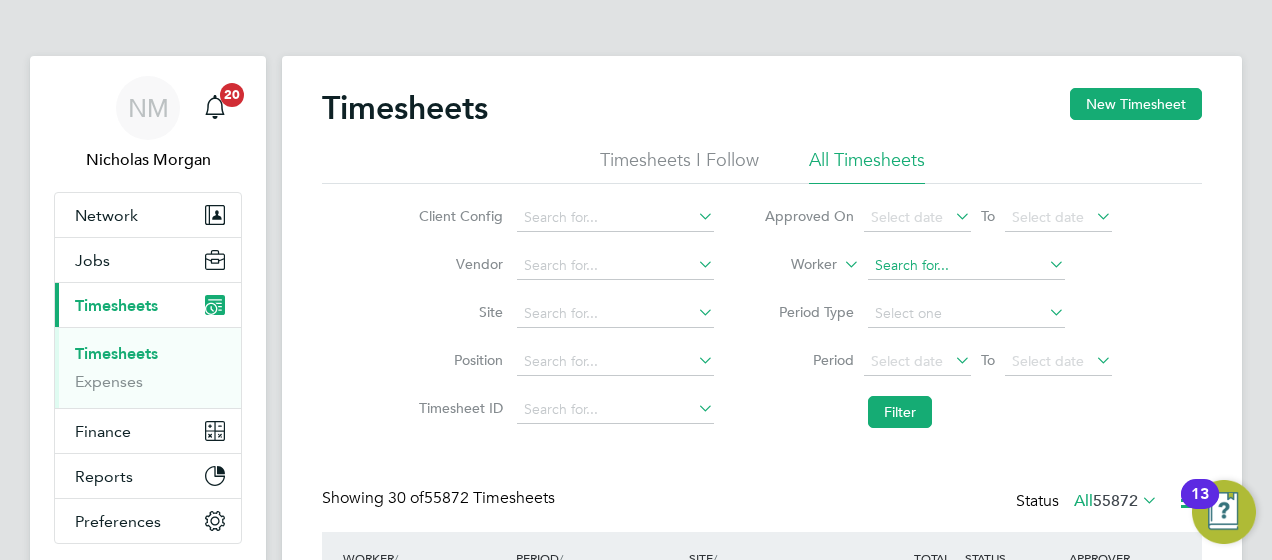 click 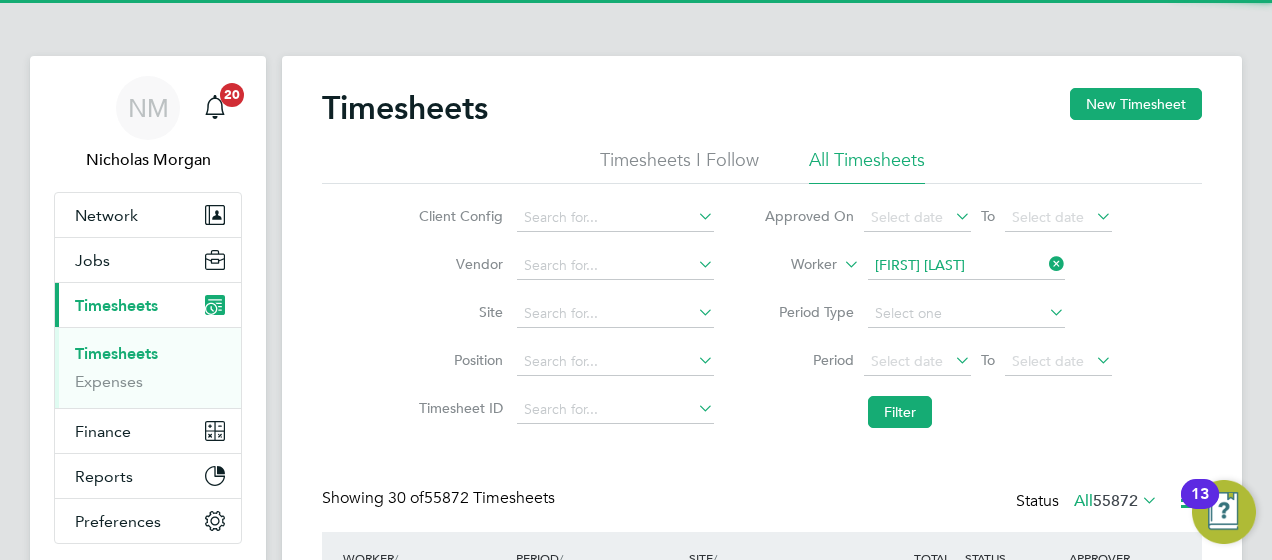 click on "Andrew Pickering" 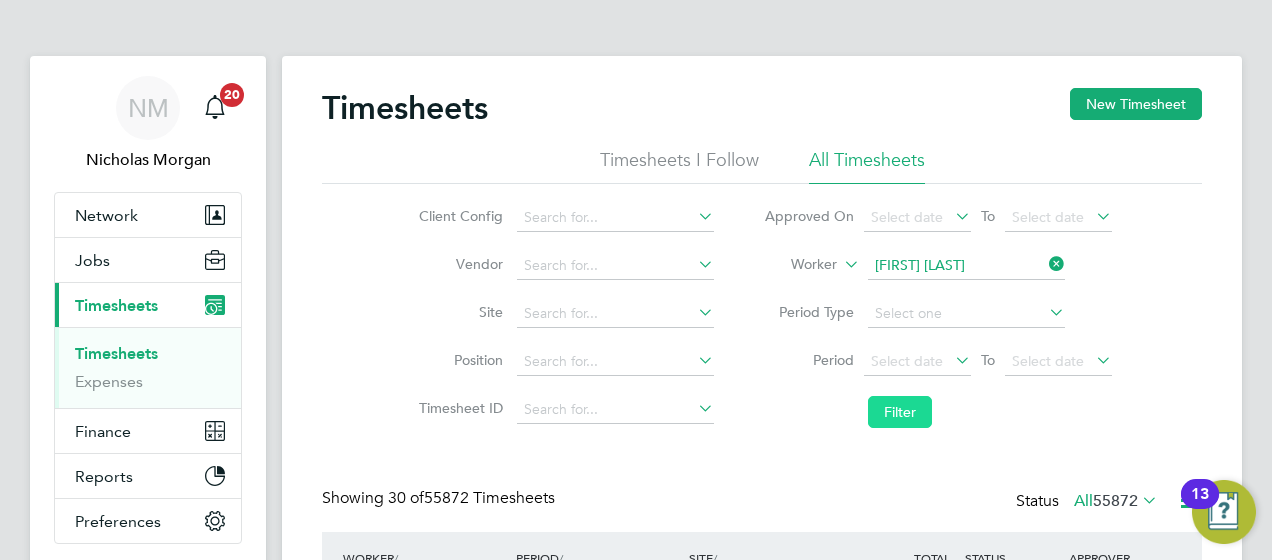 click on "Filter" 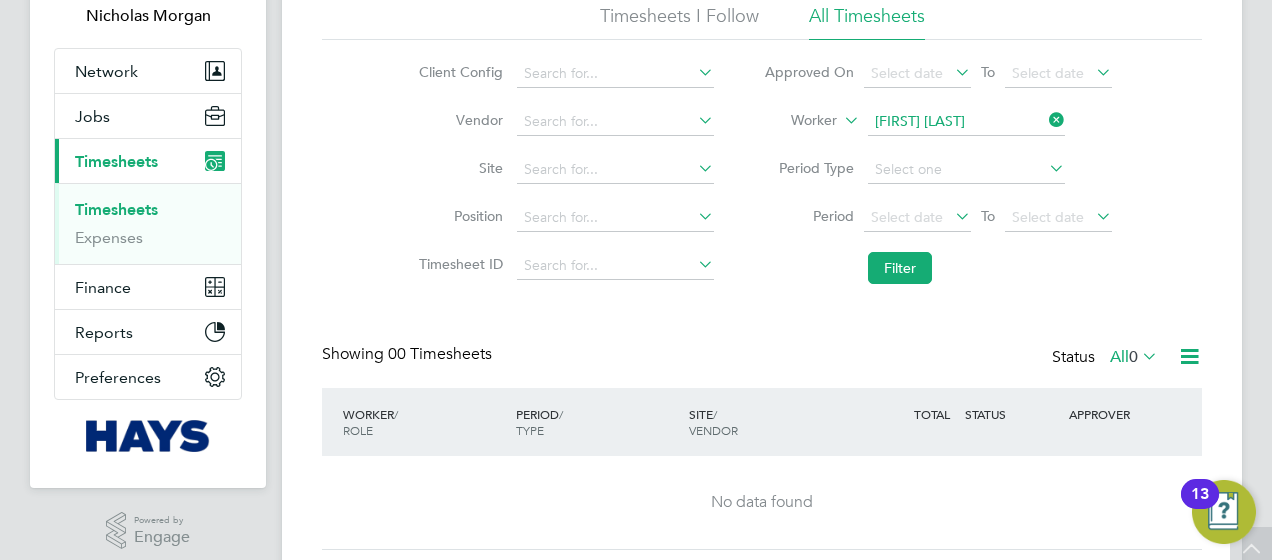 scroll, scrollTop: 18, scrollLeft: 0, axis: vertical 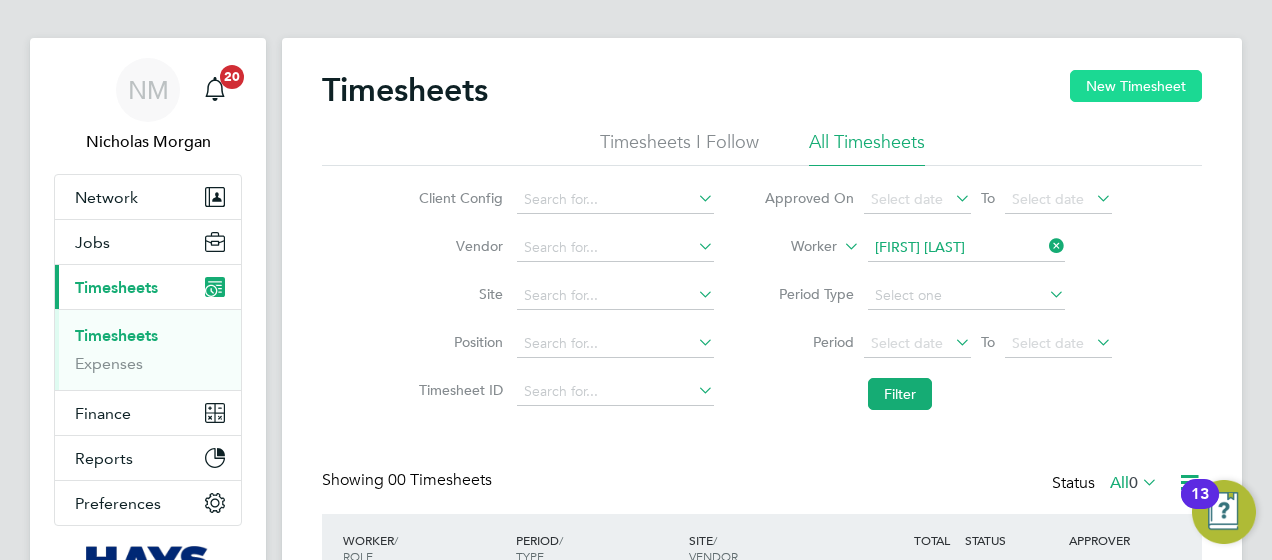 click on "New Timesheet" 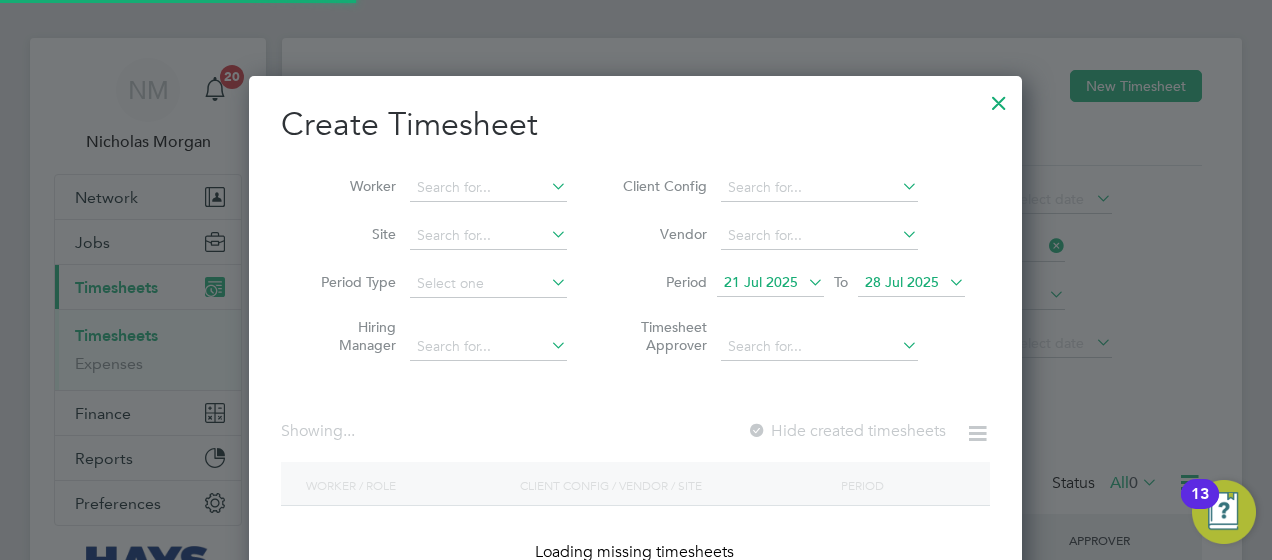 scroll, scrollTop: 10, scrollLeft: 9, axis: both 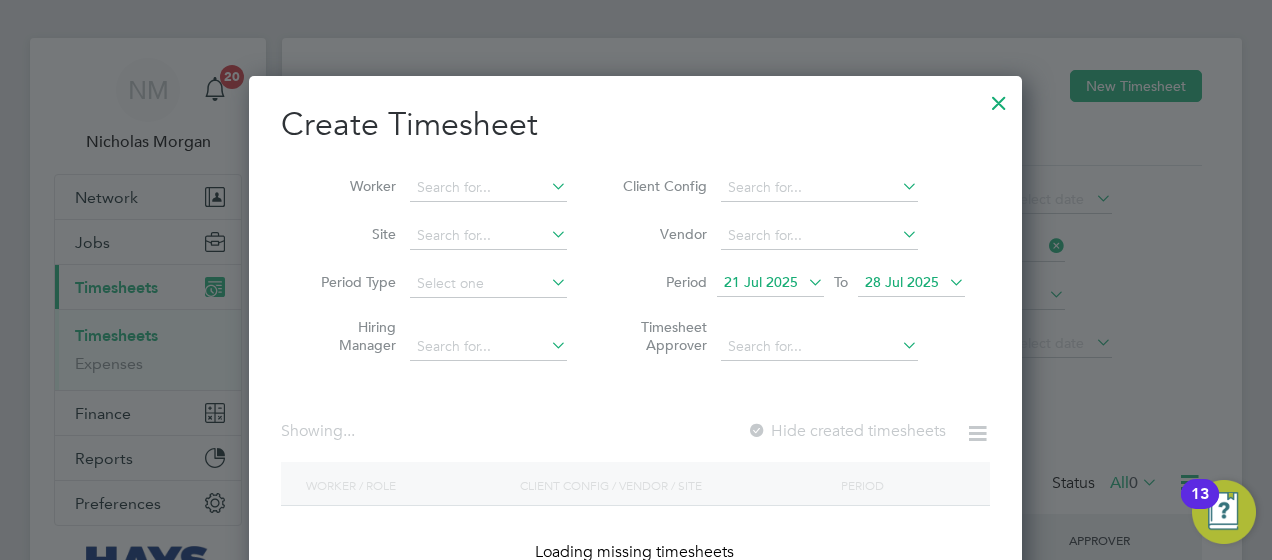click on "21 Jul 2025" at bounding box center [761, 282] 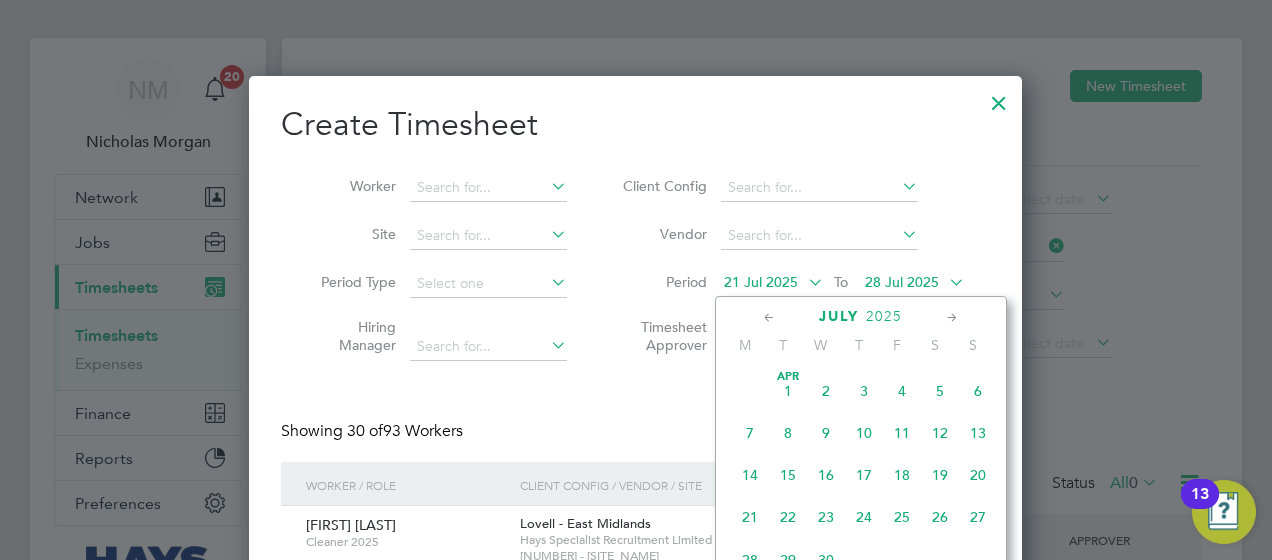 scroll, scrollTop: 729, scrollLeft: 0, axis: vertical 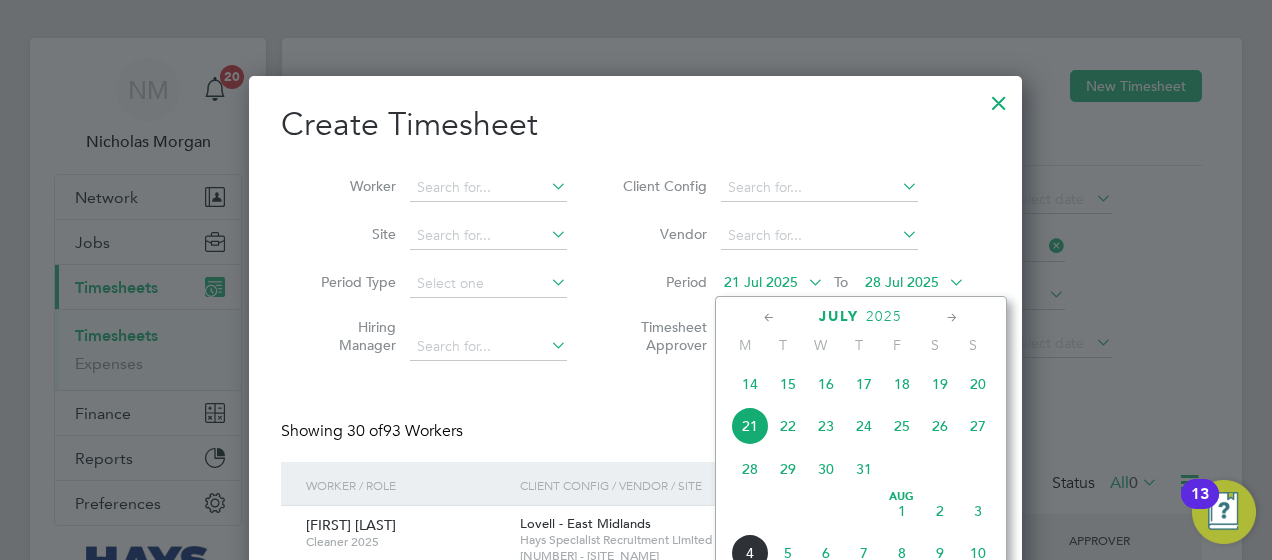 click on "25" 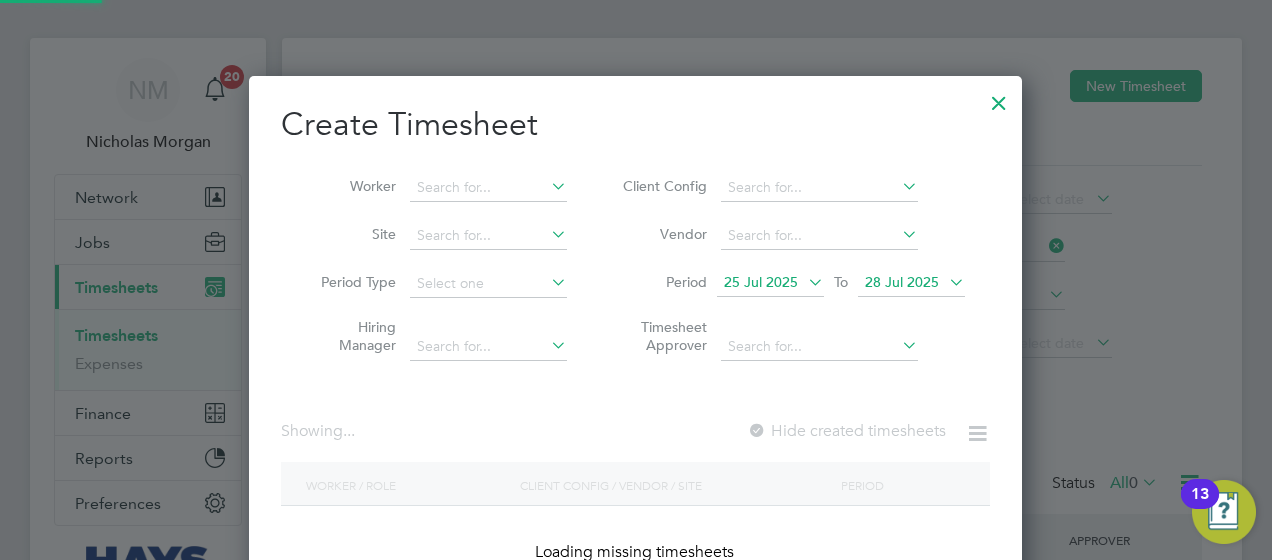 scroll, scrollTop: 10, scrollLeft: 9, axis: both 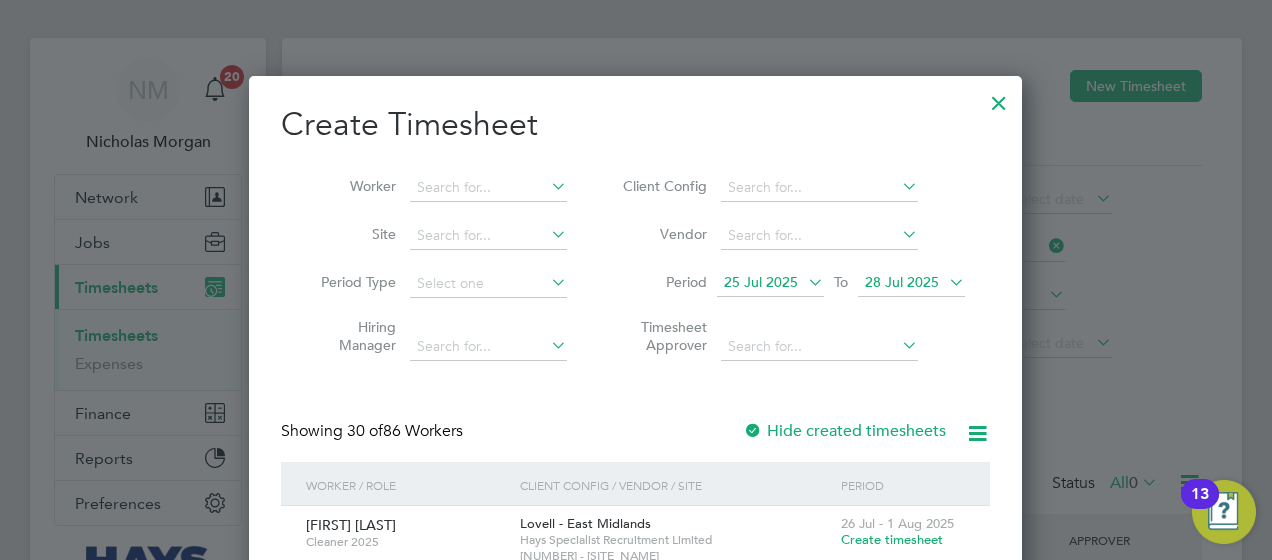 click on "28 Jul 2025" at bounding box center (902, 282) 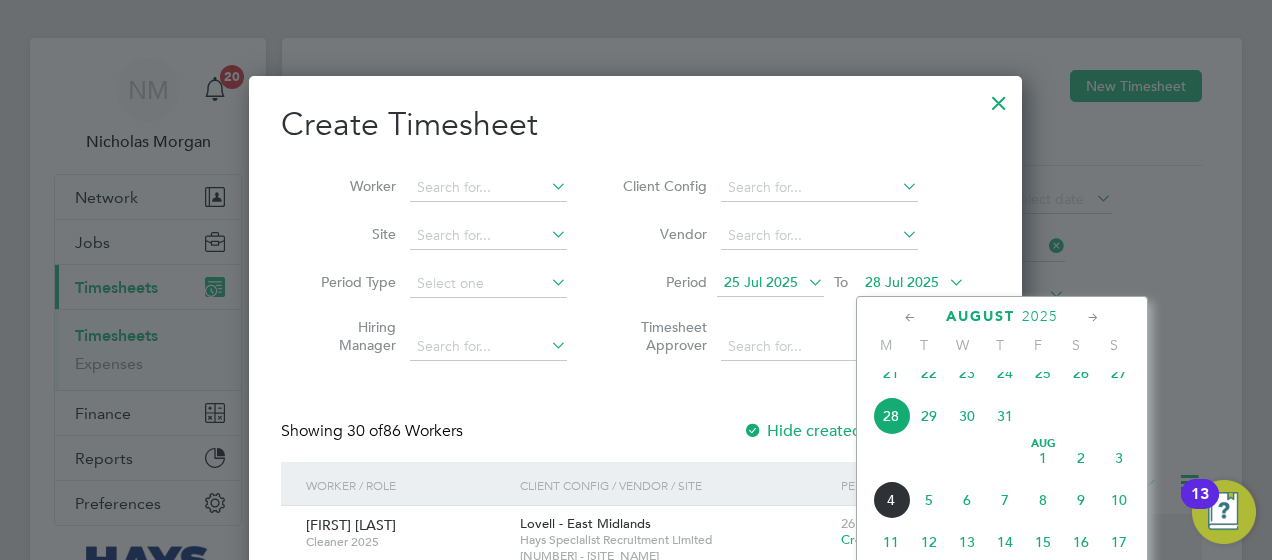 scroll, scrollTop: 820, scrollLeft: 0, axis: vertical 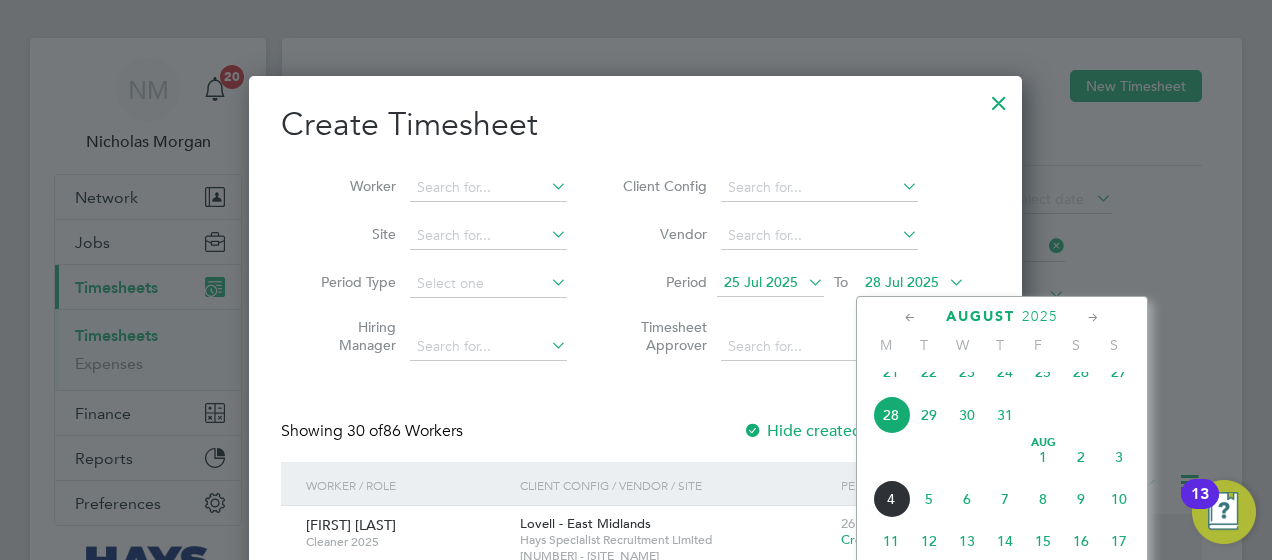 click on "26" 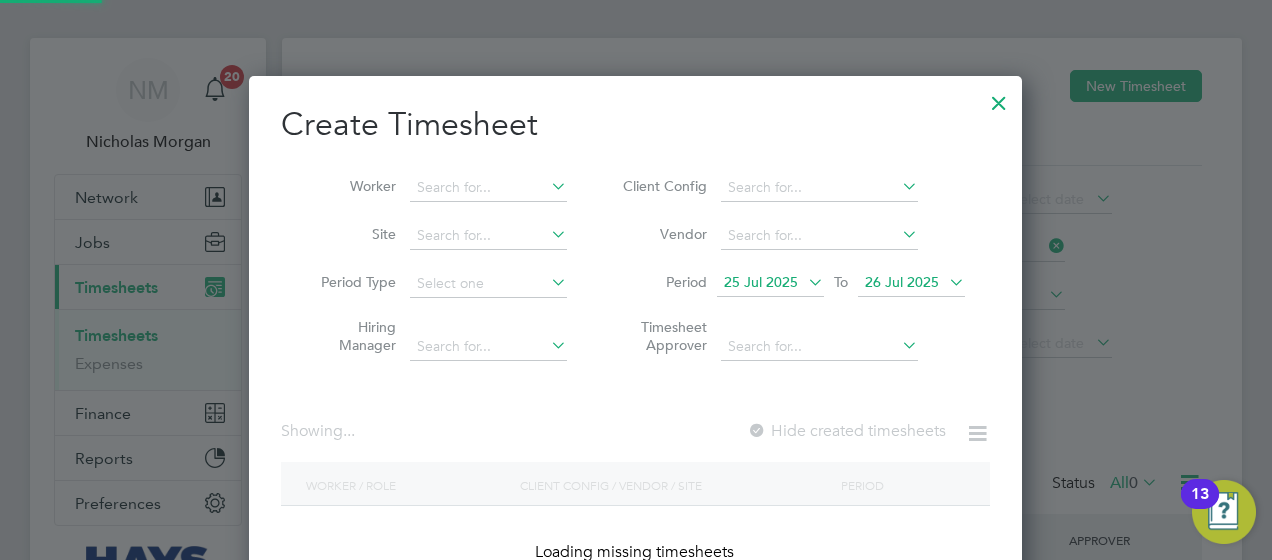 click on "25 Jul 2025" at bounding box center [770, 283] 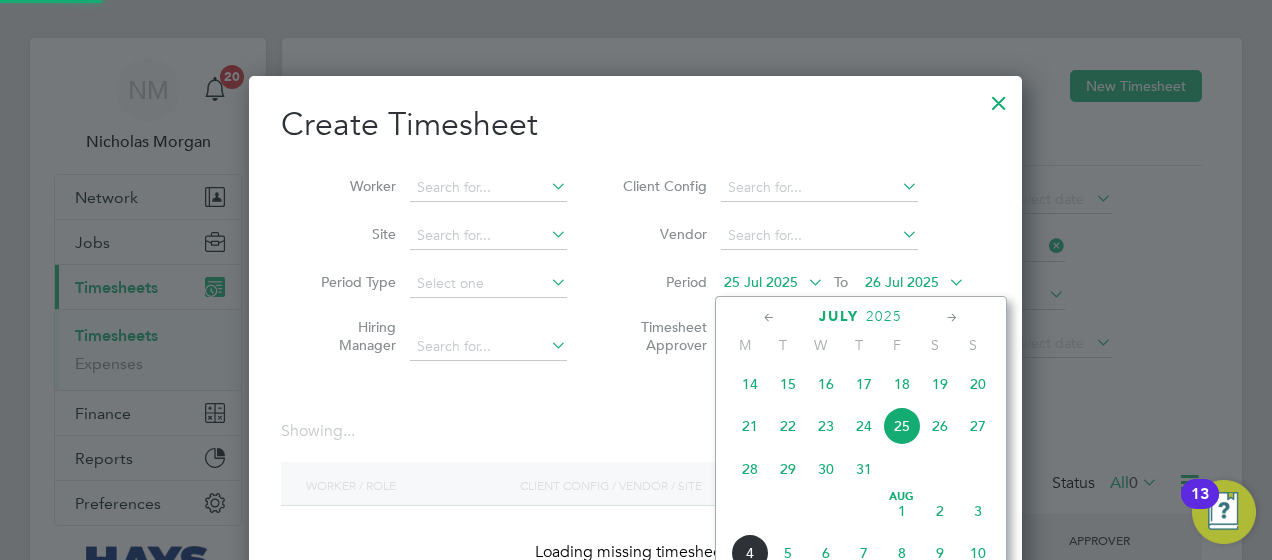 scroll, scrollTop: 729, scrollLeft: 0, axis: vertical 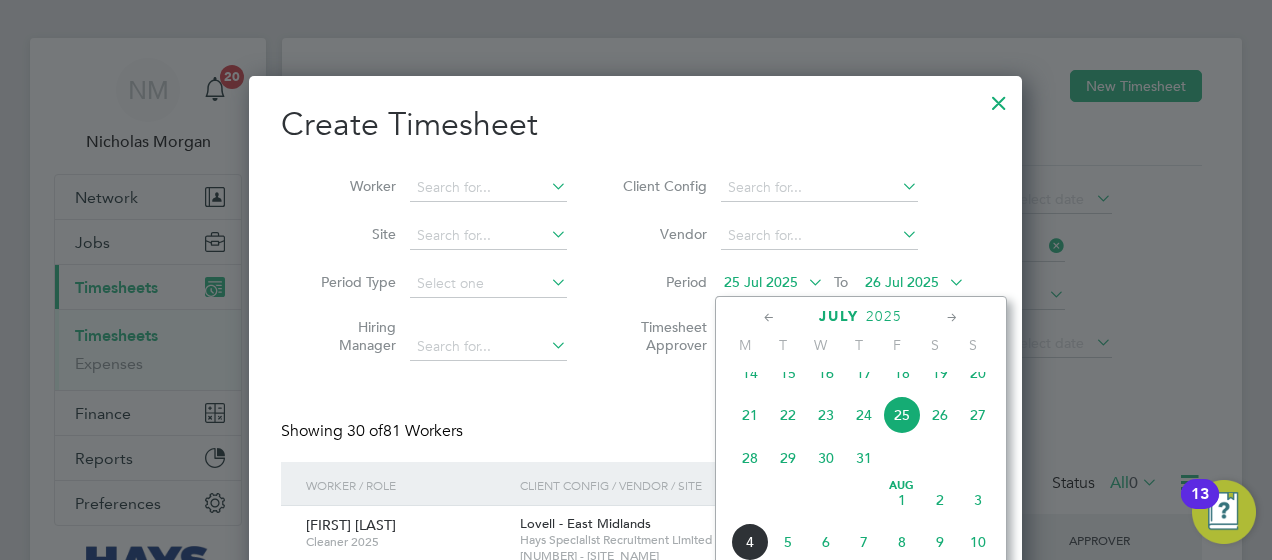 click on "26" 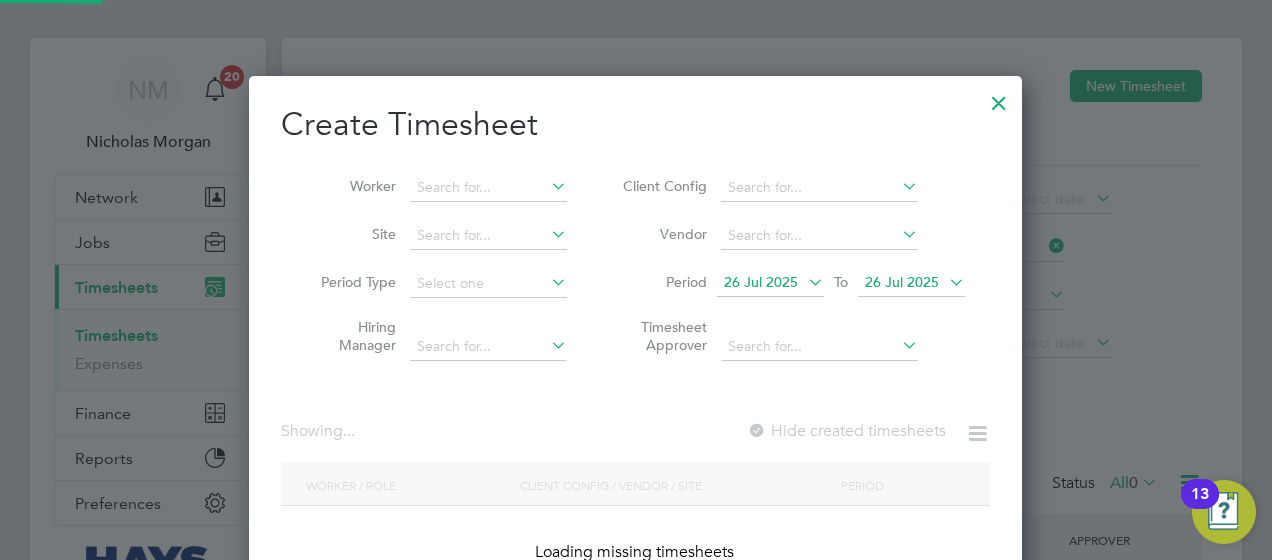 scroll, scrollTop: 10, scrollLeft: 9, axis: both 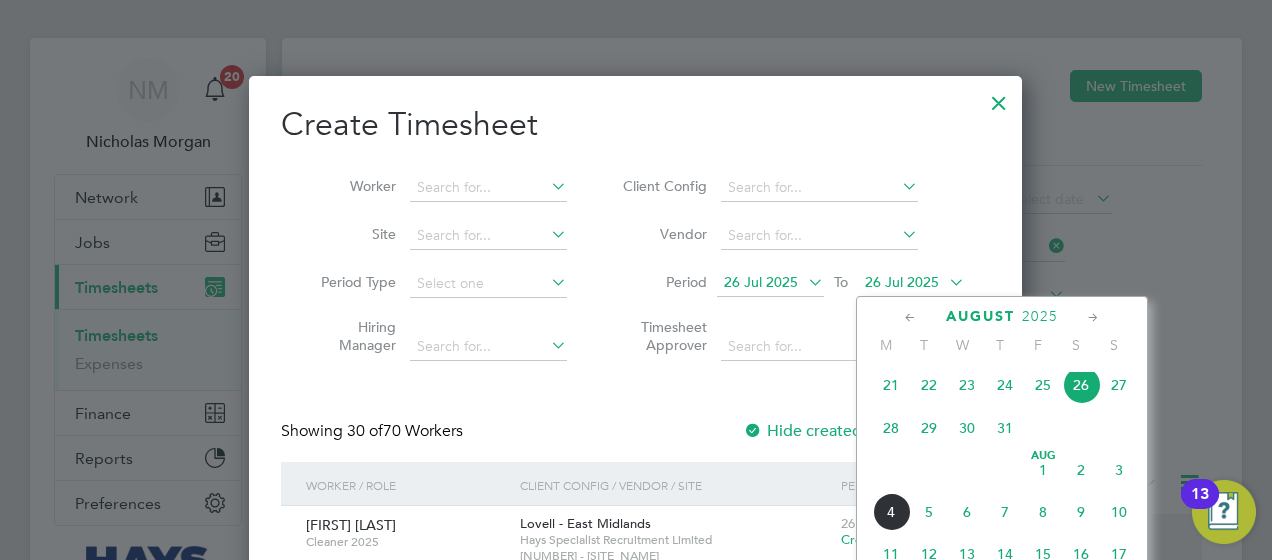 click on "Aug 1" 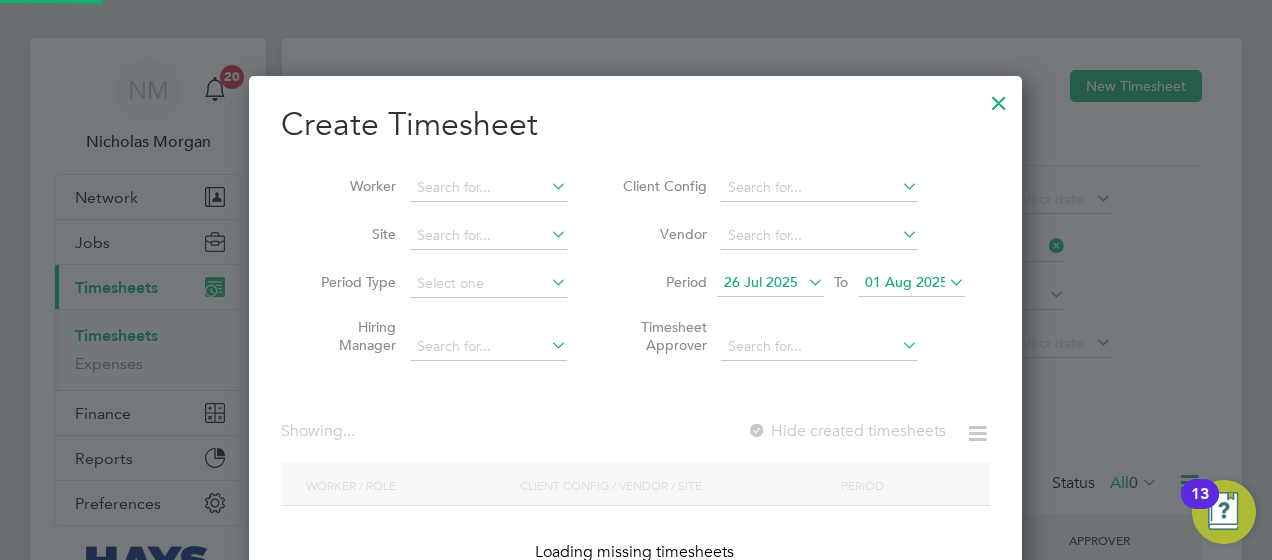 scroll, scrollTop: 10, scrollLeft: 9, axis: both 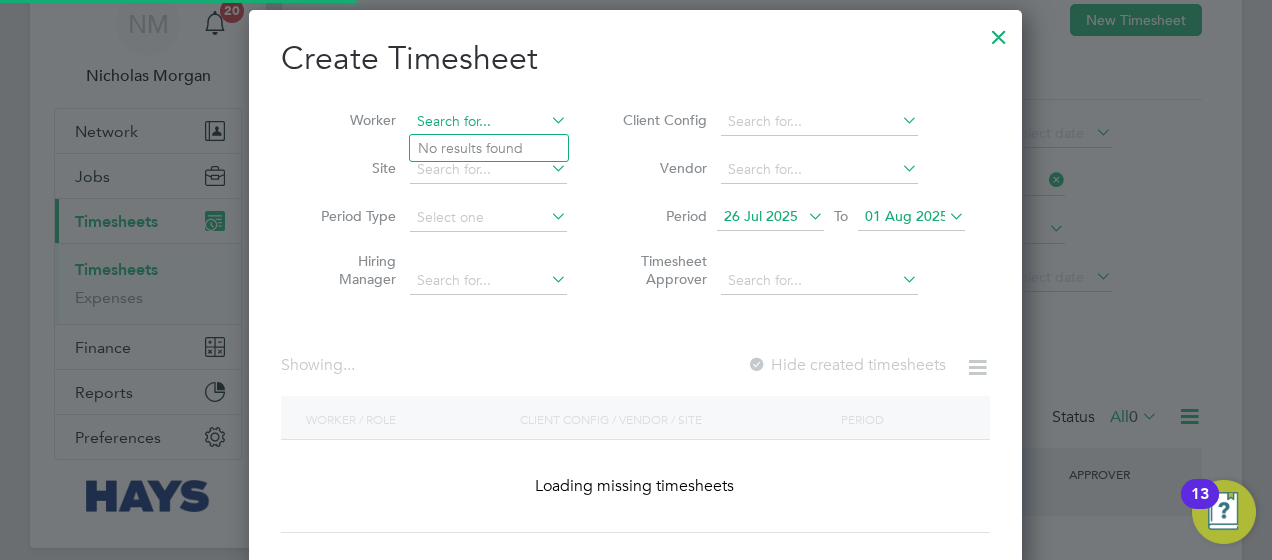click at bounding box center [488, 122] 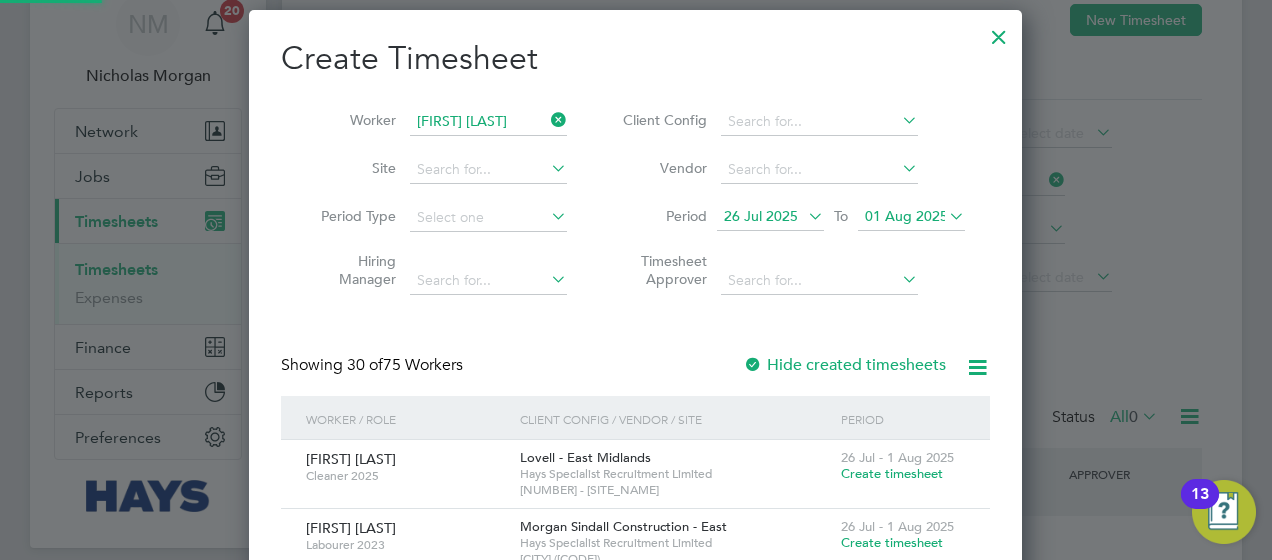 click on "Pickering" 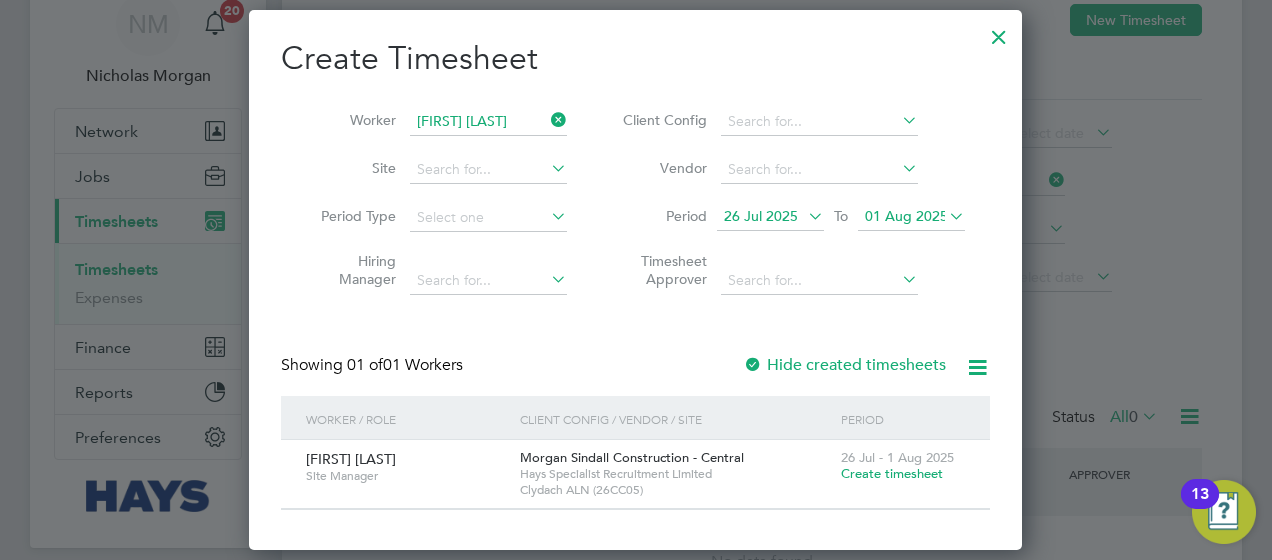 click on "Create timesheet" at bounding box center [892, 473] 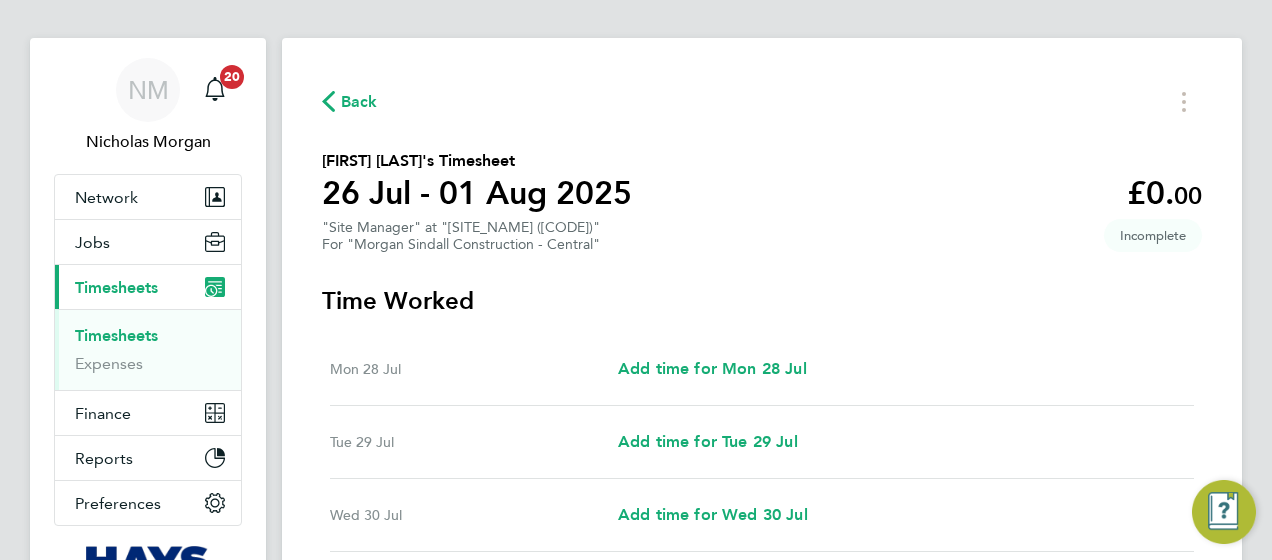 scroll, scrollTop: 140, scrollLeft: 0, axis: vertical 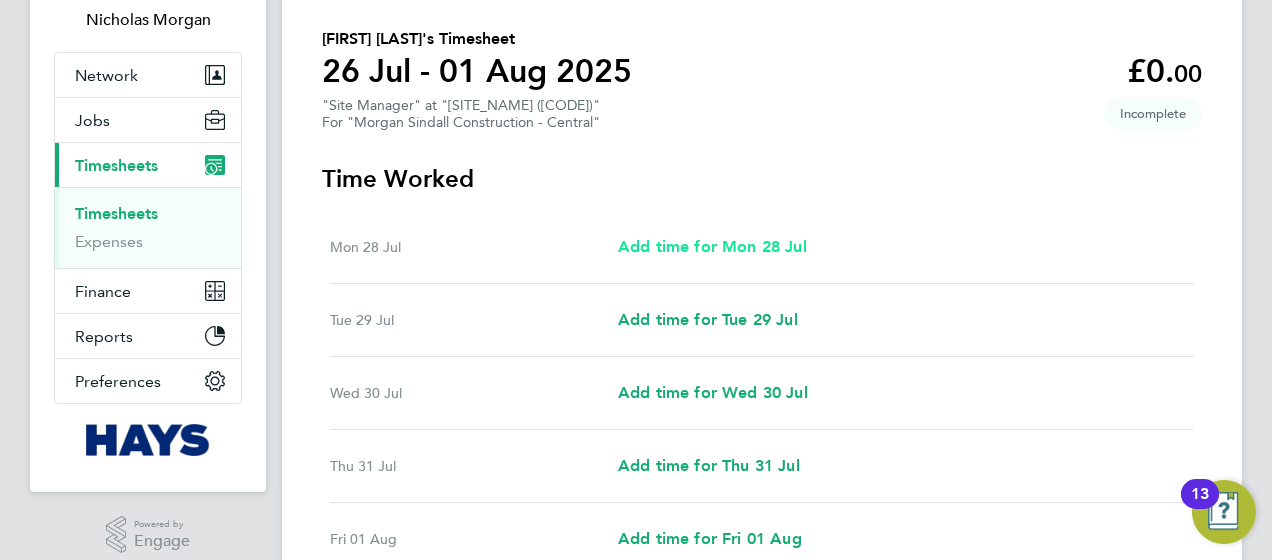 click on "Add time for Mon 28 Jul" at bounding box center (712, 246) 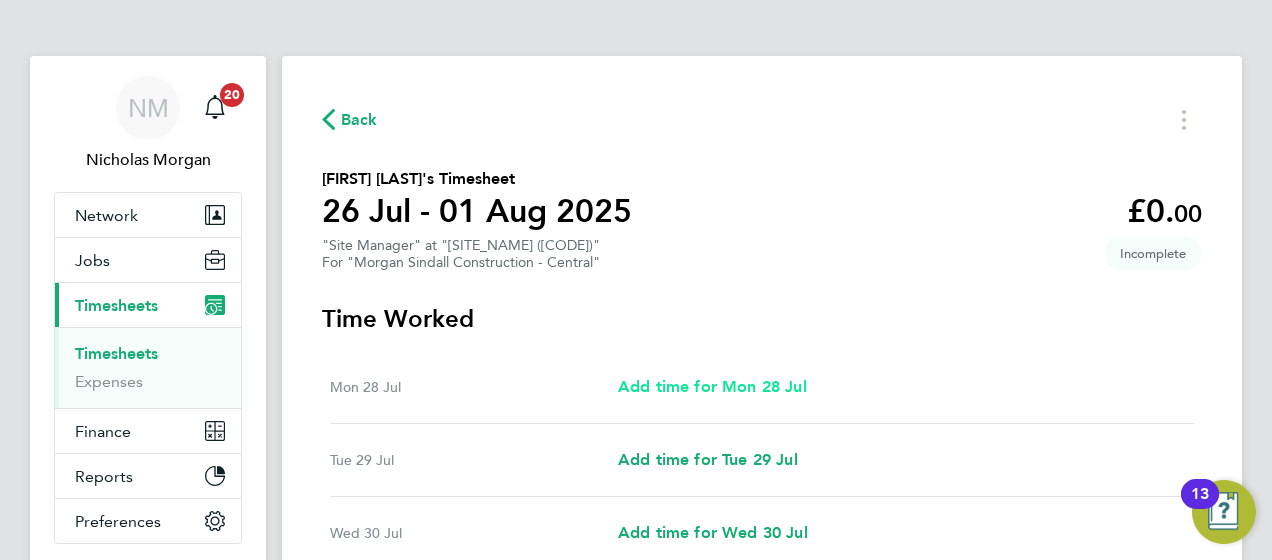 select on "30" 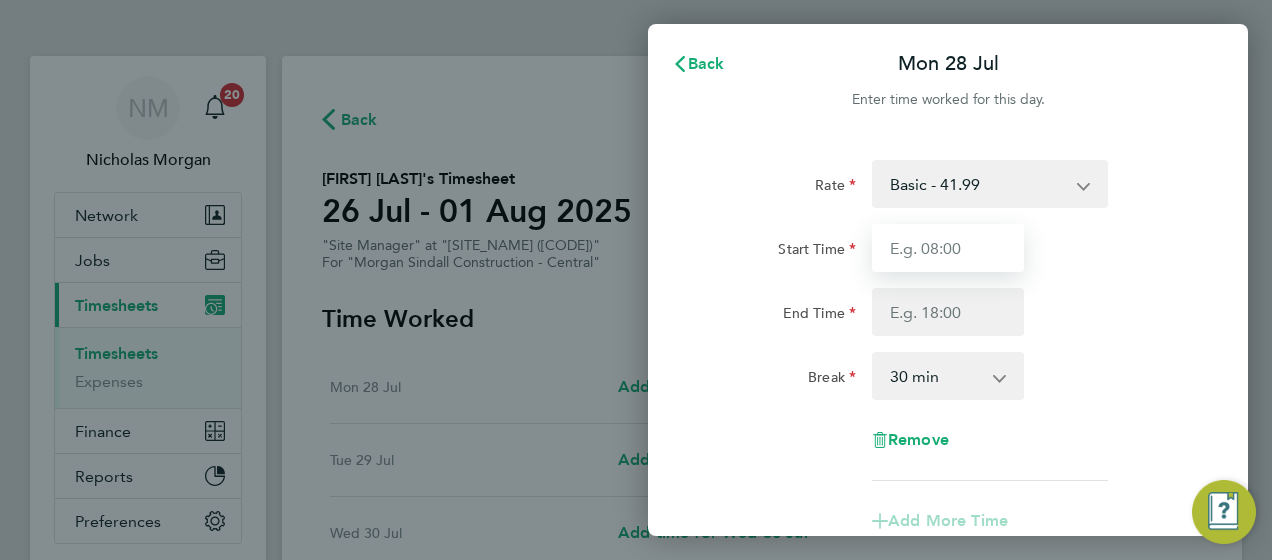 click on "Start Time" at bounding box center [948, 248] 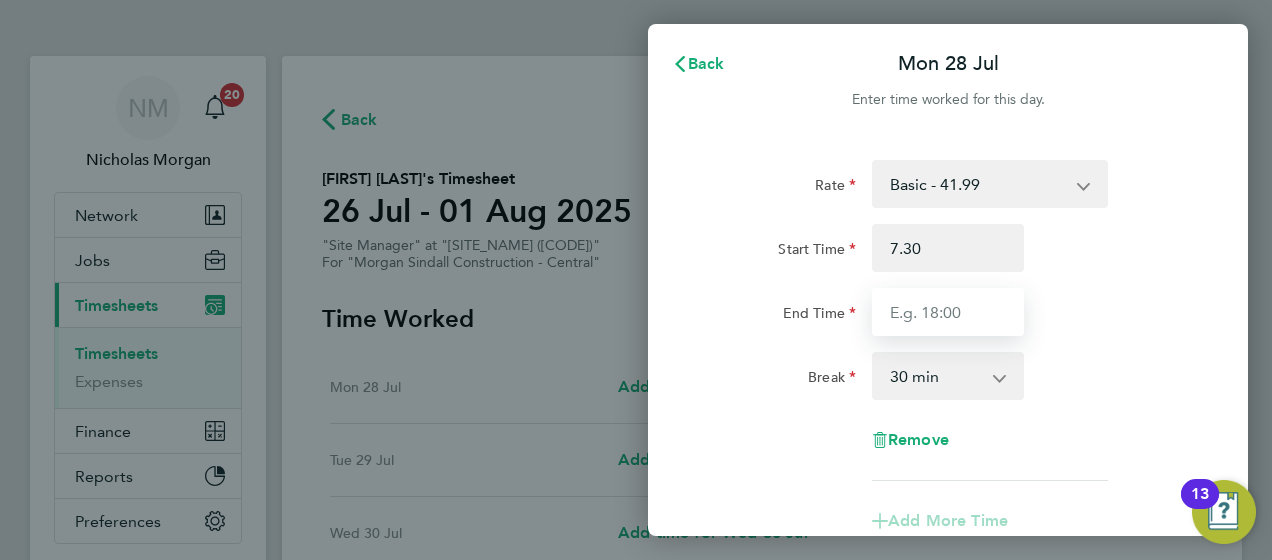 type on "07:30" 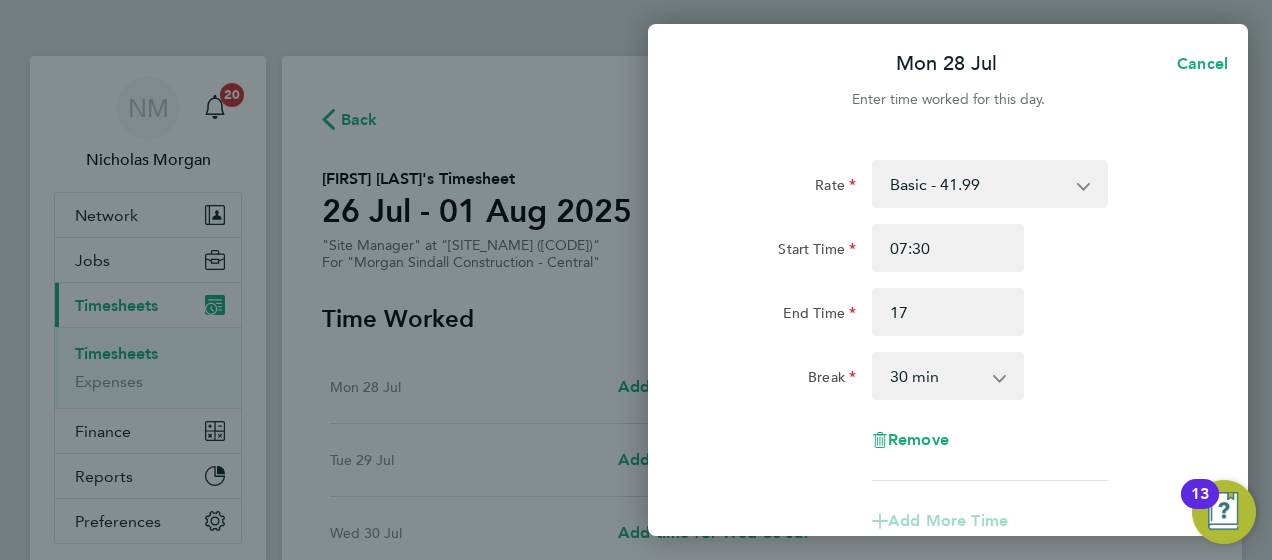 type on "17:00" 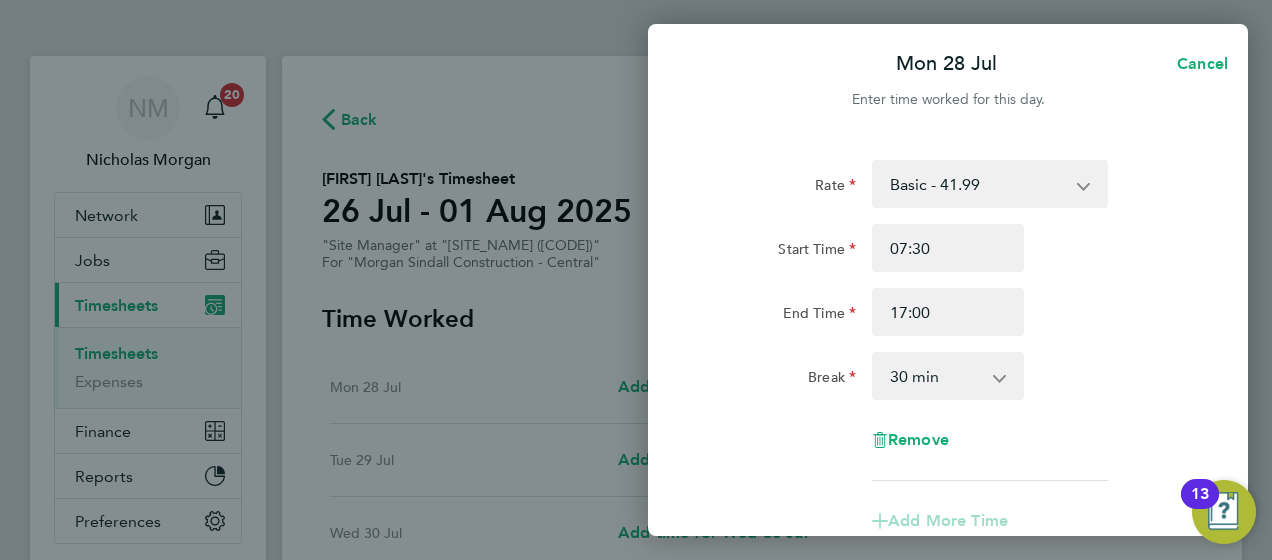 click on "Rate  Basic - 41.99
Start Time 07:30 End Time 17:00 Break  0 min   15 min   30 min   45 min   60 min   75 min   90 min
Remove" 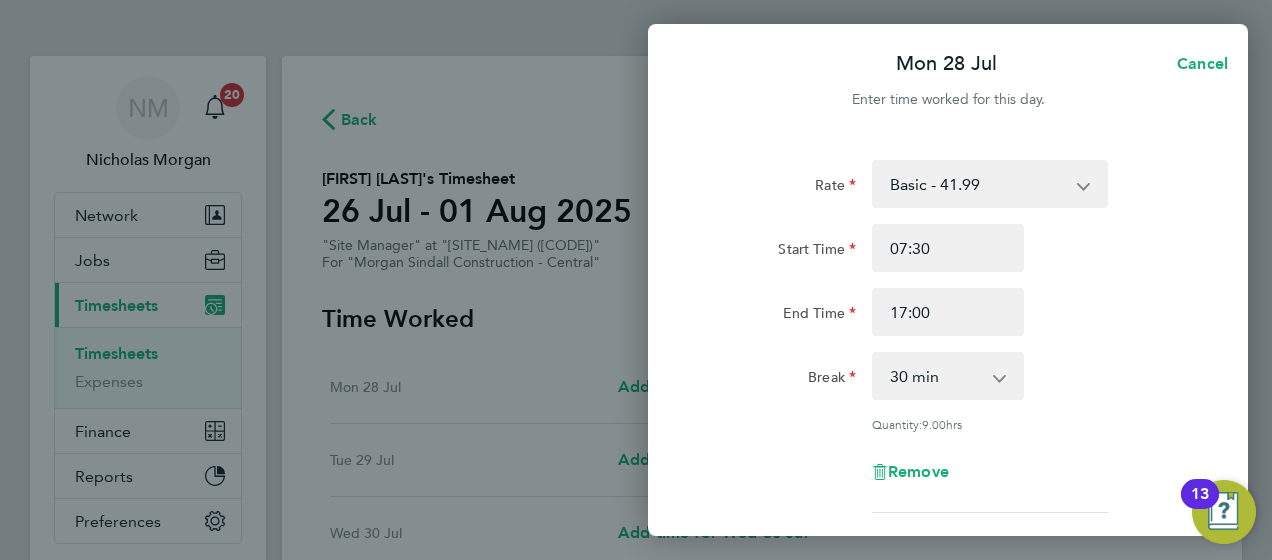 scroll, scrollTop: 343, scrollLeft: 0, axis: vertical 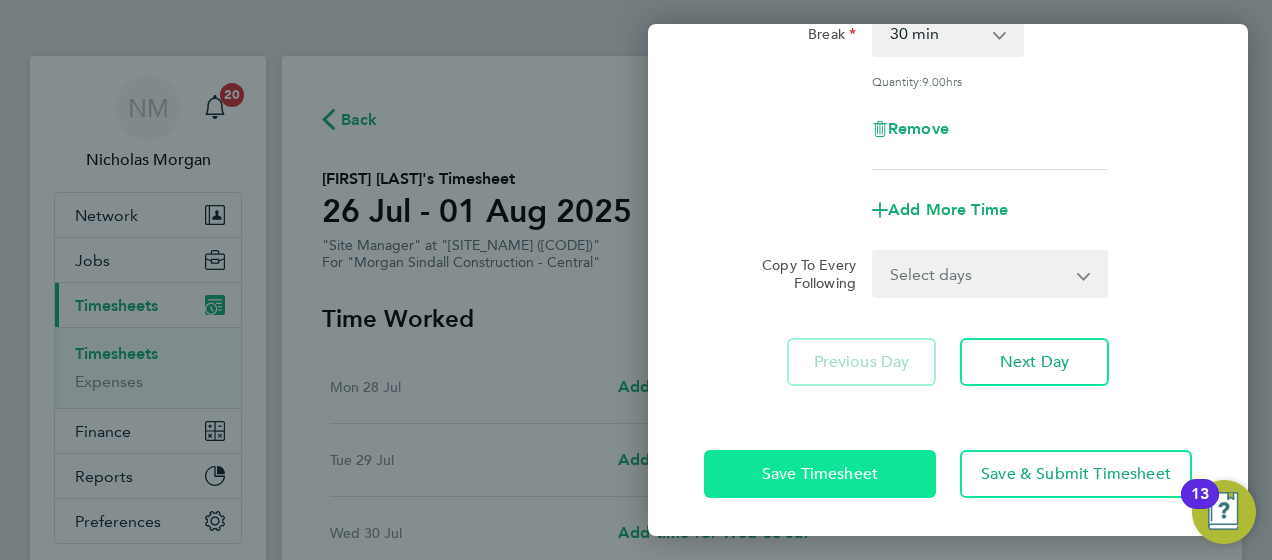 click on "Save Timesheet" 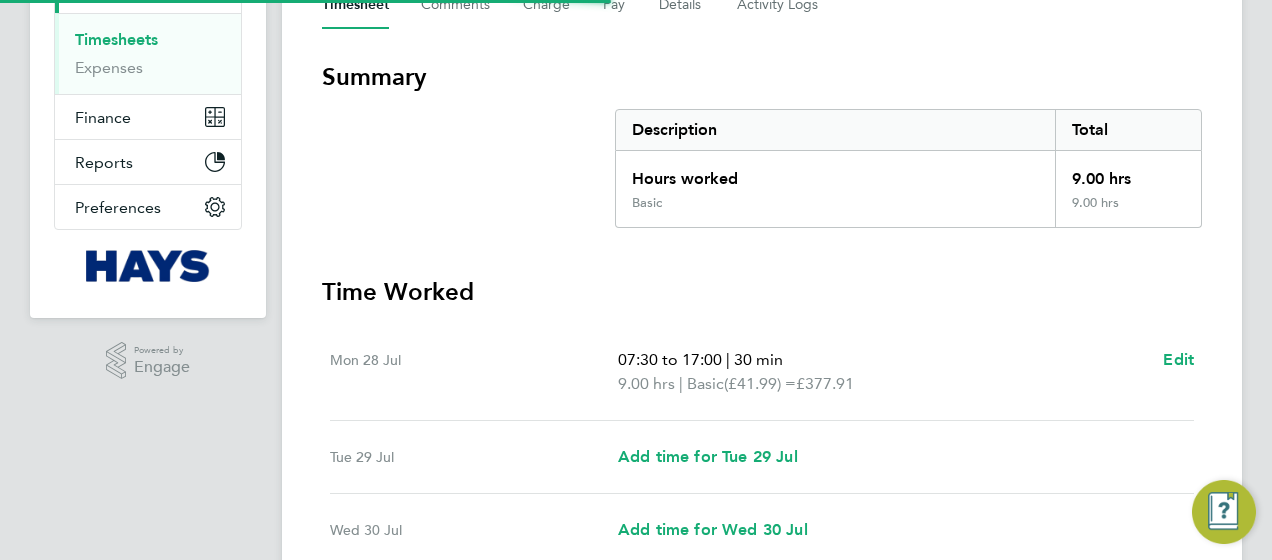 scroll, scrollTop: 411, scrollLeft: 0, axis: vertical 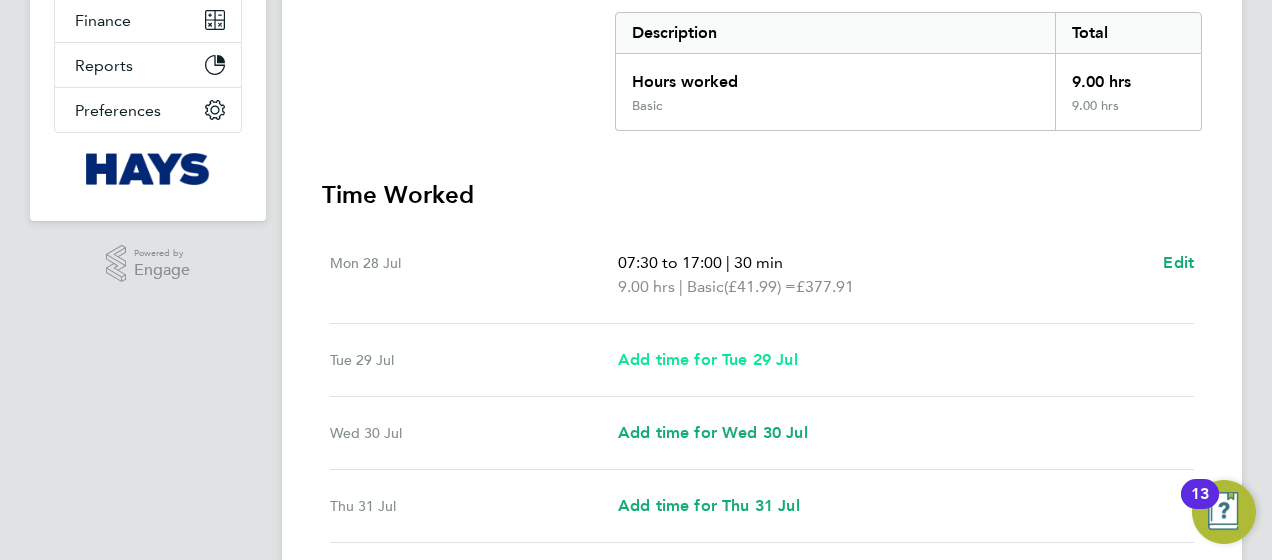 click on "Add time for Tue 29 Jul" at bounding box center (708, 359) 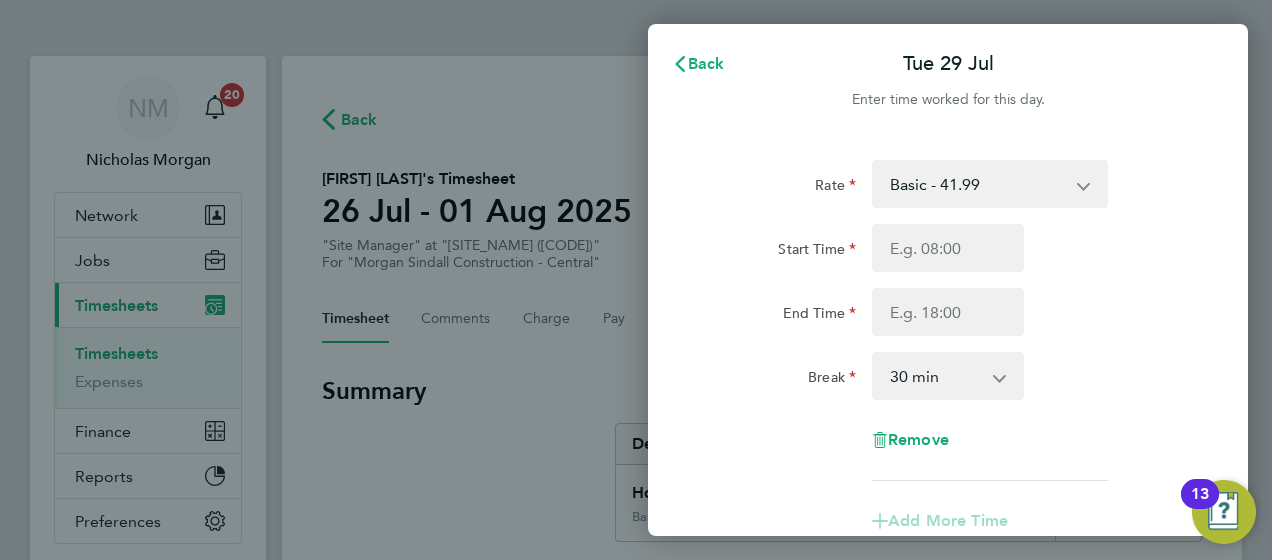 scroll, scrollTop: 0, scrollLeft: 0, axis: both 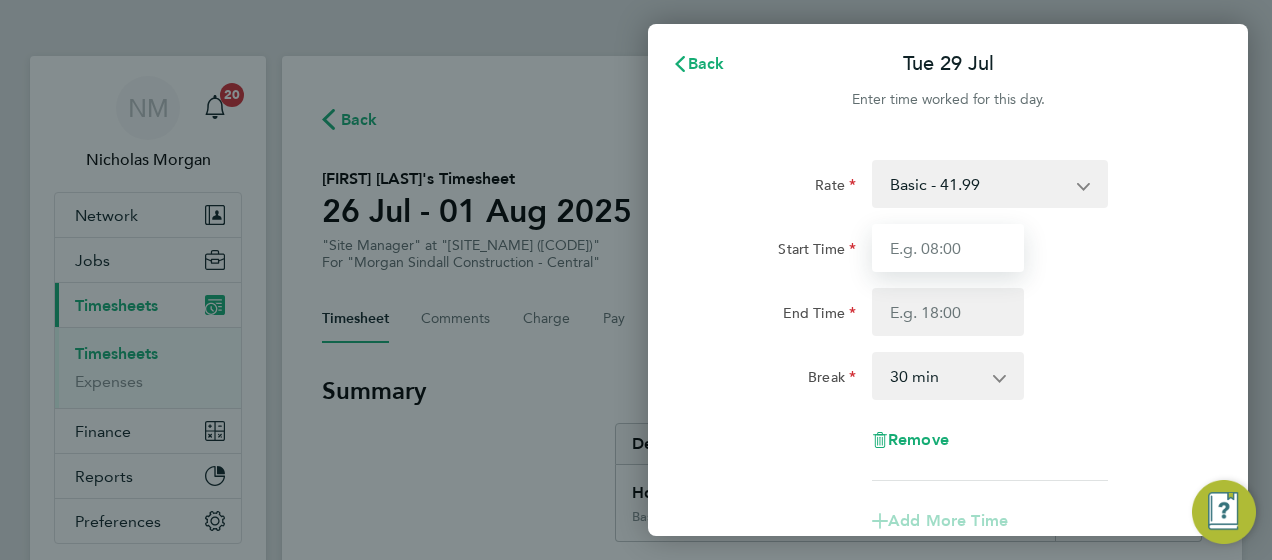 click on "Start Time" at bounding box center (948, 248) 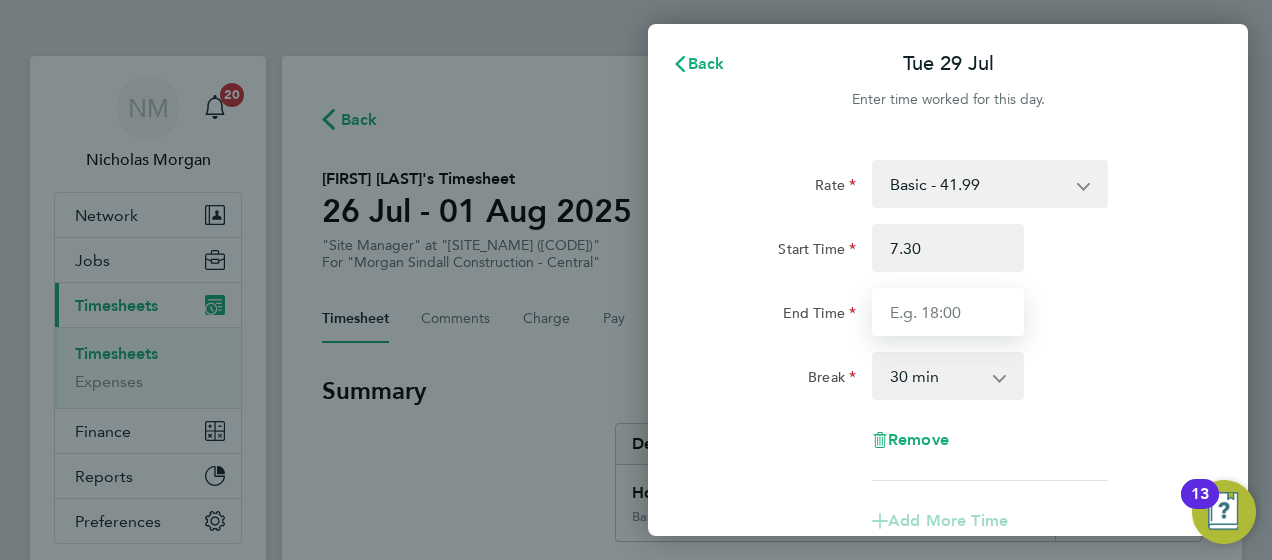 type on "07:30" 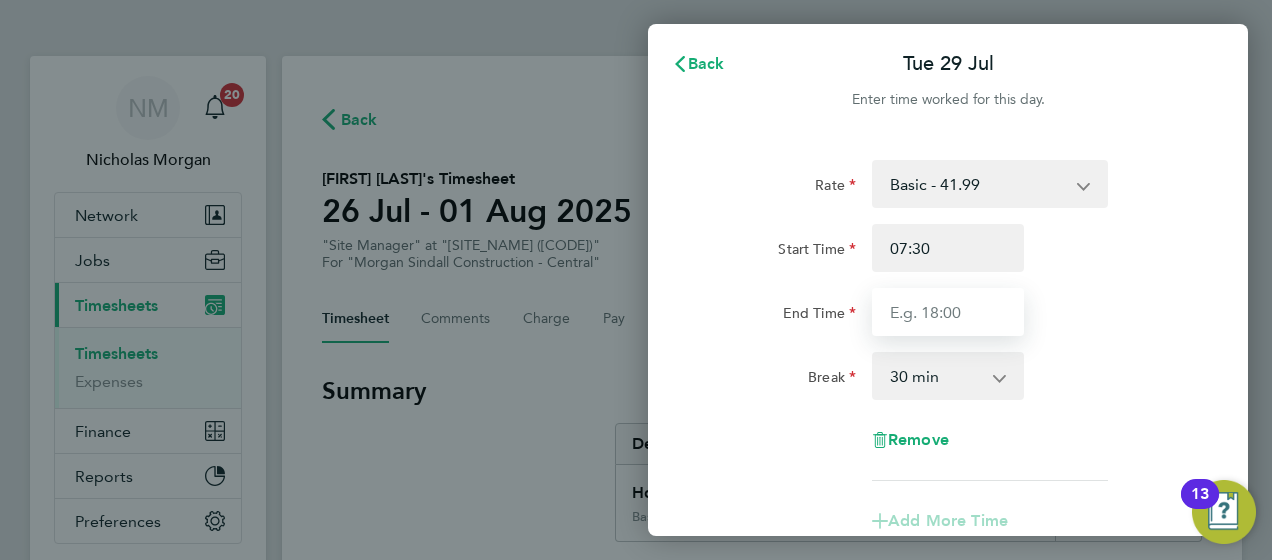 click on "End Time" at bounding box center (948, 312) 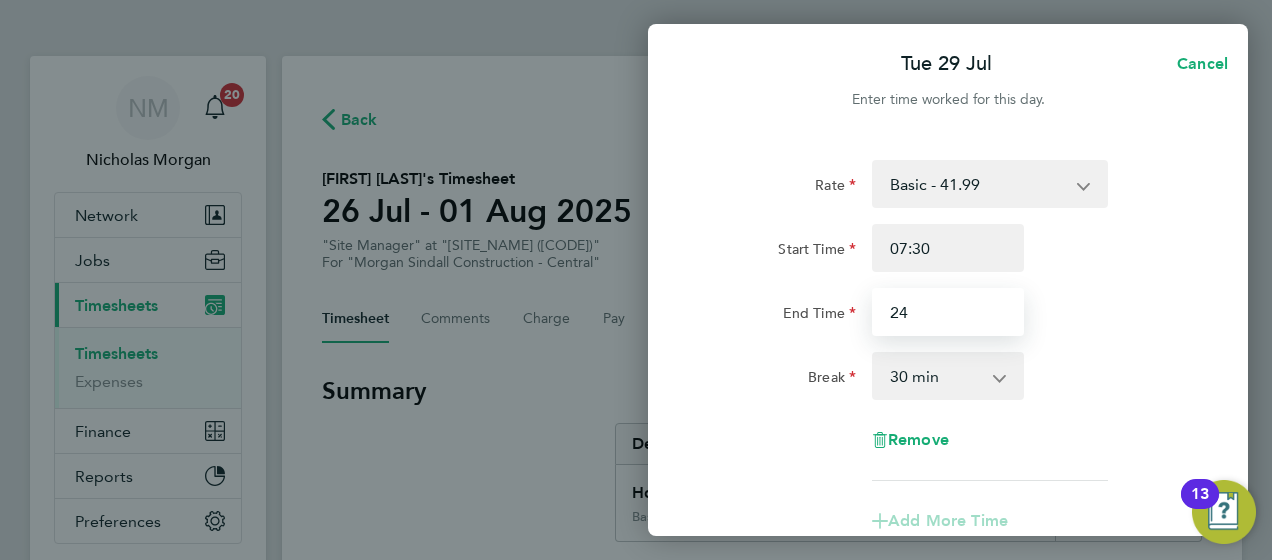 type on "2" 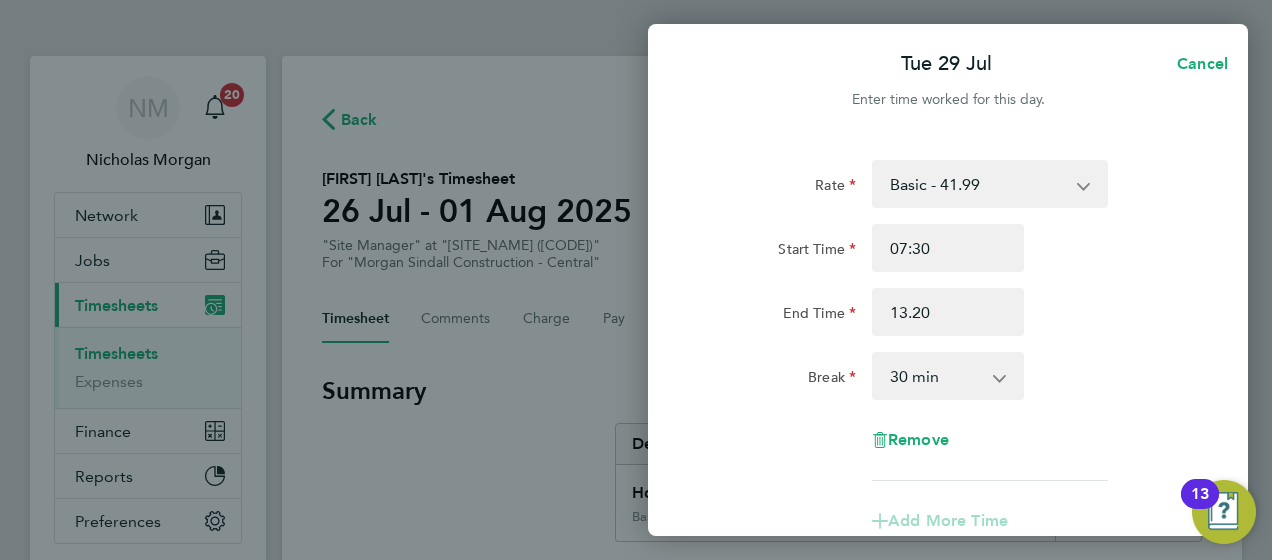 type on "13:20" 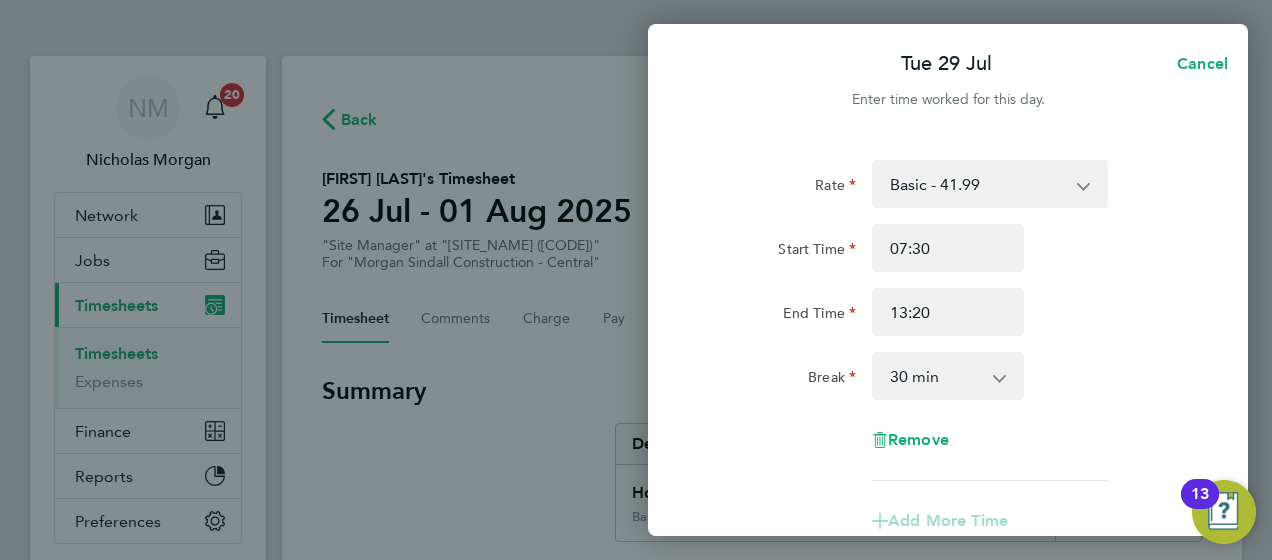 click on "Break  0 min   15 min   30 min   45 min   60 min   75 min   90 min" 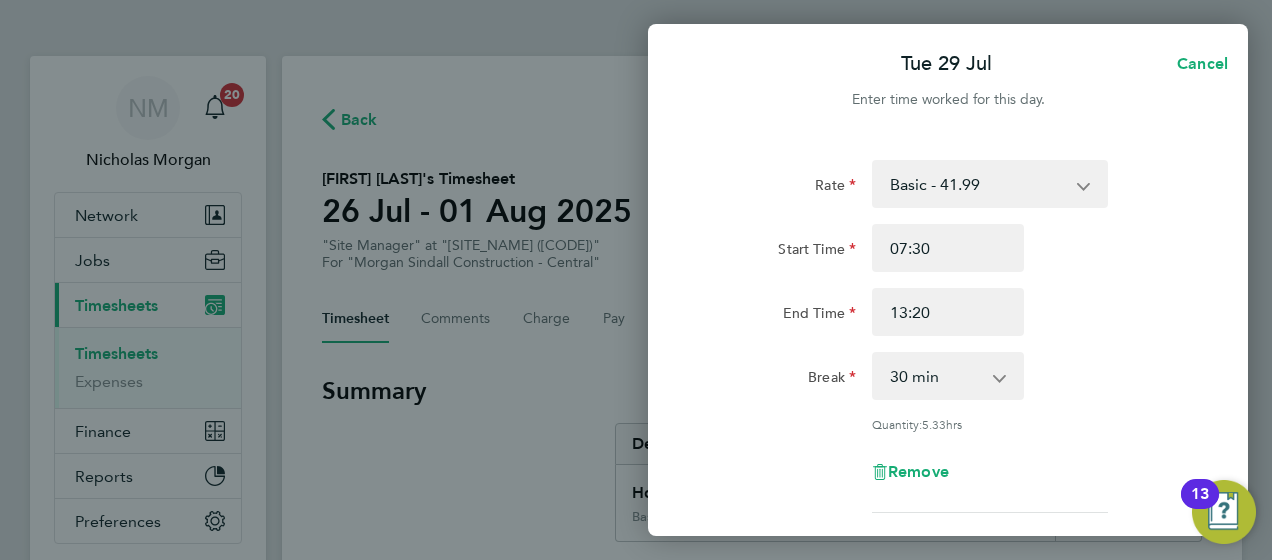 scroll, scrollTop: 343, scrollLeft: 0, axis: vertical 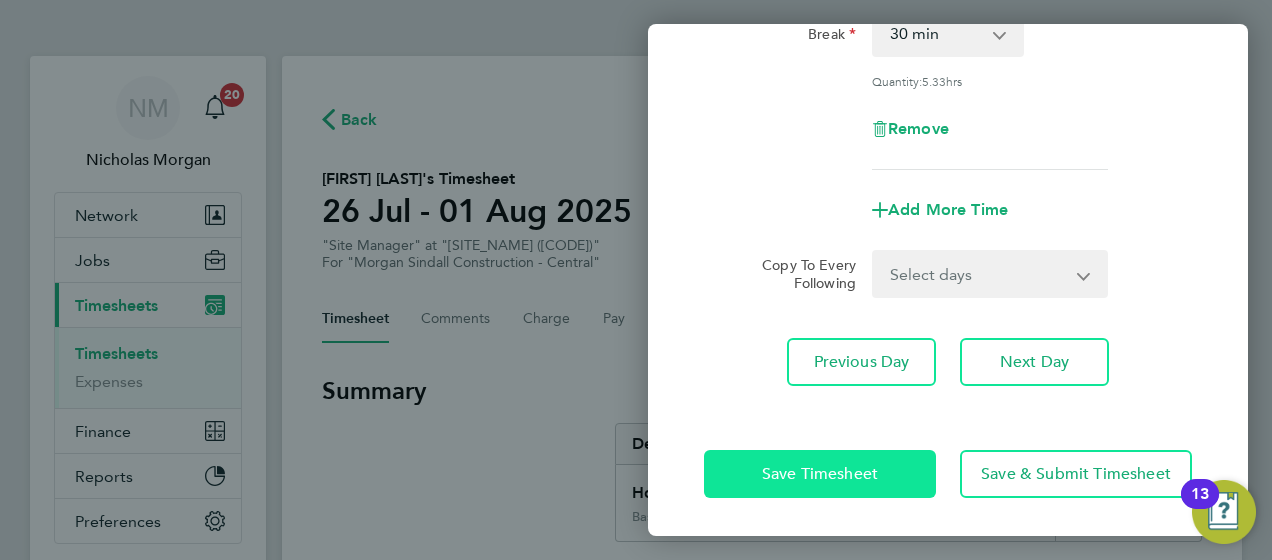click on "Save Timesheet" 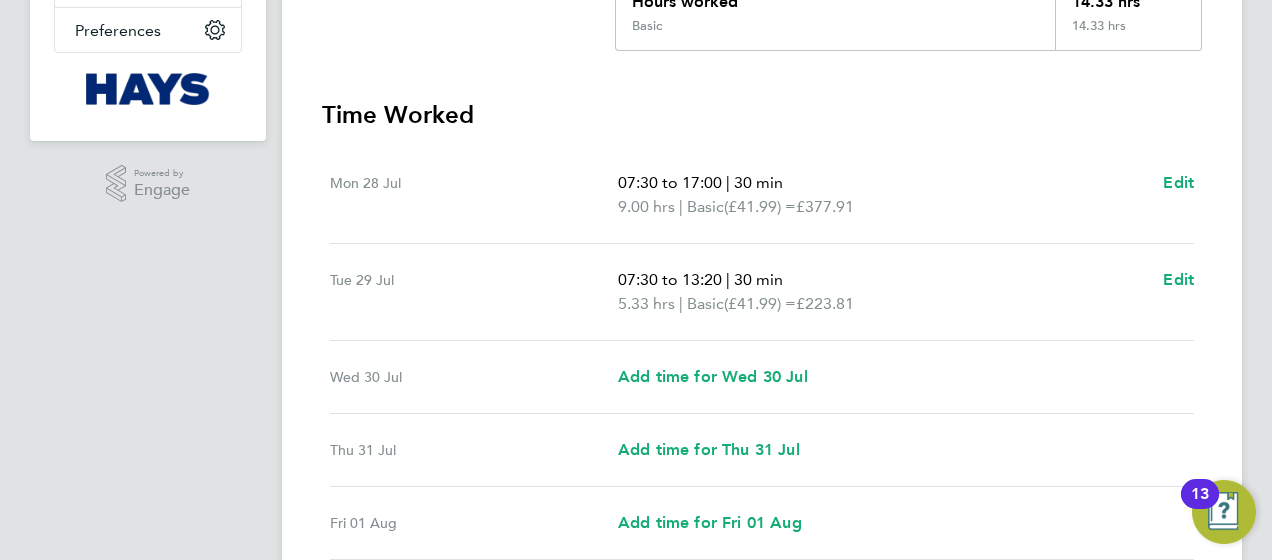 scroll, scrollTop: 664, scrollLeft: 0, axis: vertical 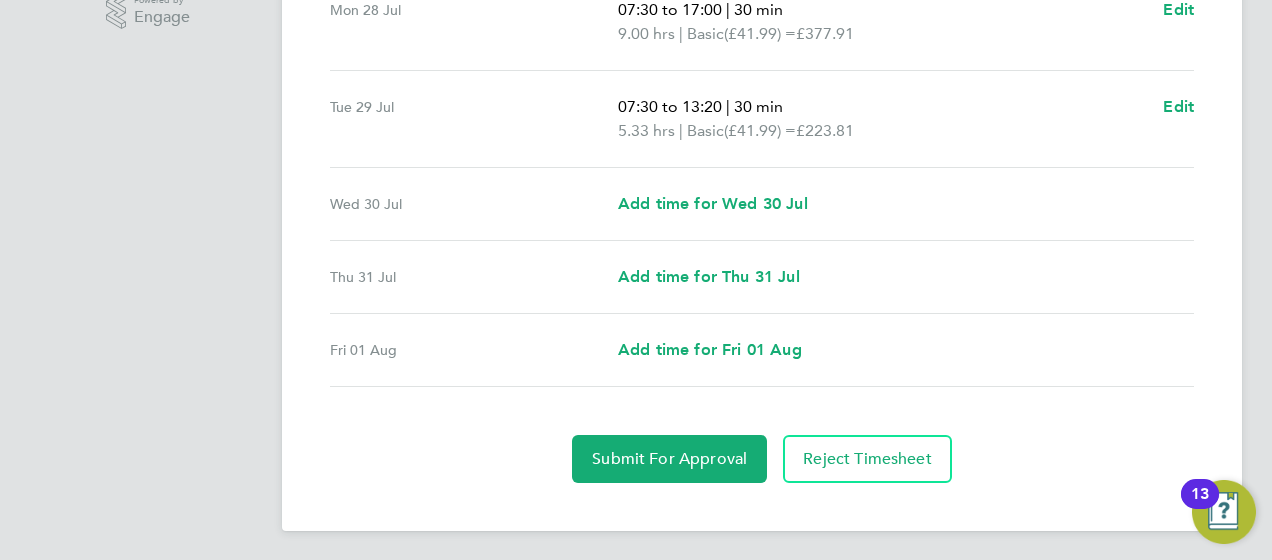 click on "Time Worked   Mon 28 Jul   07:30 to 17:00   |   30 min   9.00 hrs   |   Basic   (£41.99) =   £377.91   Edit   Tue 29 Jul   07:30 to 13:20   |   30 min   5.33 hrs   |   Basic   (£41.99) =   £223.81   Edit   Wed 30 Jul   Add time for Wed 30 Jul   Add time for Wed 30 Jul   Thu 31 Jul   Add time for Thu 31 Jul   Add time for Thu 31 Jul   Fri 01 Aug   Add time for Fri 01 Aug   Add time for Fri 01 Aug   Submit For Approval   Reject Timesheet" at bounding box center [762, 204] 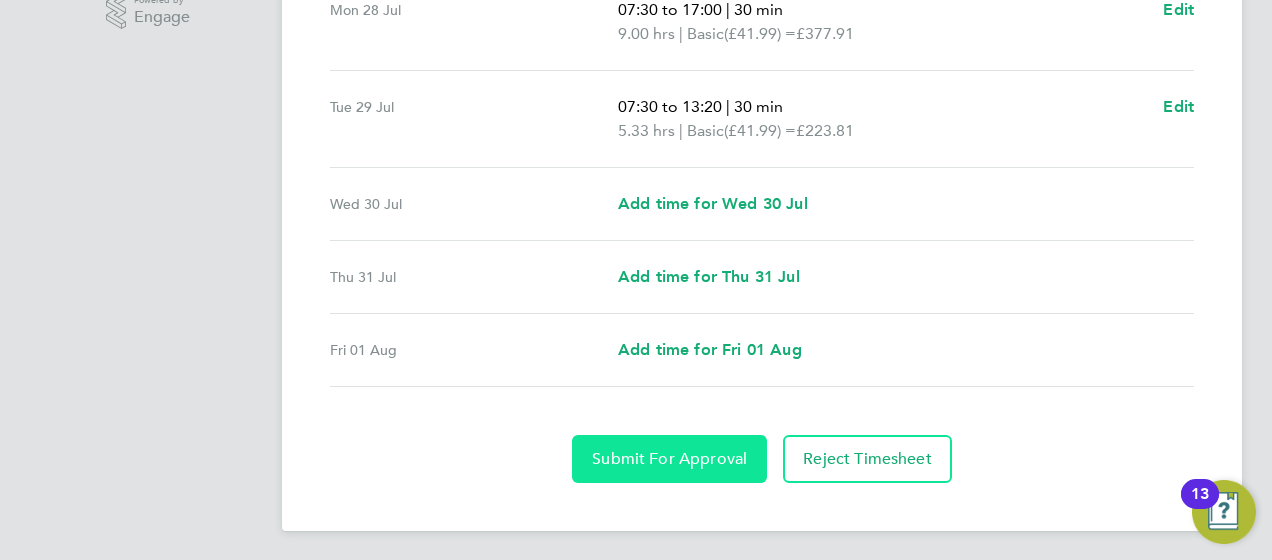 click on "Submit For Approval" 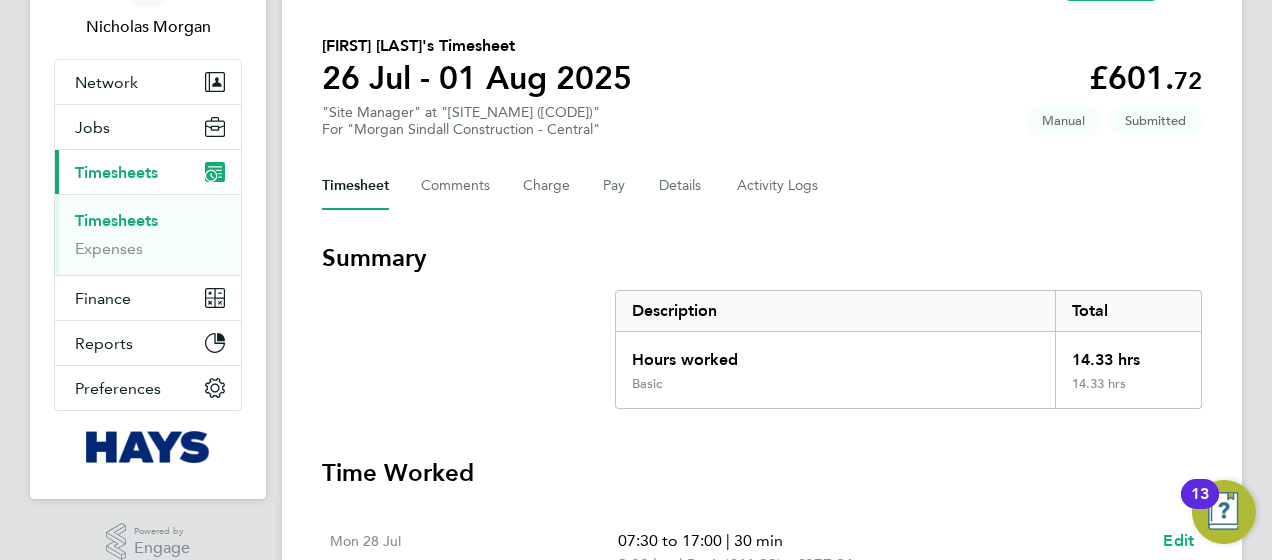 scroll, scrollTop: 0, scrollLeft: 0, axis: both 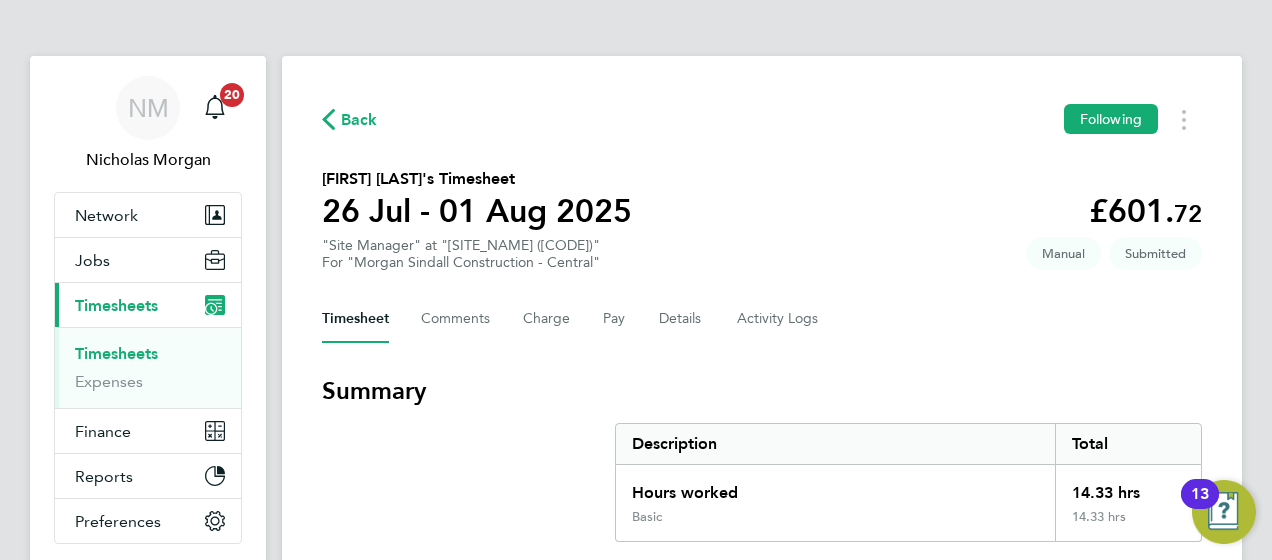 click on "Back" 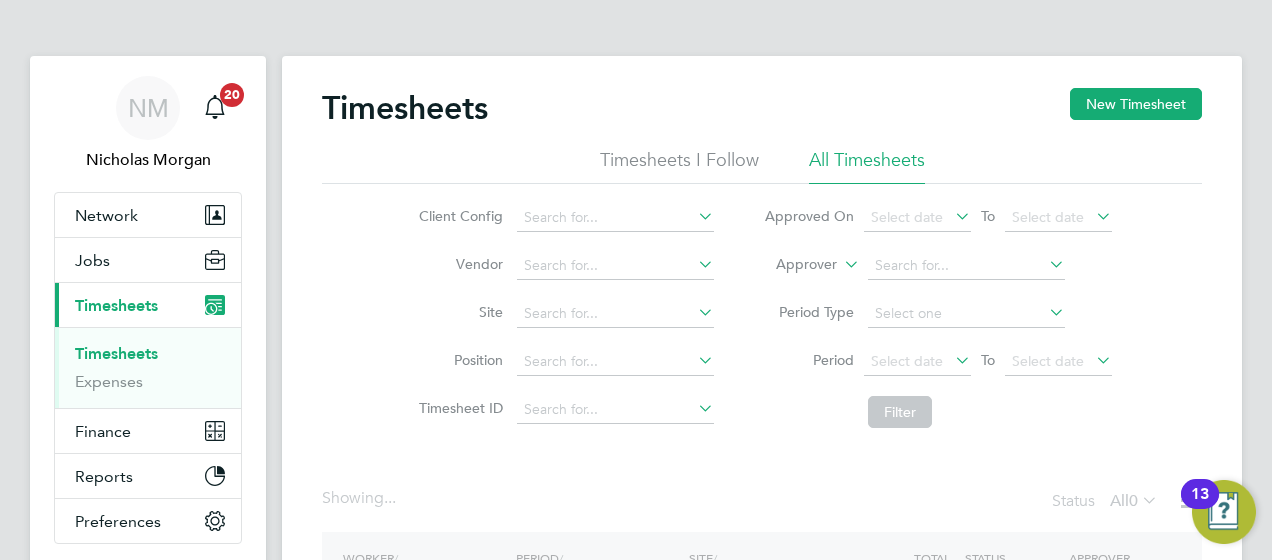 click on "Approver" 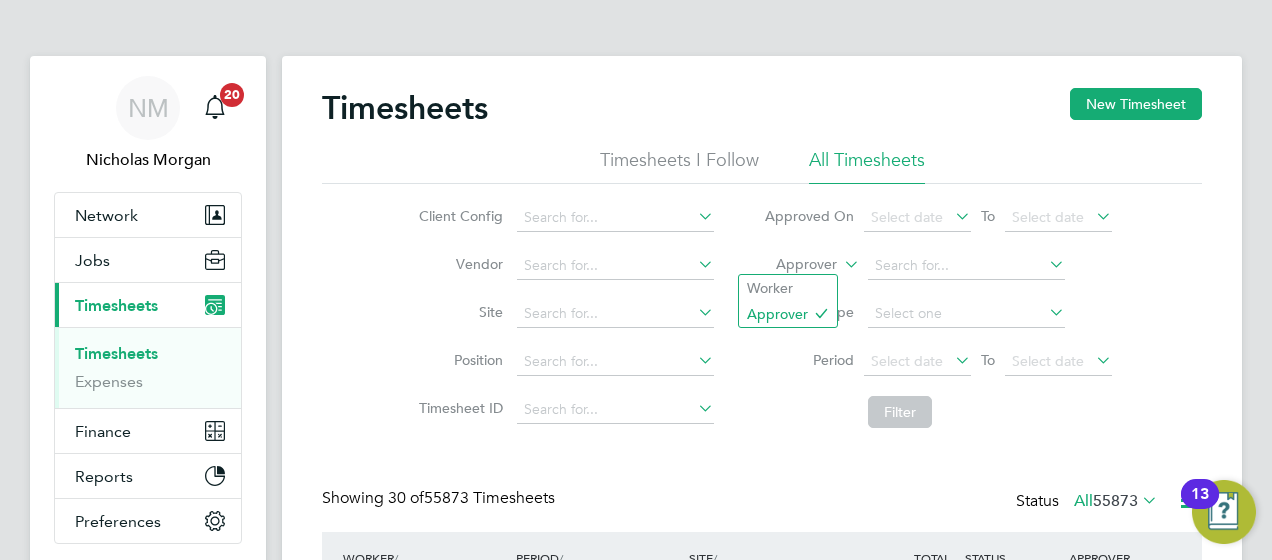 click on "Approver" 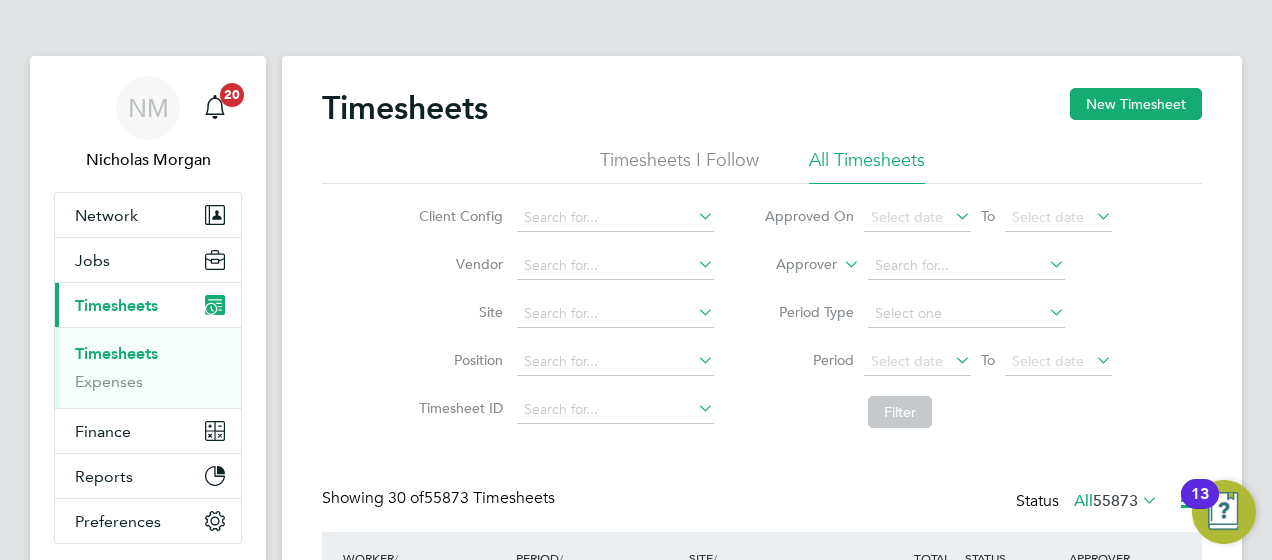 click on "Approver" 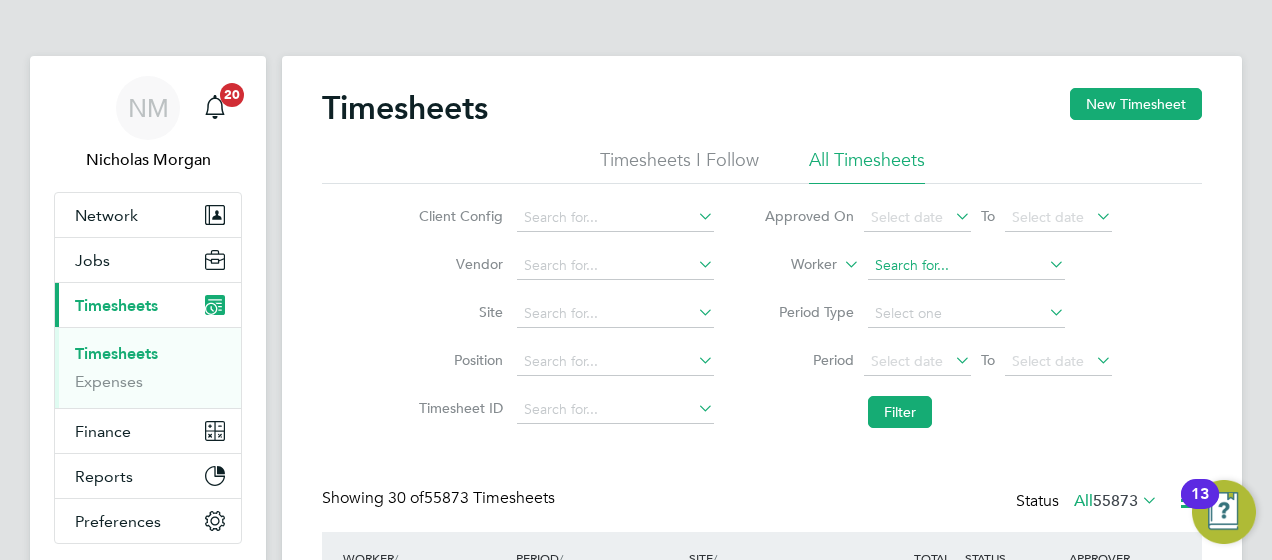 click 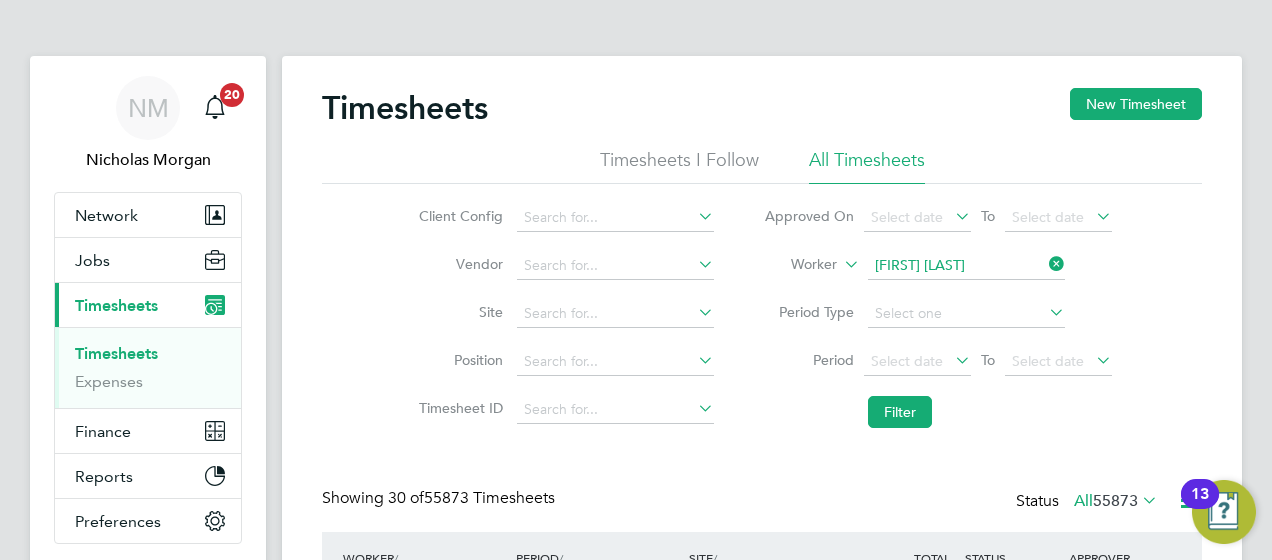 click on "Michael   Williams" 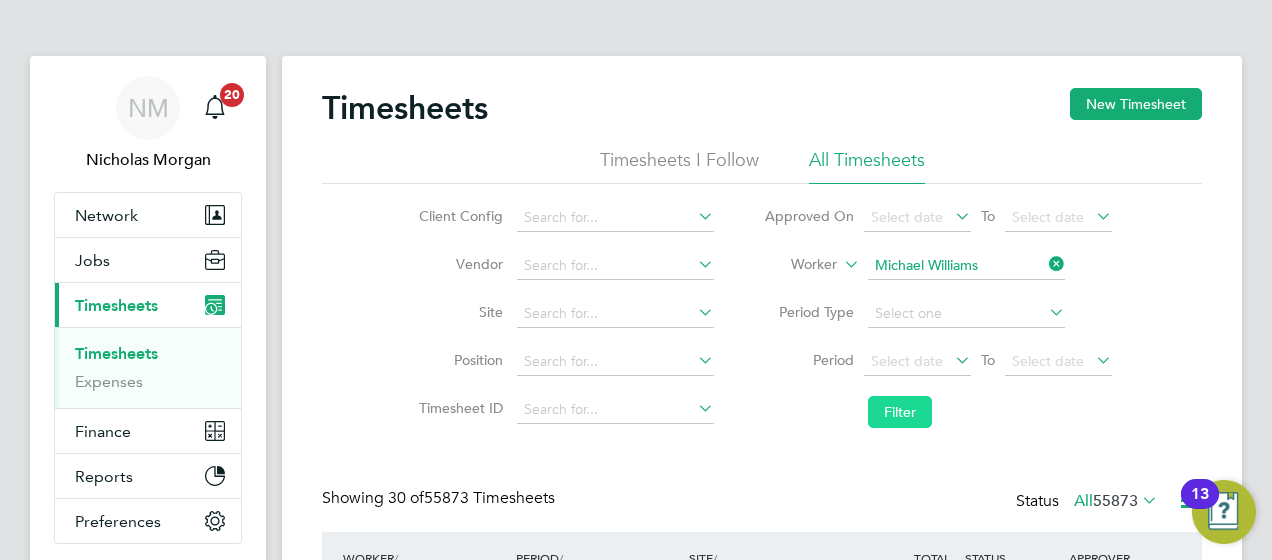 click on "Filter" 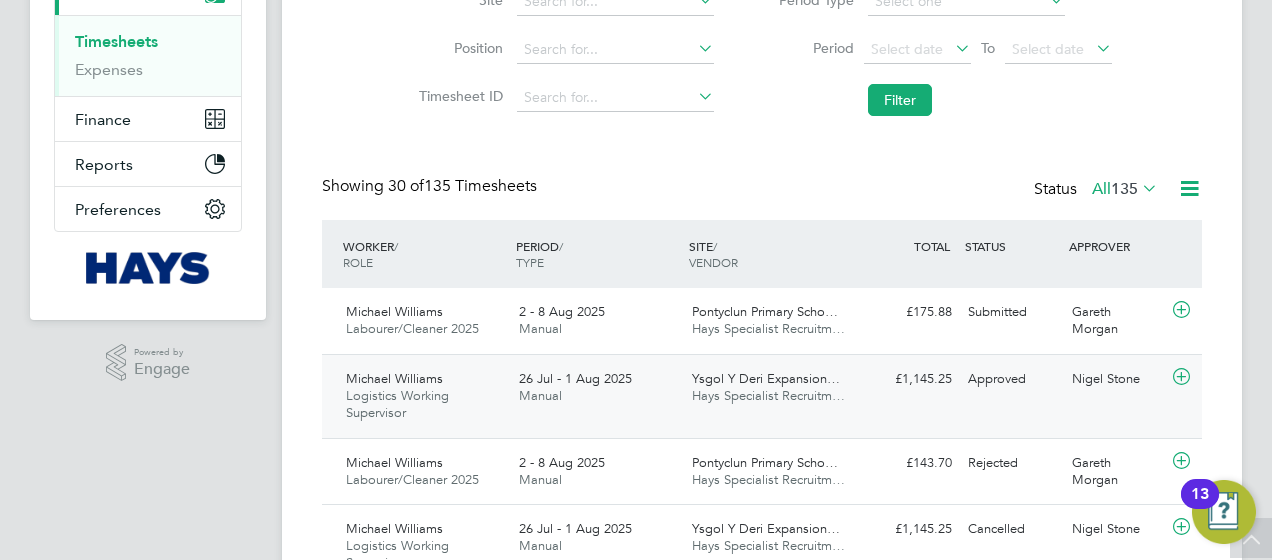 click on "Hays Specialist Recruitm…" 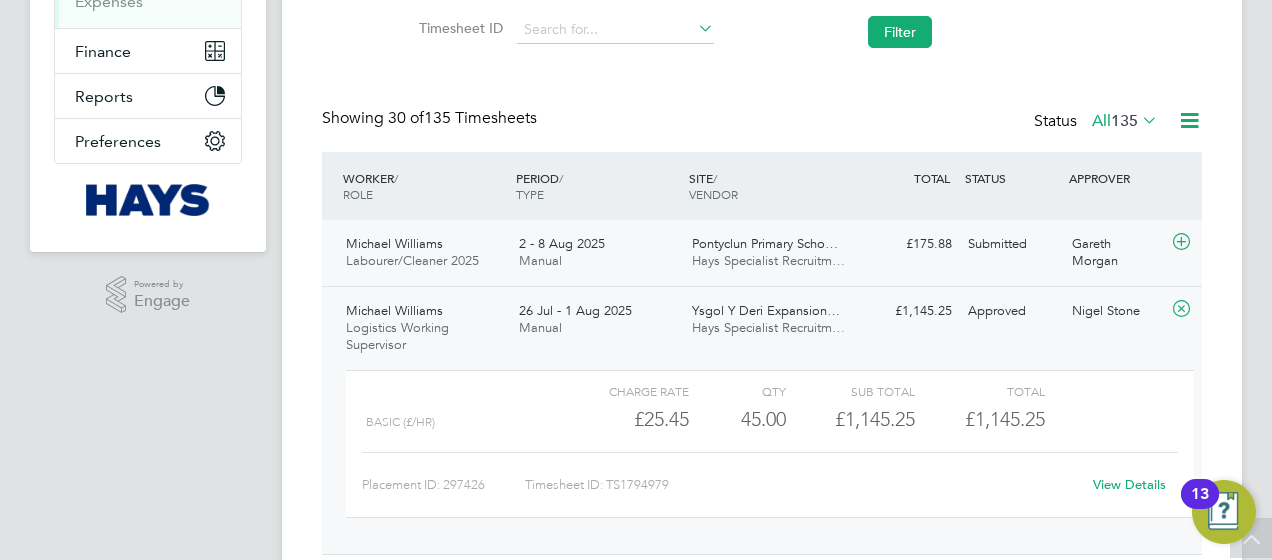 click on "Michael Williams Labourer/Cleaner 2025   2 - 8 Aug 2025 2 - 8 Aug 2025 Manual Pontyclun Primary Scho… Hays Specialist Recruitm… £175.88 Submitted Submitted Gareth Morgan" 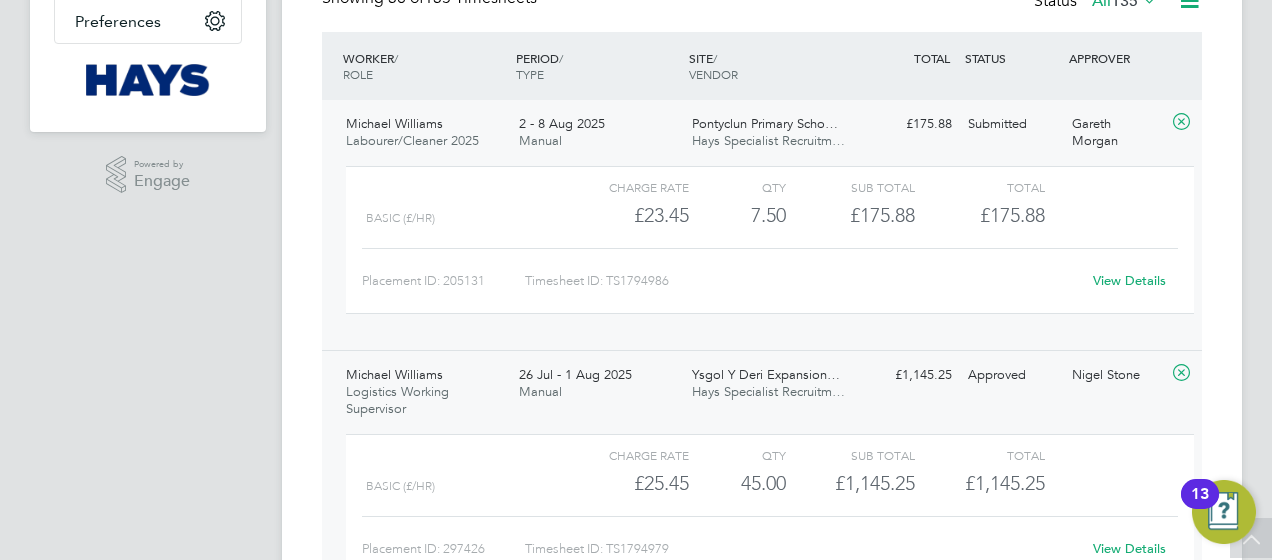 scroll, scrollTop: 0, scrollLeft: 0, axis: both 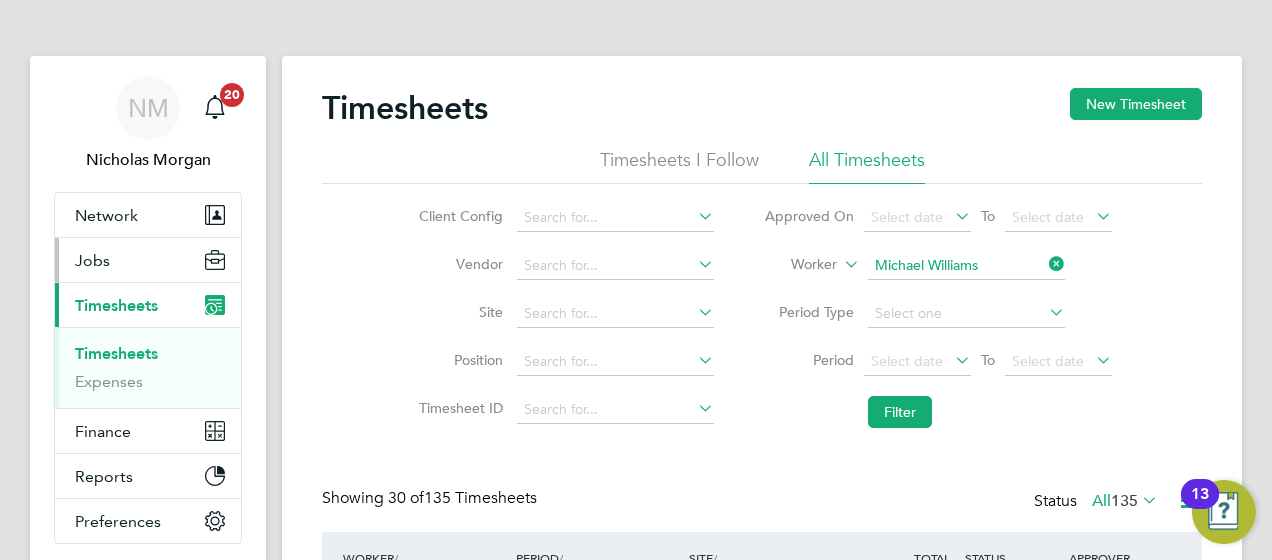 click on "Jobs" at bounding box center (92, 260) 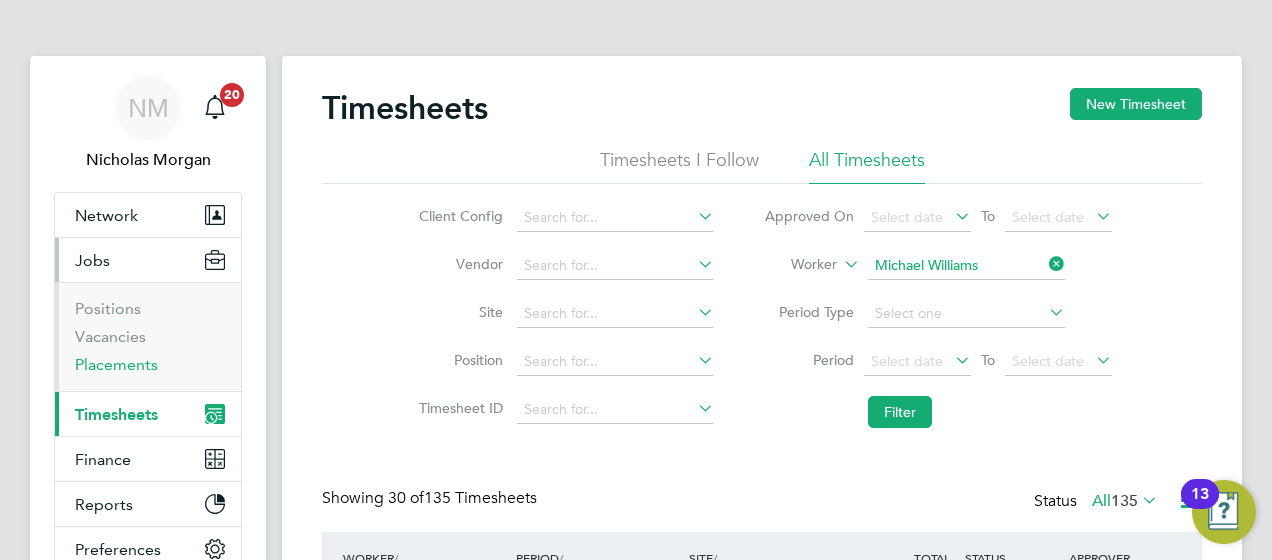 click on "Placements" at bounding box center [116, 364] 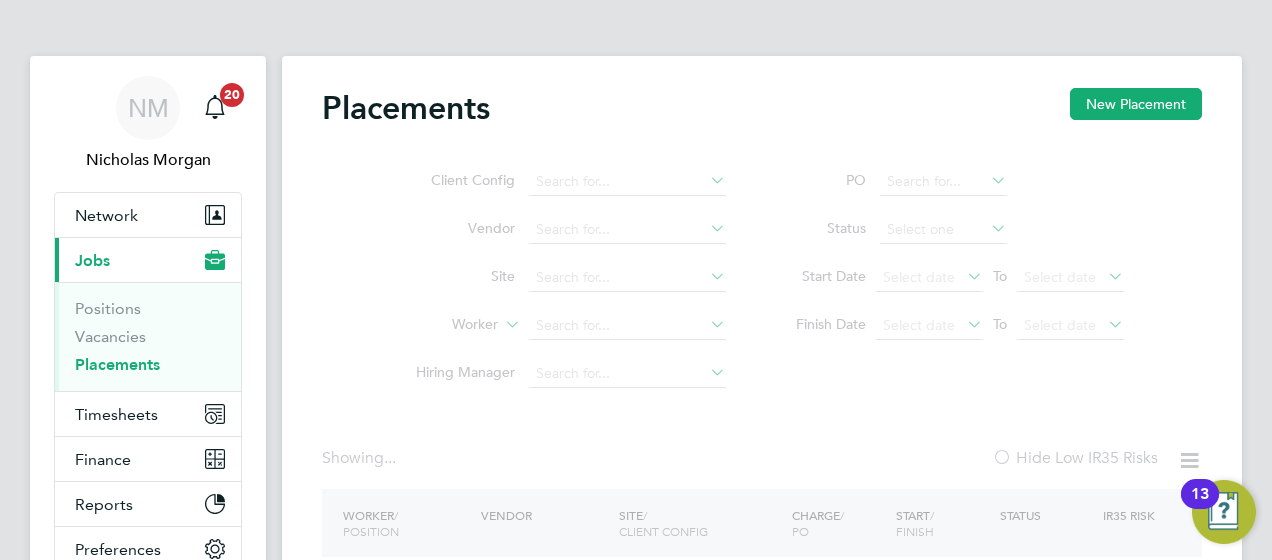 click on "Client Config   Vendor     Site     Worker     Hiring Manager" 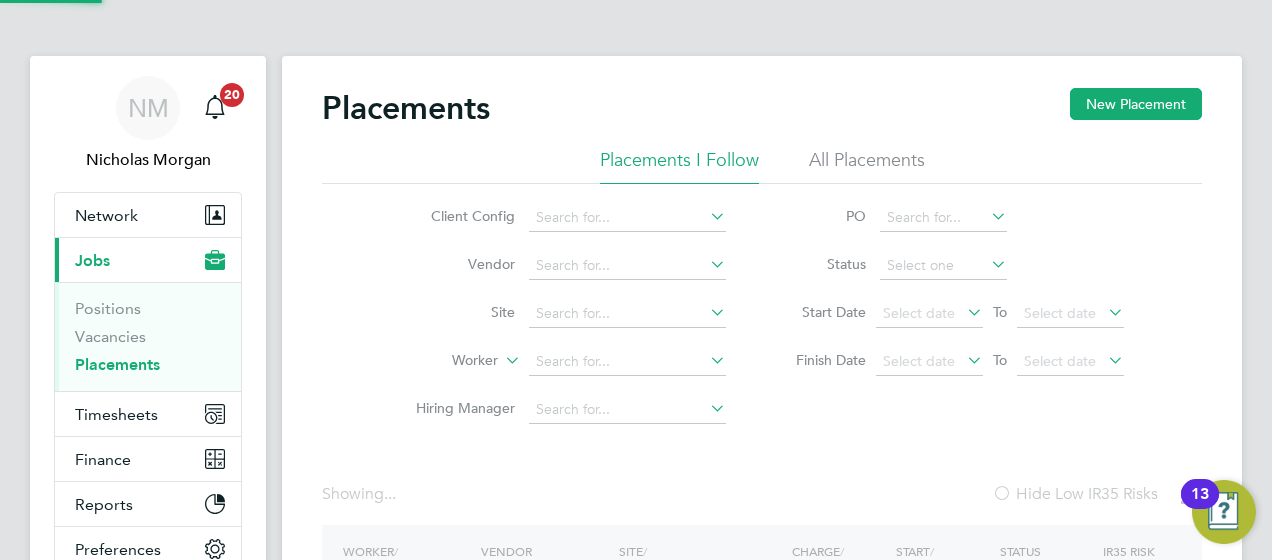 click on "Site" 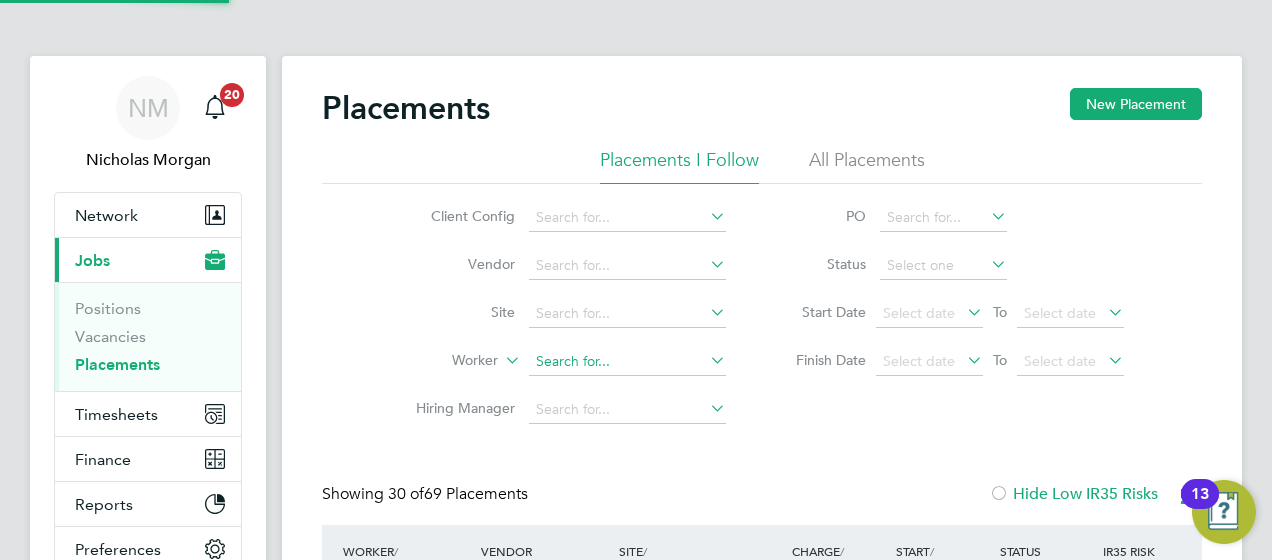 click 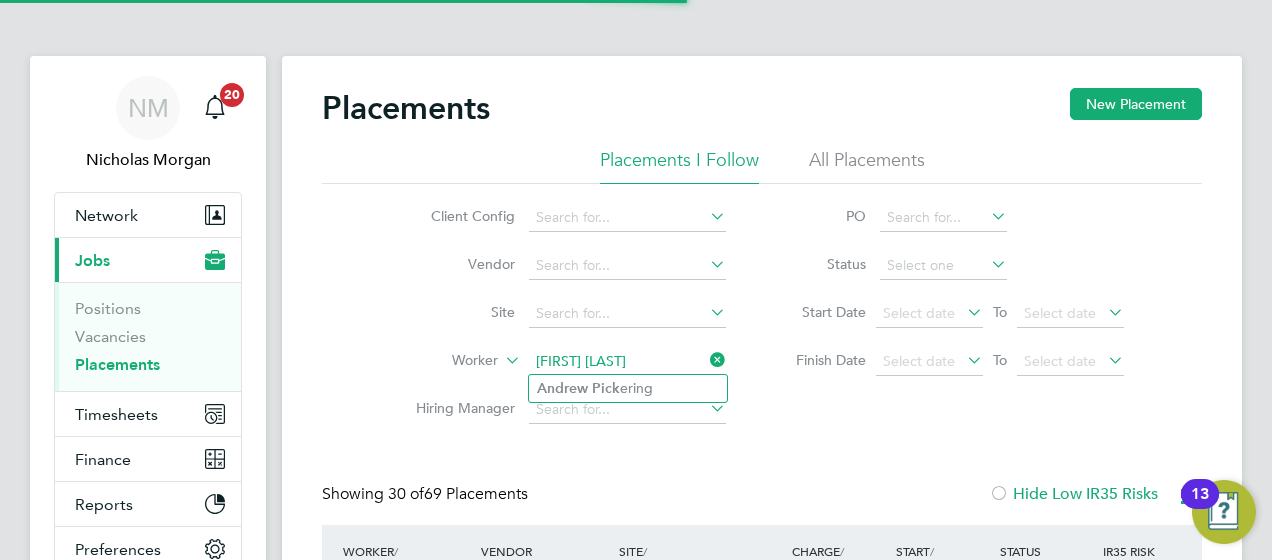click on "Andrew   Pick ering" 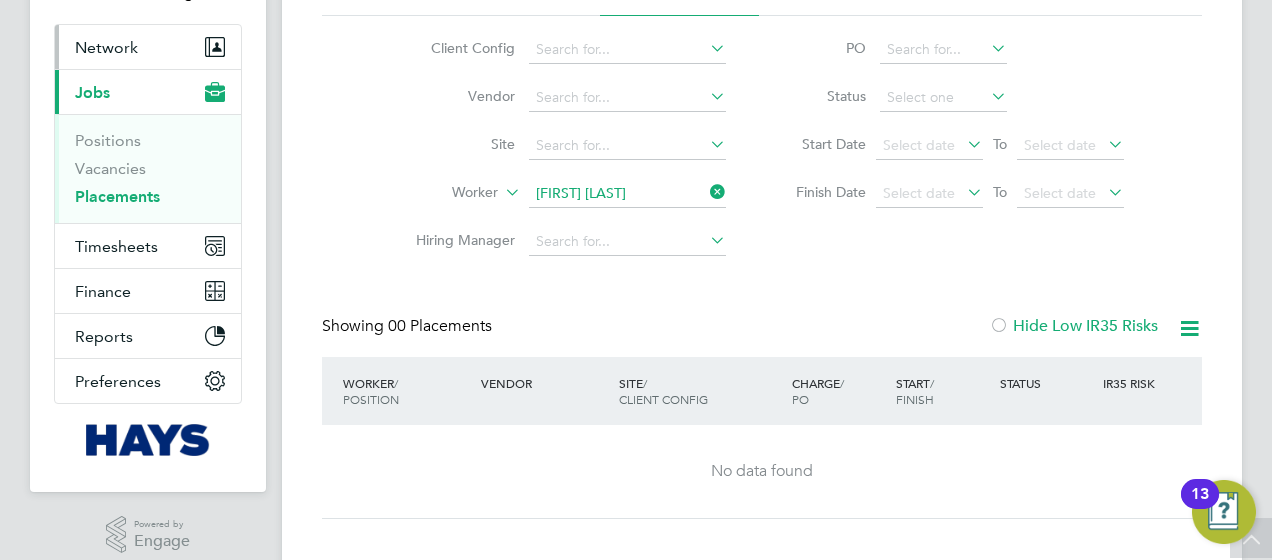 click on "Network" at bounding box center (106, 47) 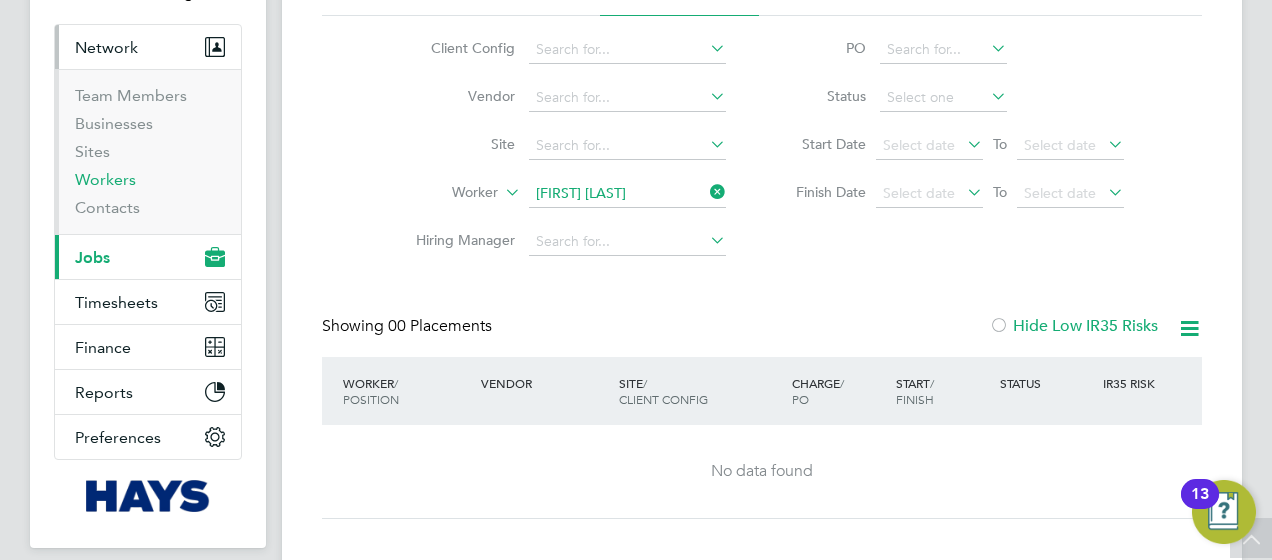 click on "Workers" at bounding box center (105, 179) 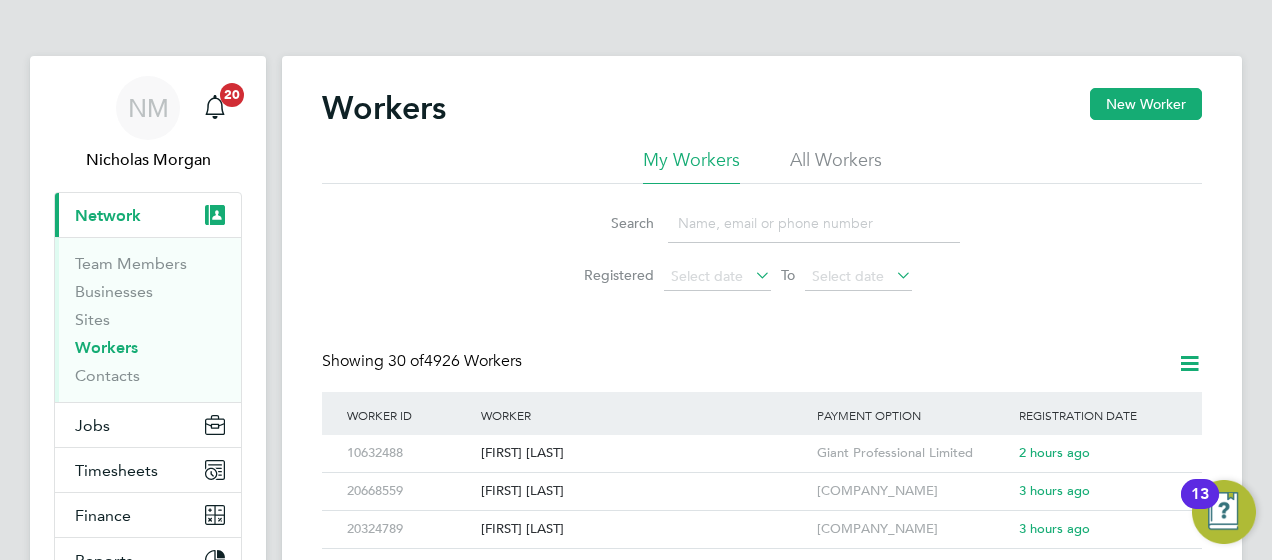 click on "All Workers" 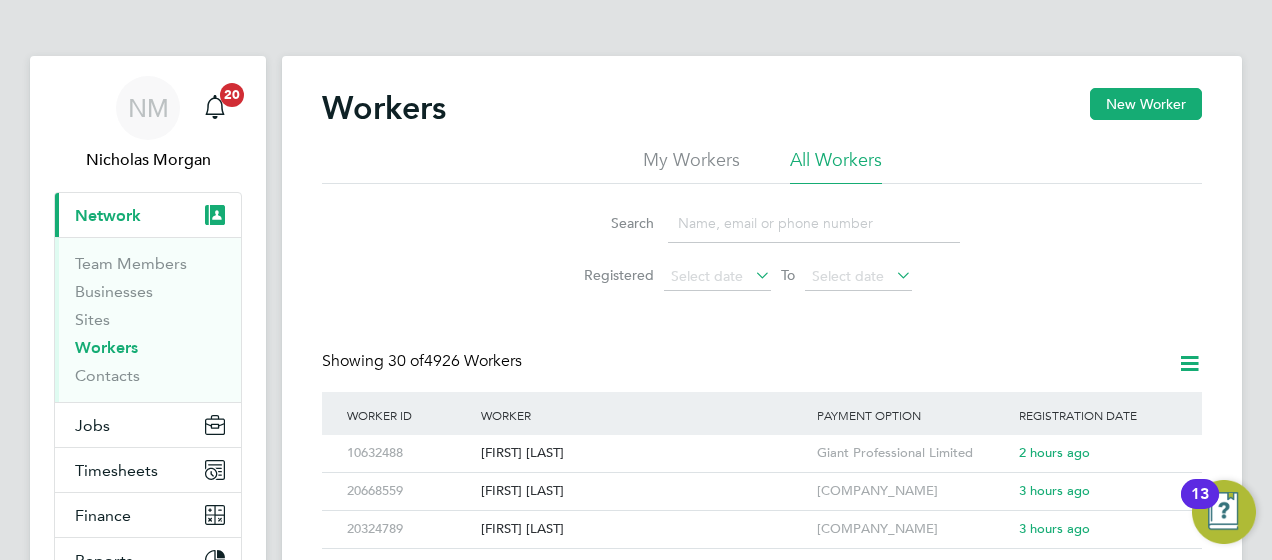 click 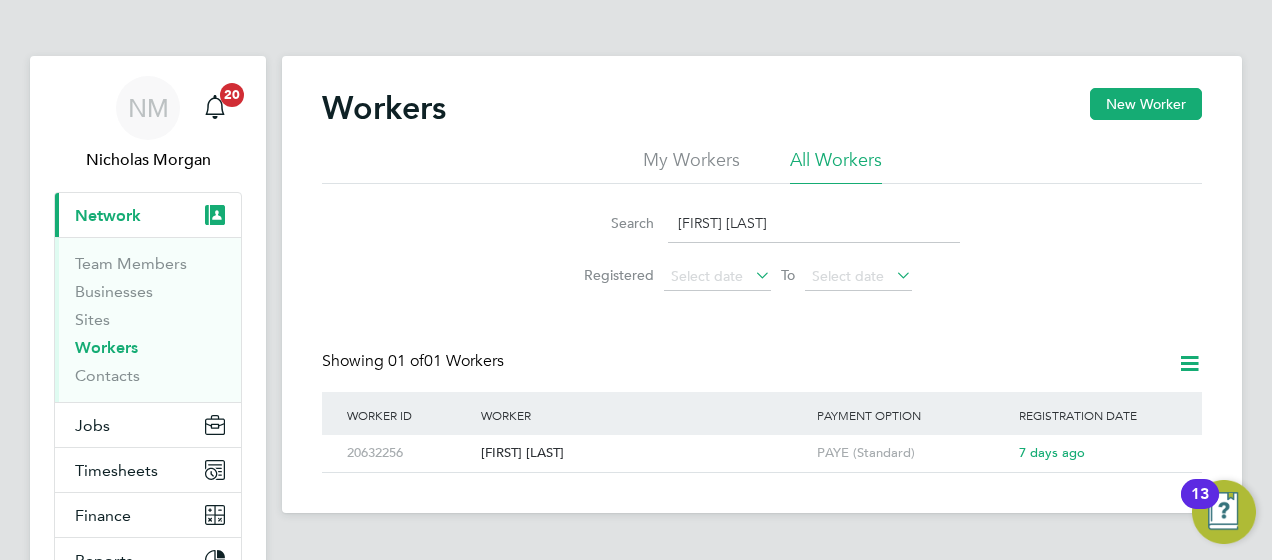 type on "andrew pick" 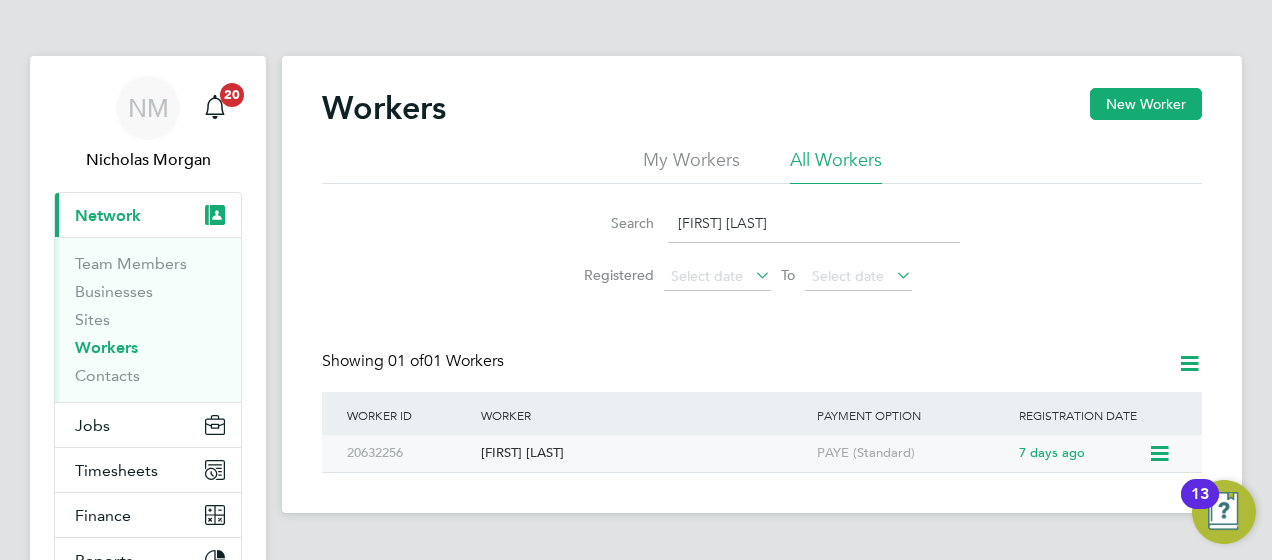 click on "Andrew Pickering" 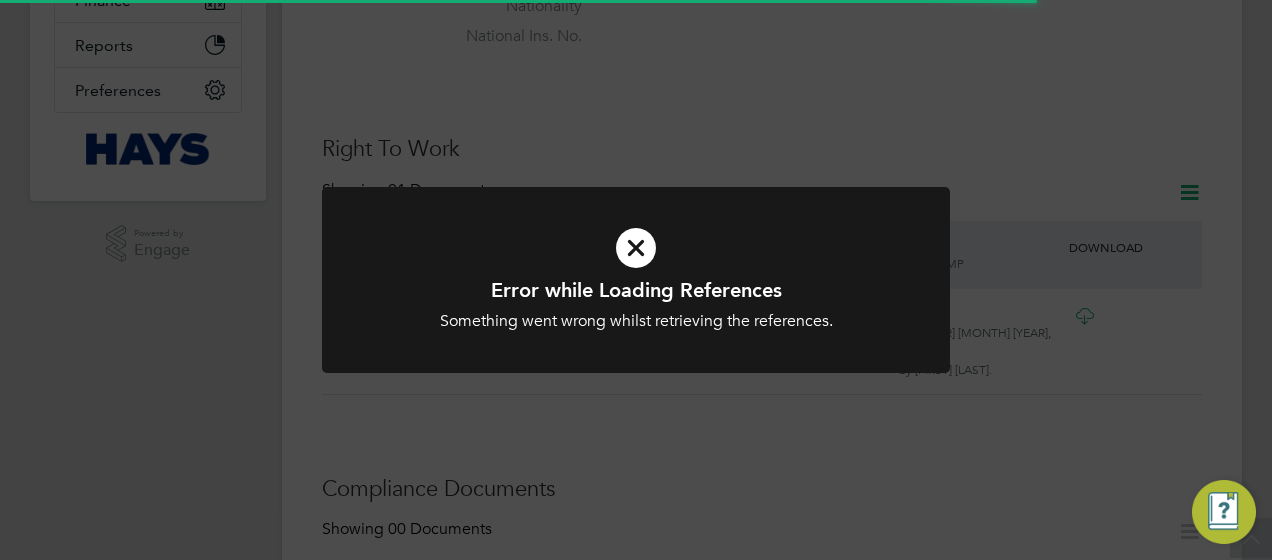 scroll, scrollTop: 516, scrollLeft: 0, axis: vertical 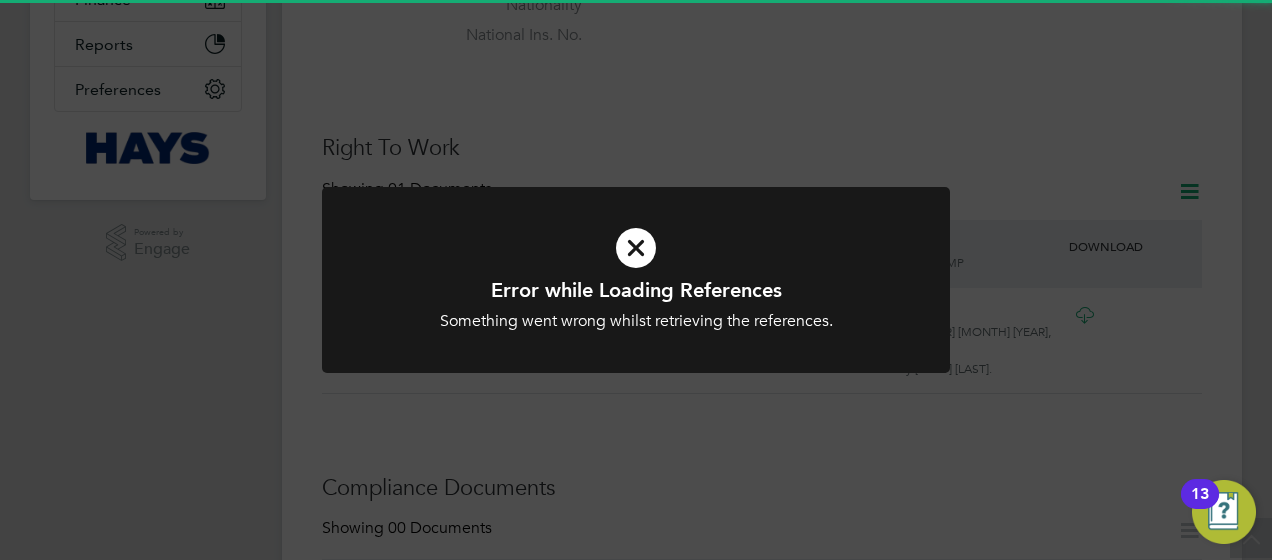 click at bounding box center (636, 280) 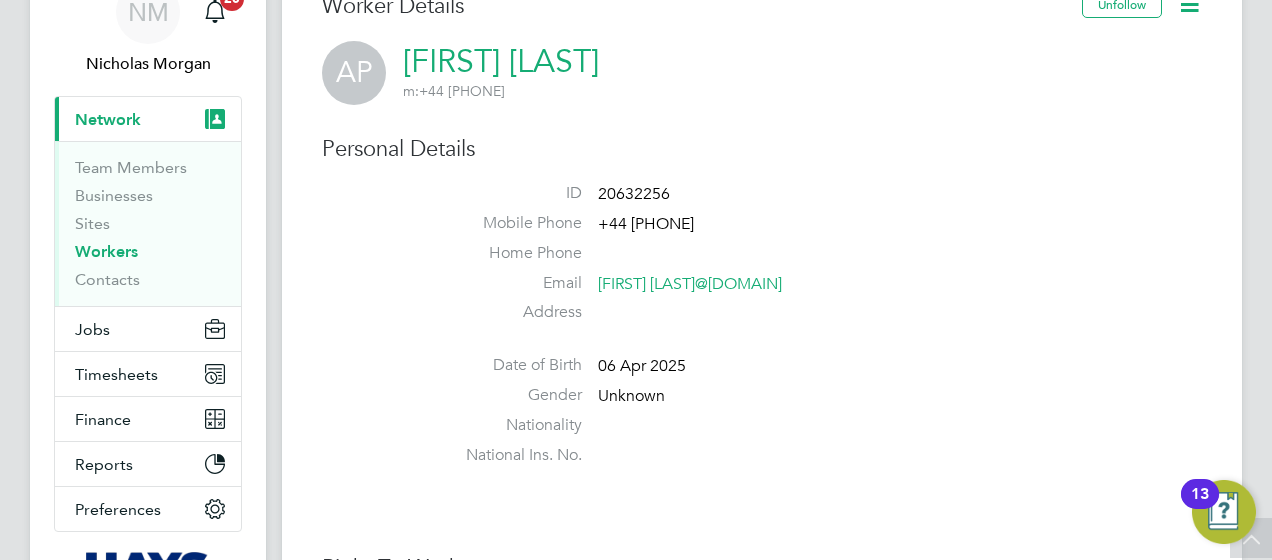 scroll, scrollTop: 88, scrollLeft: 0, axis: vertical 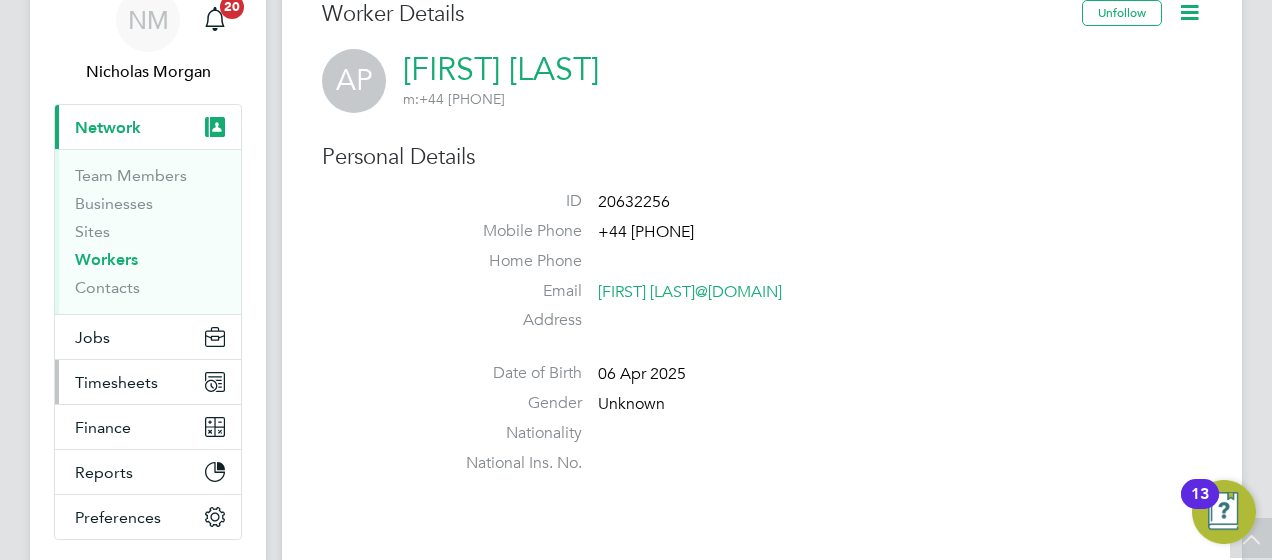 click on "Timesheets" at bounding box center (116, 382) 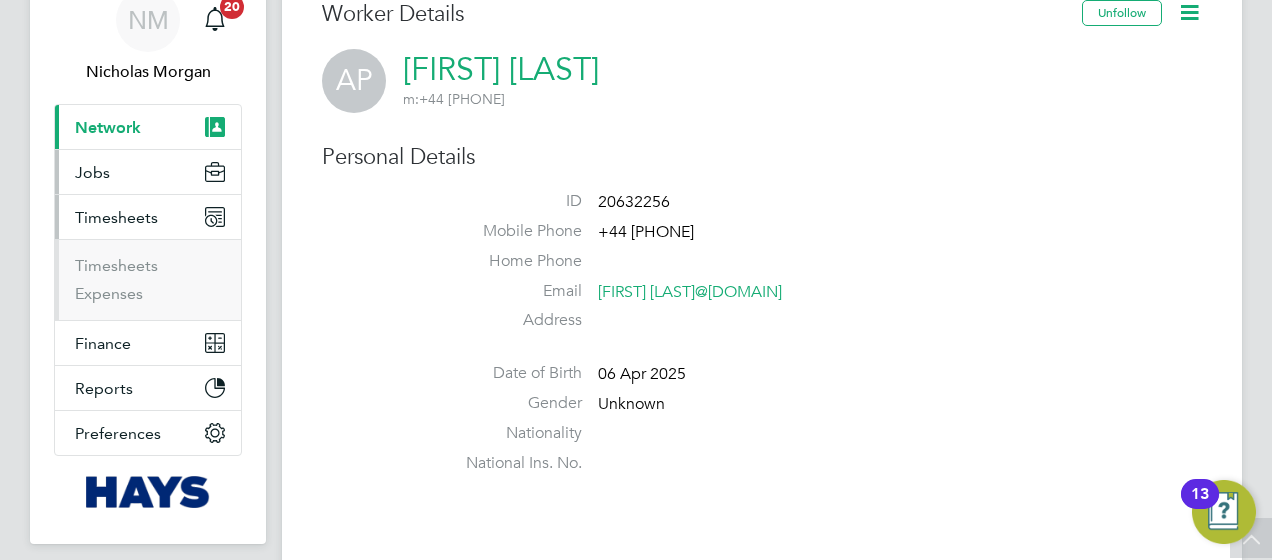 click on "Jobs" at bounding box center (92, 172) 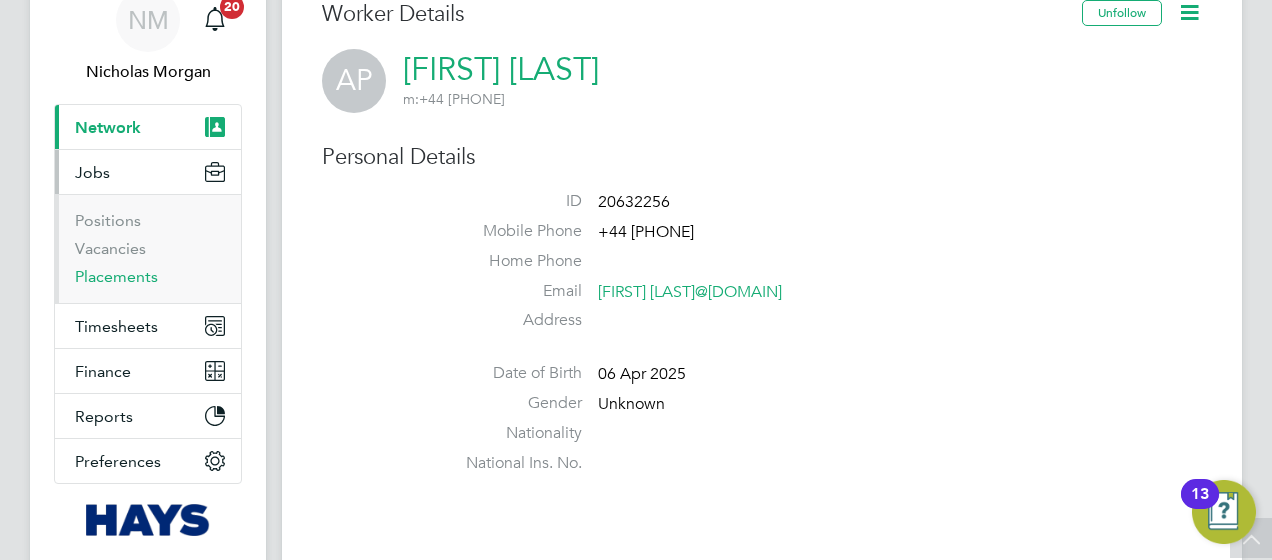 click on "Placements" at bounding box center (116, 276) 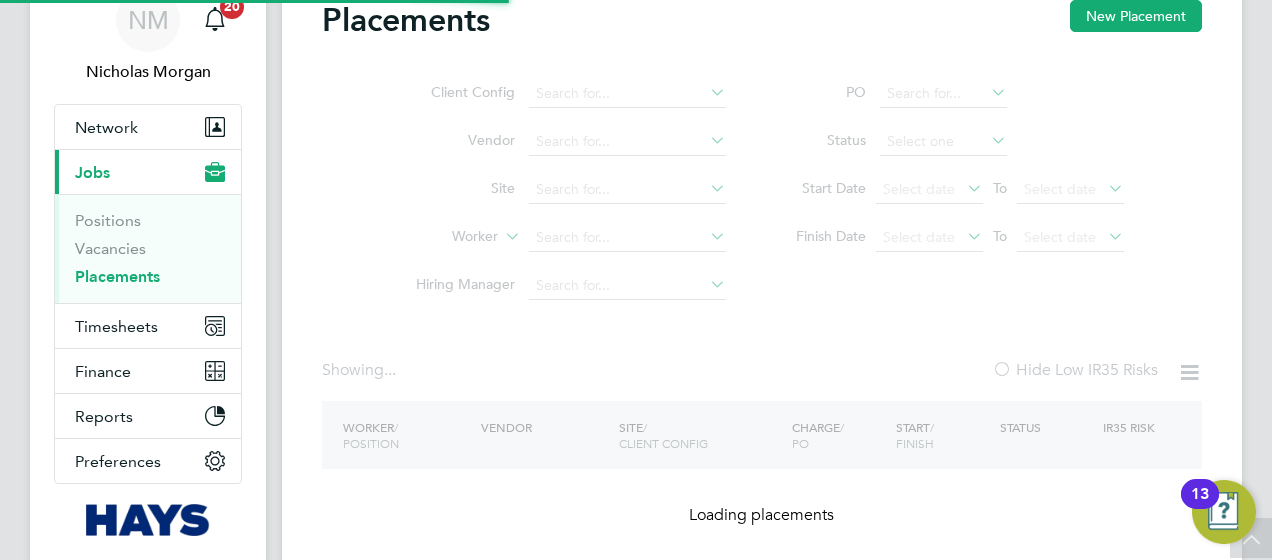 scroll, scrollTop: 0, scrollLeft: 0, axis: both 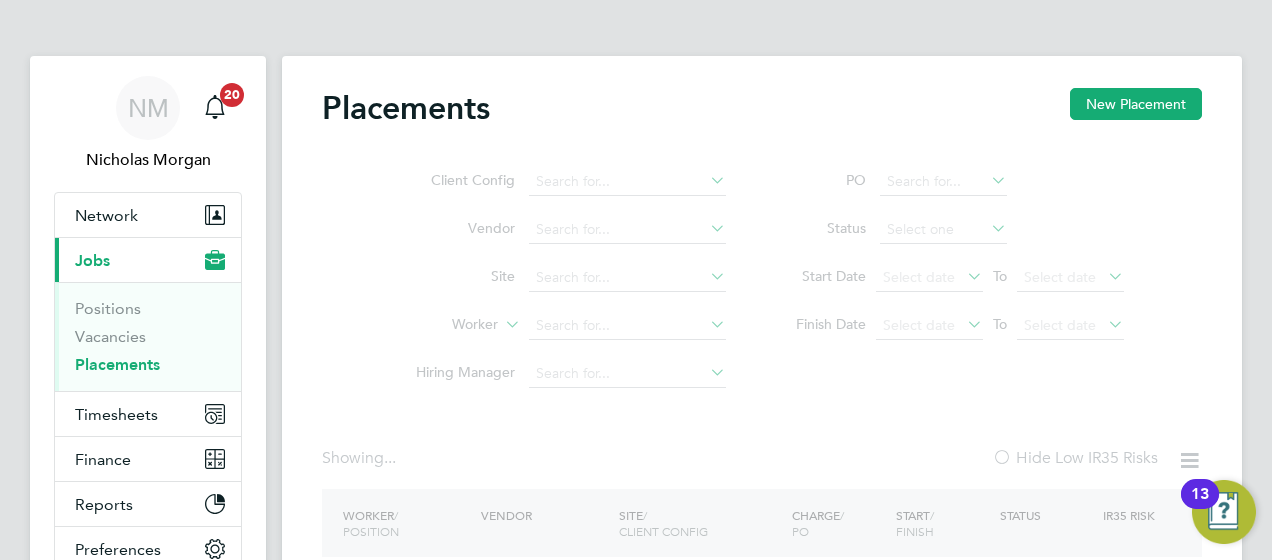 click on "Client Config   Vendor     Site     Worker     Hiring Manager" 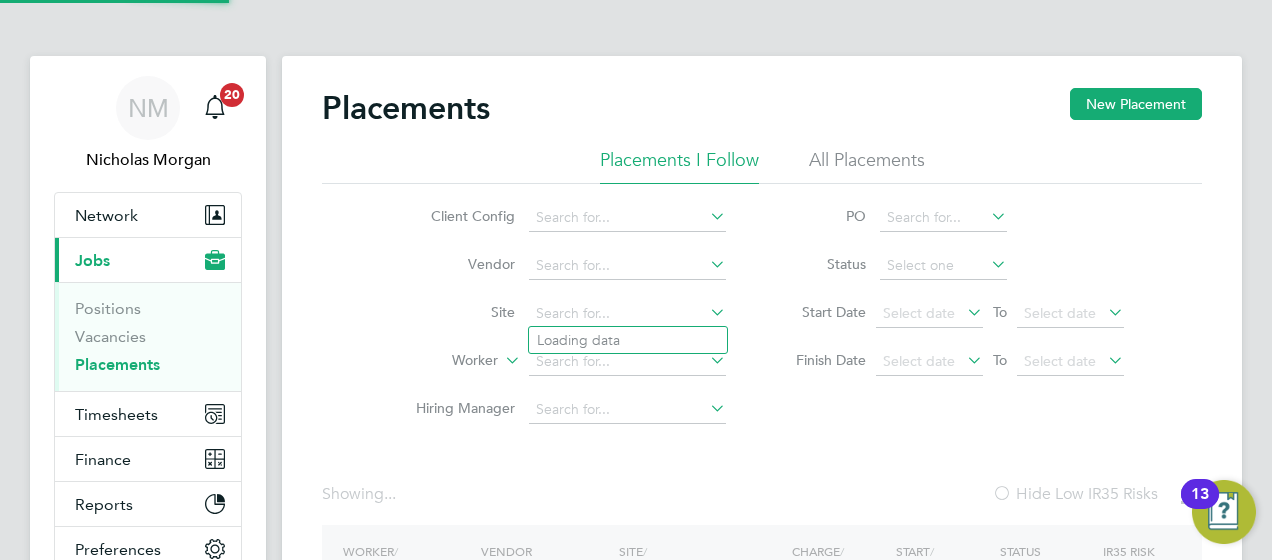 click 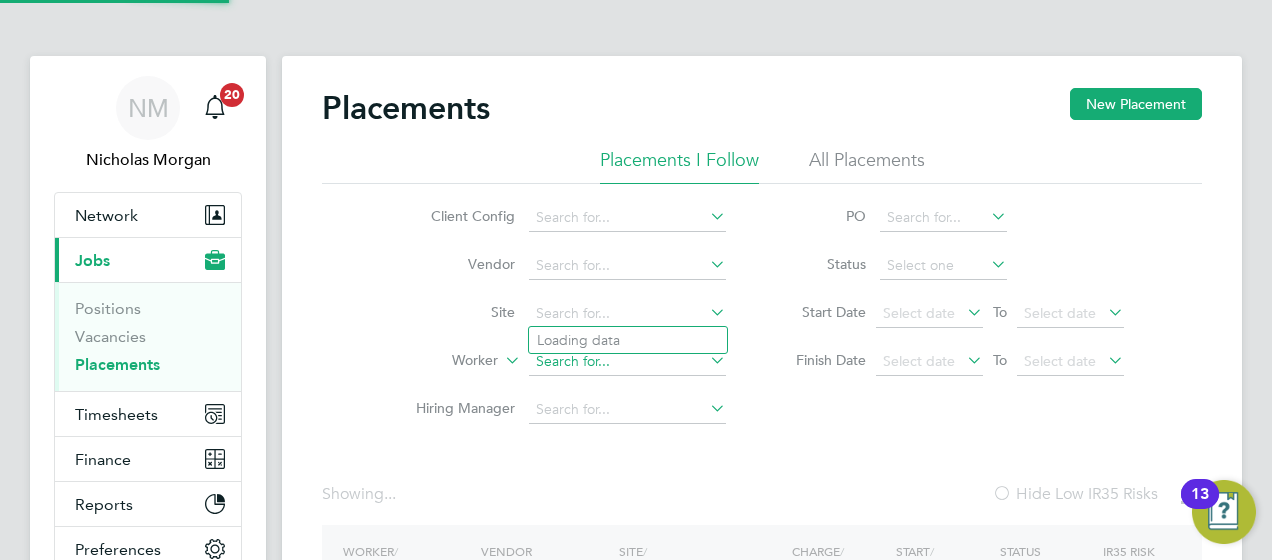 click 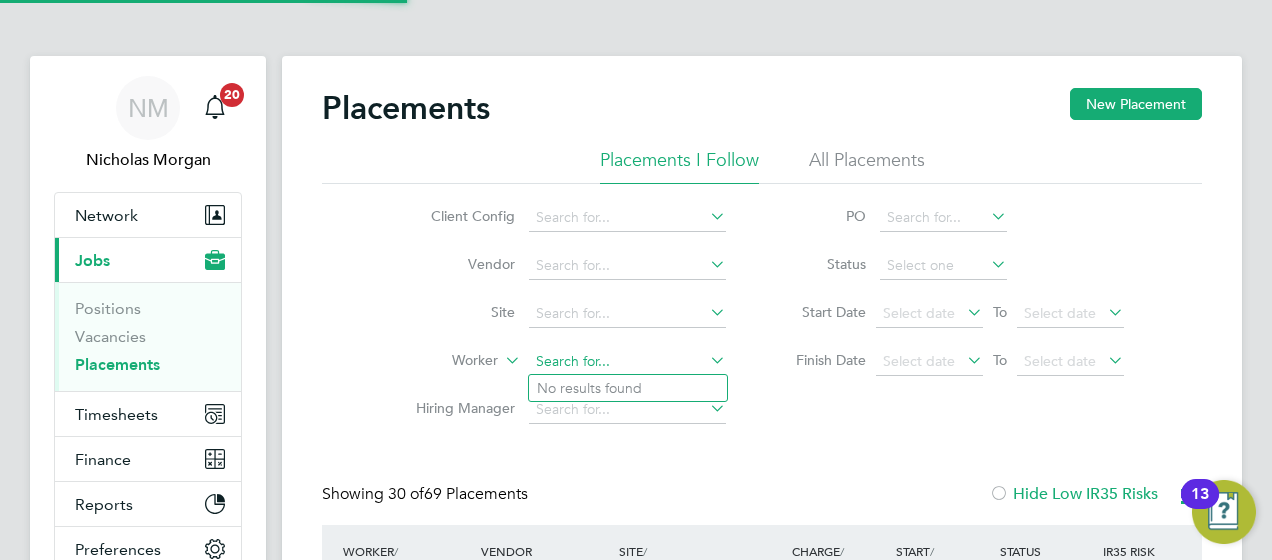 scroll, scrollTop: 10, scrollLeft: 10, axis: both 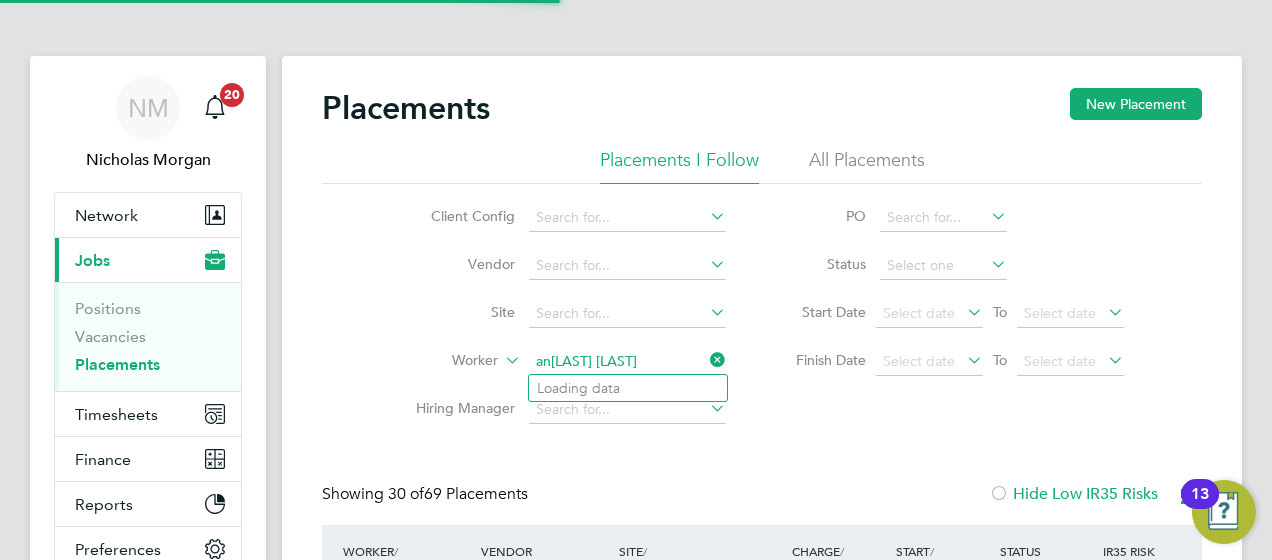 click on "anrew pick" 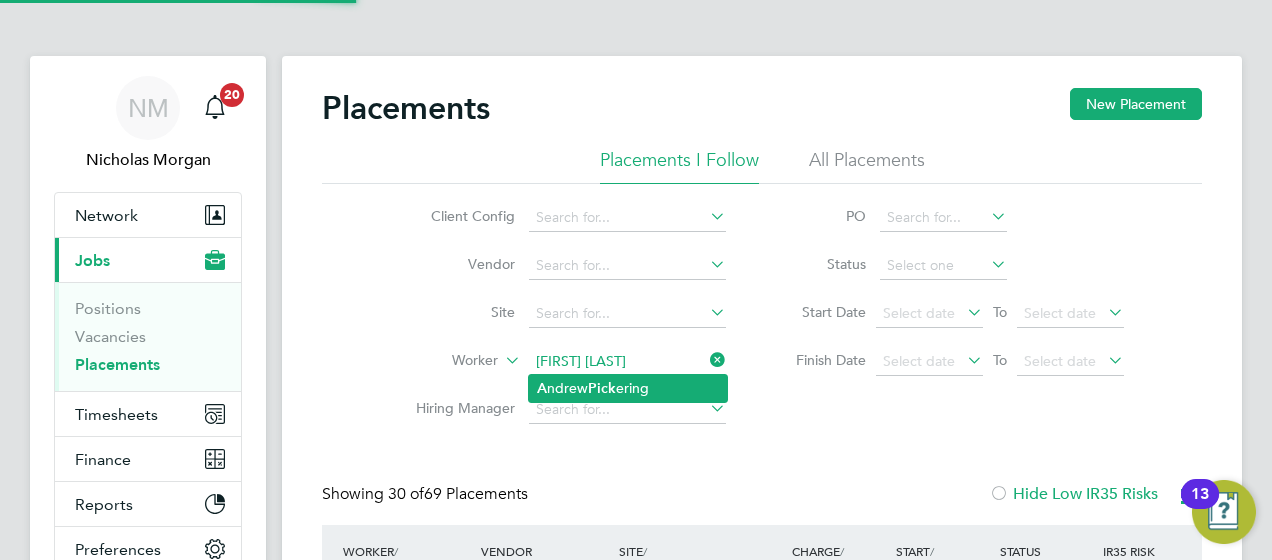 click on "Pick" 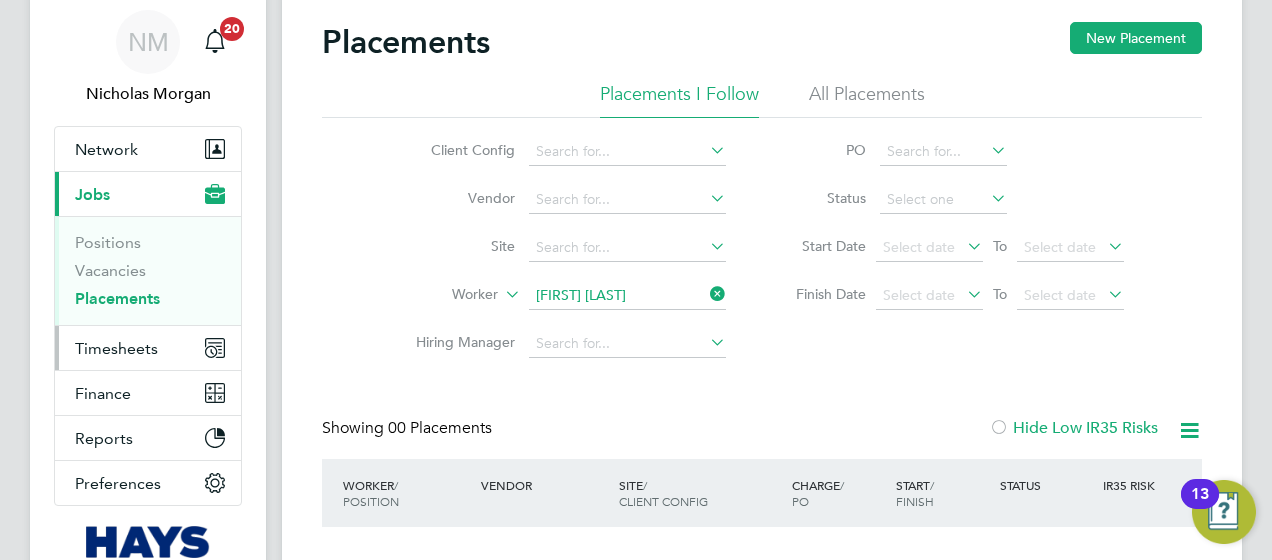 click on "Timesheets" at bounding box center [116, 348] 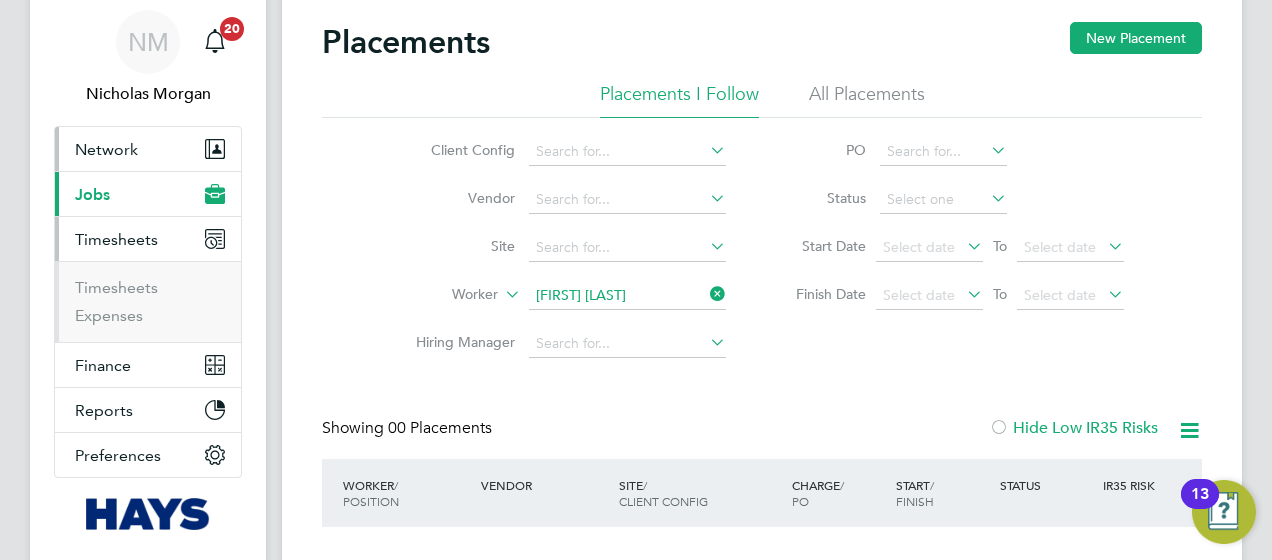 click on "Network" at bounding box center (148, 149) 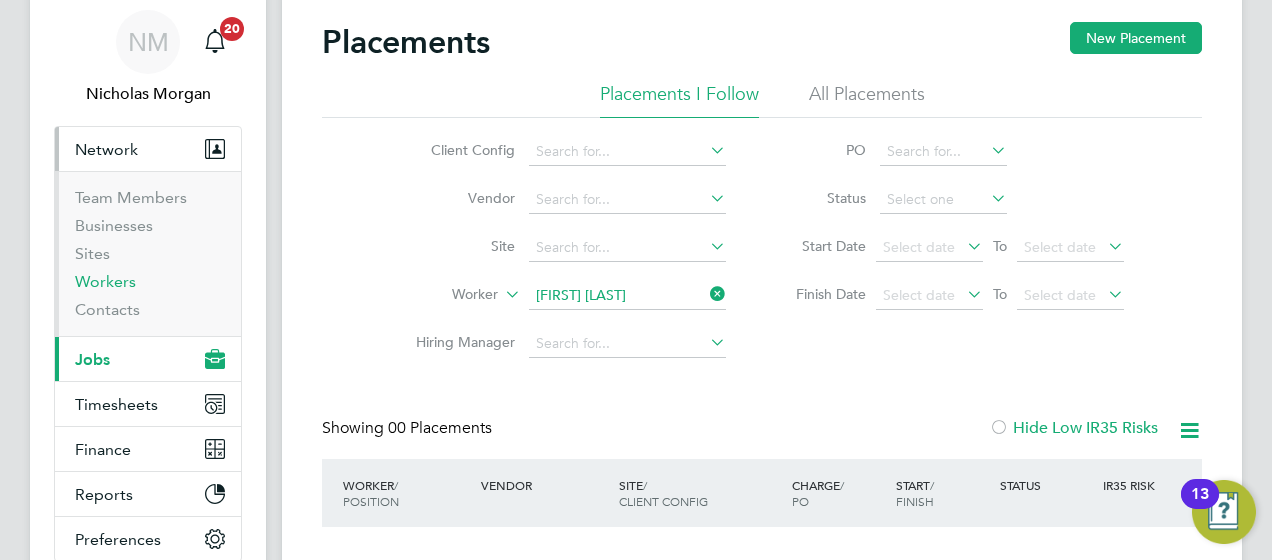 click on "Workers" at bounding box center (105, 281) 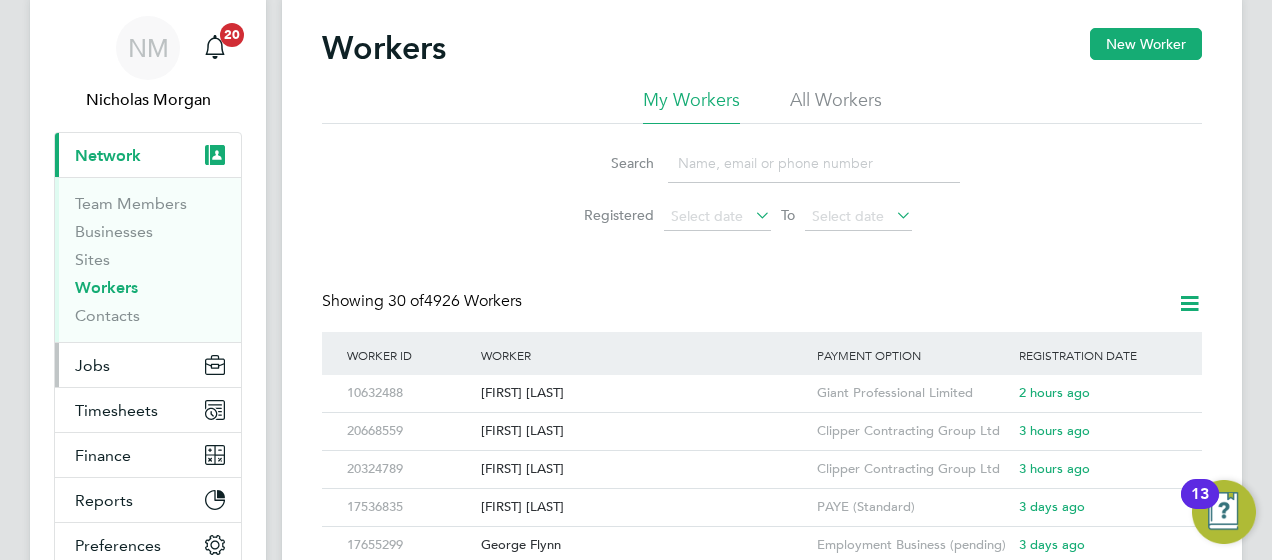 click on "Jobs" at bounding box center [148, 365] 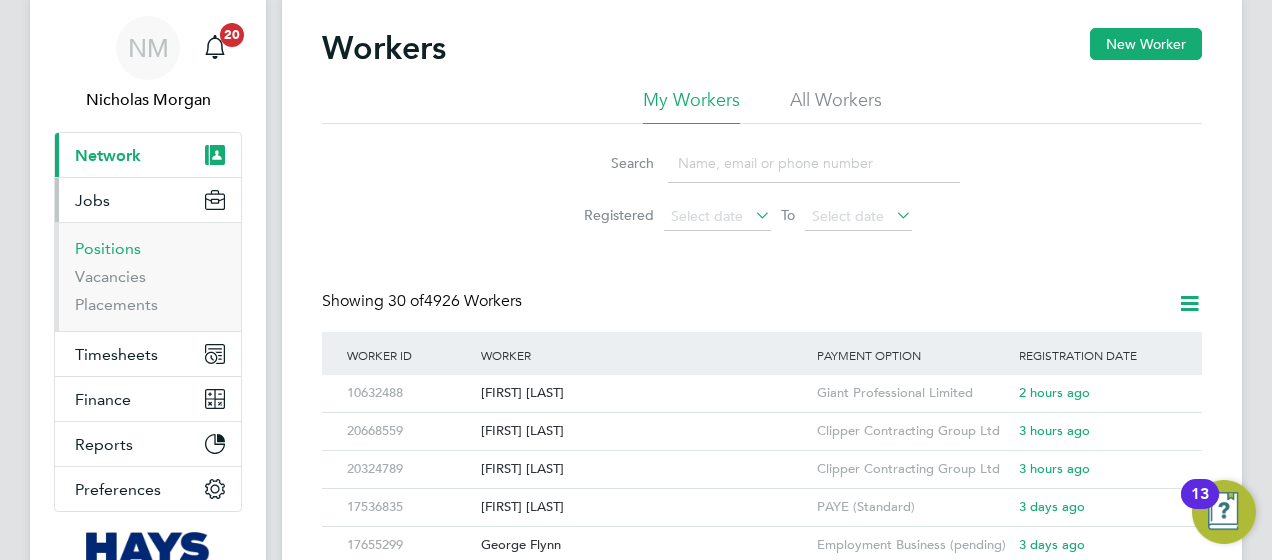 click on "Positions" at bounding box center (108, 248) 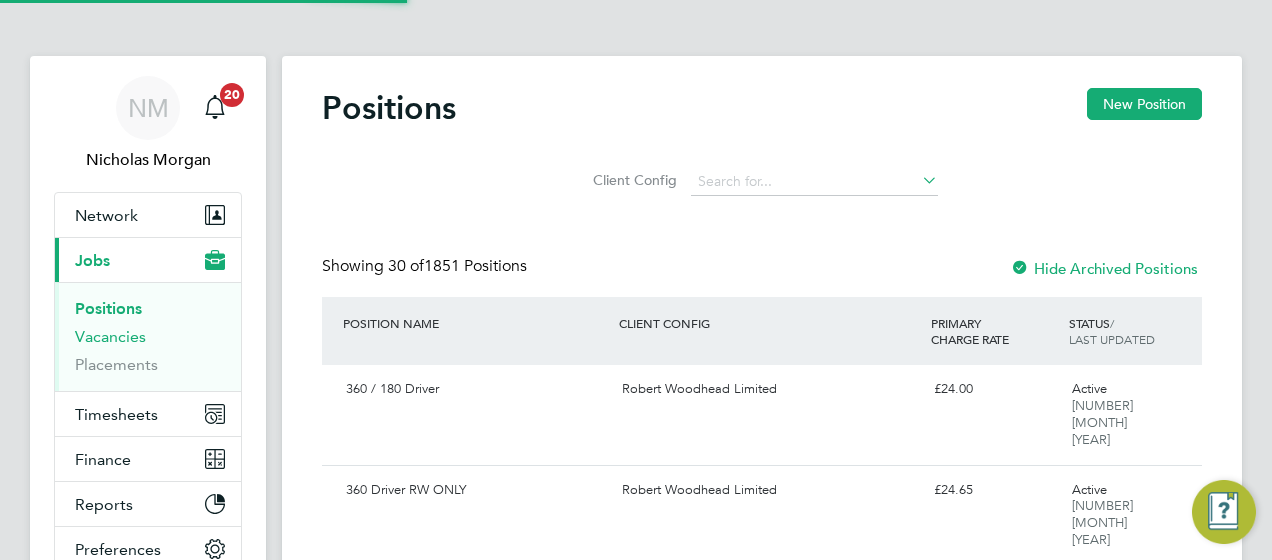 click on "Vacancies" at bounding box center (110, 336) 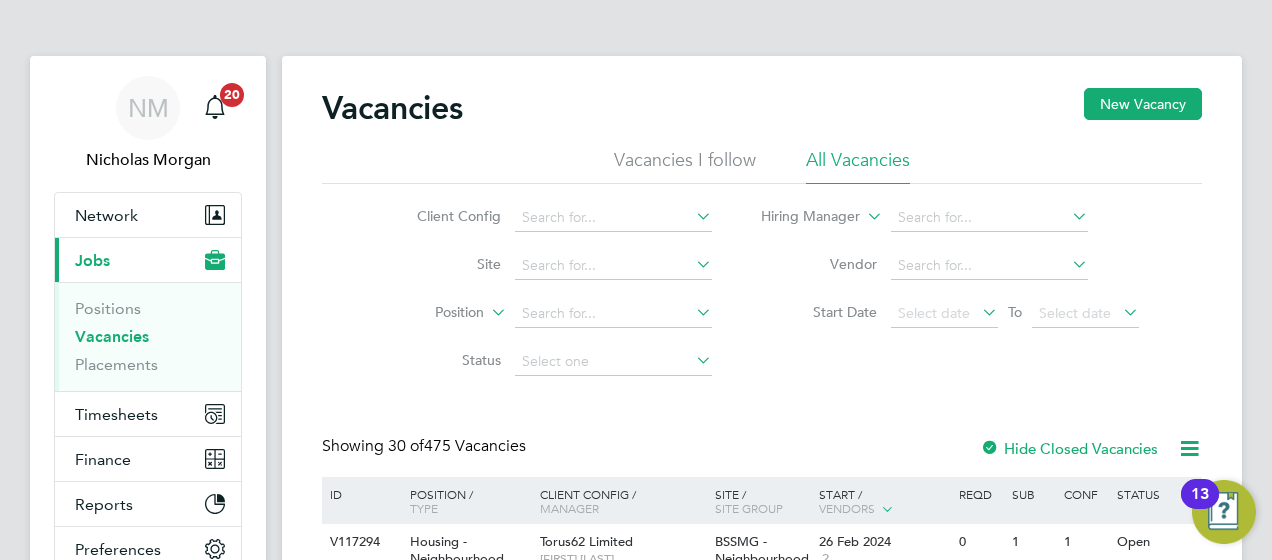 click on "Position" 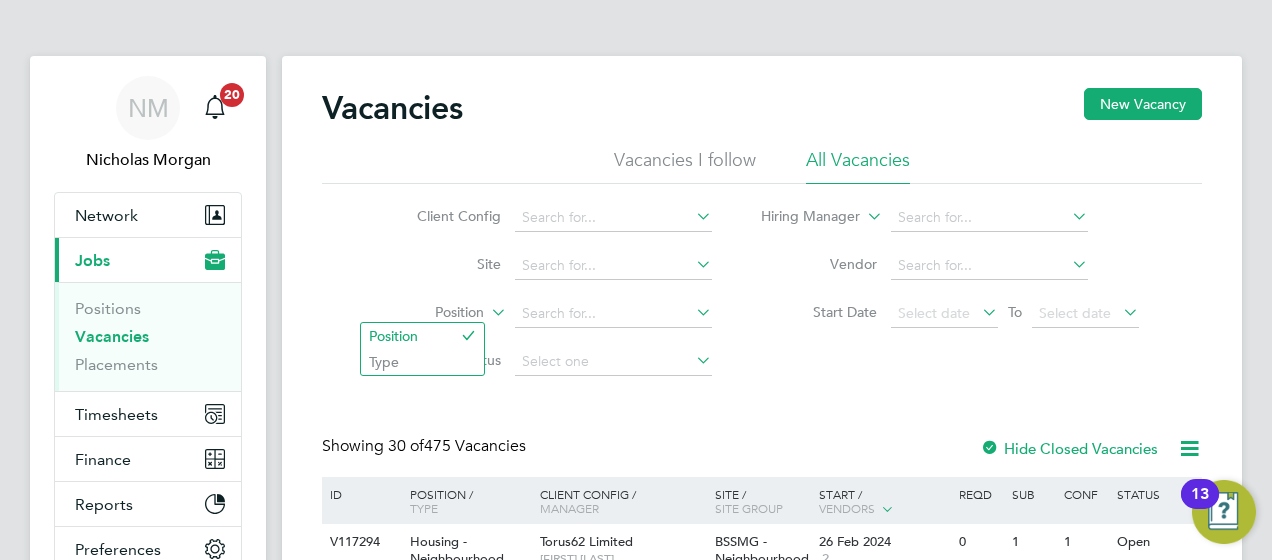 click on "Hiring Manager" 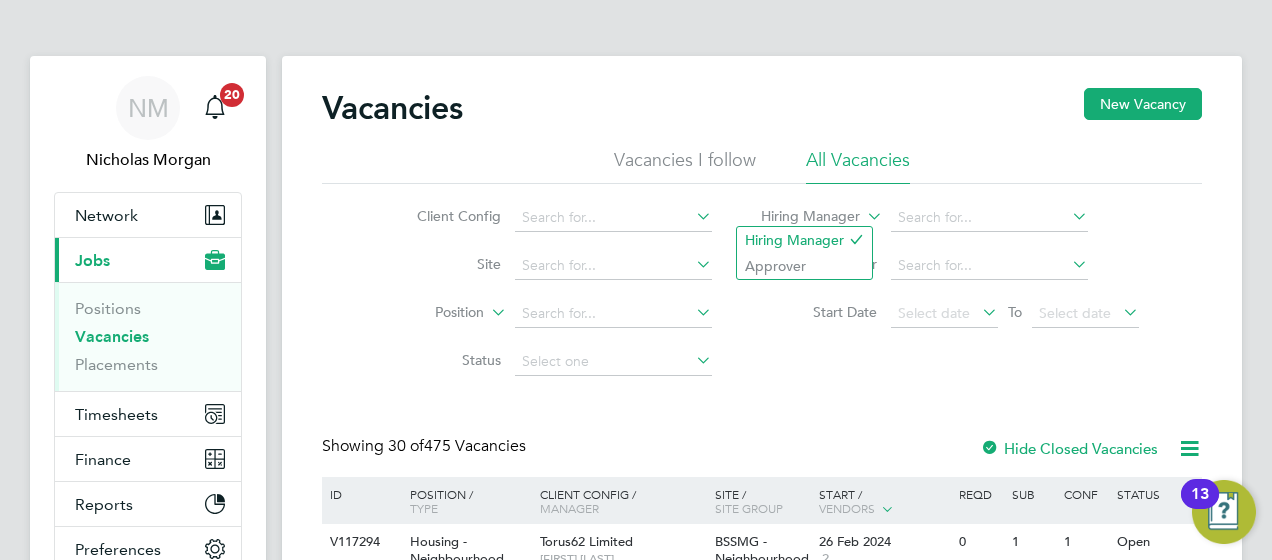 click 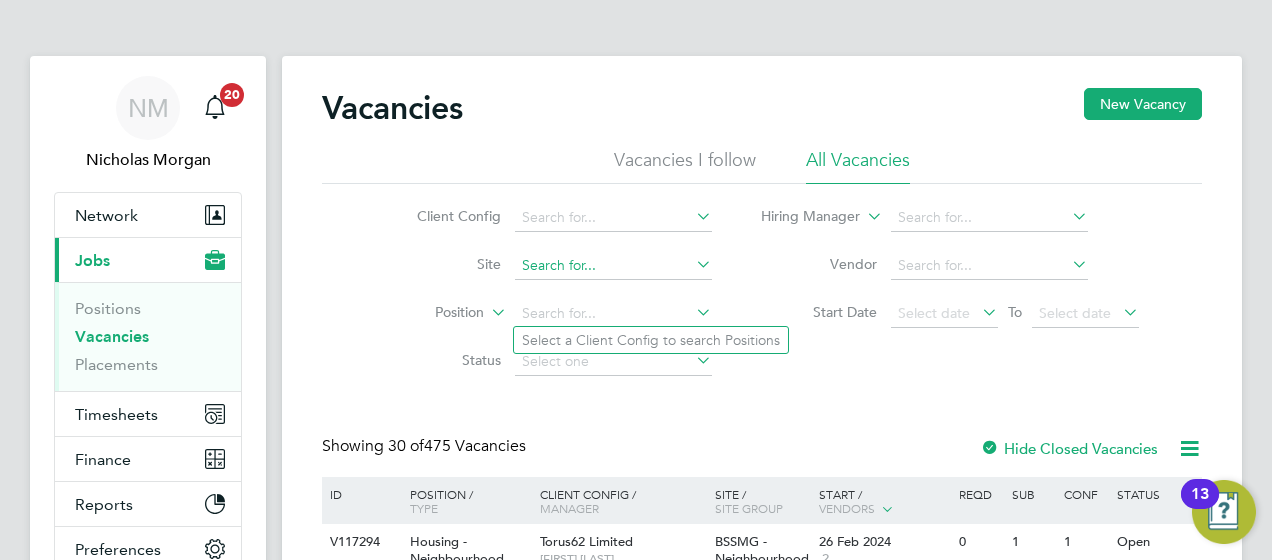 click 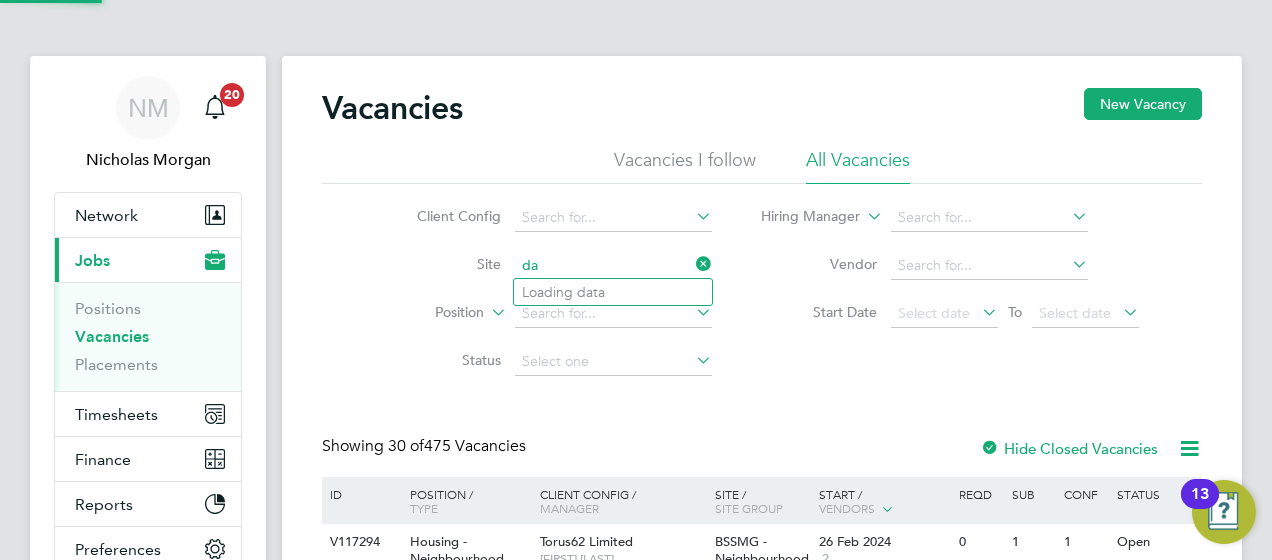 type on "d" 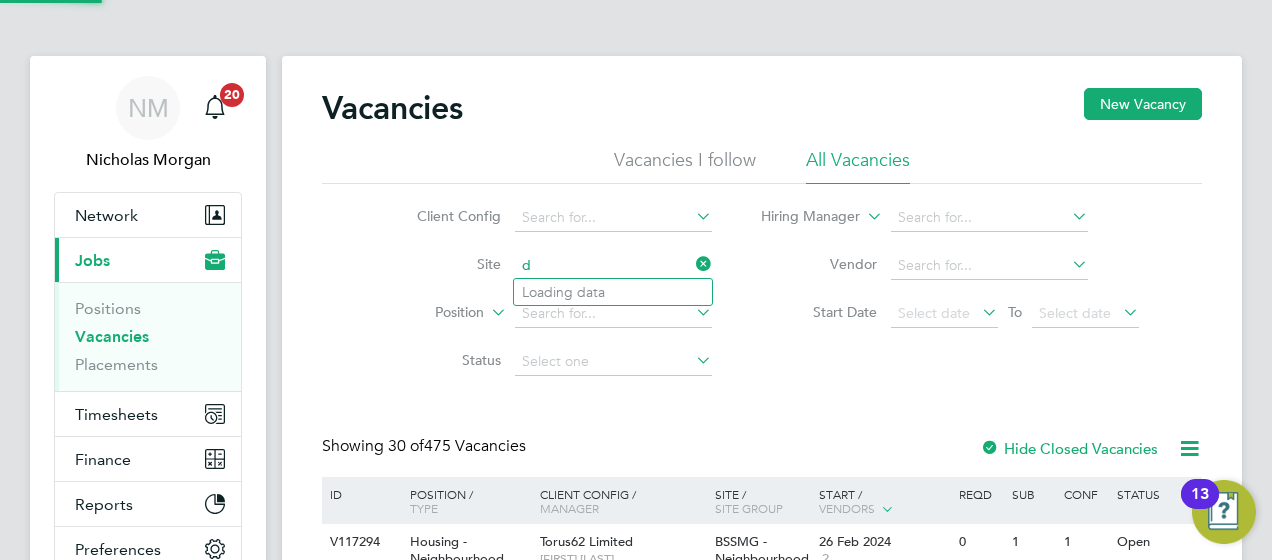 type 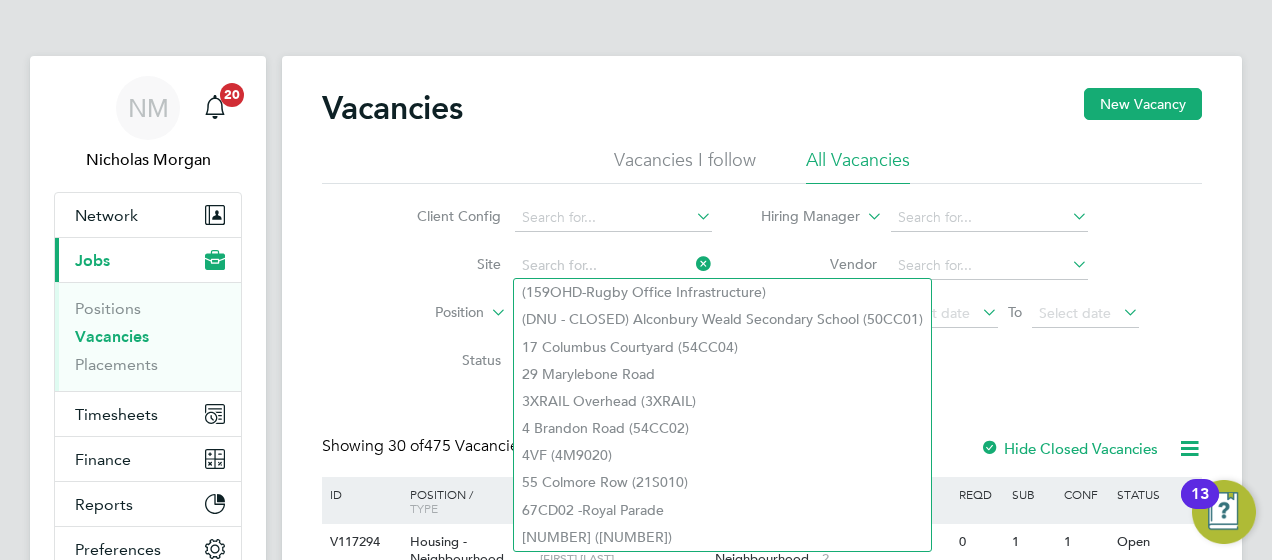 click on "Hiring Manager" 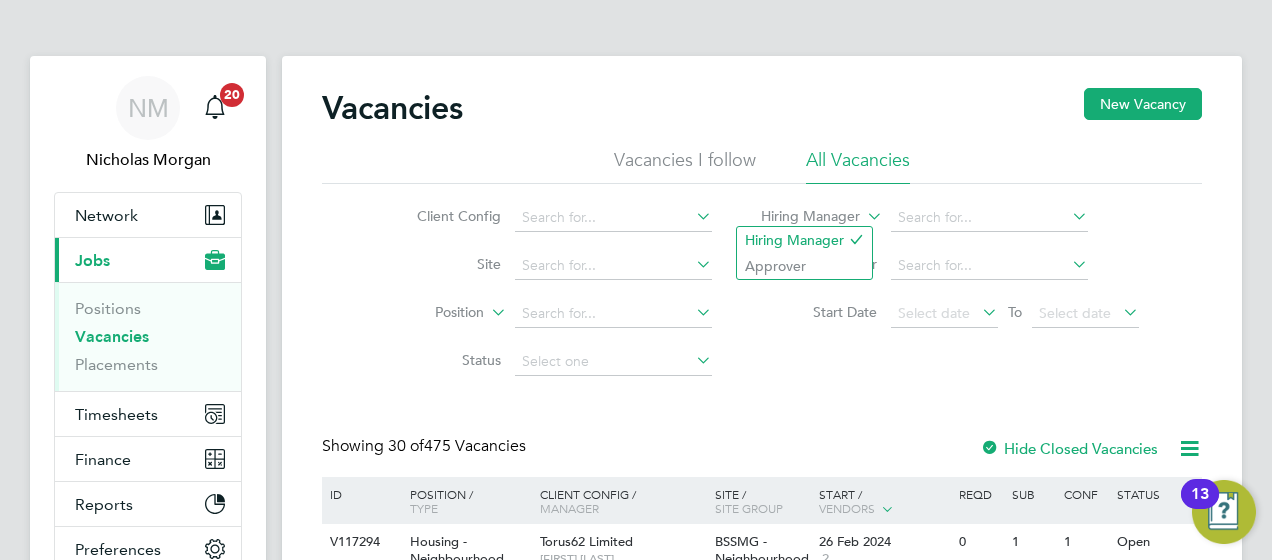 click on "Status" 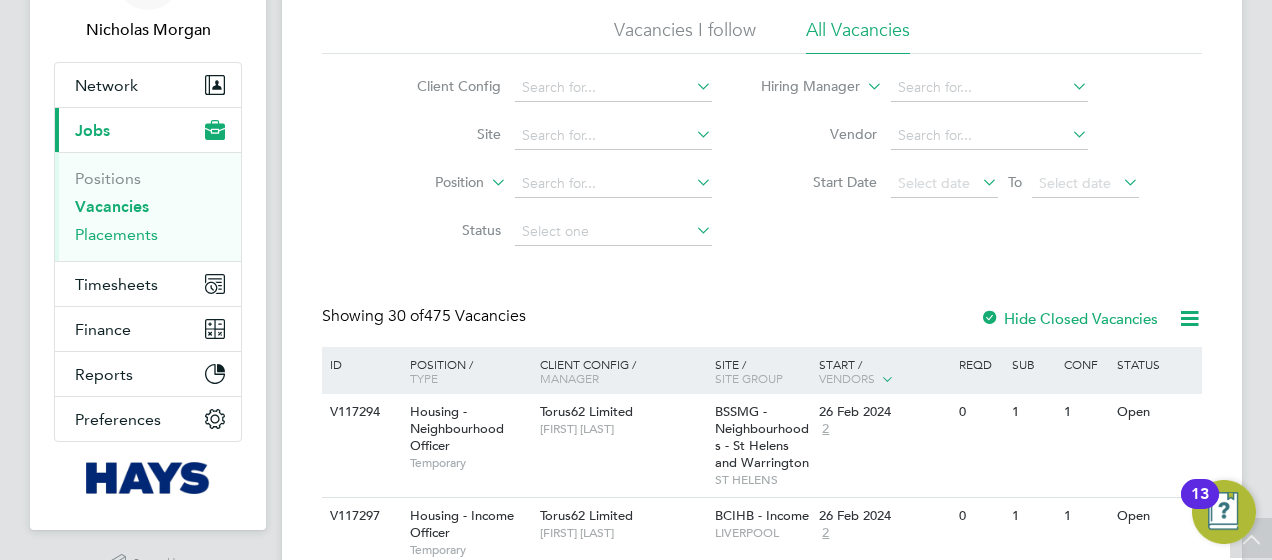 click on "Placements" at bounding box center [116, 234] 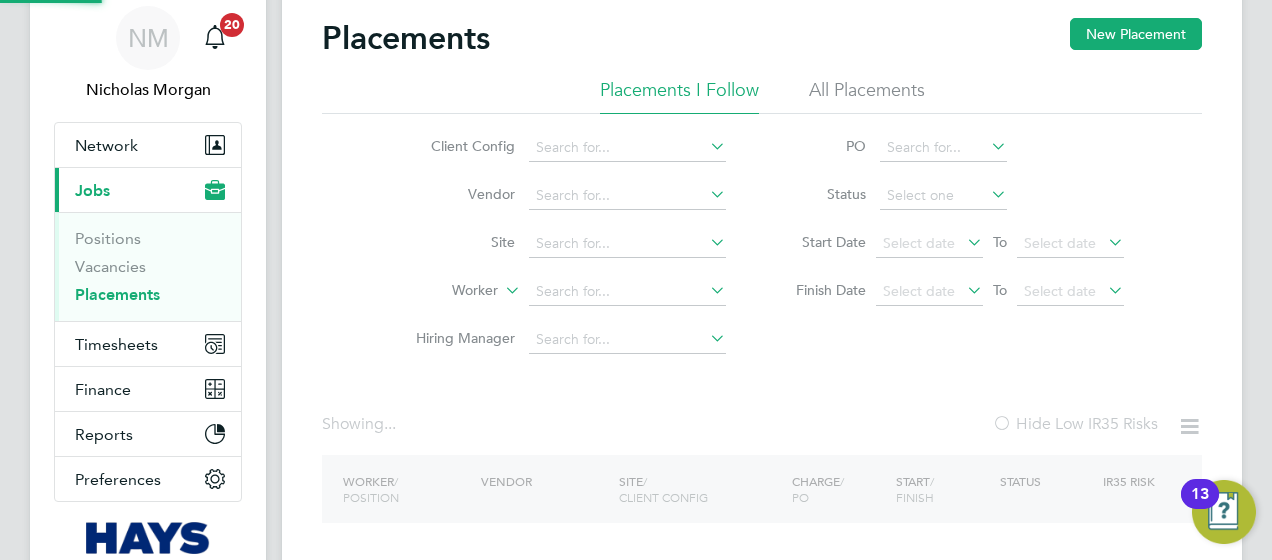 click 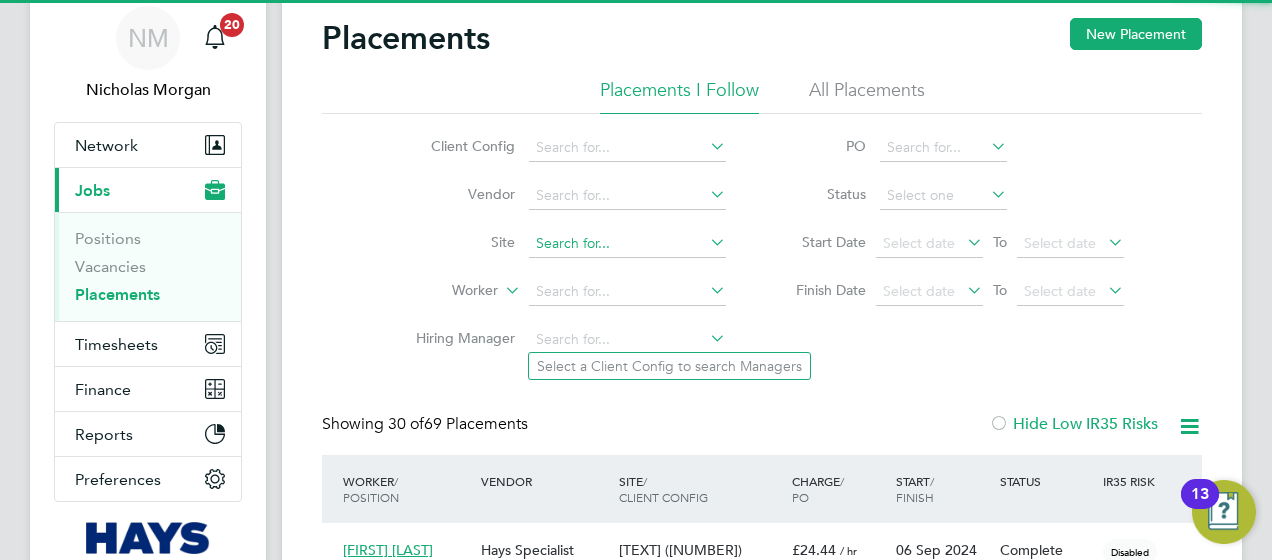 click 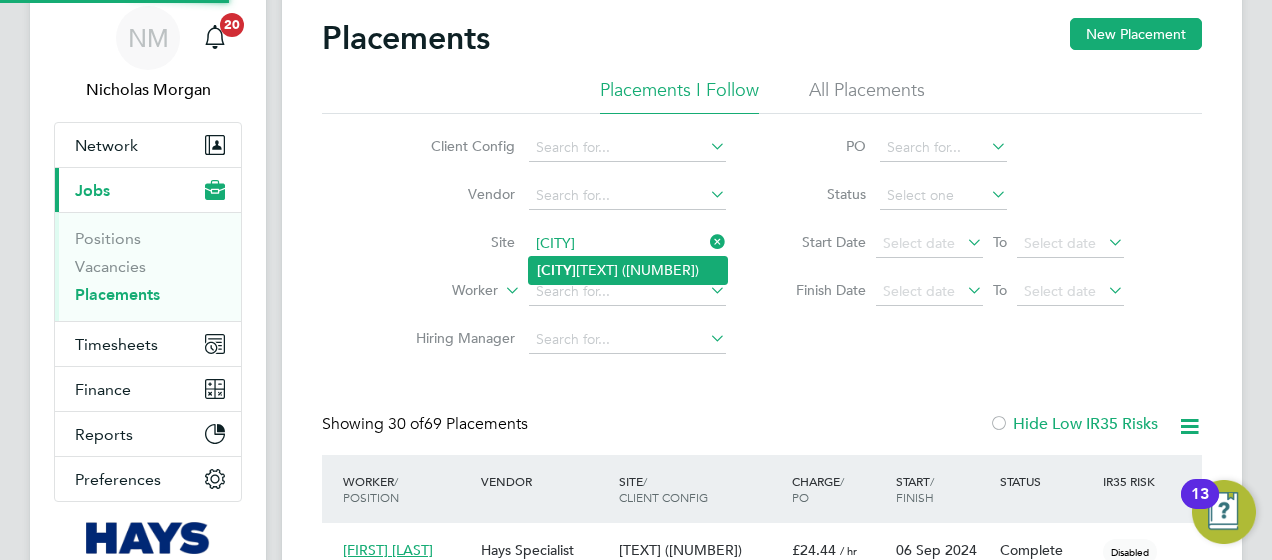click on "Clydach  ALN (26CC05)" 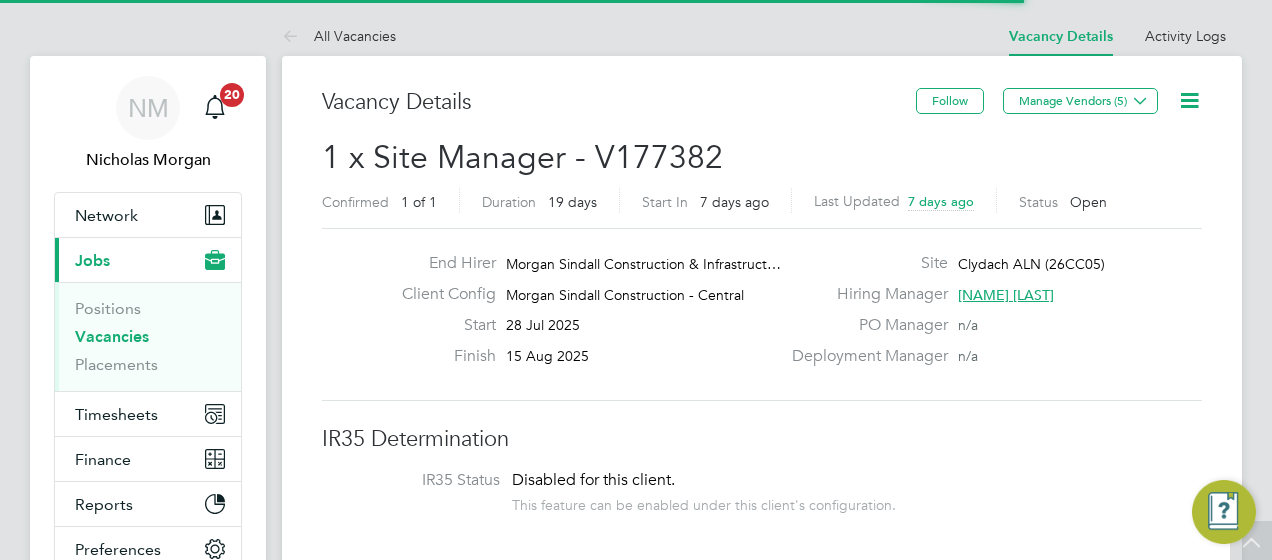 scroll, scrollTop: 654, scrollLeft: 0, axis: vertical 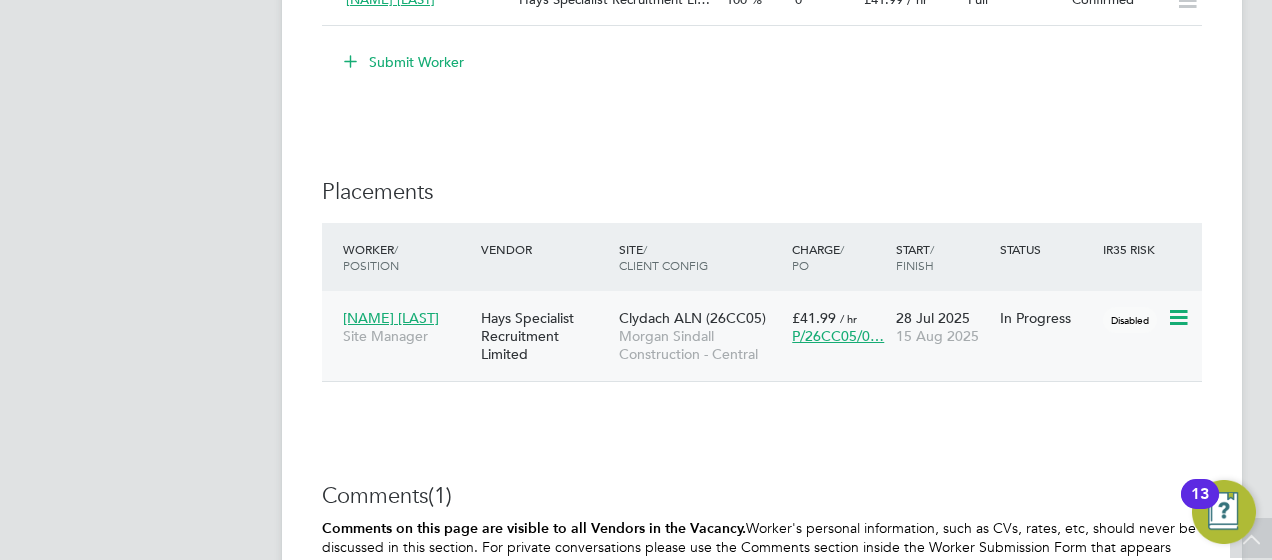 click on "Disabled" 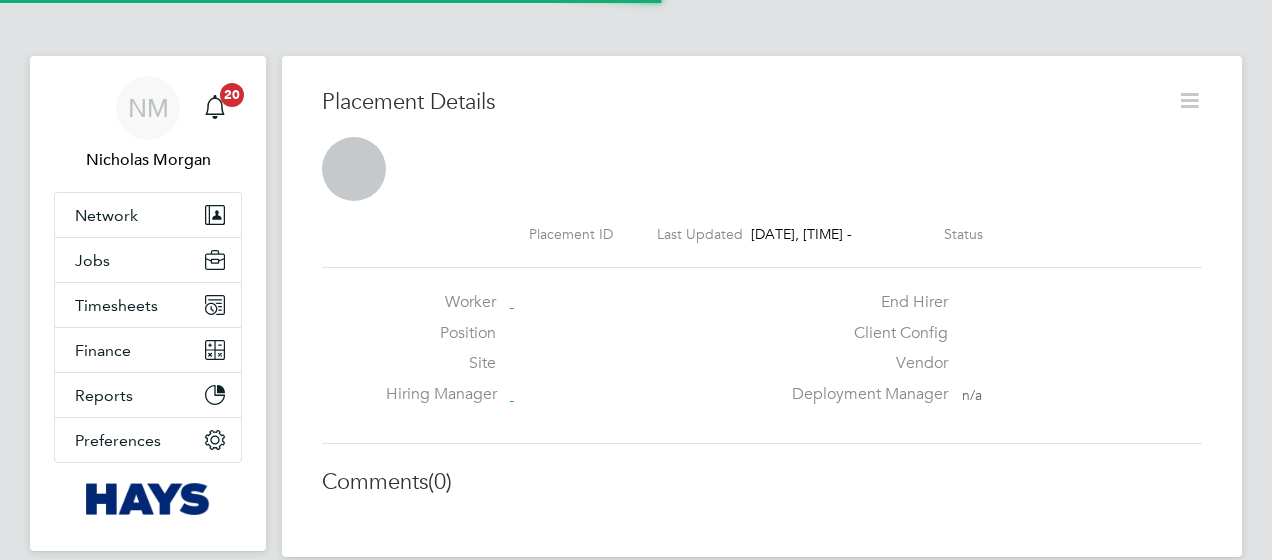 scroll, scrollTop: 0, scrollLeft: 0, axis: both 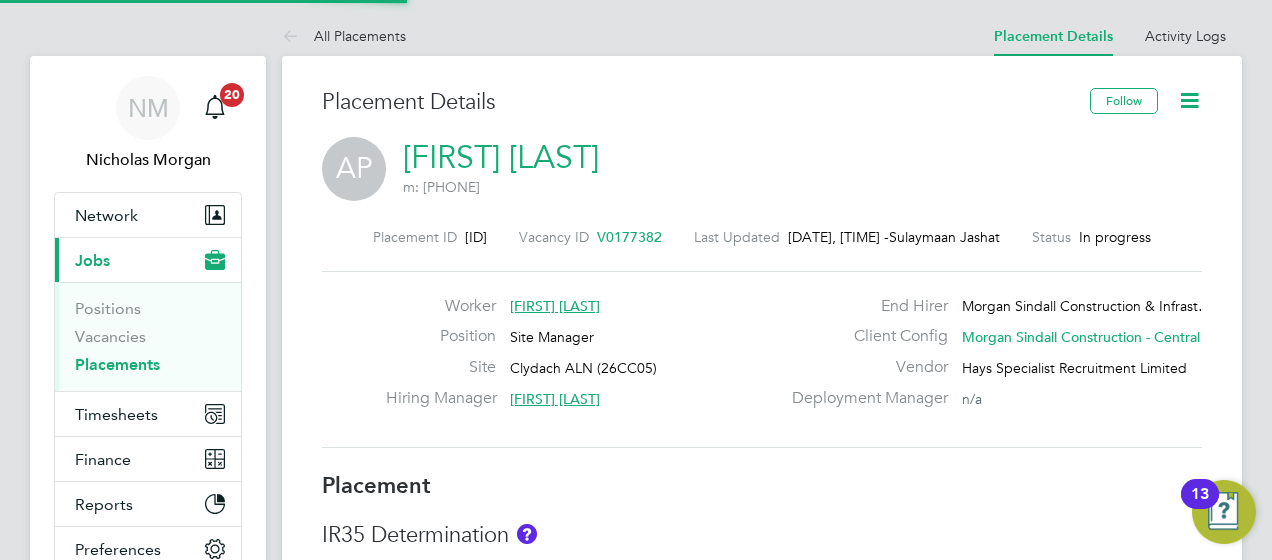 drag, startPoint x: 485, startPoint y: 229, endPoint x: 445, endPoint y: 237, distance: 40.792156 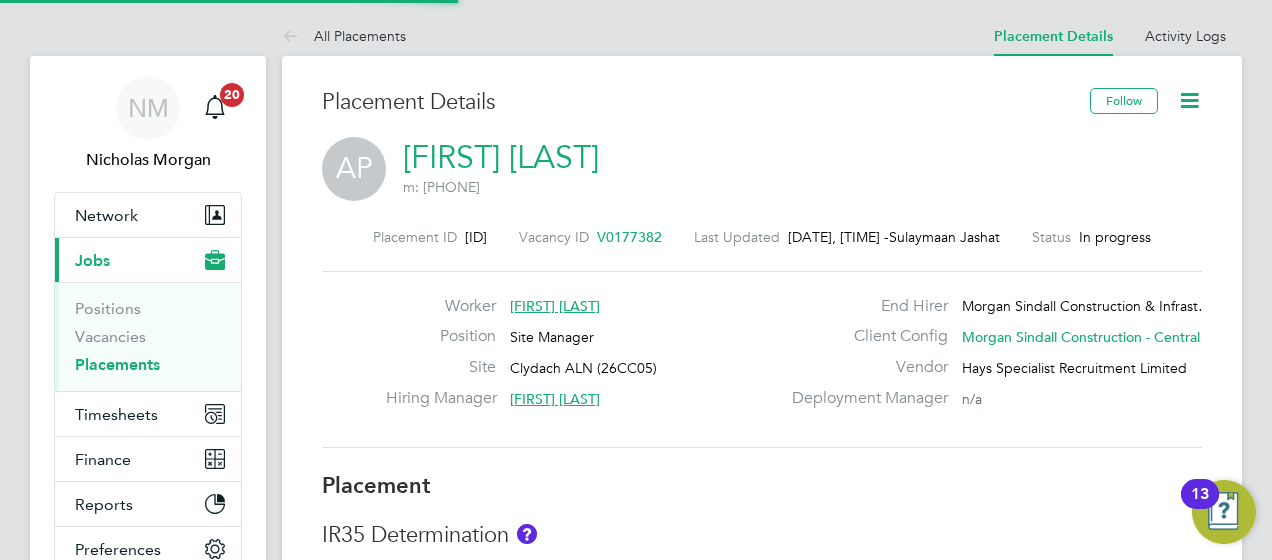 drag, startPoint x: 445, startPoint y: 237, endPoint x: 480, endPoint y: 242, distance: 35.35534 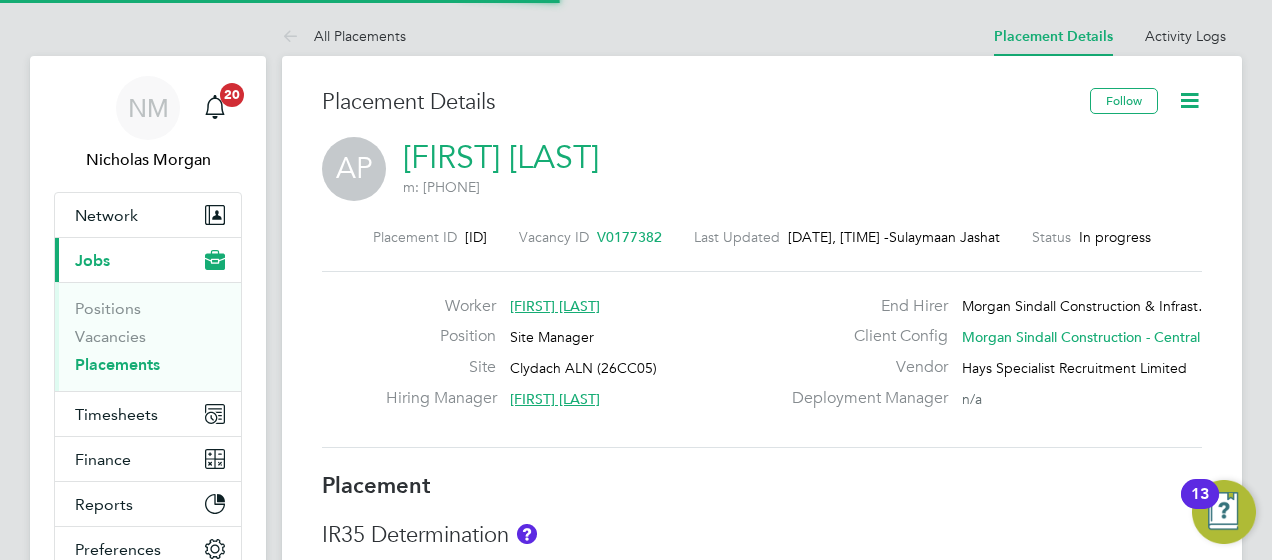 click on "Placement ID   [ID] Vacancy ID   [ID]   Last Updated   [DATE], [TIME] -  [FIRST] [LAST] Status   In progress" 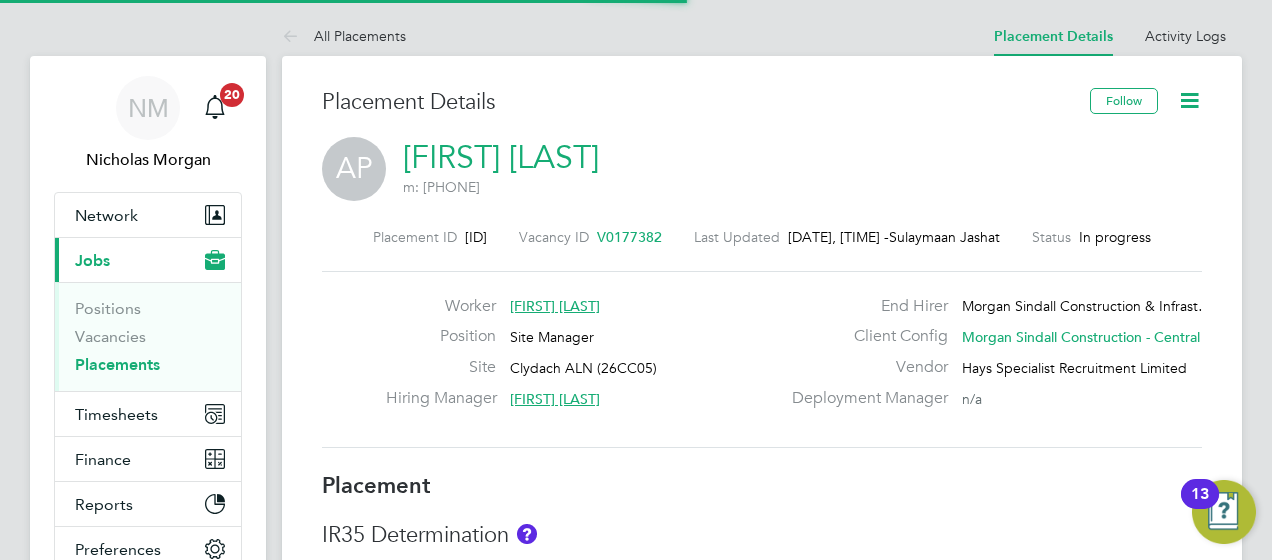 drag, startPoint x: 493, startPoint y: 236, endPoint x: 446, endPoint y: 246, distance: 48.052055 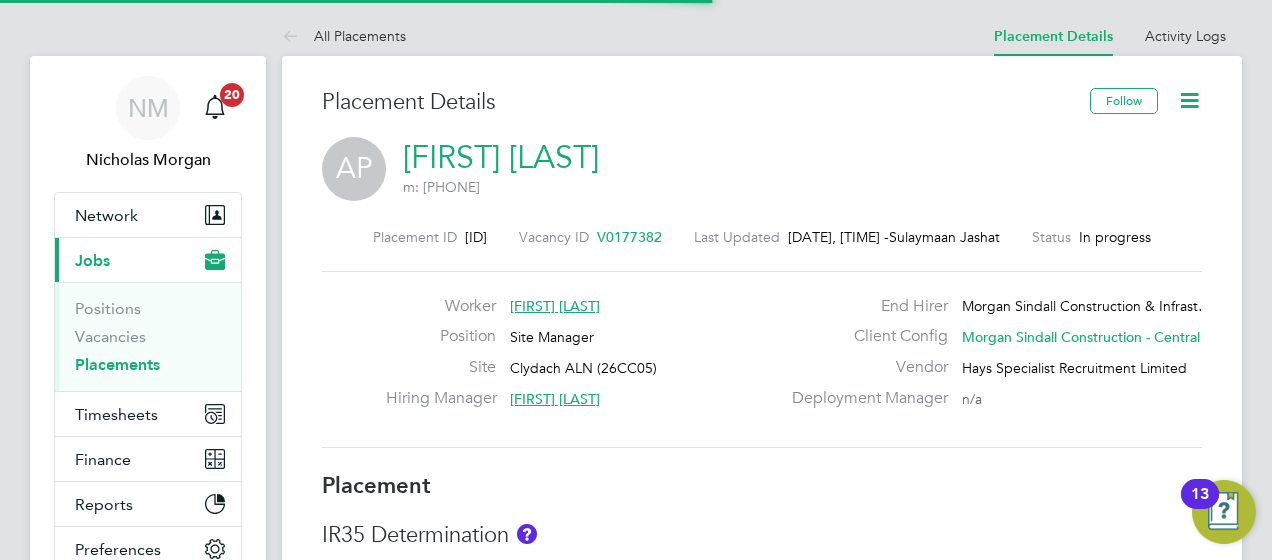 copy on "299601" 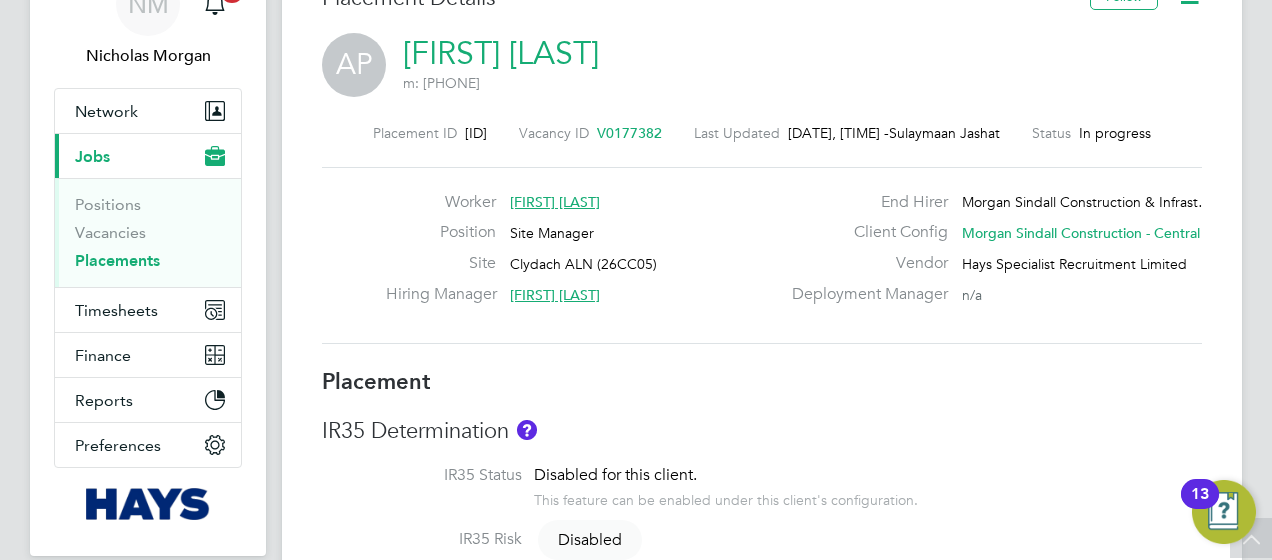 scroll, scrollTop: 63, scrollLeft: 0, axis: vertical 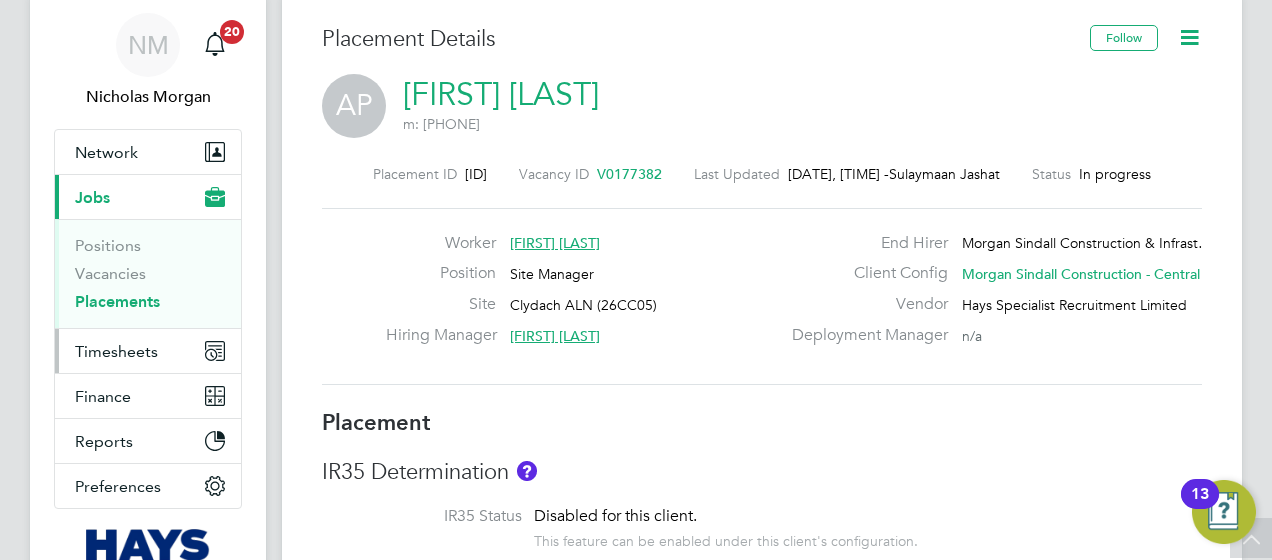 click on "Timesheets" at bounding box center [116, 351] 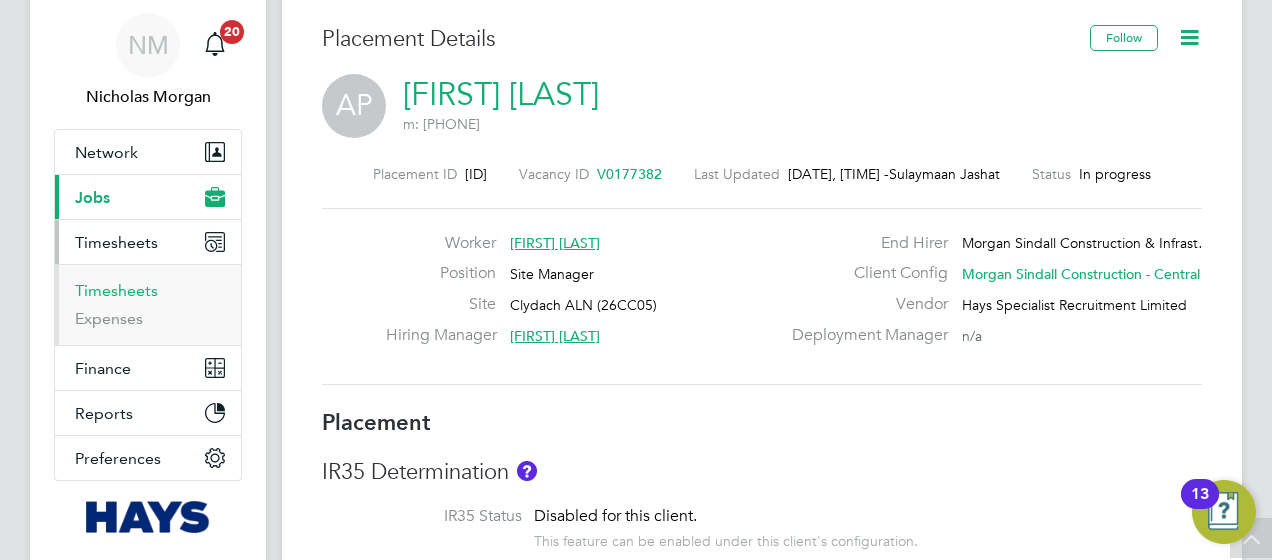 click on "Timesheets" at bounding box center (116, 290) 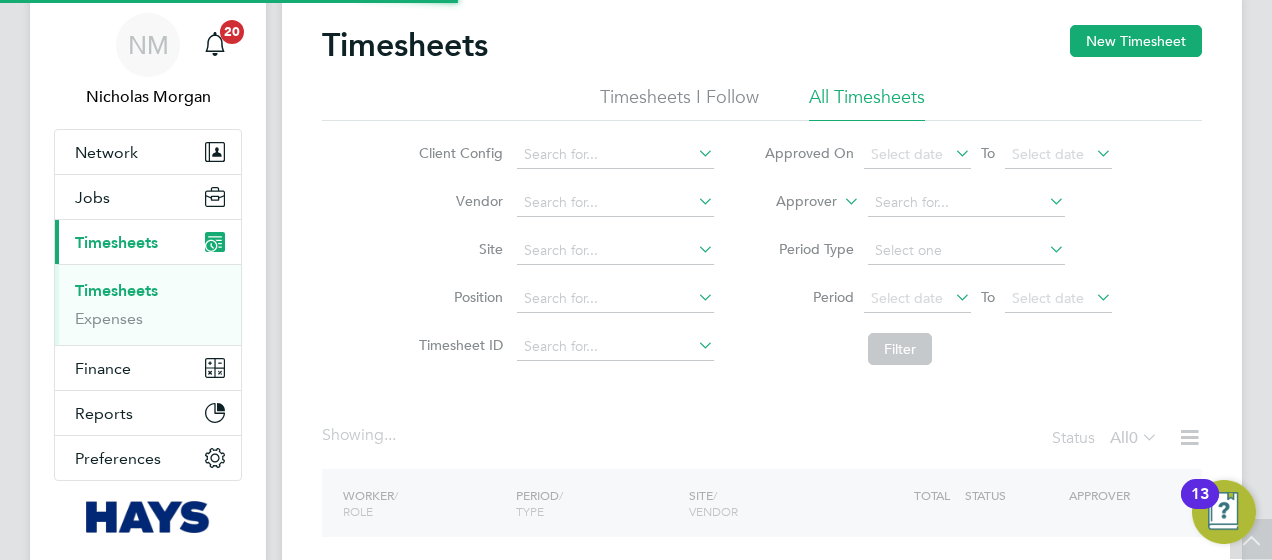 scroll, scrollTop: 0, scrollLeft: 0, axis: both 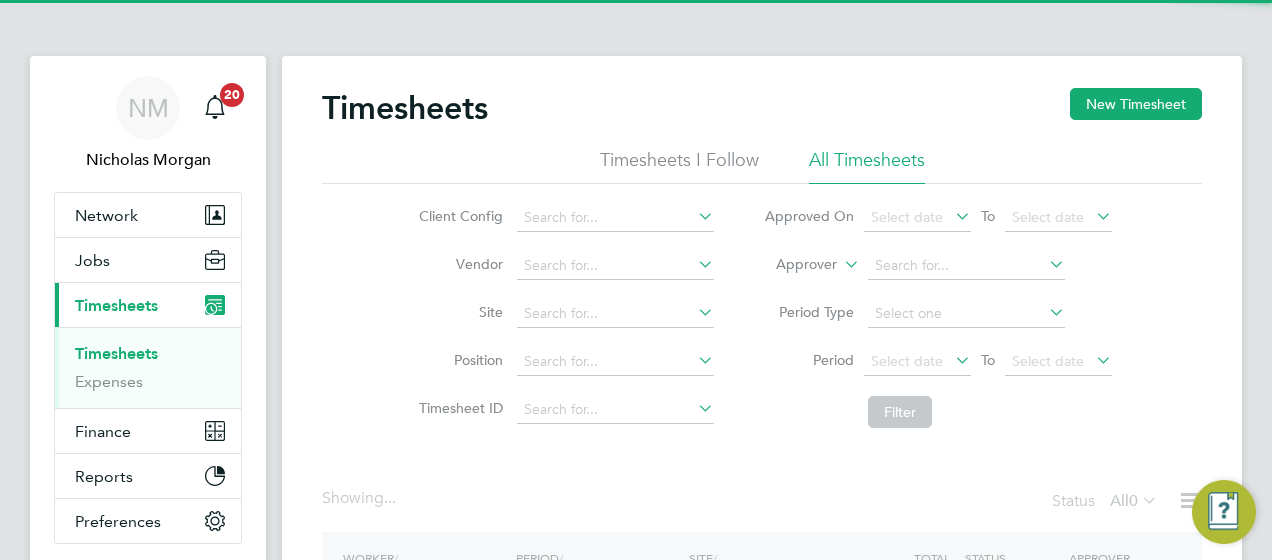 click on "Approver" 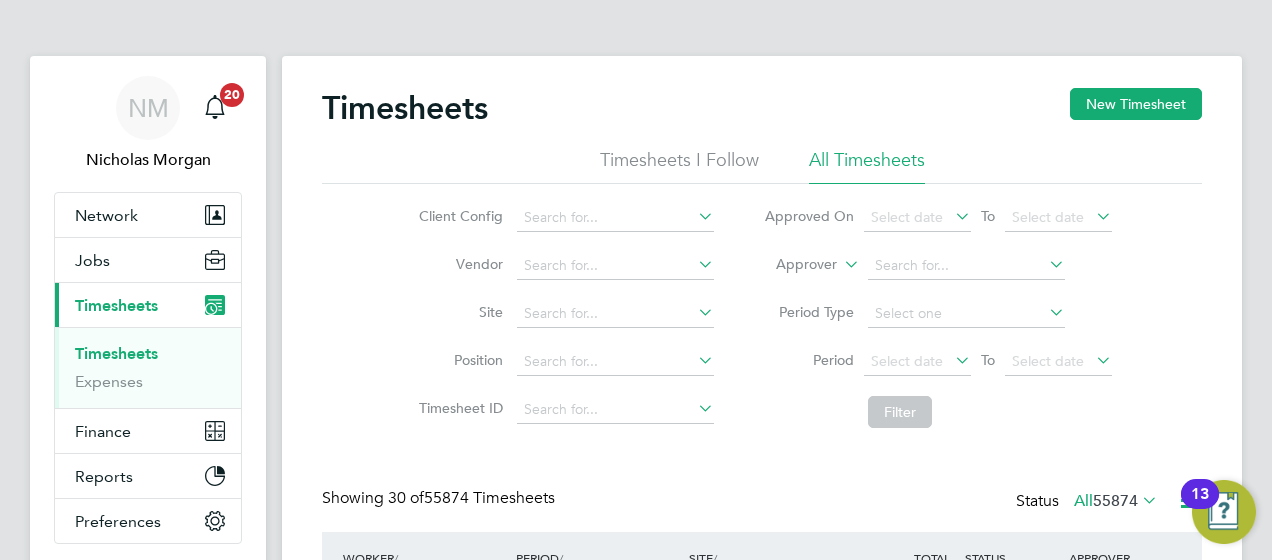 scroll, scrollTop: 10, scrollLeft: 10, axis: both 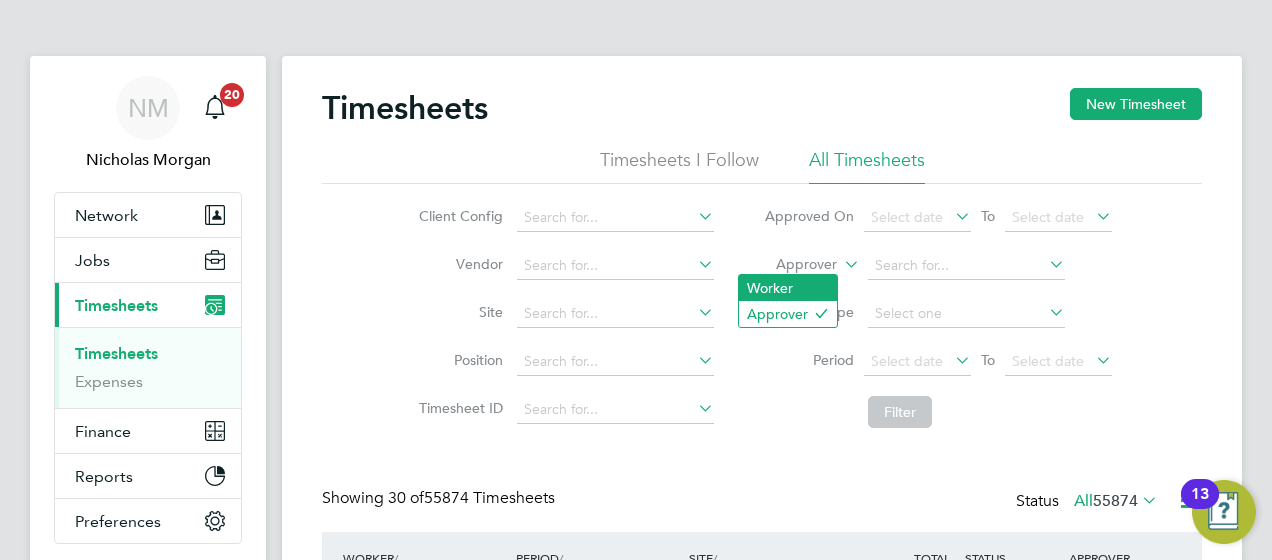click on "Worker" 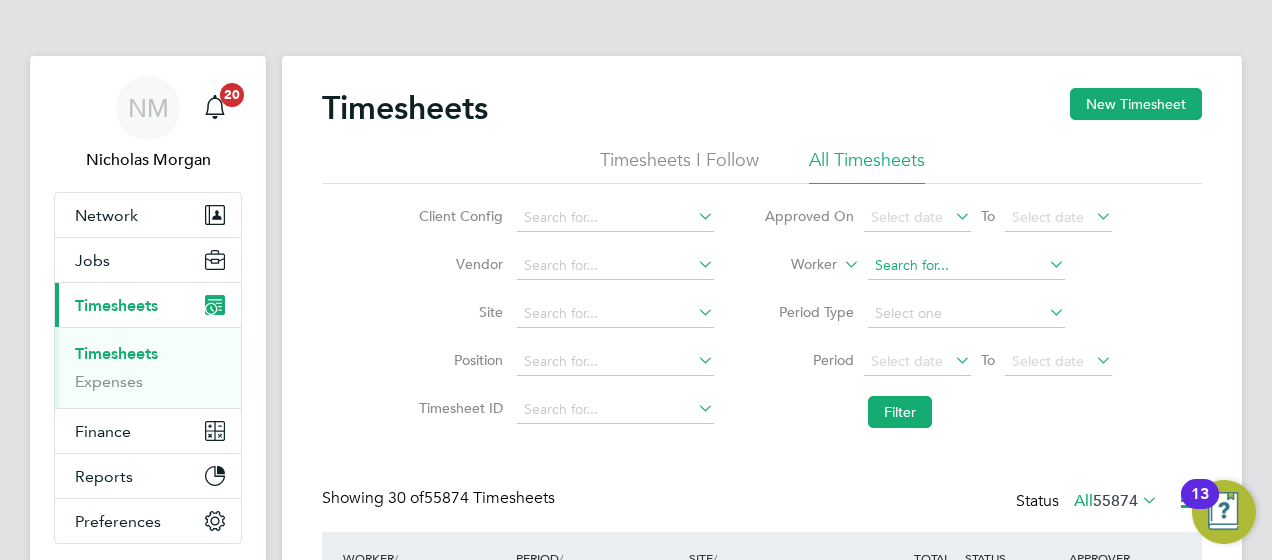 click 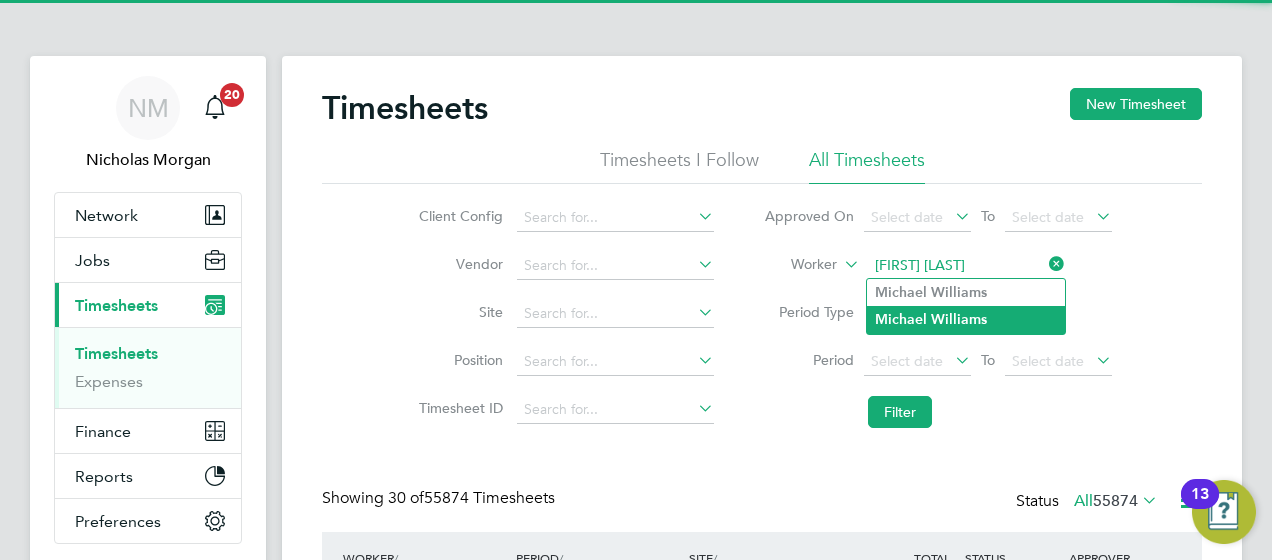 click on "Williams" 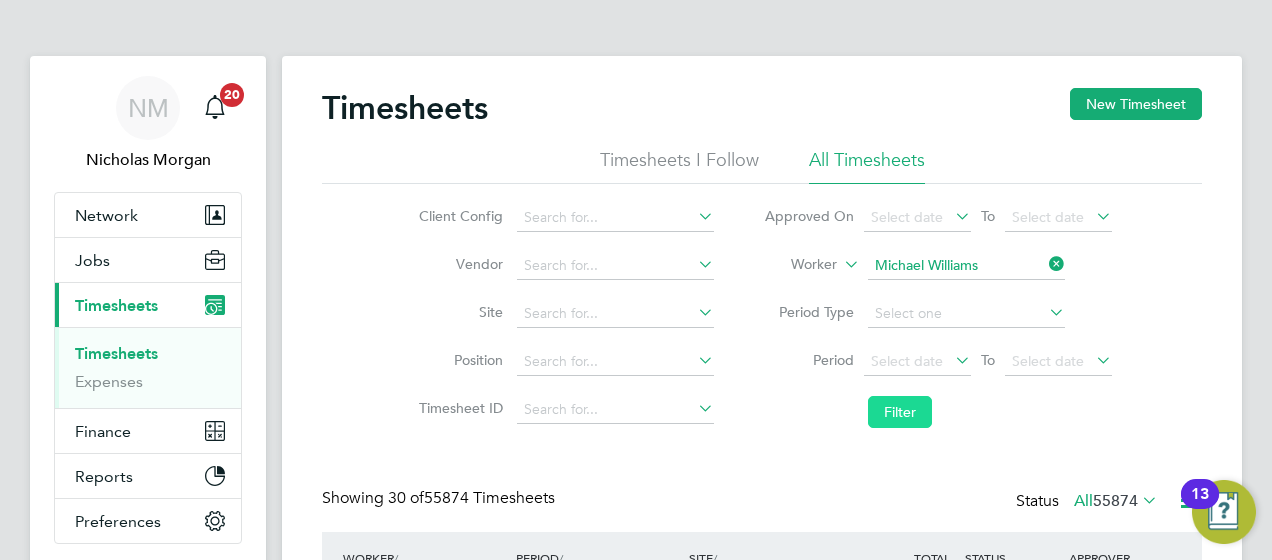 click on "Filter" 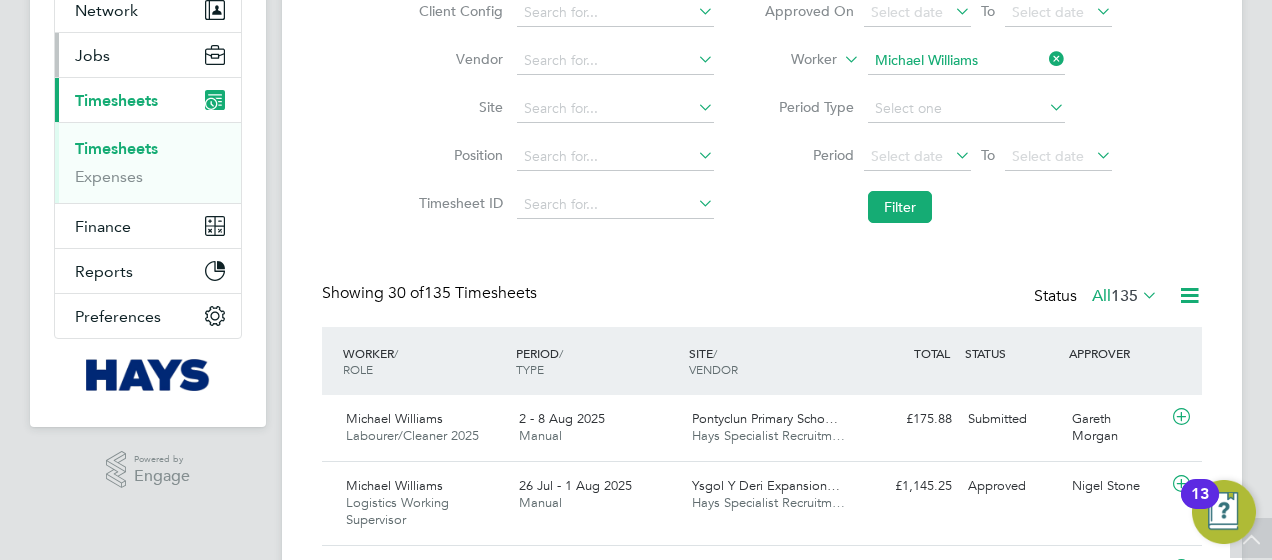 click on "Jobs" at bounding box center [92, 55] 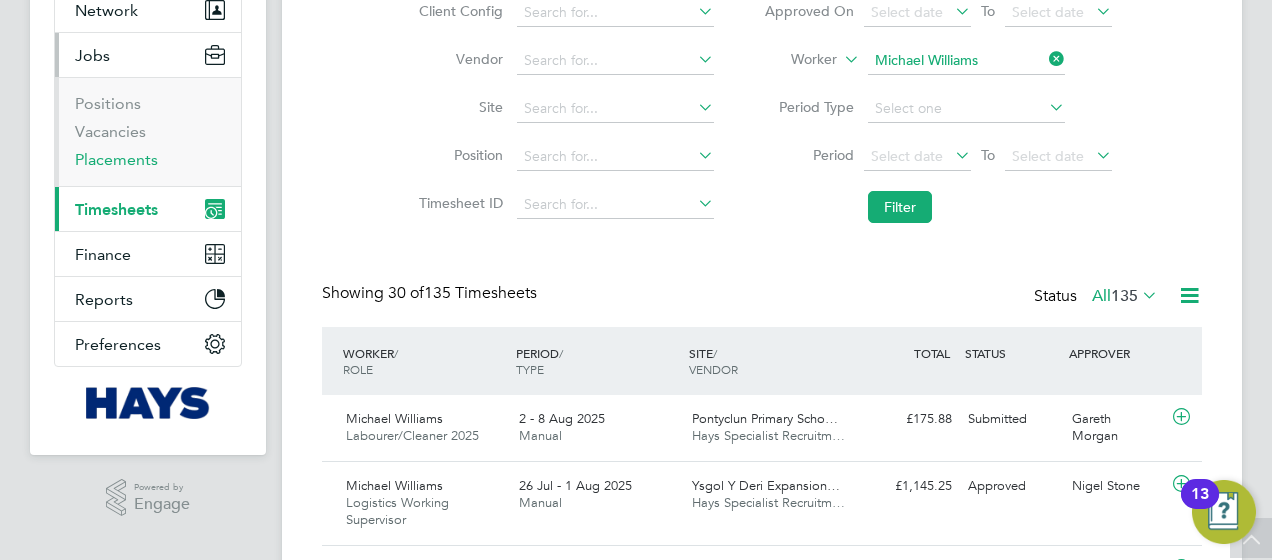 click on "Placements" at bounding box center [116, 159] 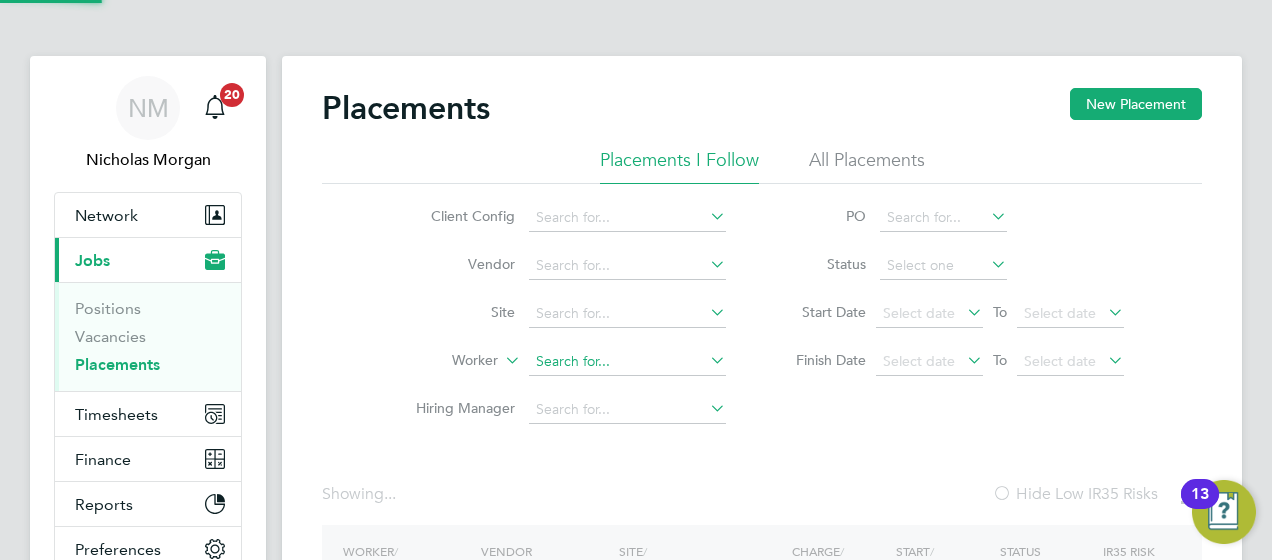 click 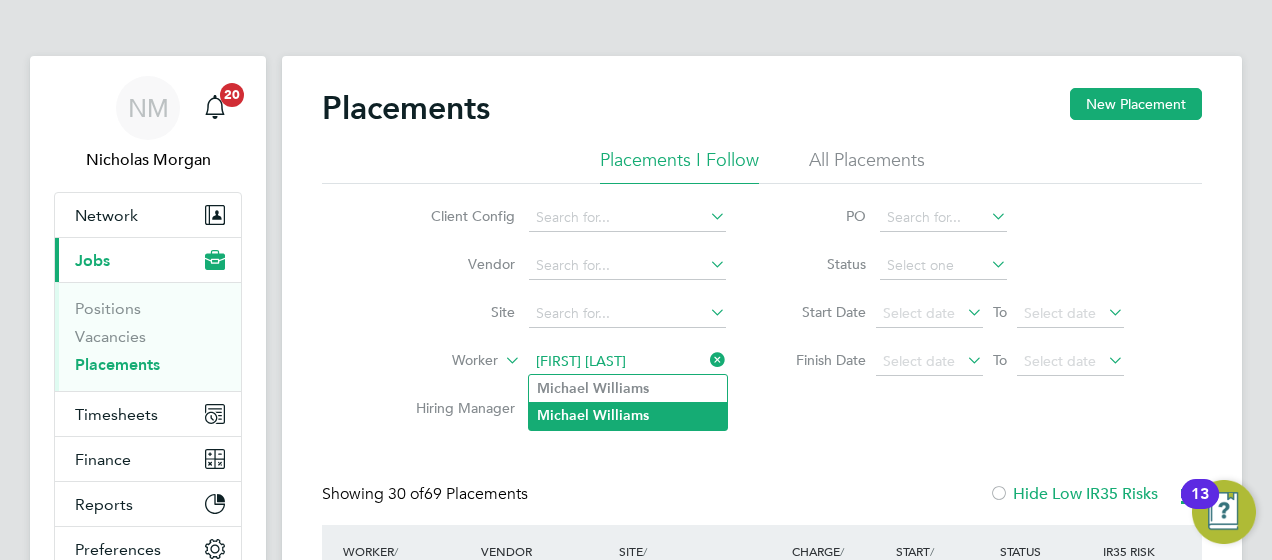 click on "Williams" 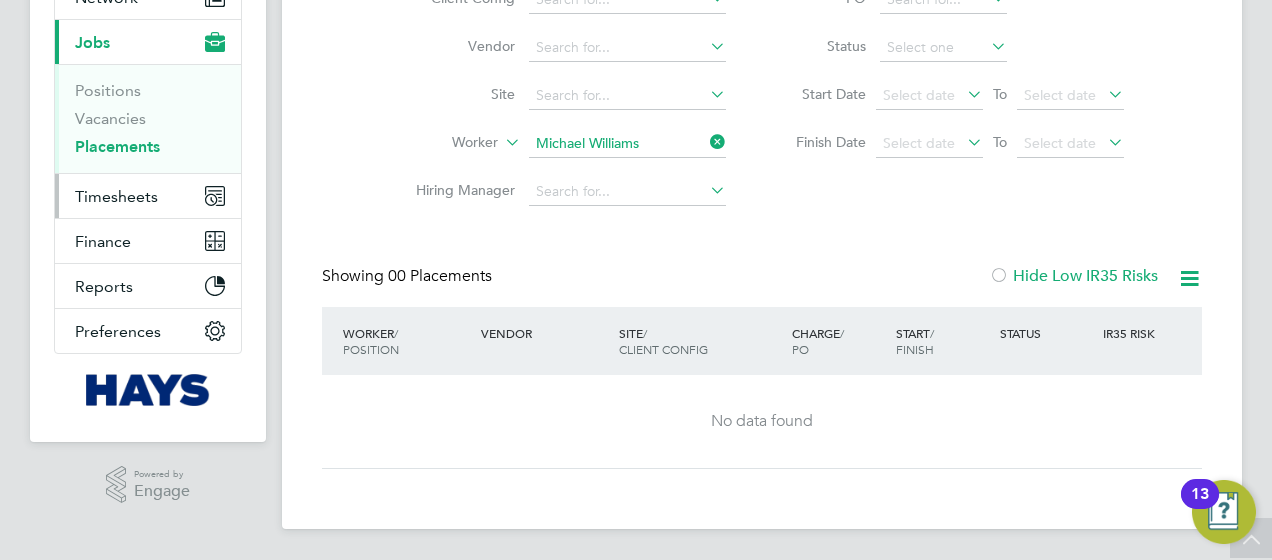 click on "Timesheets" at bounding box center [148, 196] 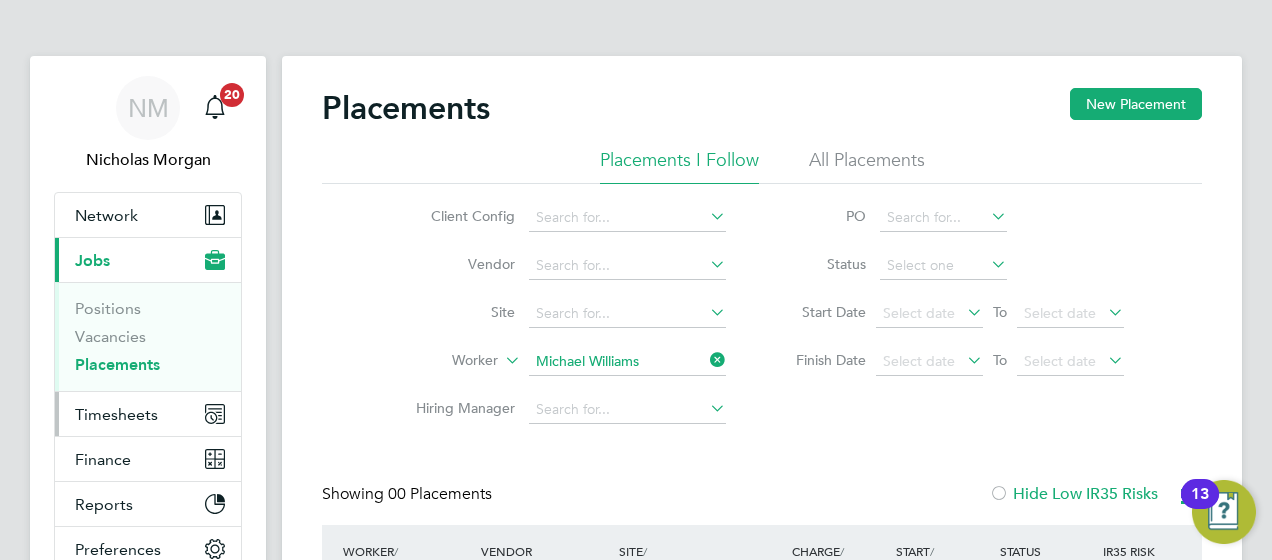 click on "Timesheets" at bounding box center (116, 414) 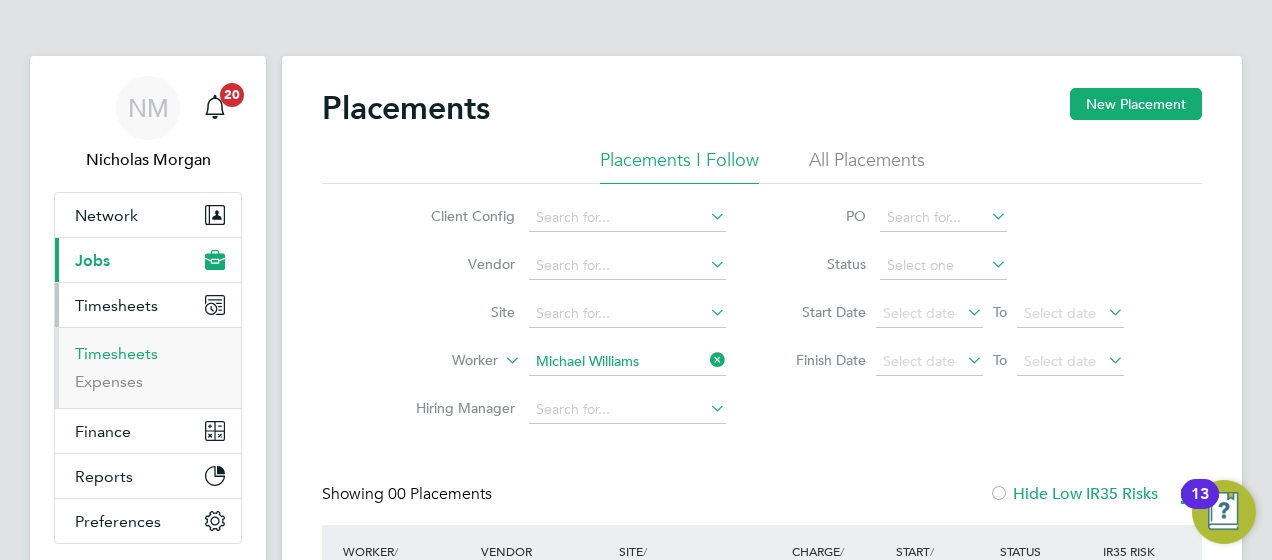 click on "Timesheets" at bounding box center [116, 353] 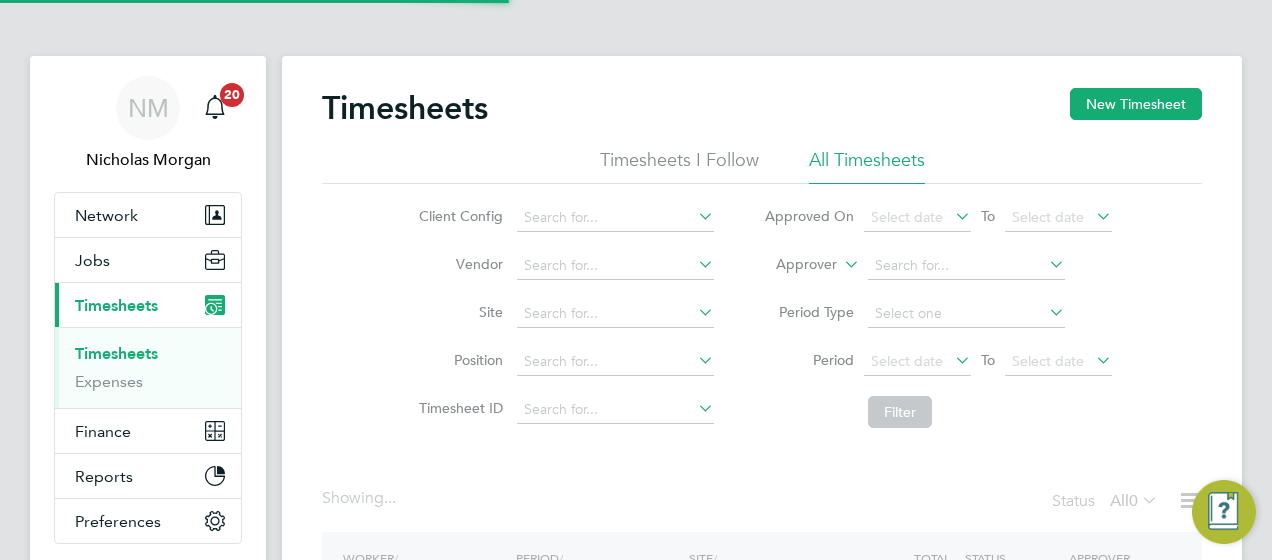 click on "Approver" 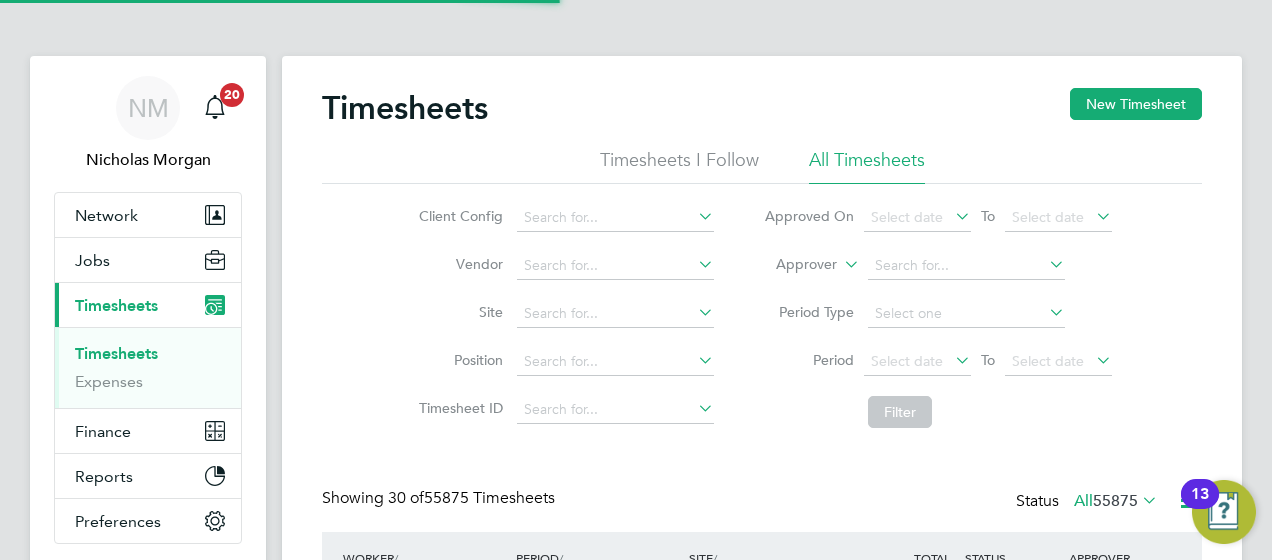 click on "Approver" 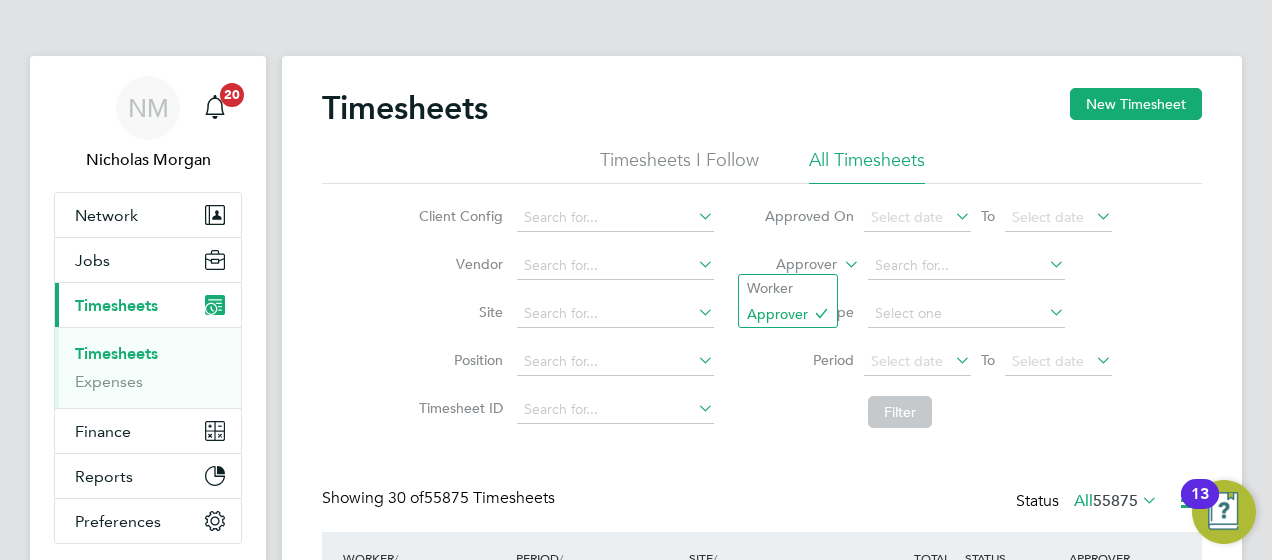 click on "Approver" 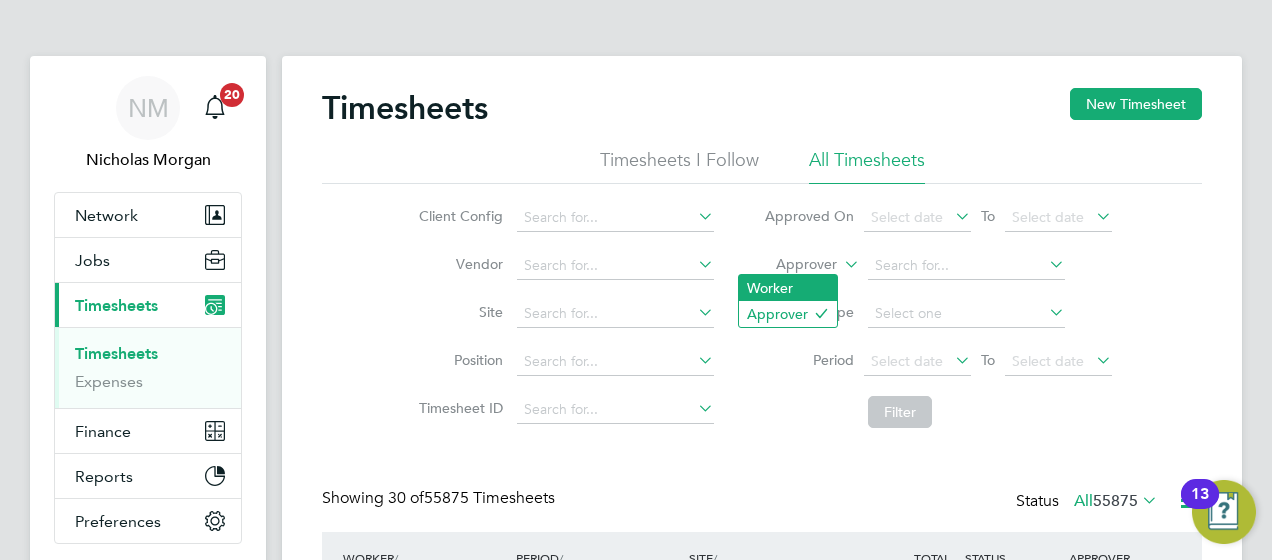 click on "Worker" 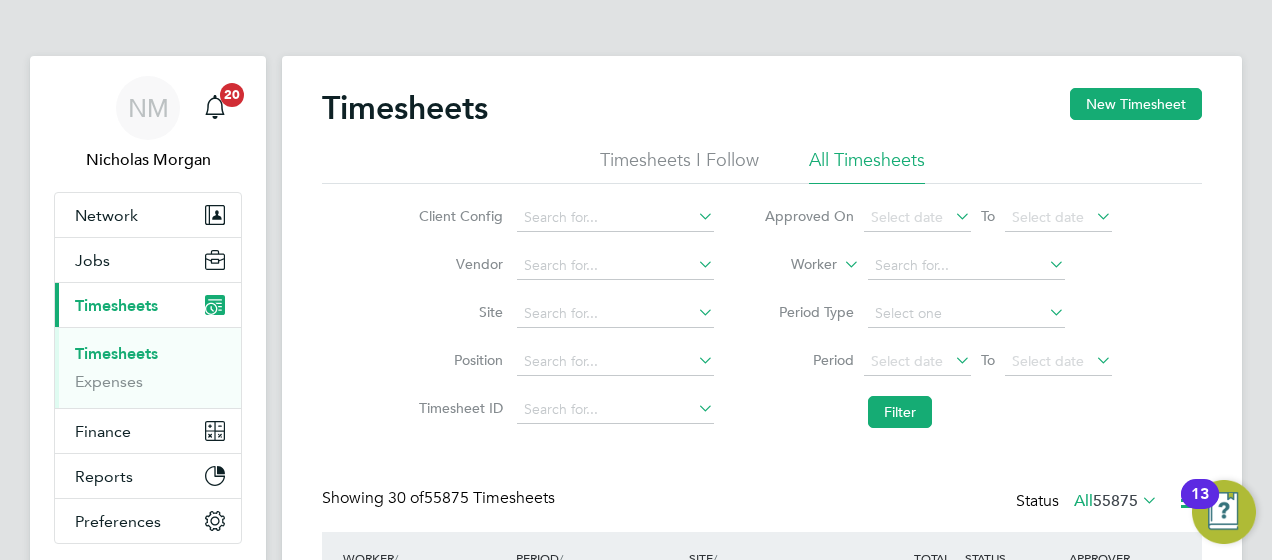 click on "Worker" 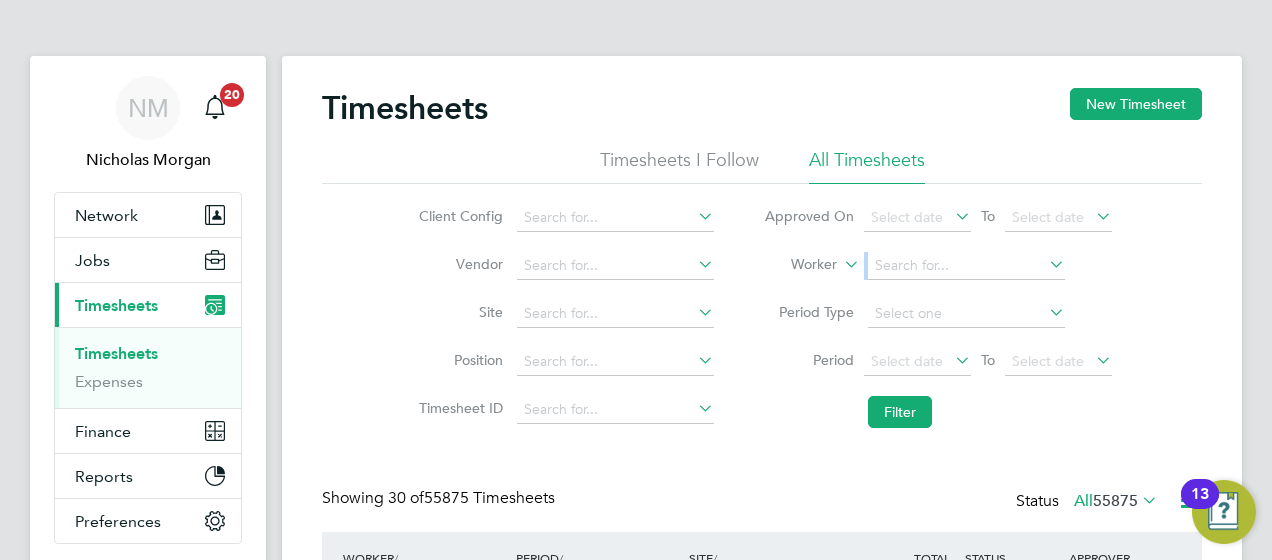 click on "Worker" 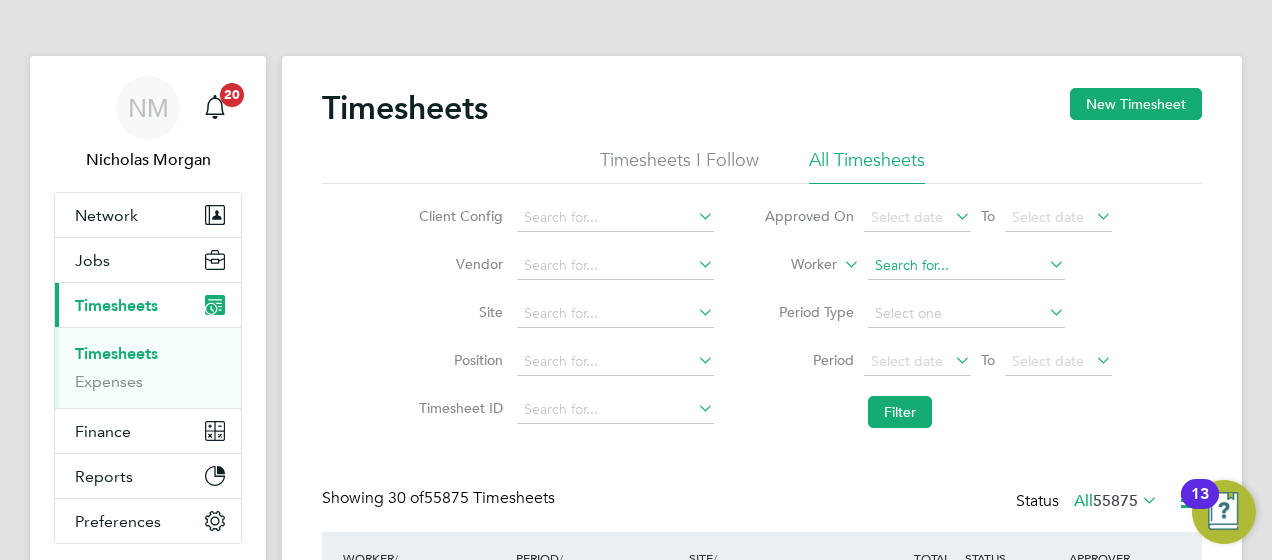 click 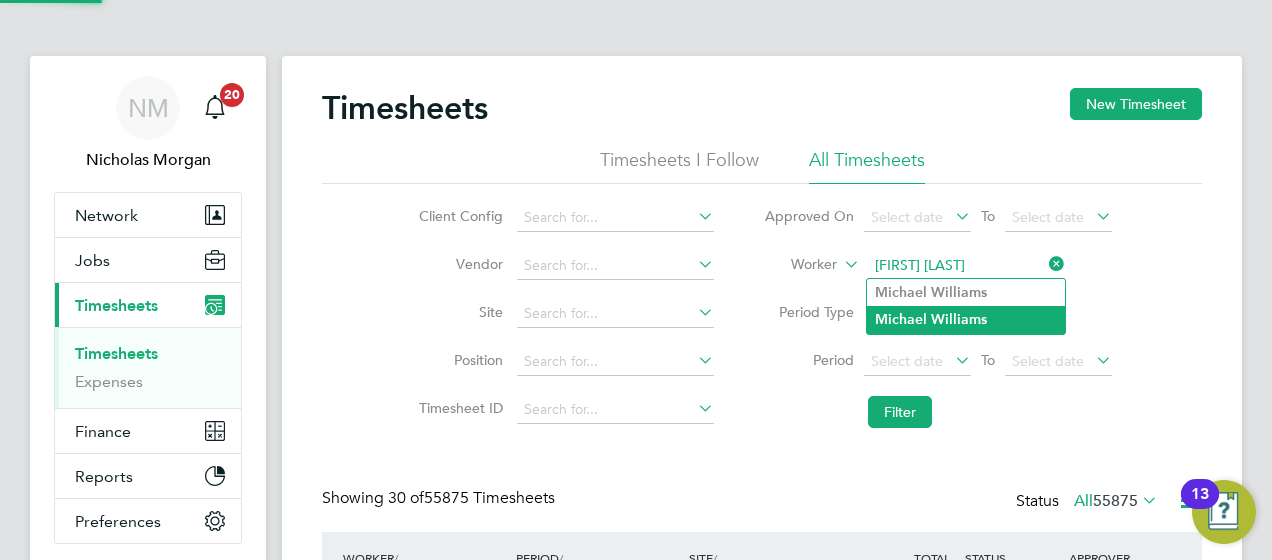 click on "Williams" 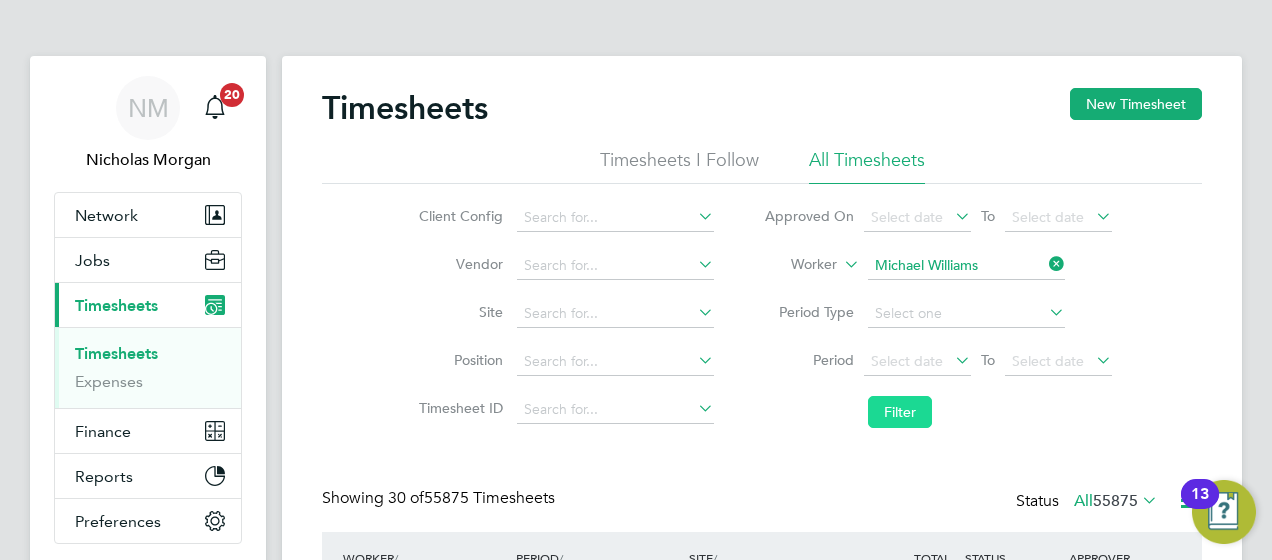 click on "Filter" 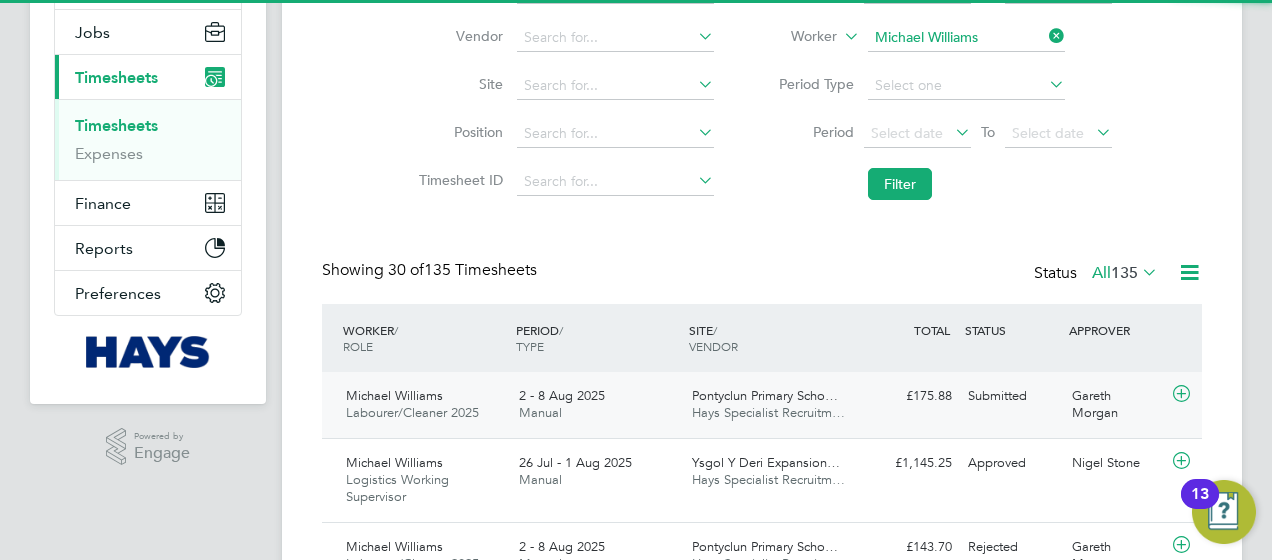 click on "Pontyclun Primary Scho…" 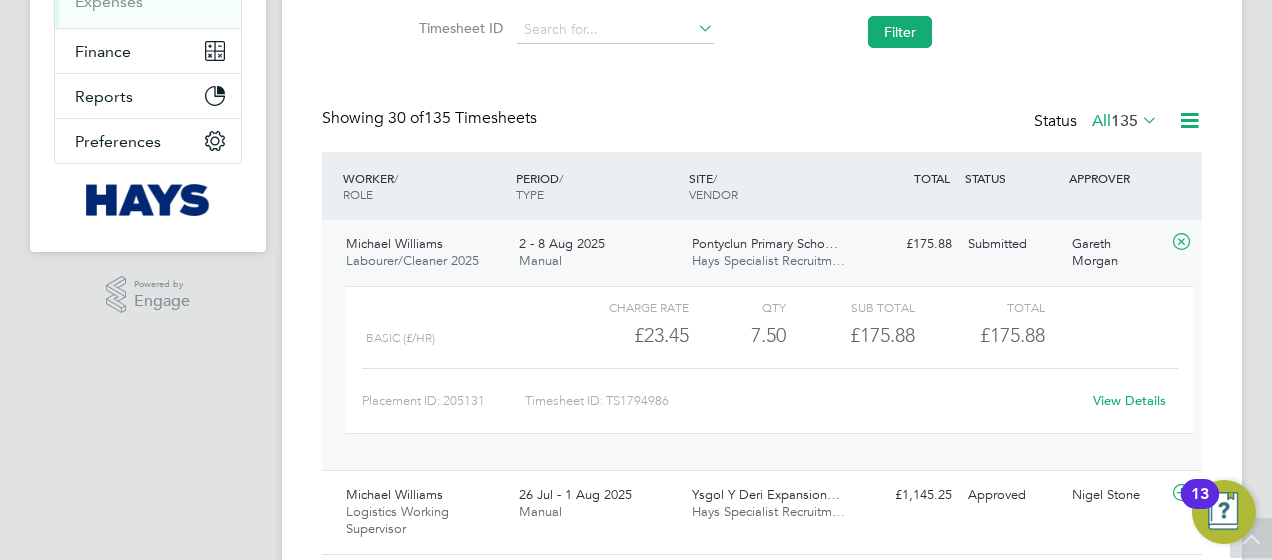 click on "View Details" 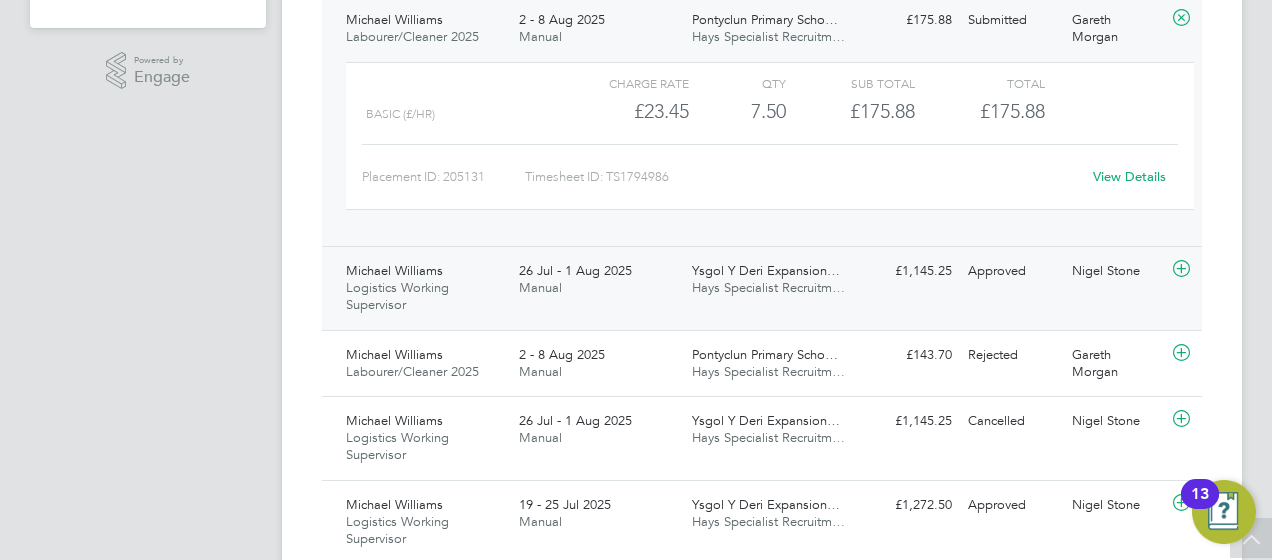 click on "Ysgol Y Deri Expansion…" 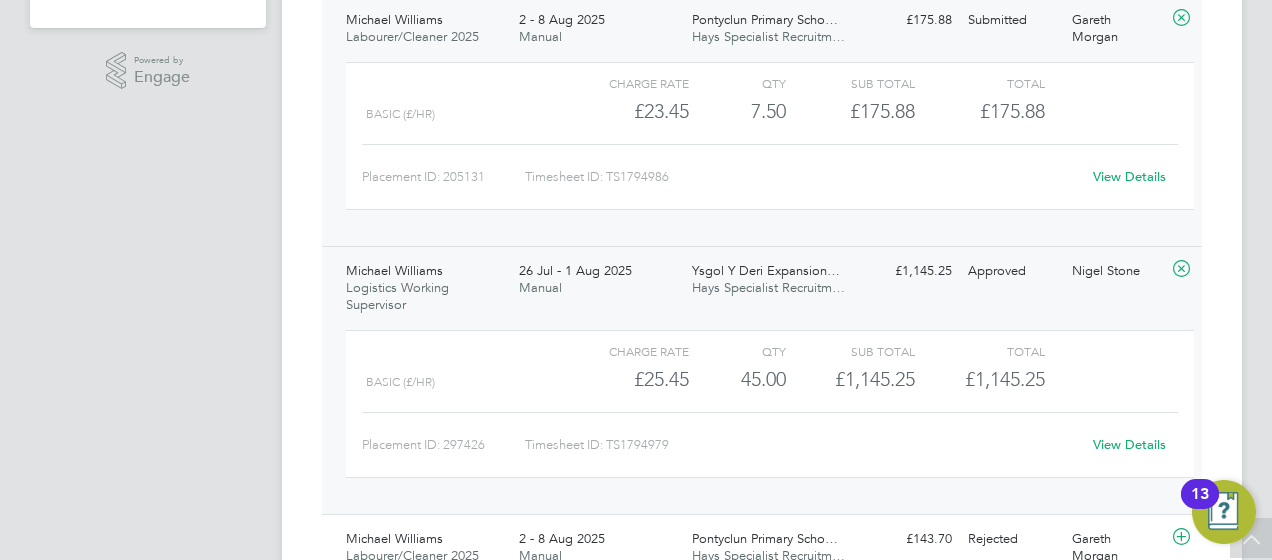 click on "View Details" 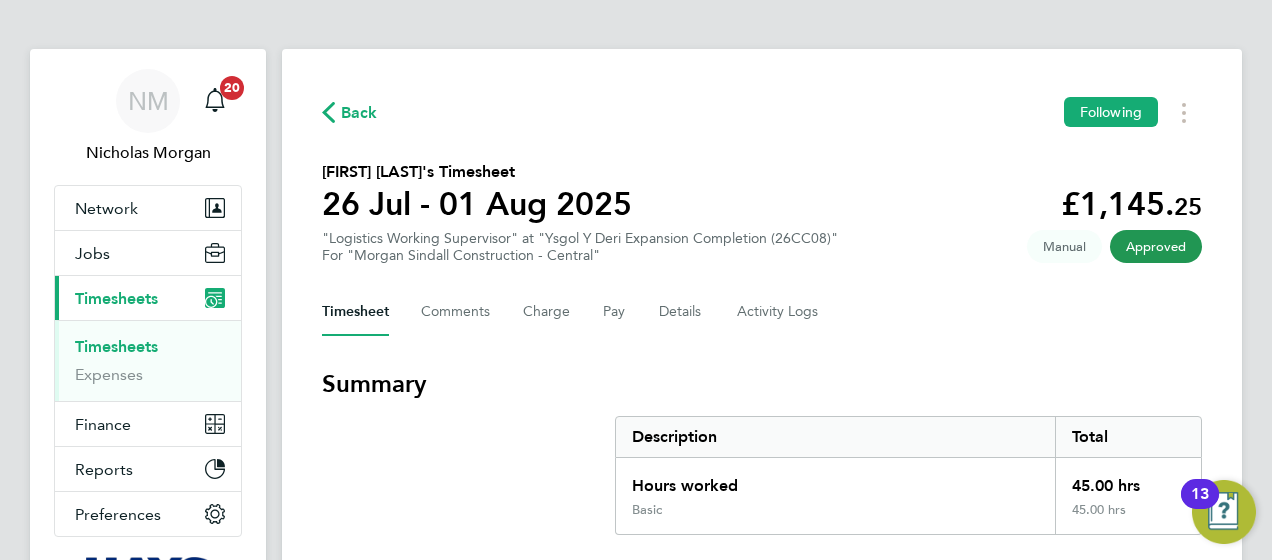 scroll, scrollTop: 3, scrollLeft: 0, axis: vertical 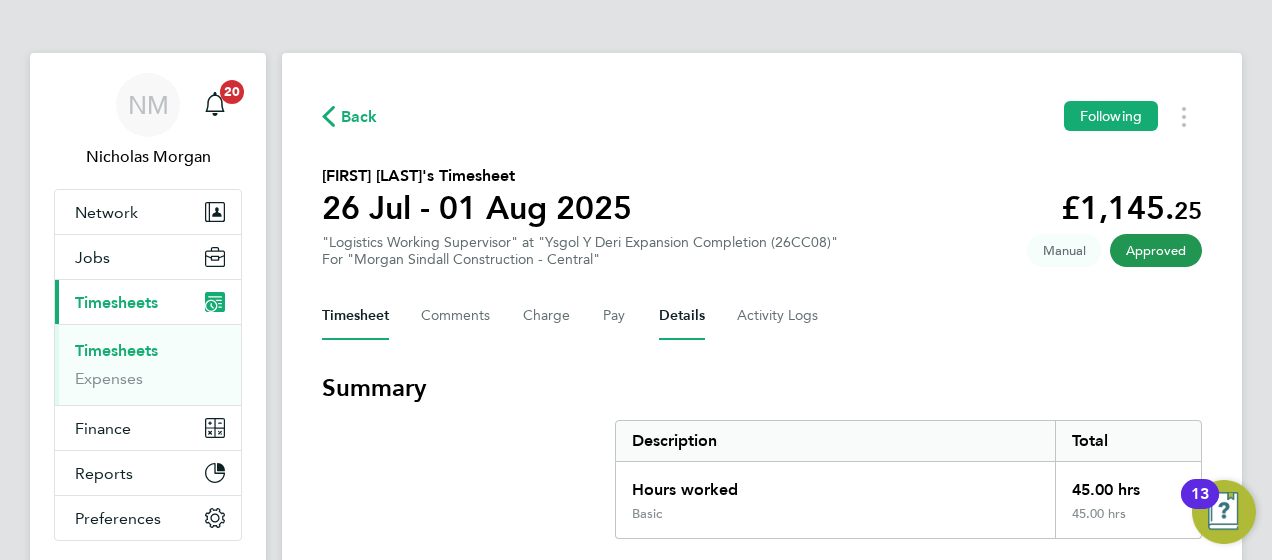 click on "Details" at bounding box center [682, 316] 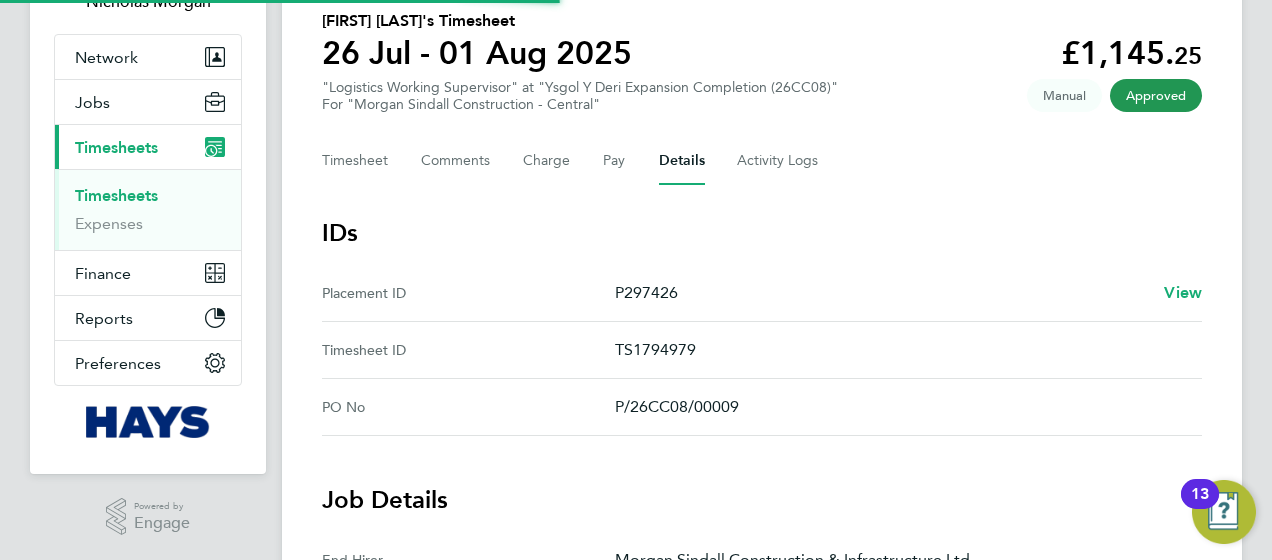 scroll, scrollTop: 159, scrollLeft: 0, axis: vertical 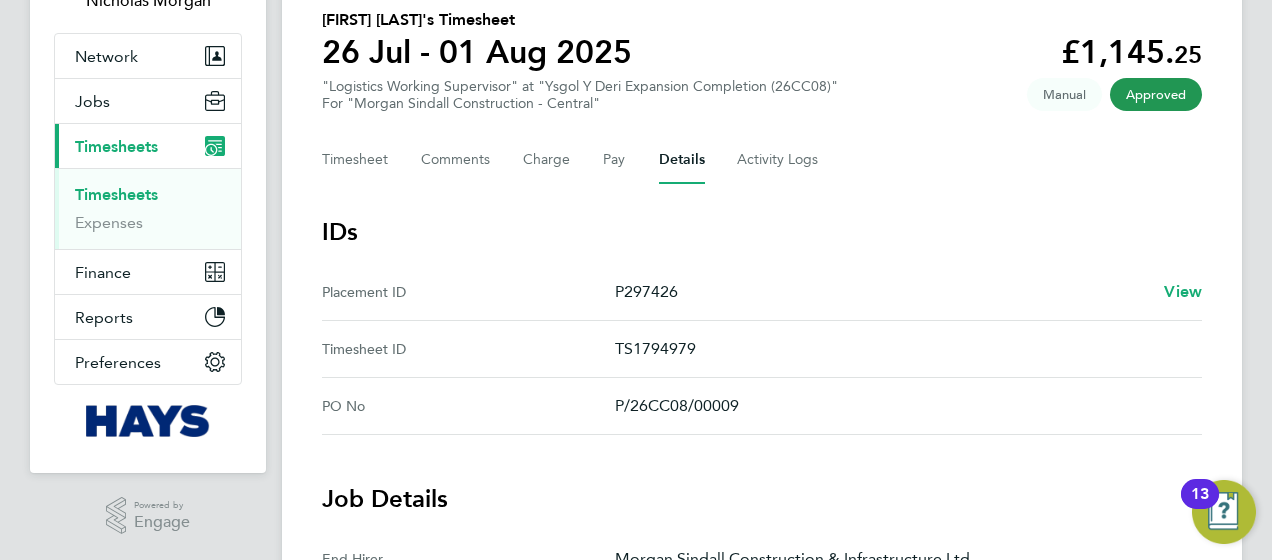 drag, startPoint x: 693, startPoint y: 291, endPoint x: 628, endPoint y: 298, distance: 65.37584 